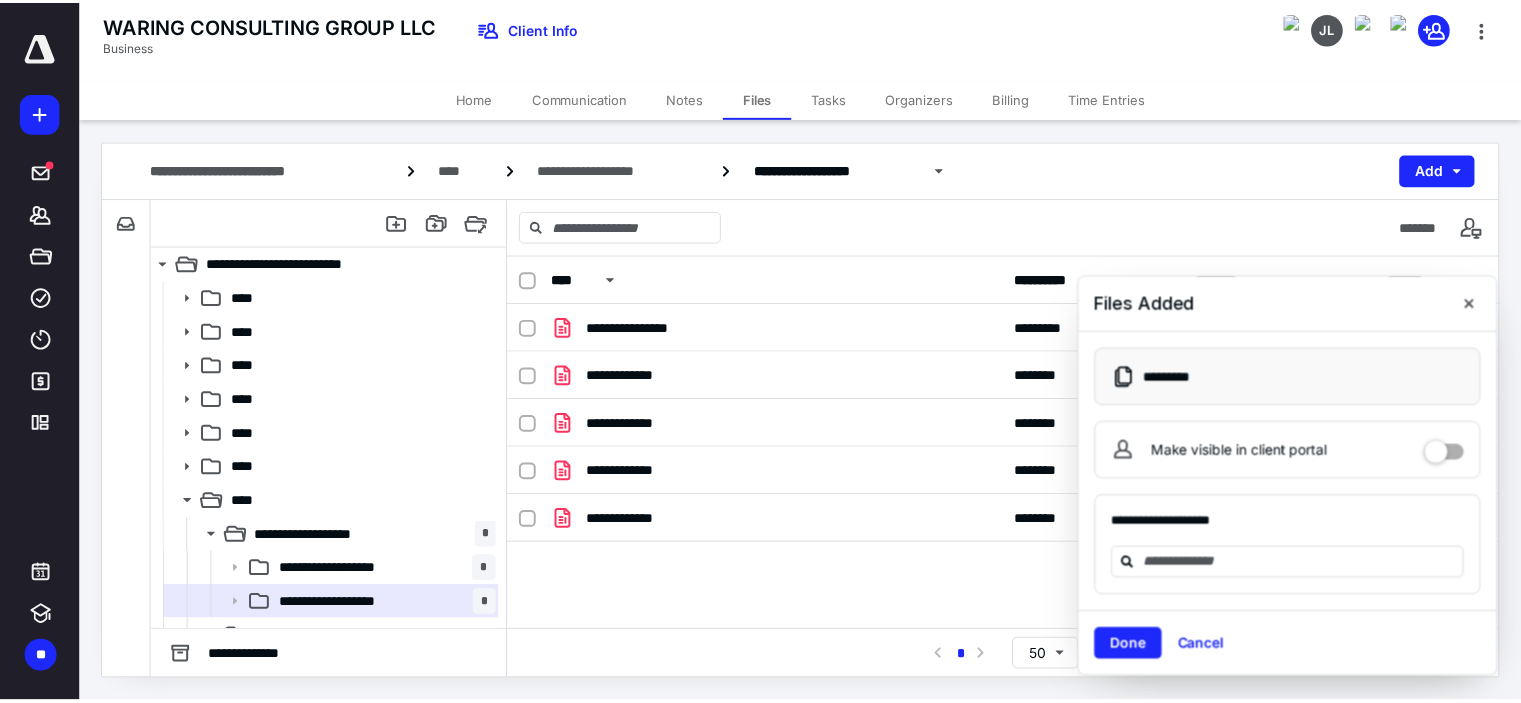 scroll, scrollTop: 0, scrollLeft: 0, axis: both 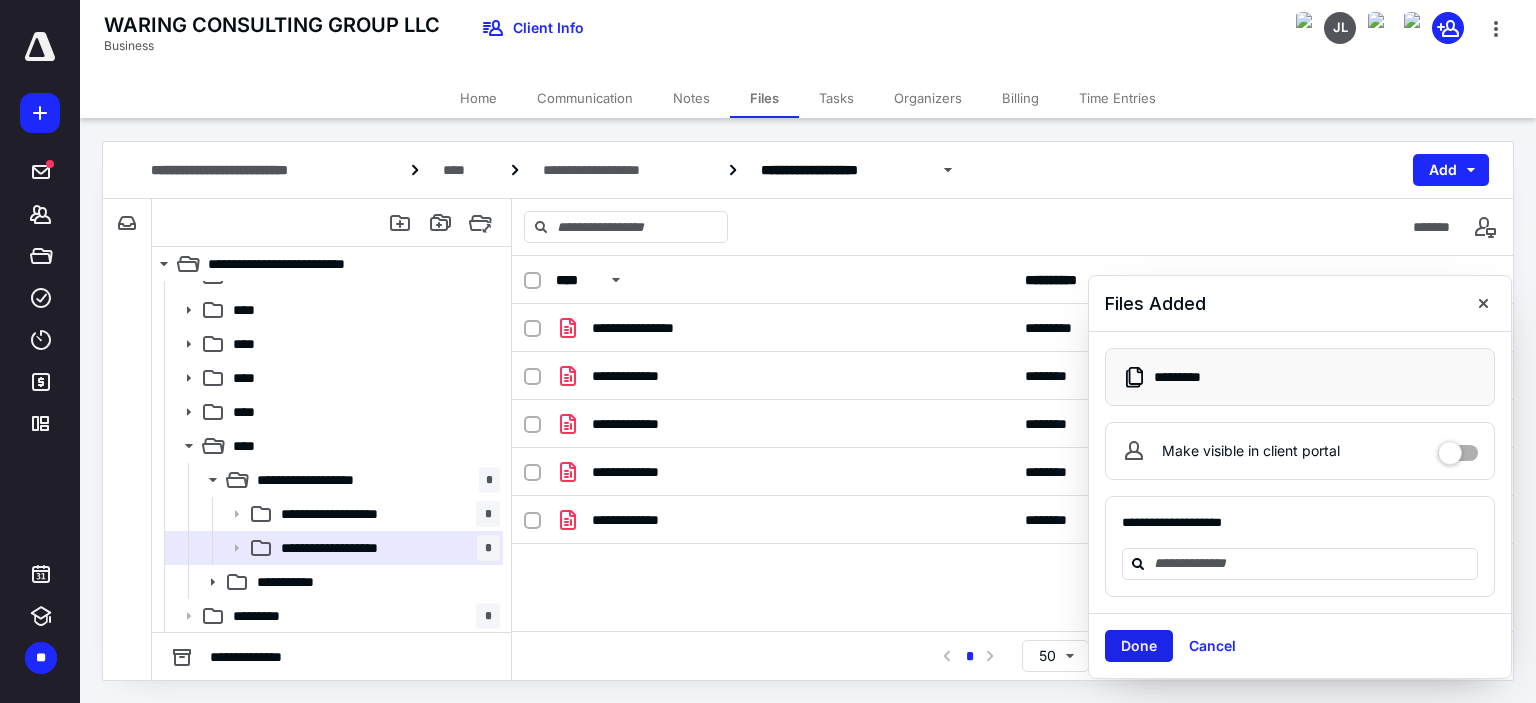click on "Done" at bounding box center (1139, 646) 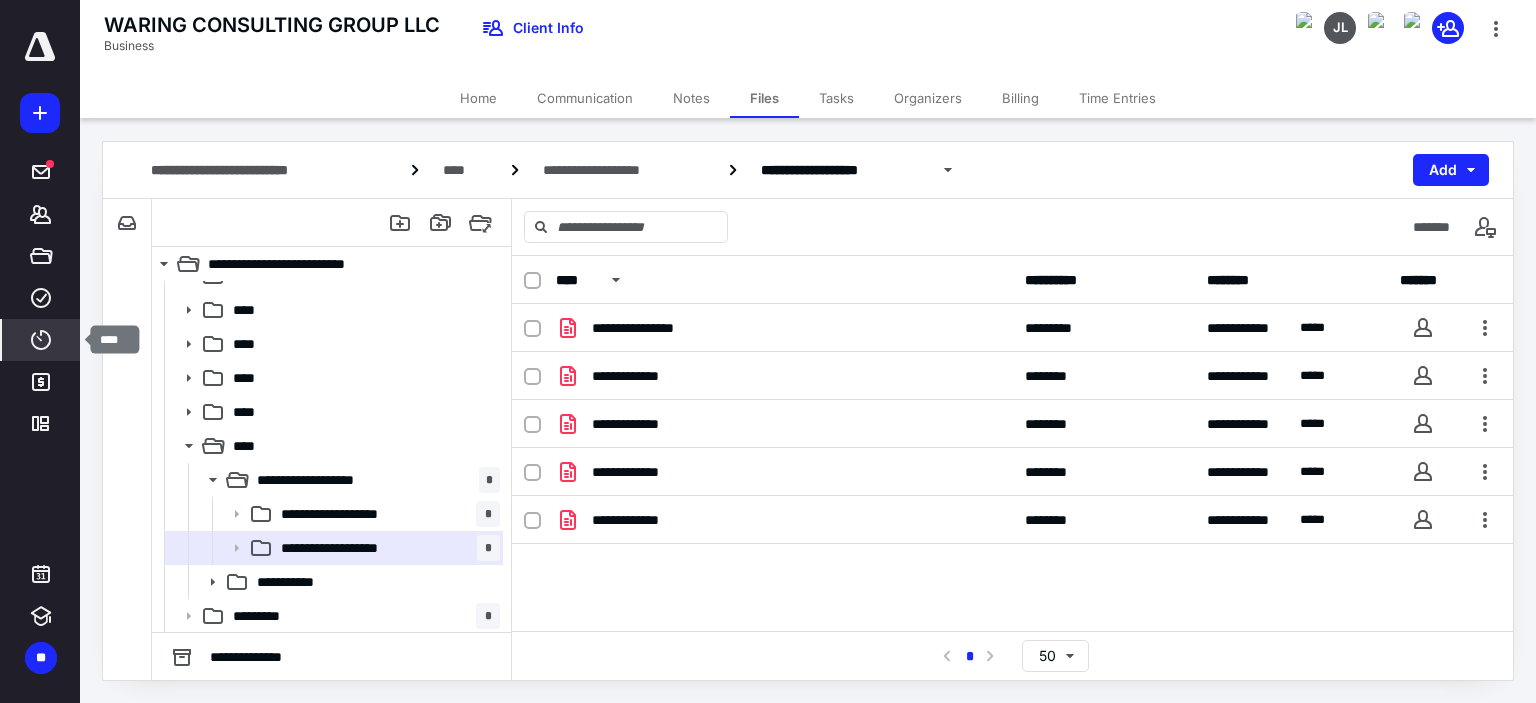 click 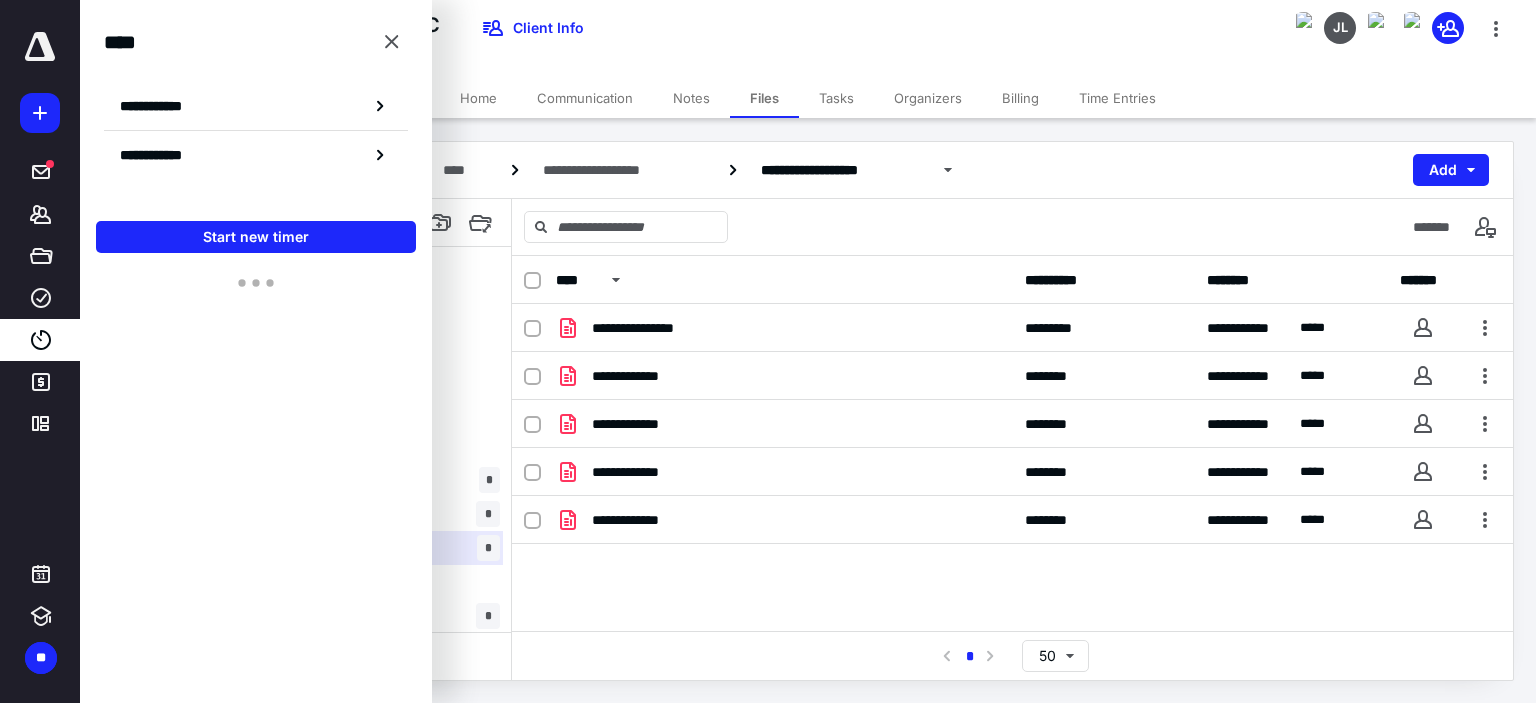 click on "**********" at bounding box center [256, 106] 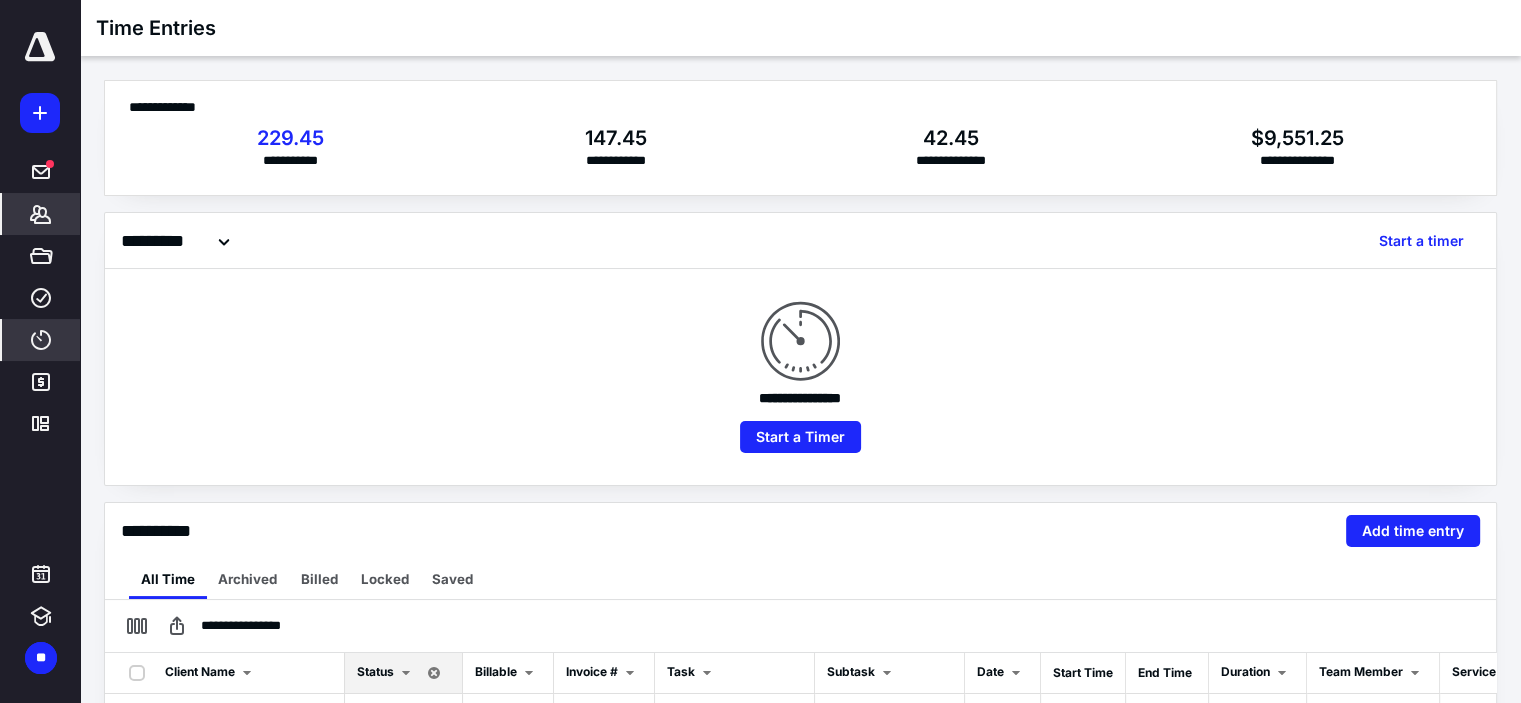 click 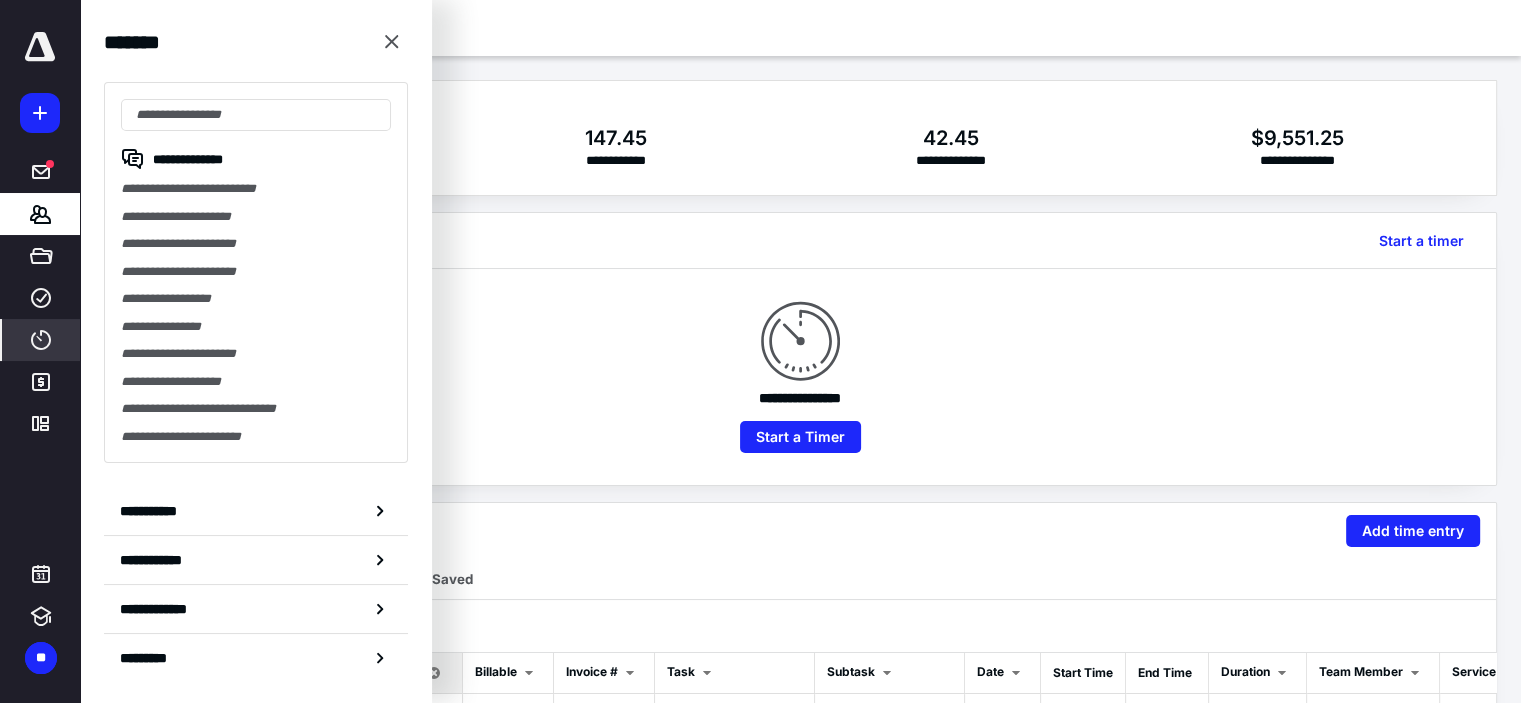 click on "**********" at bounding box center (256, 354) 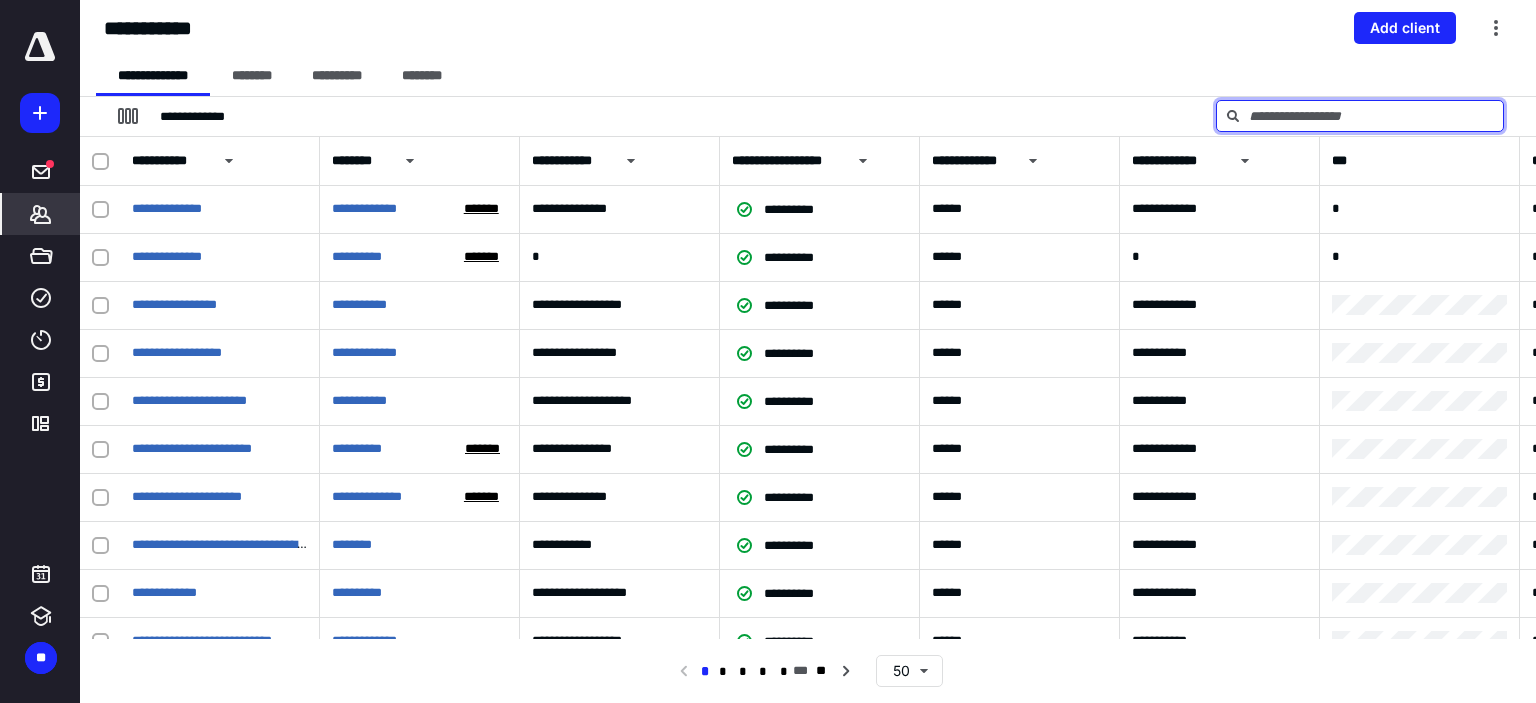 click at bounding box center (1360, 116) 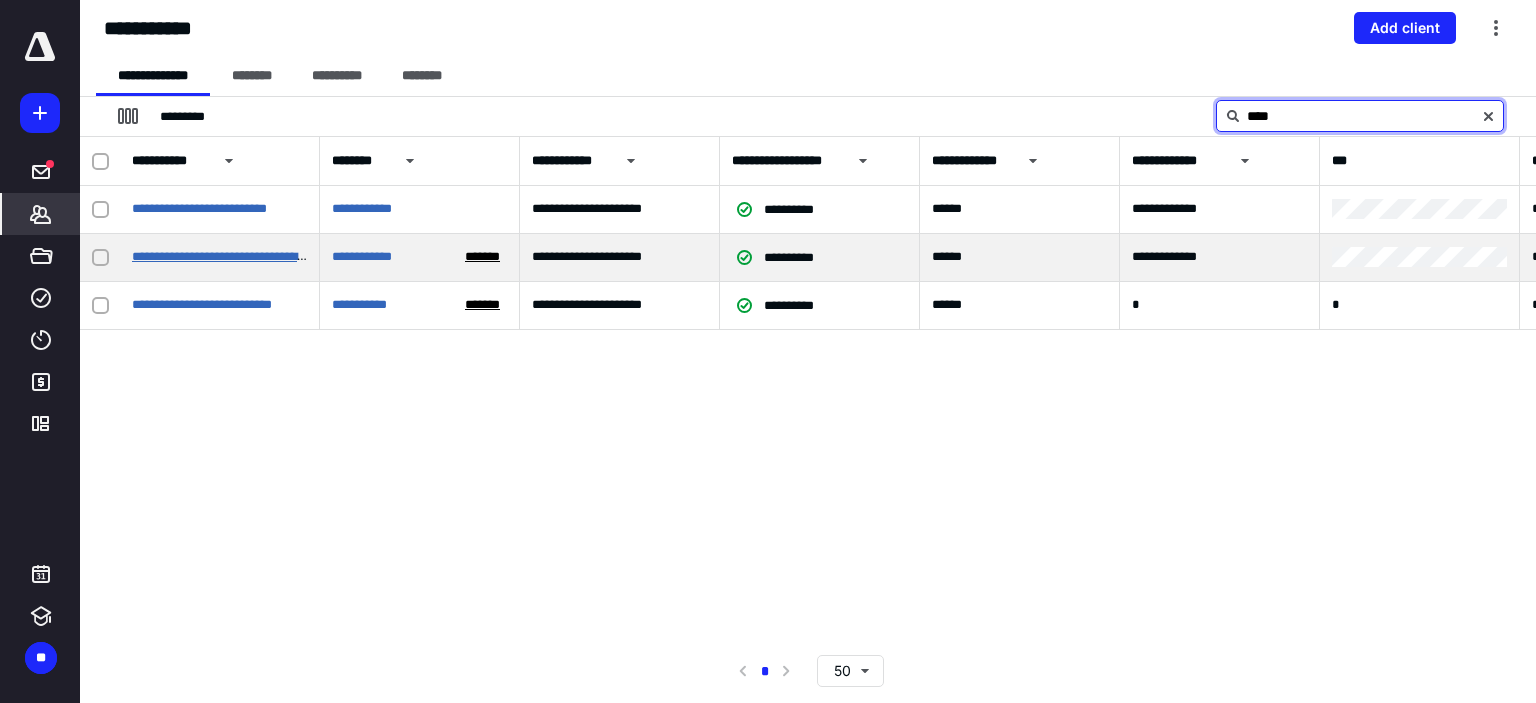 type on "****" 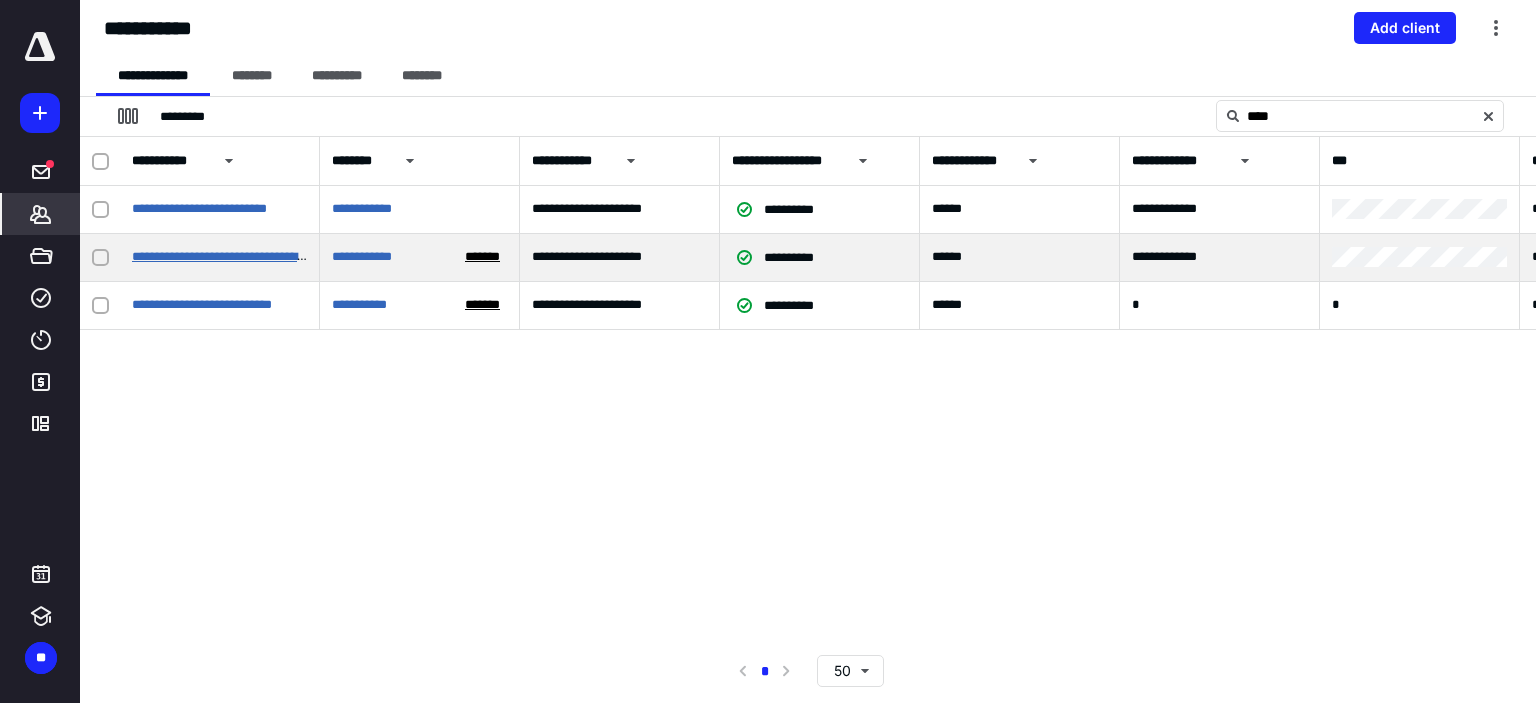 click on "**********" at bounding box center [234, 256] 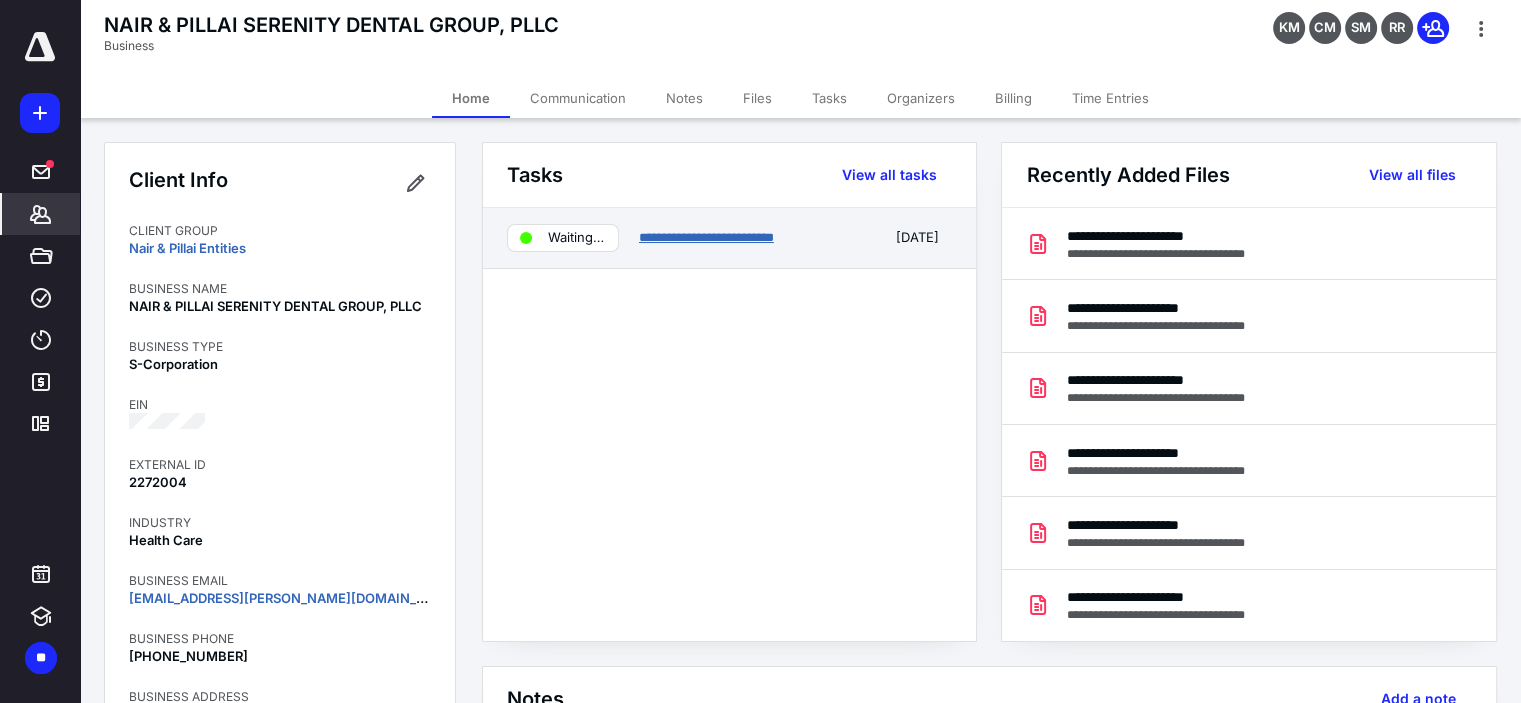 click on "**********" at bounding box center (706, 237) 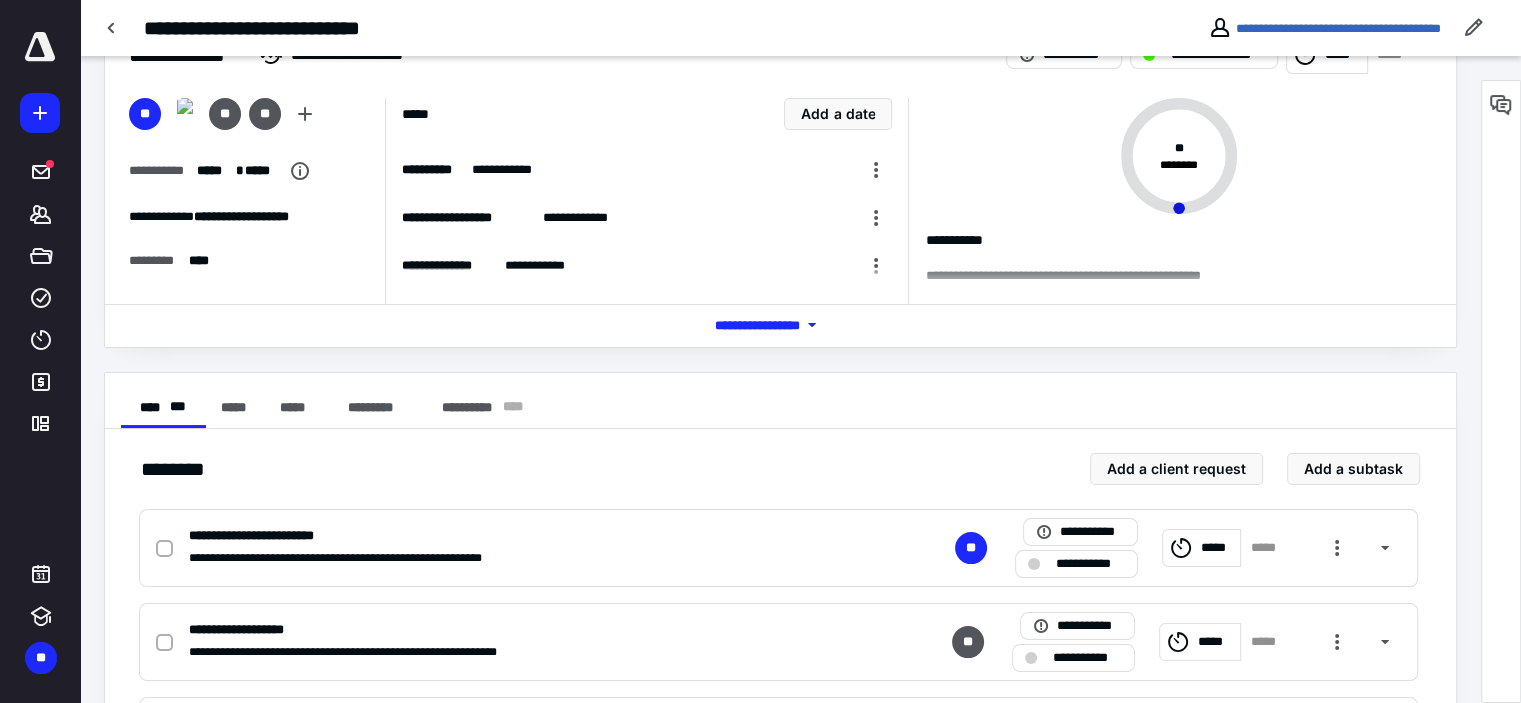 scroll, scrollTop: 100, scrollLeft: 0, axis: vertical 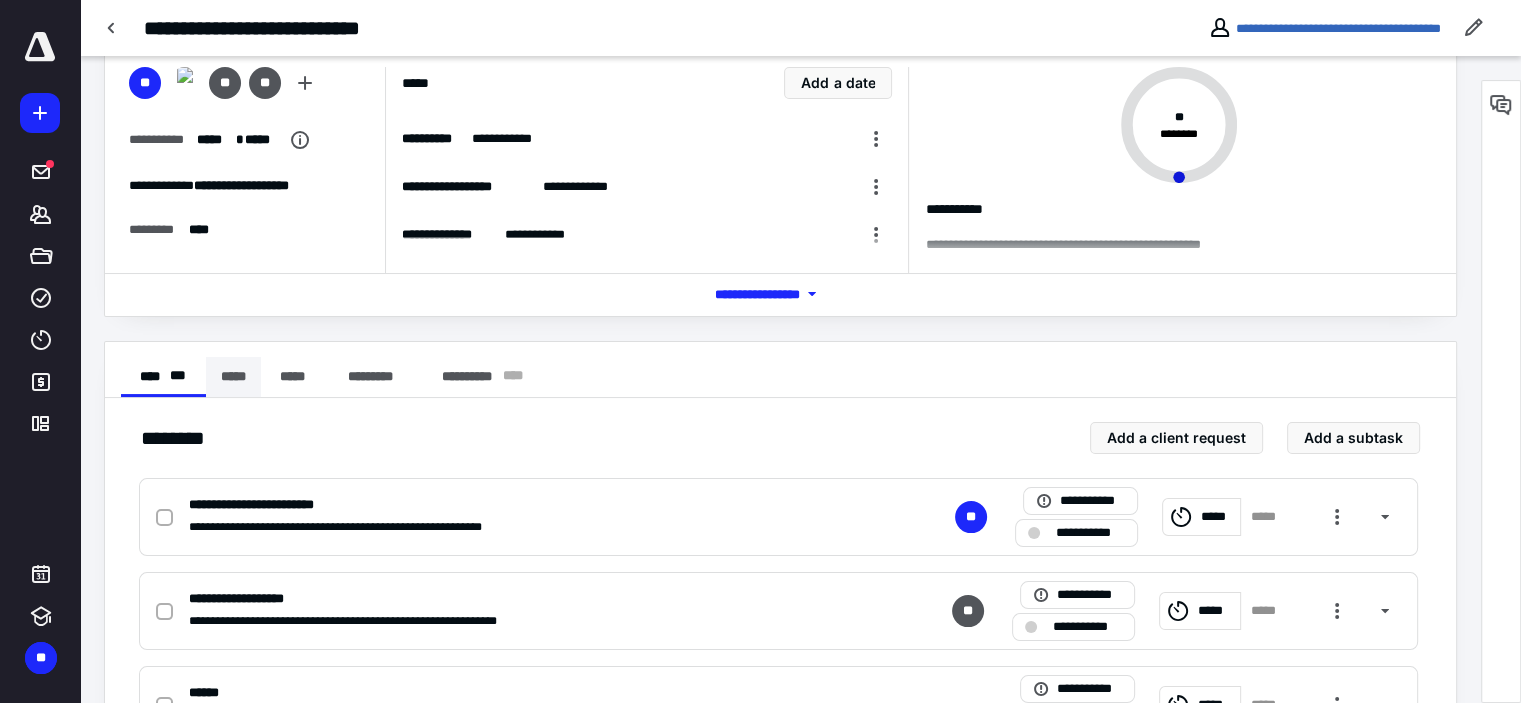 click on "*****" at bounding box center [233, 377] 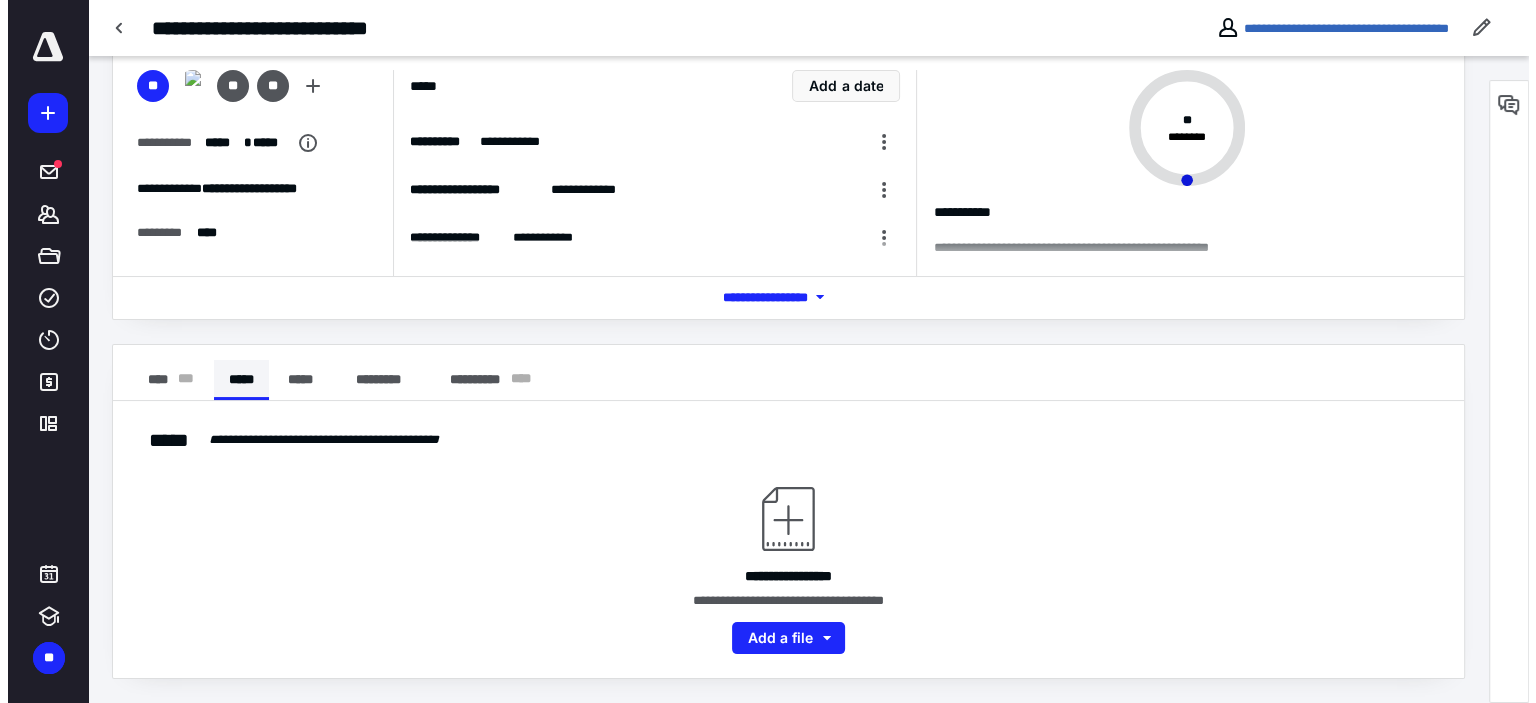 scroll, scrollTop: 95, scrollLeft: 0, axis: vertical 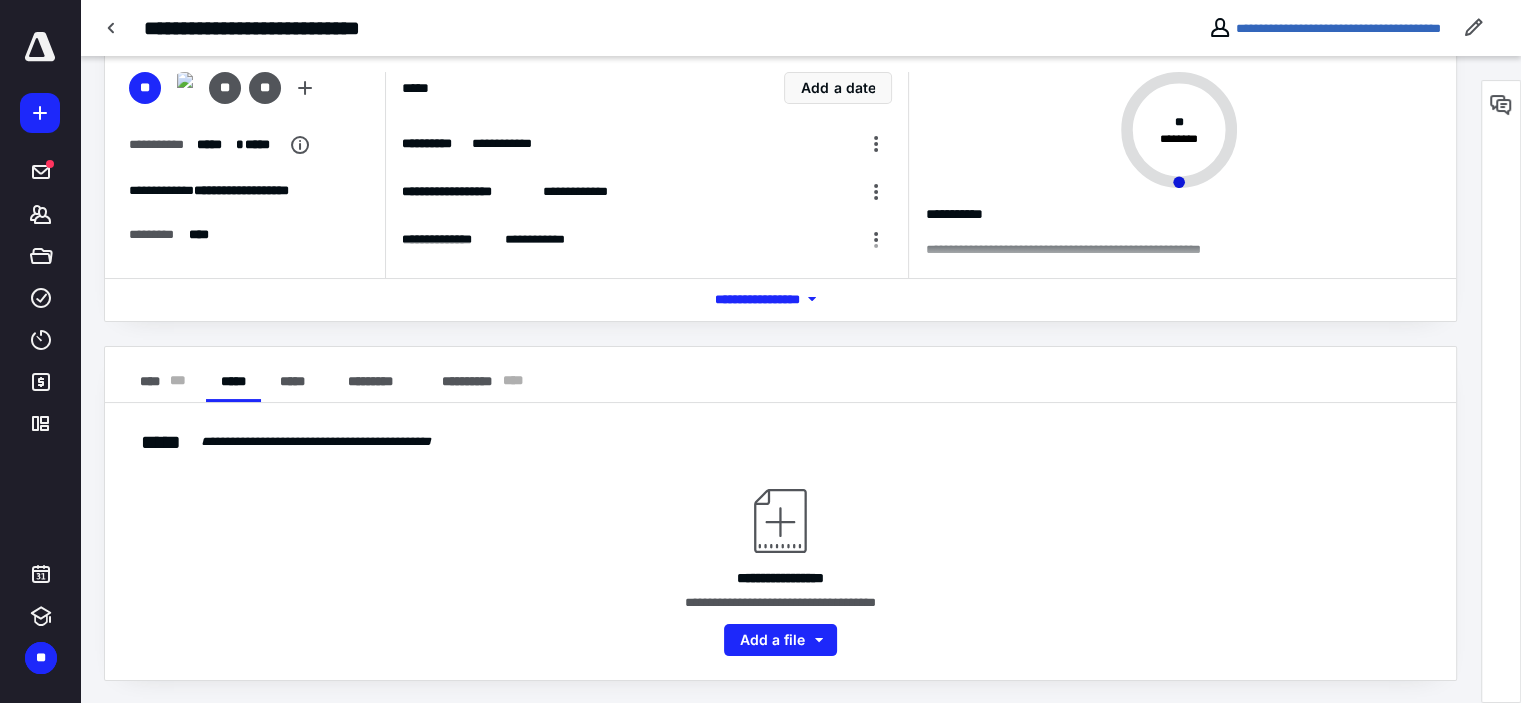 click on "**********" at bounding box center (780, 541) 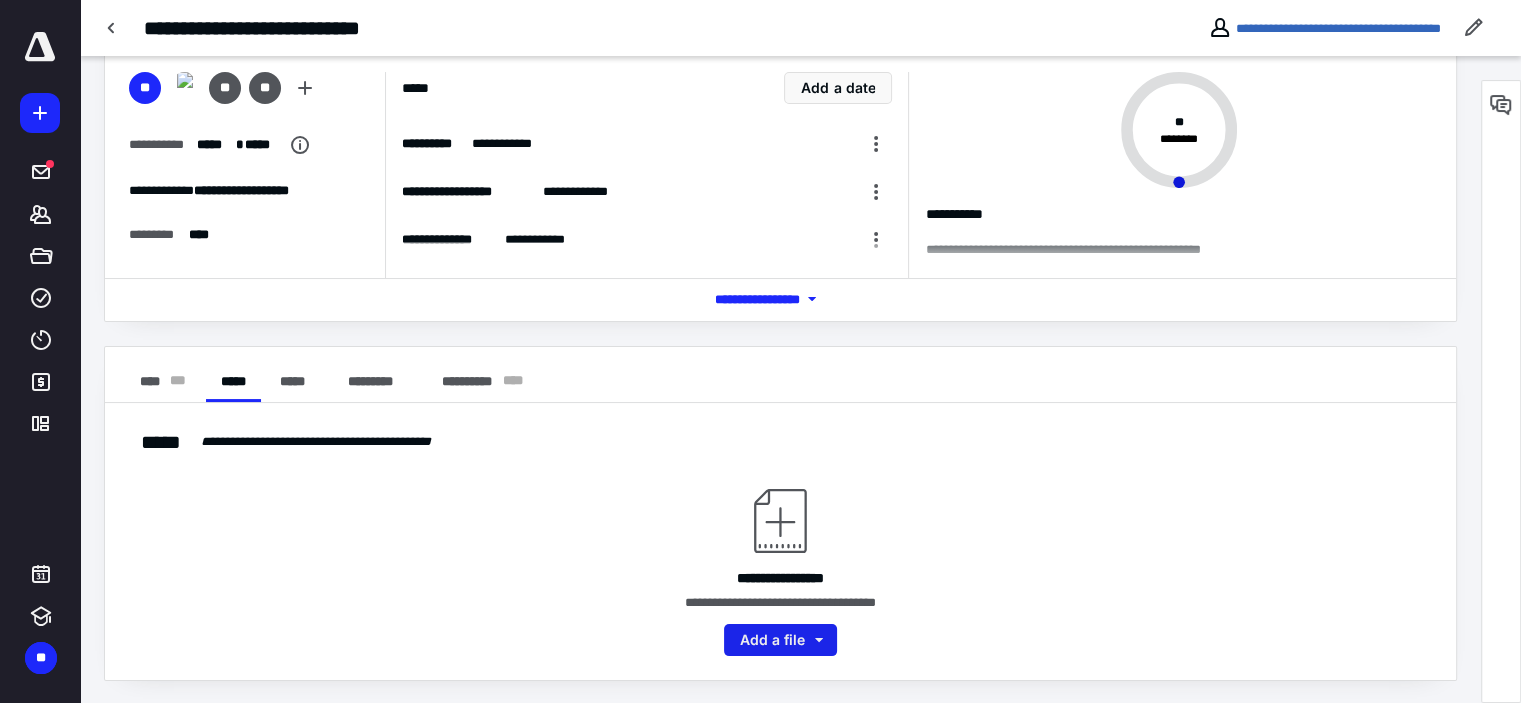 click on "Add a file" at bounding box center [780, 640] 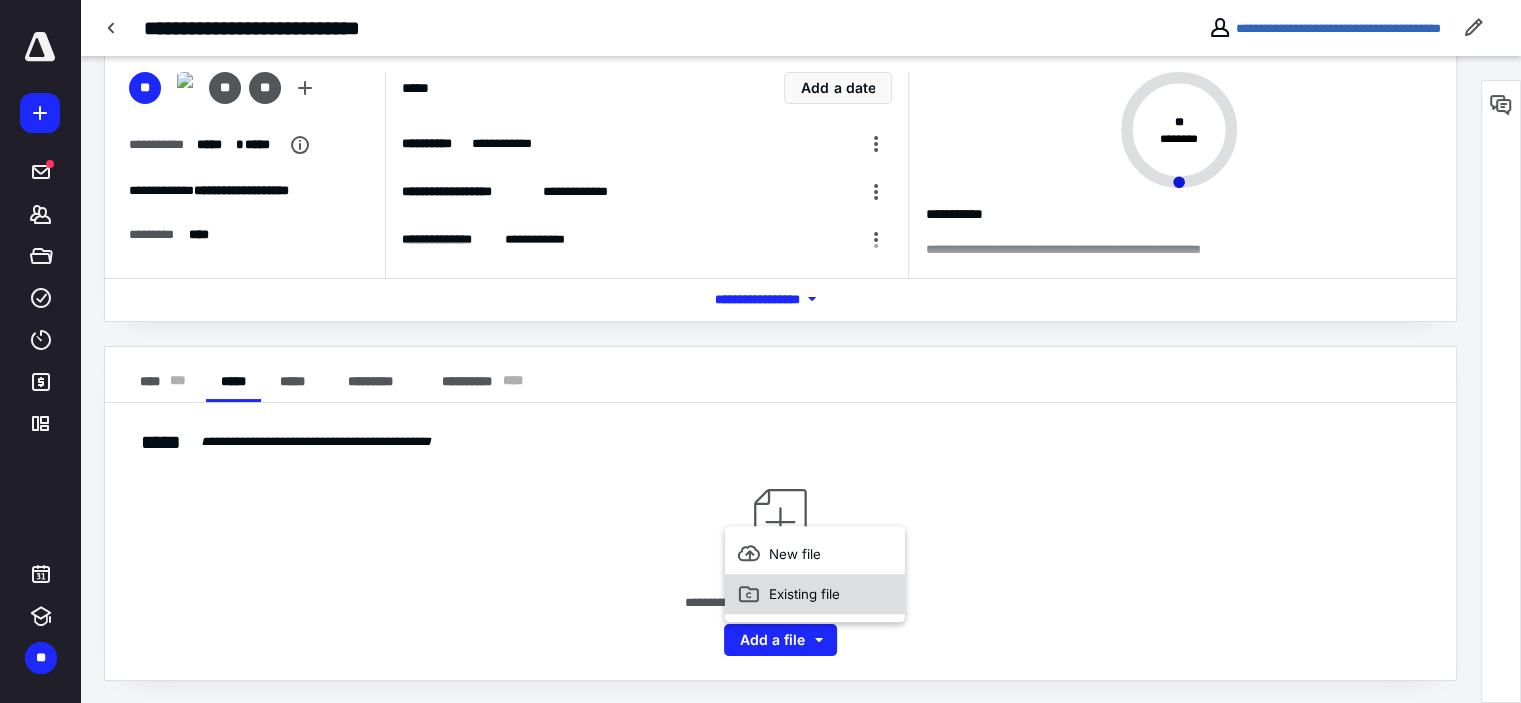 click on "Existing file" at bounding box center [815, 594] 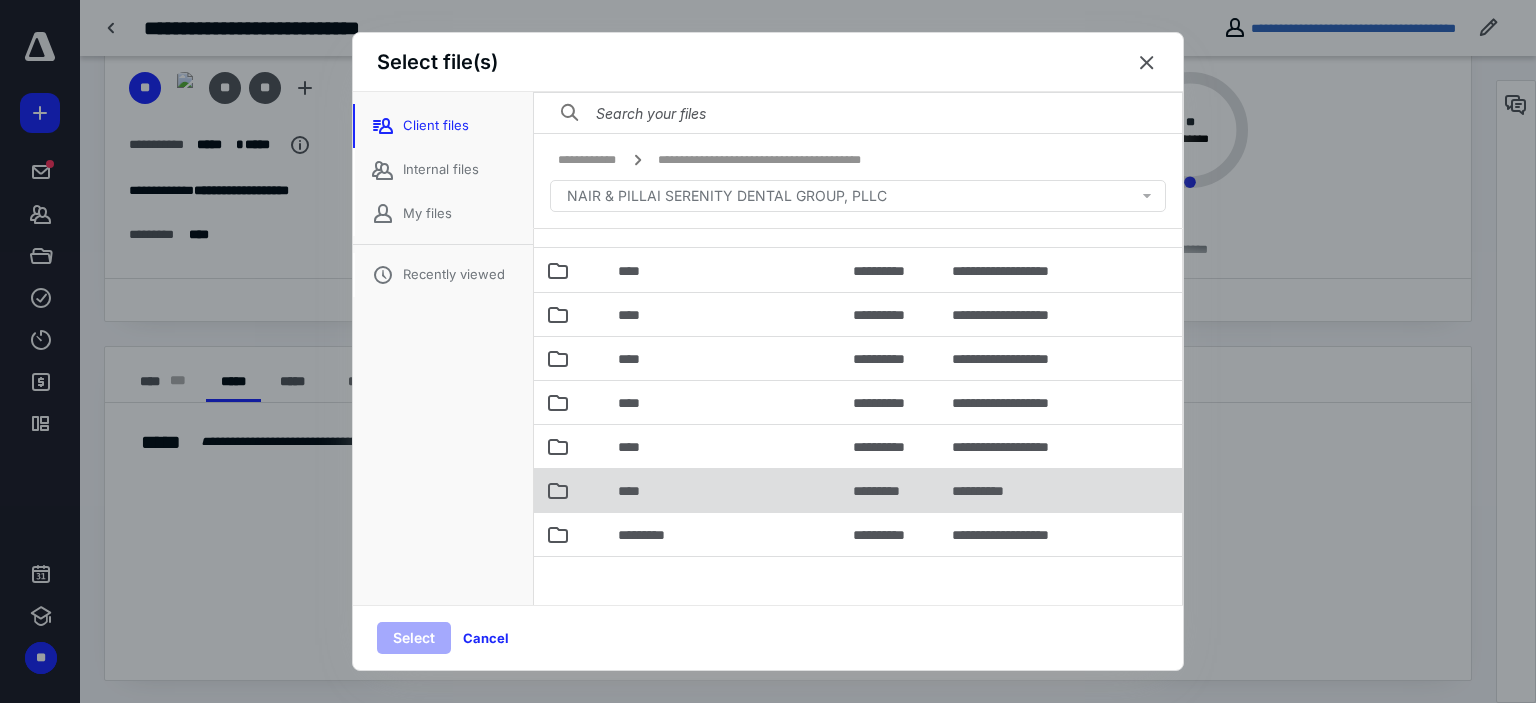 scroll, scrollTop: 56, scrollLeft: 0, axis: vertical 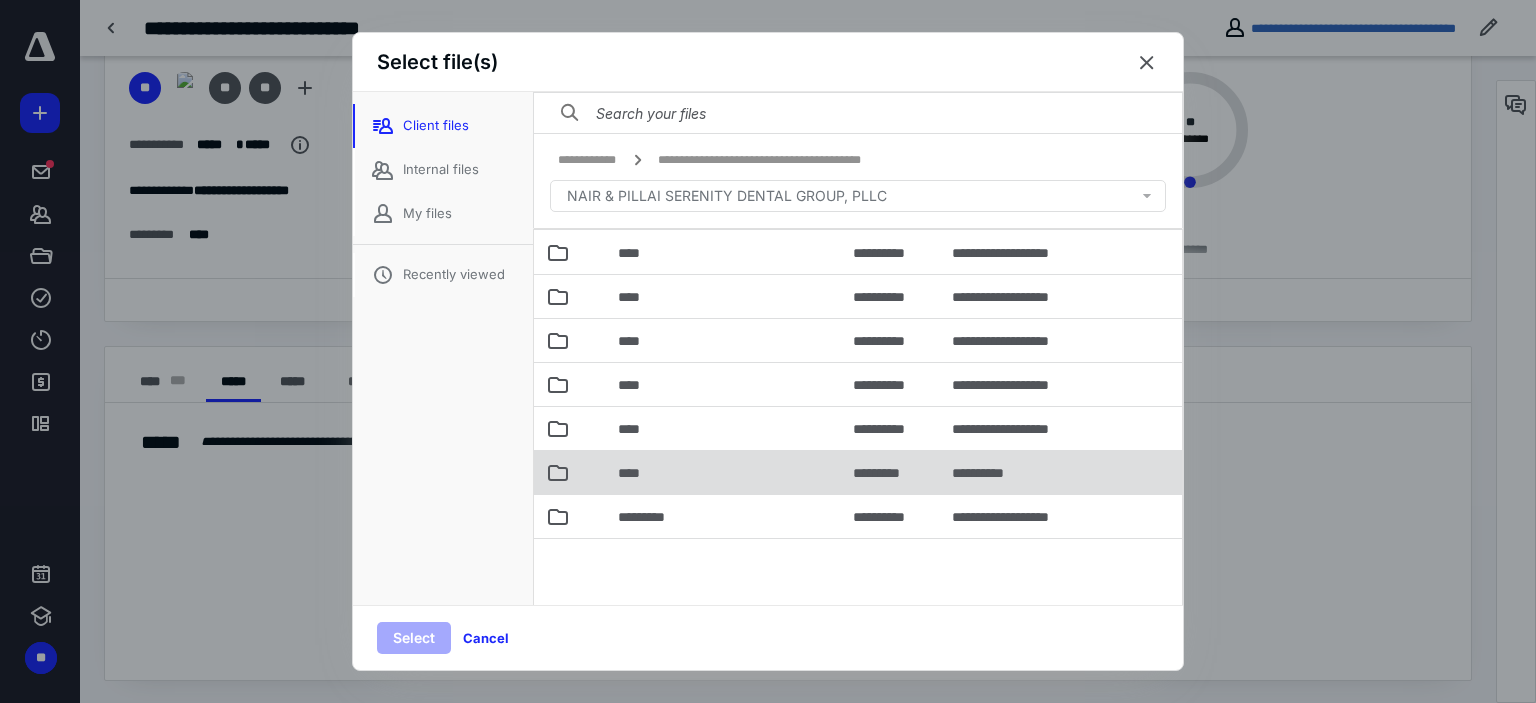 click on "****" at bounding box center [635, 473] 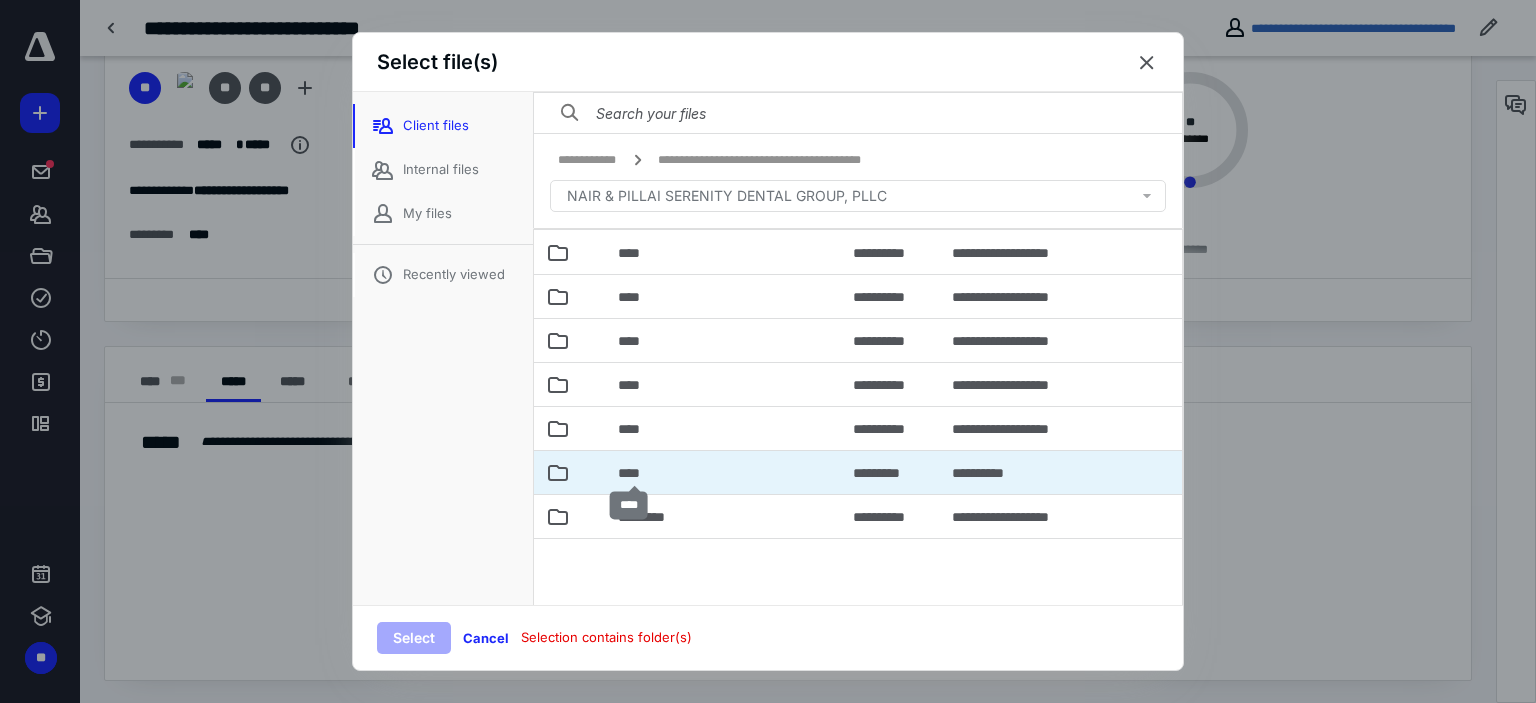 click on "****" at bounding box center (635, 473) 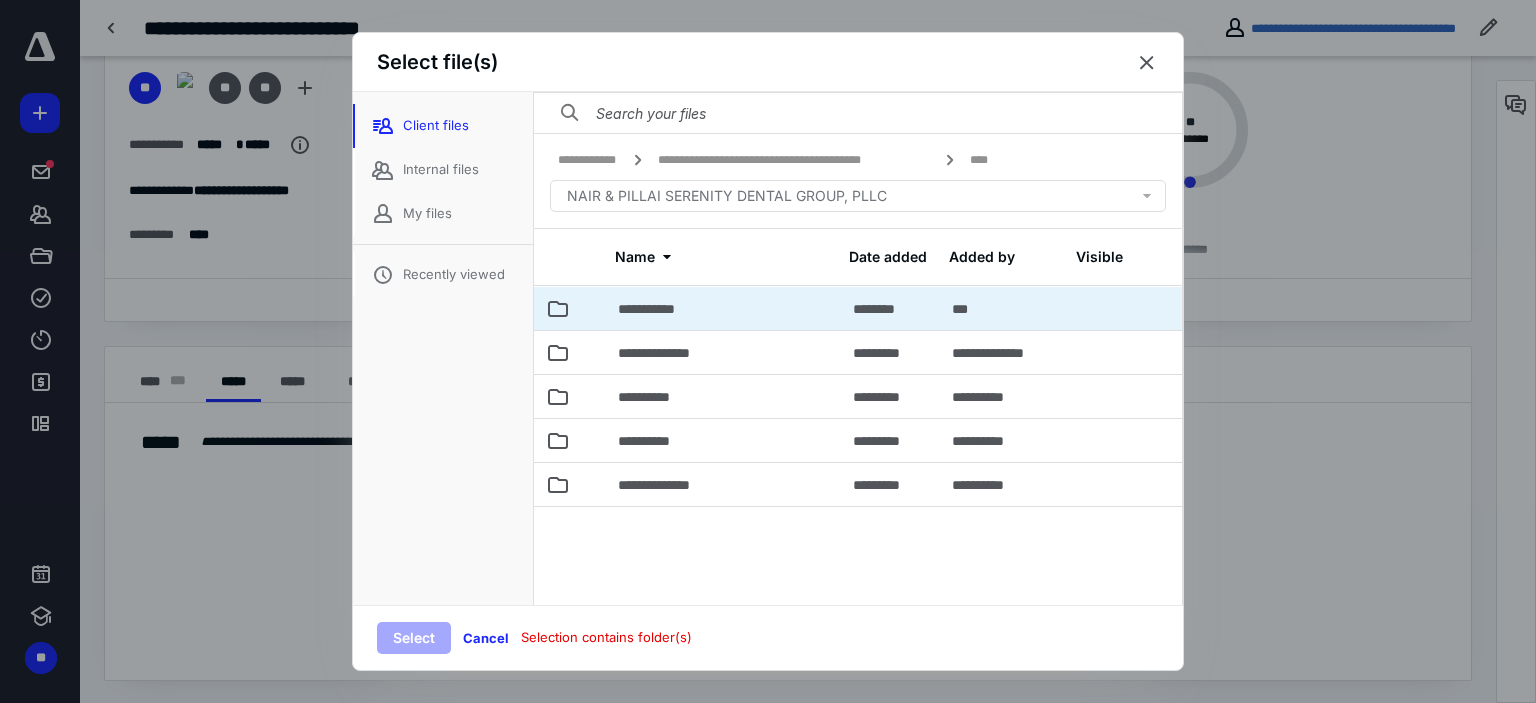 click on "**********" at bounding box center (723, 308) 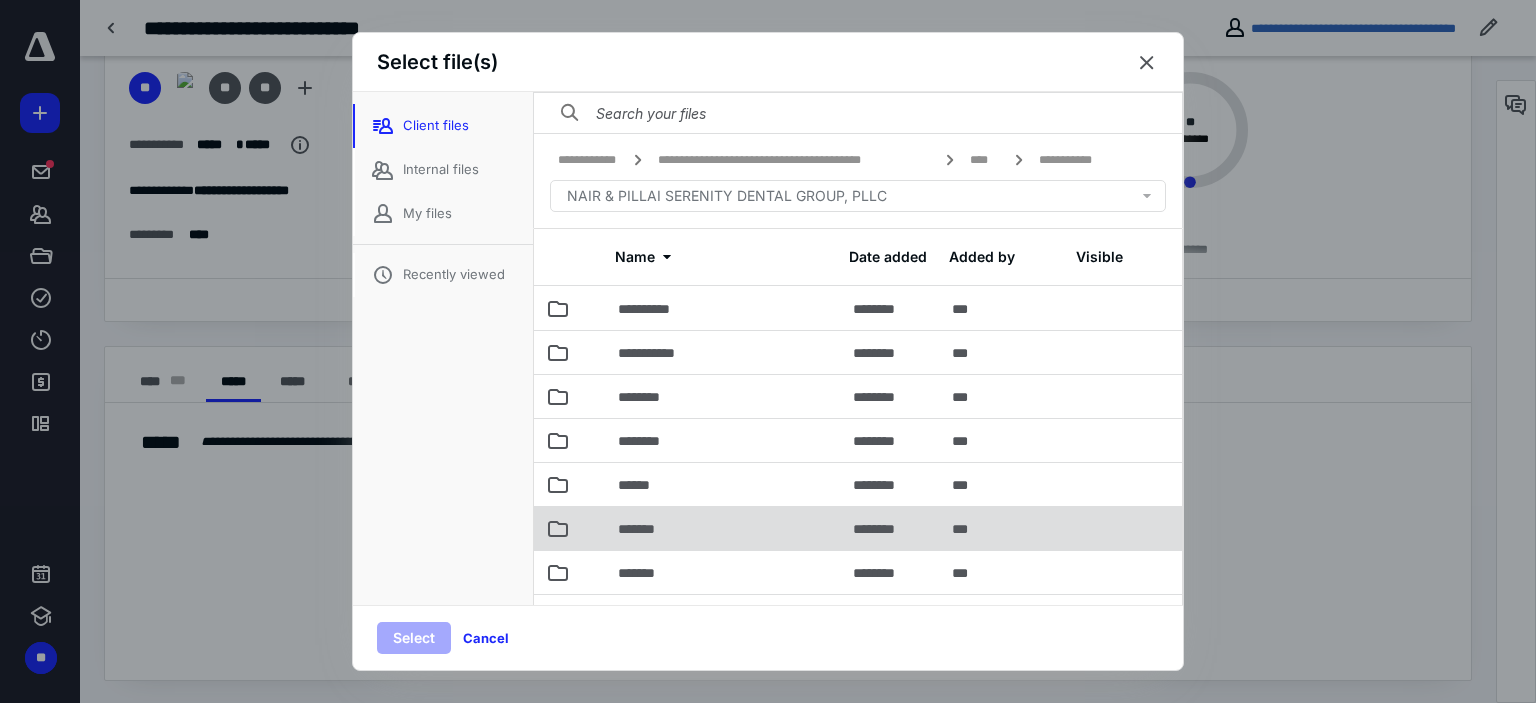 click on "*******" at bounding box center (723, 528) 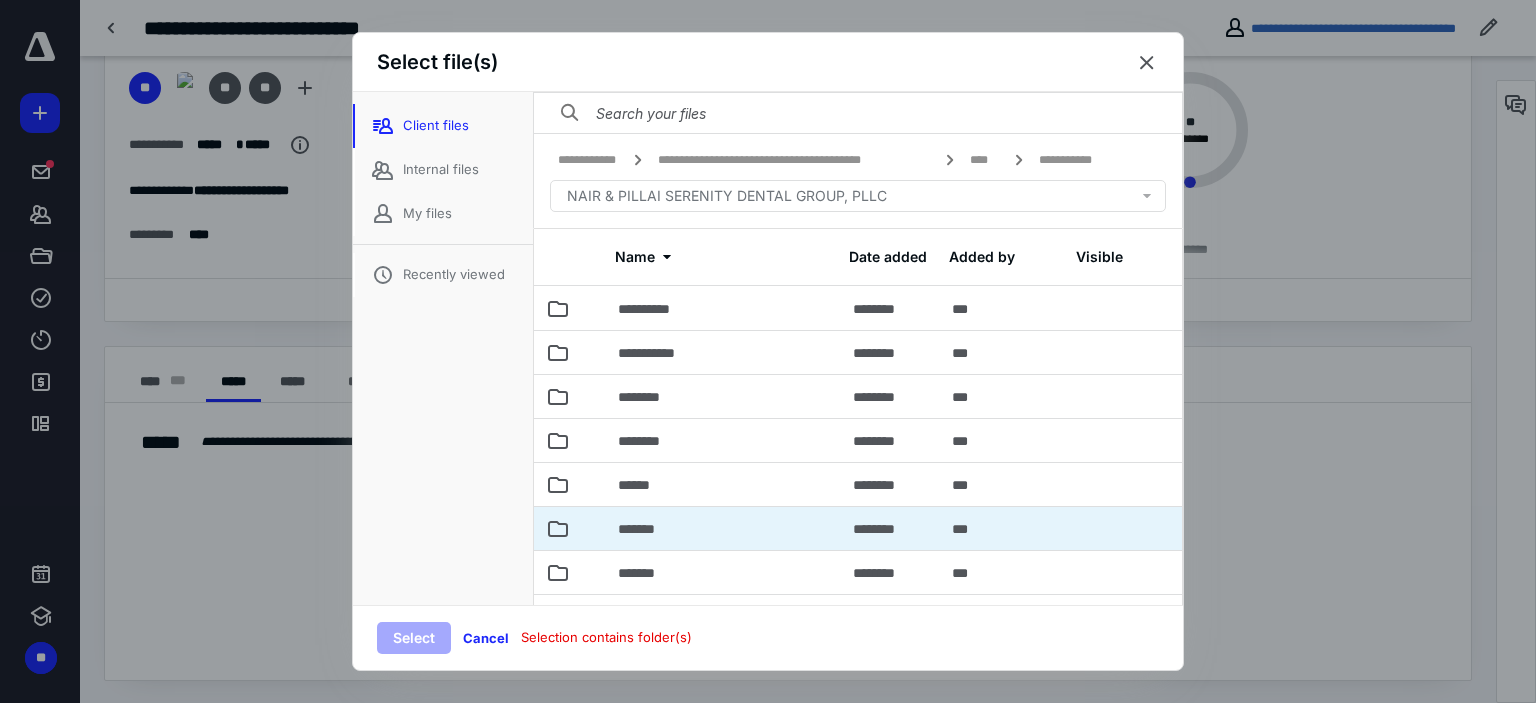 click on "*******" at bounding box center [723, 528] 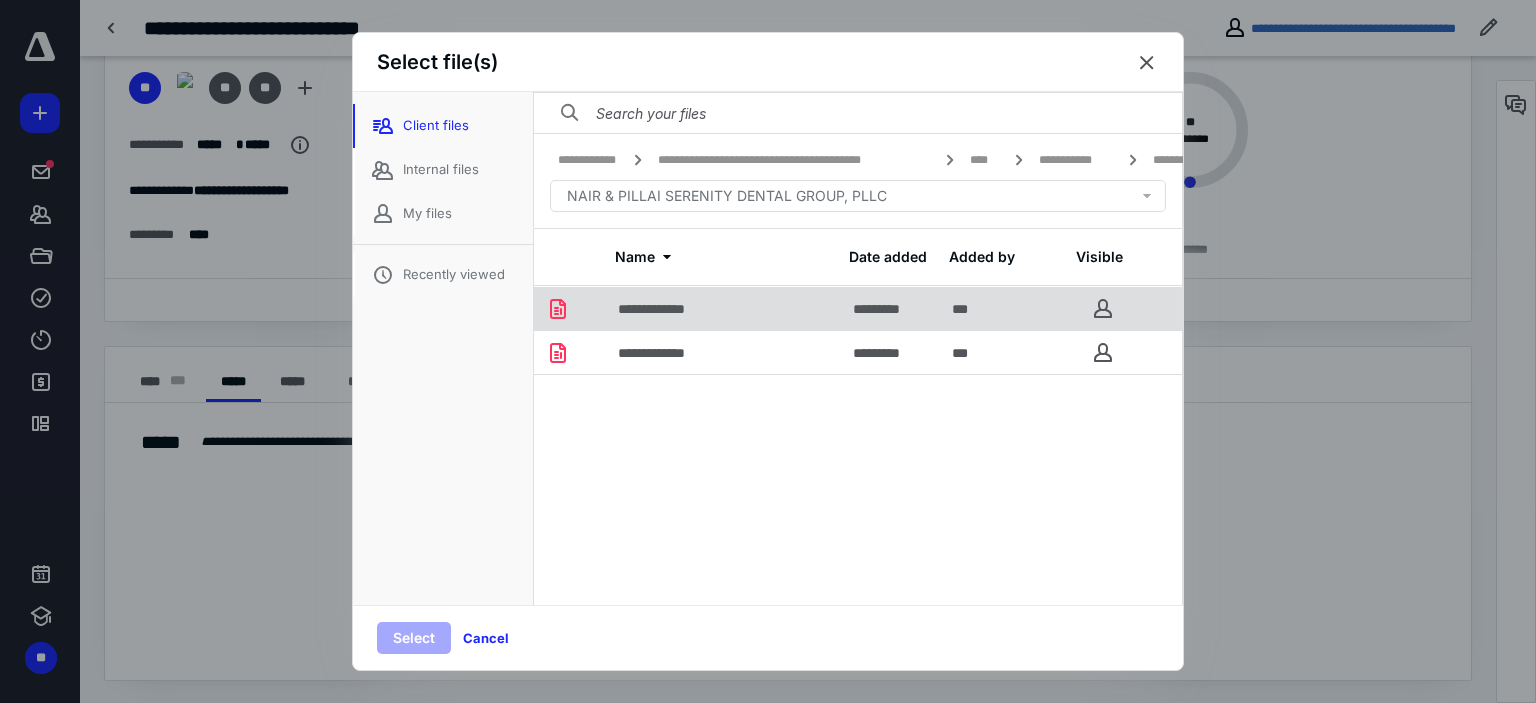click on "**********" at bounding box center [668, 309] 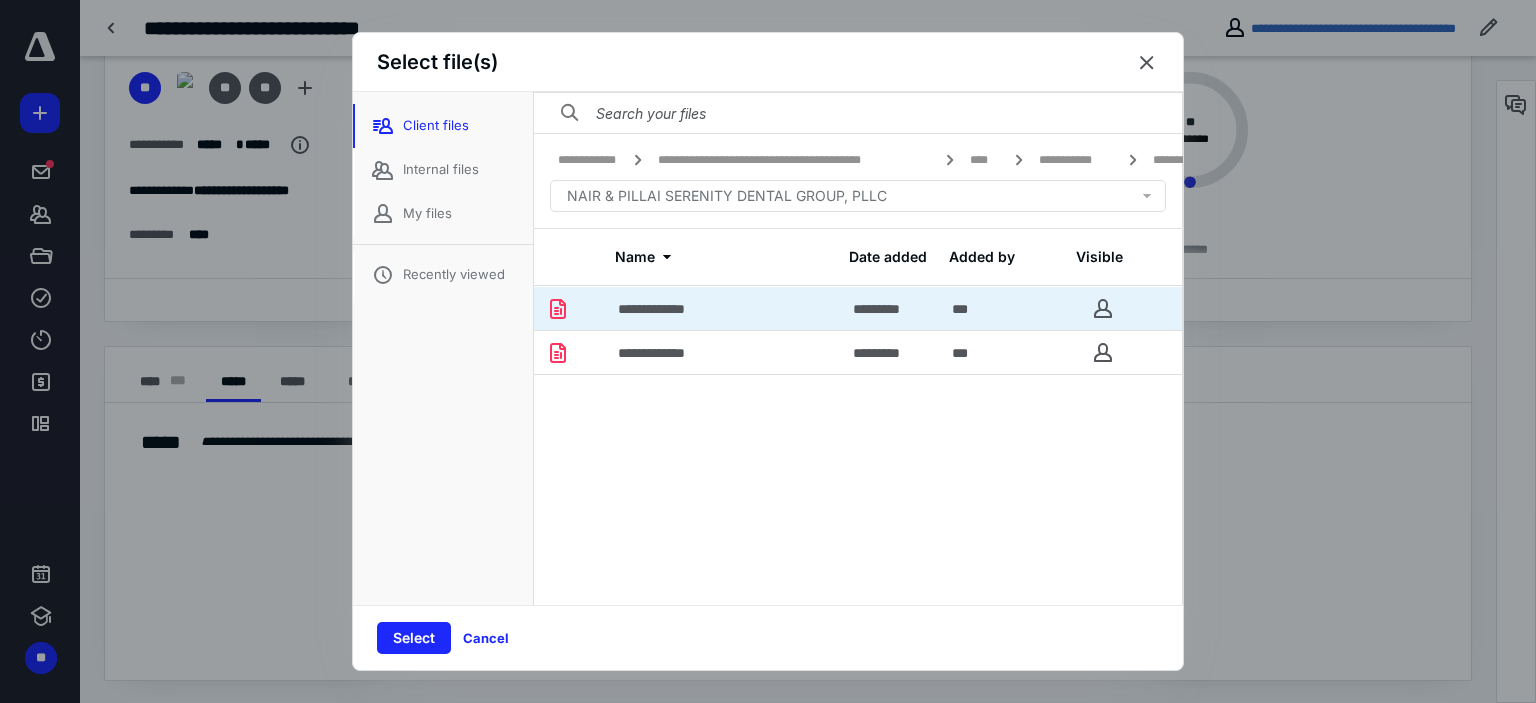 click on "Select" at bounding box center [414, 638] 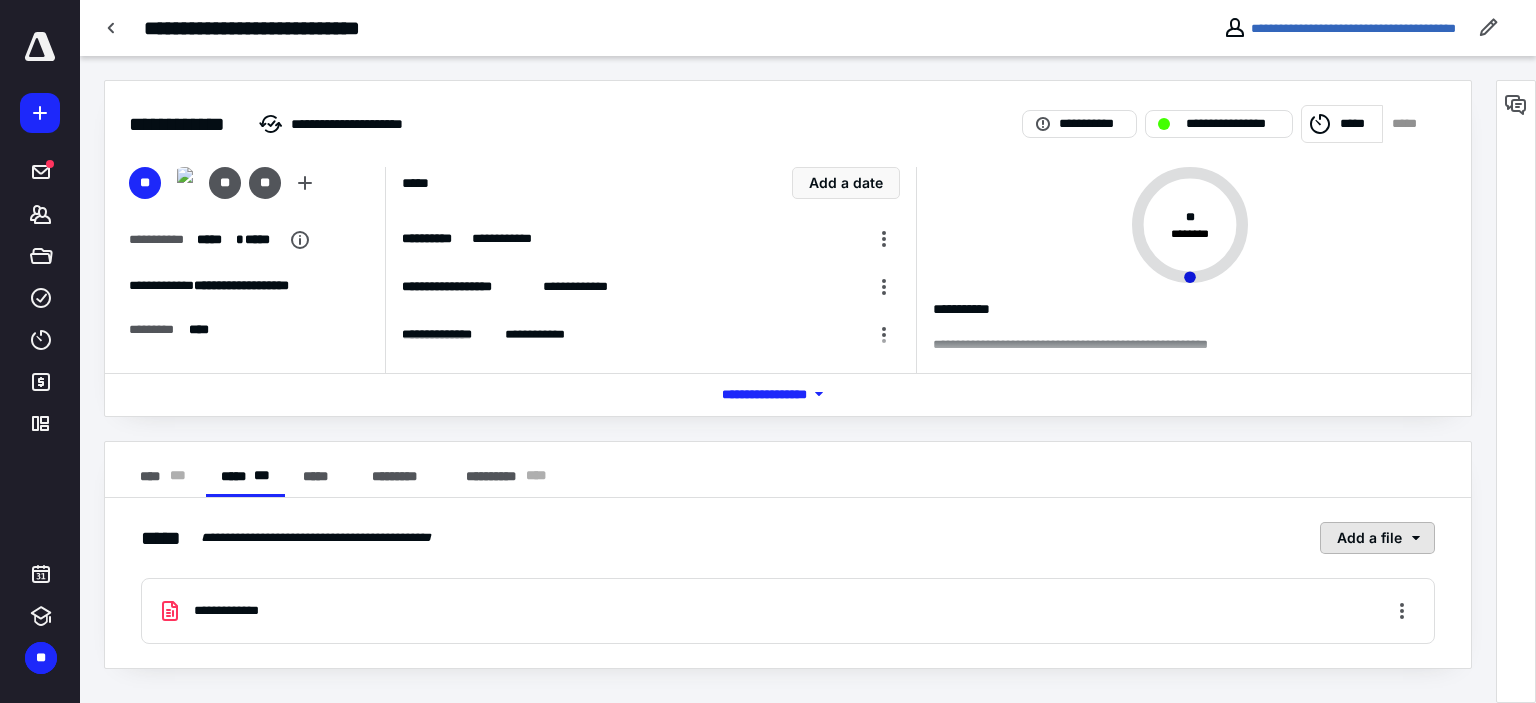 click on "Add a file" at bounding box center (1377, 538) 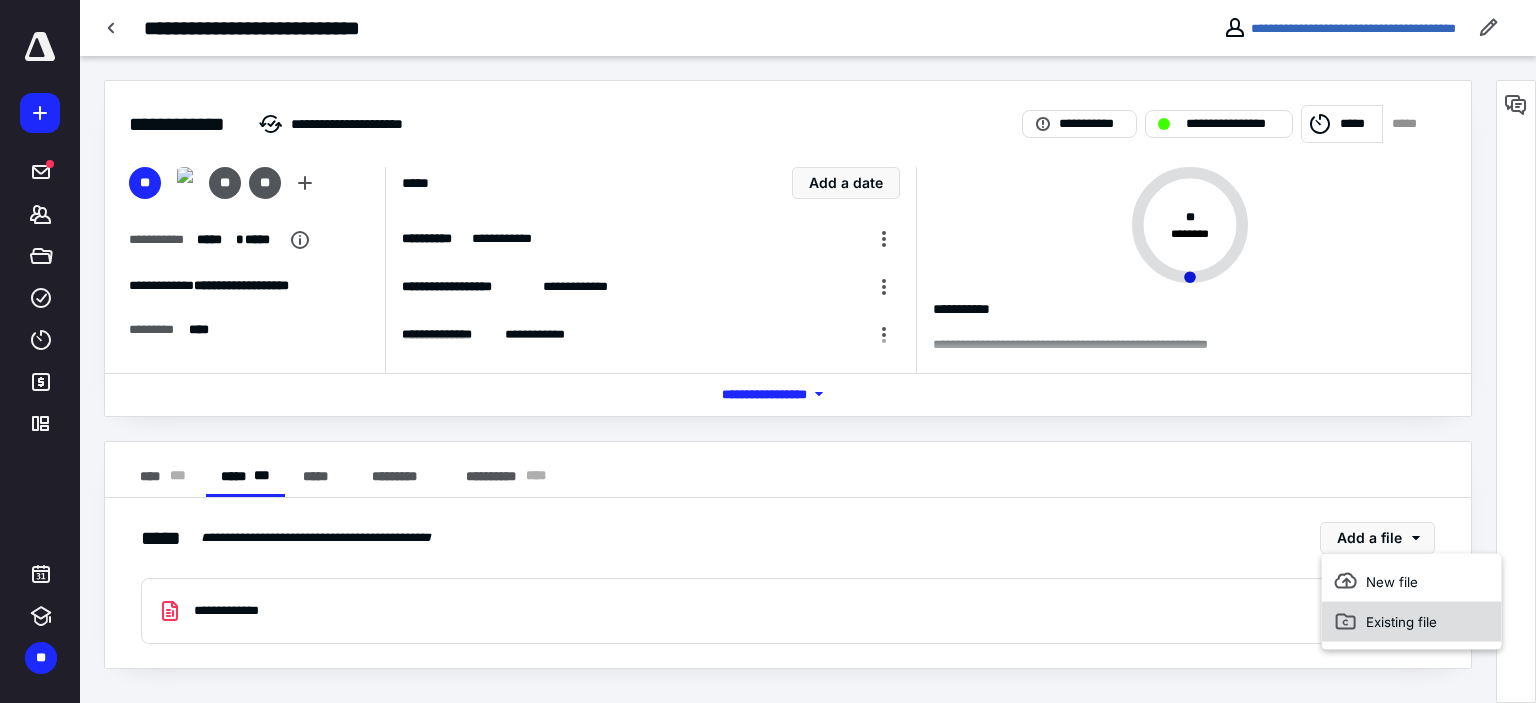 click on "Existing file" at bounding box center [1412, 622] 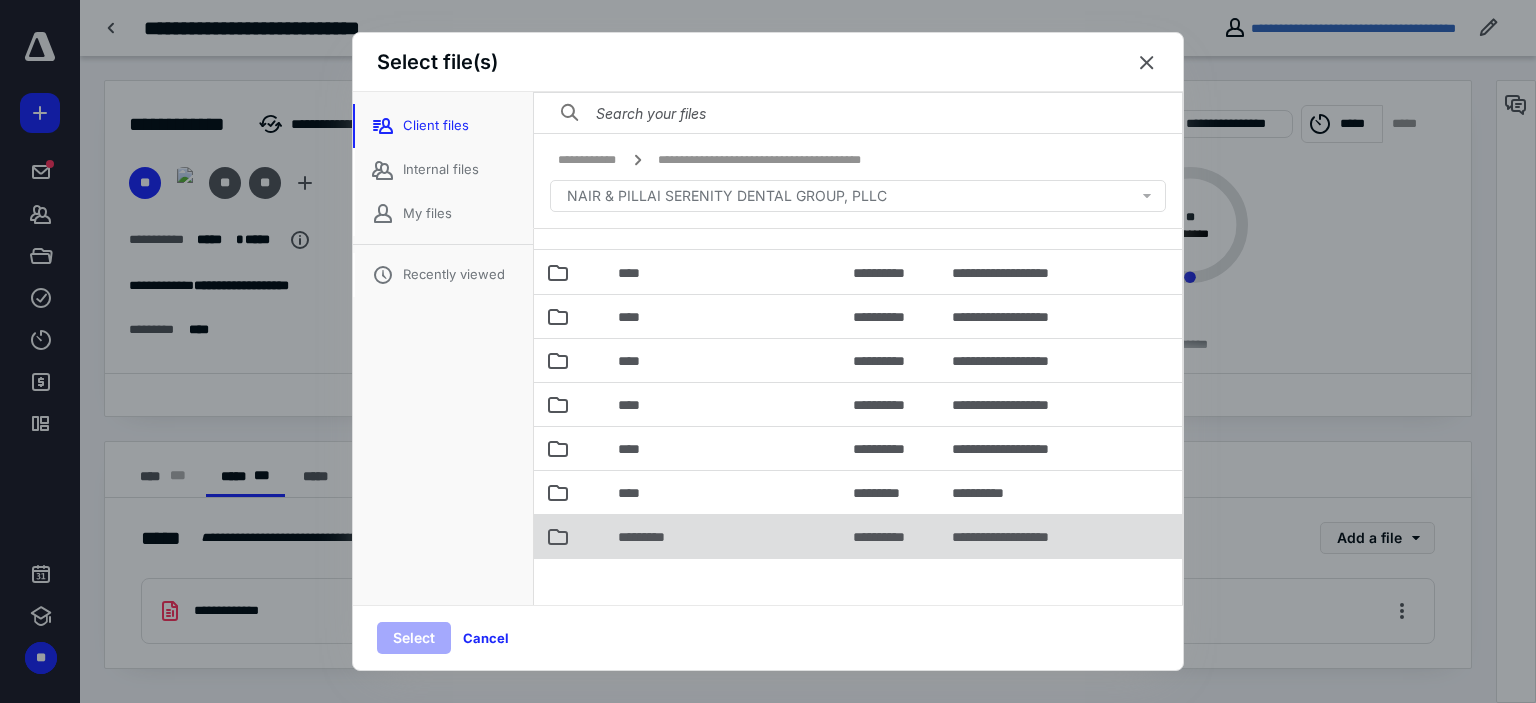 scroll, scrollTop: 56, scrollLeft: 0, axis: vertical 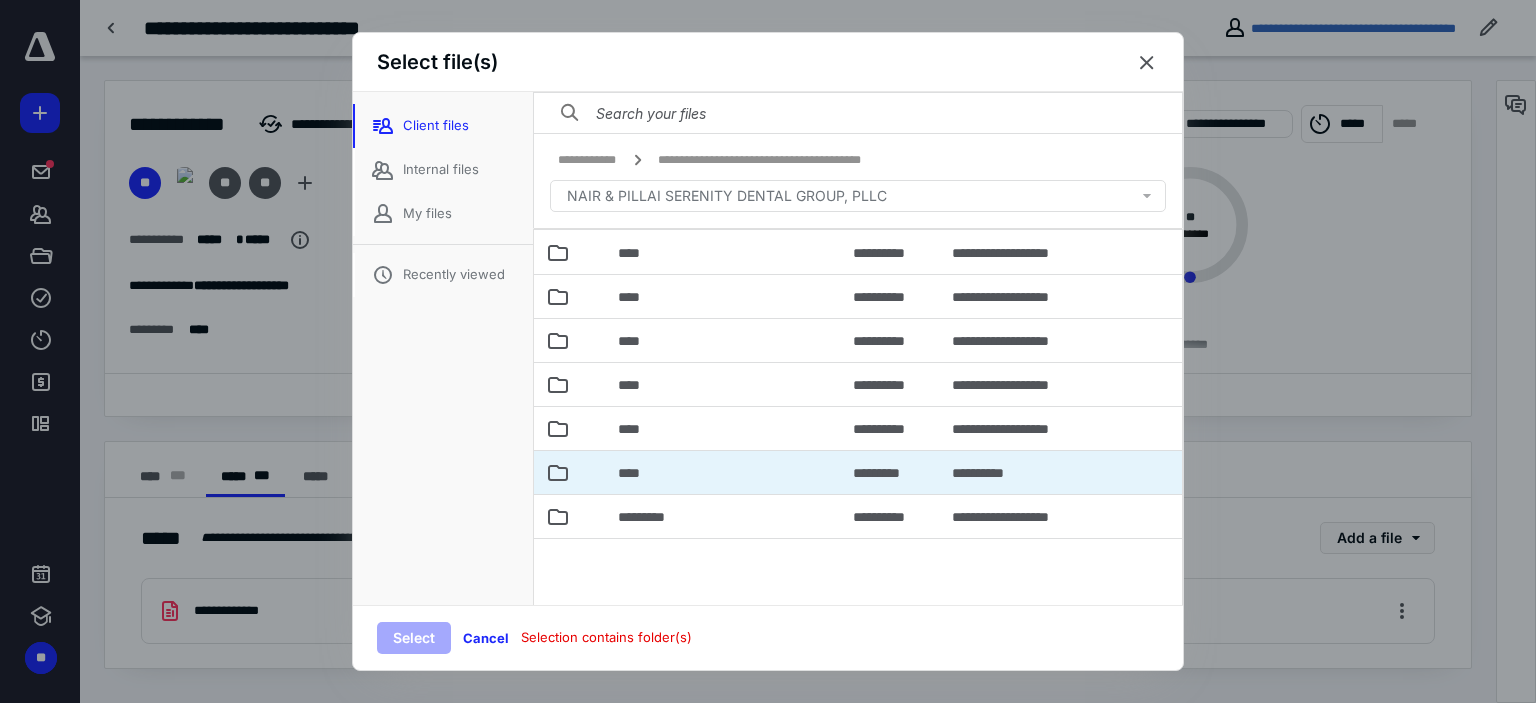 click on "****" at bounding box center (635, 473) 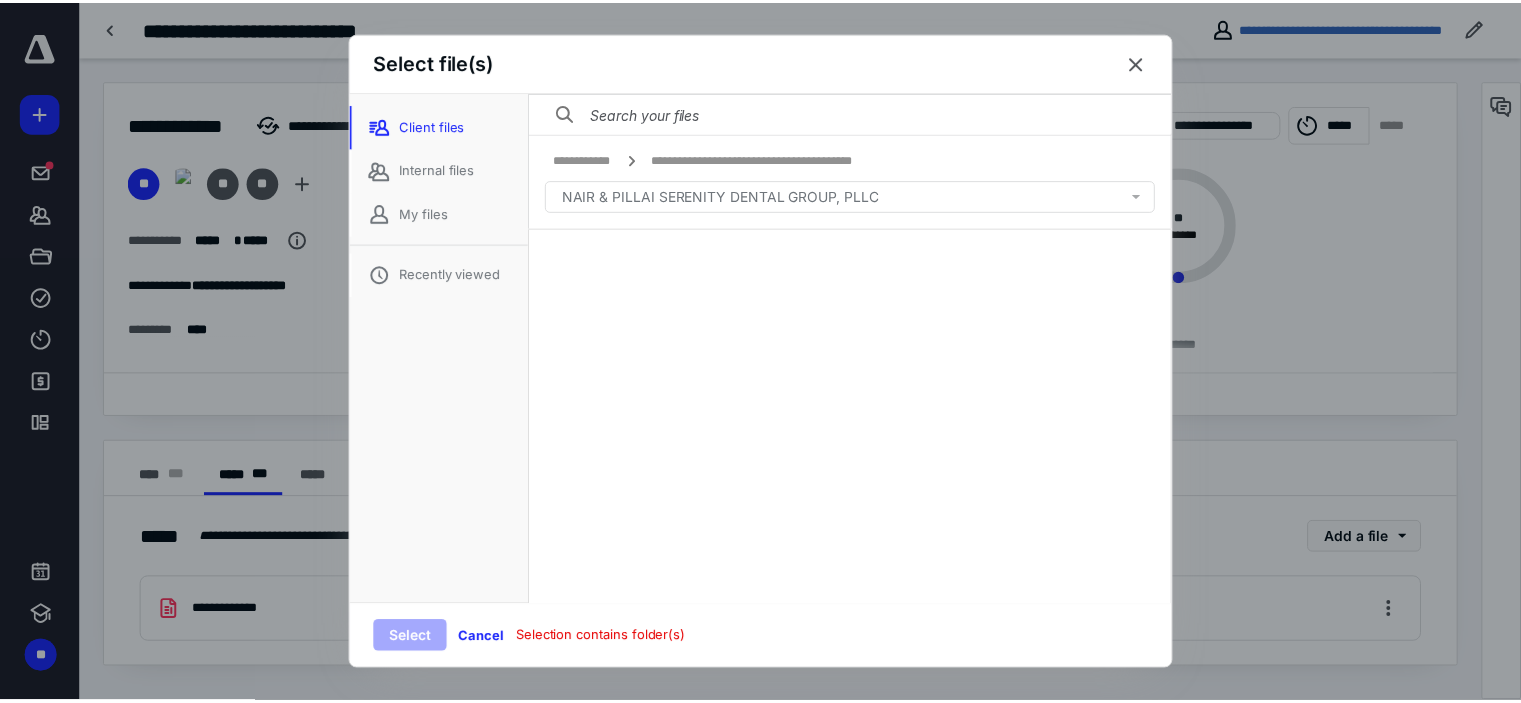 scroll, scrollTop: 0, scrollLeft: 0, axis: both 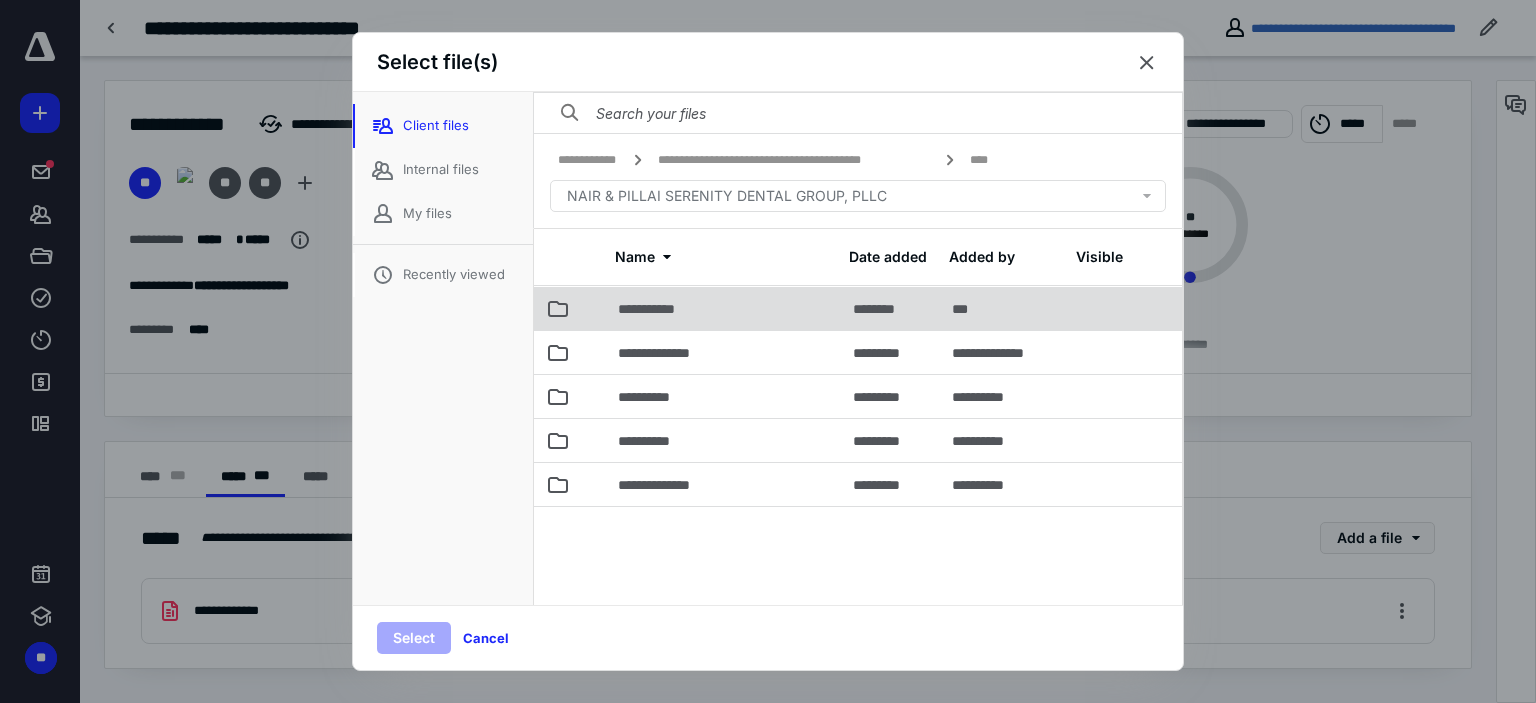 click on "**********" at bounding box center (723, 308) 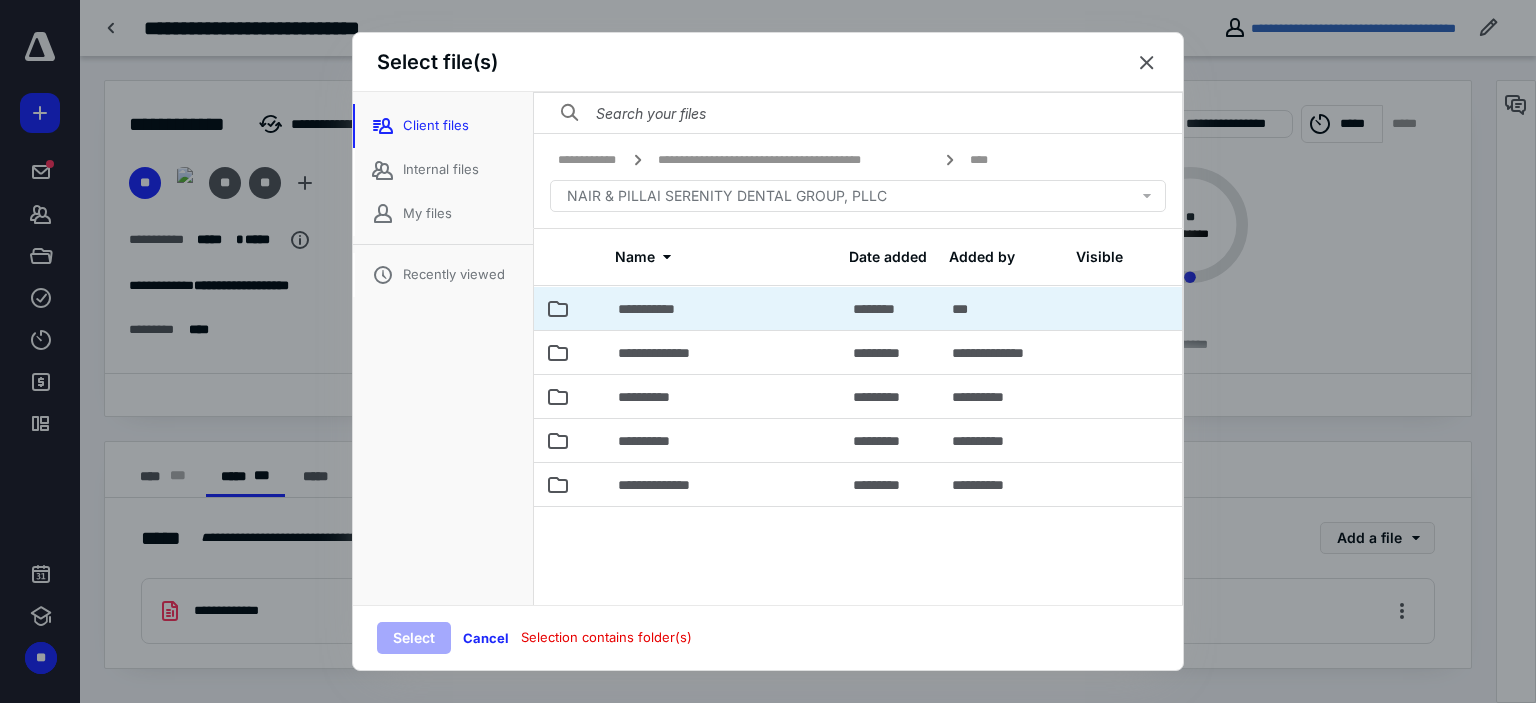 click on "**********" at bounding box center [723, 308] 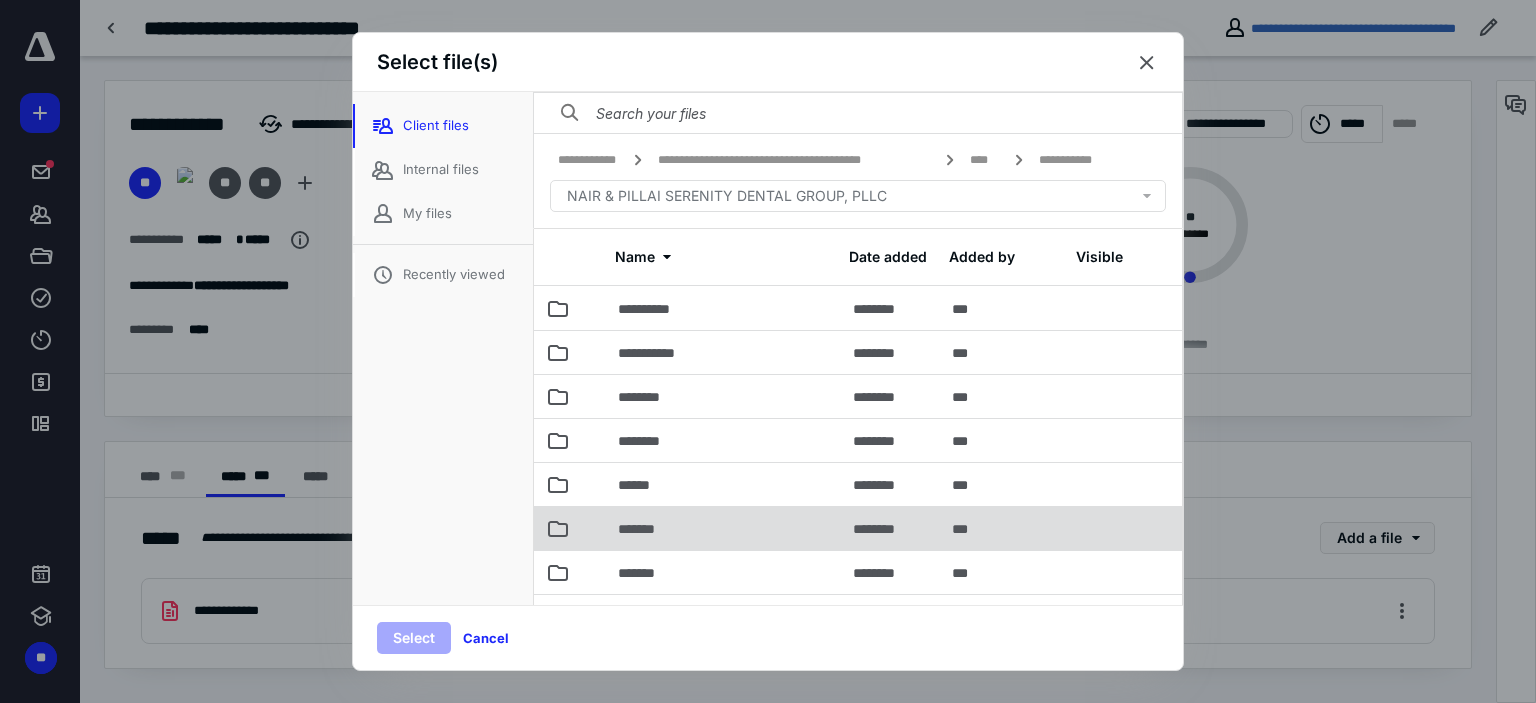 click on "*******" at bounding box center [723, 528] 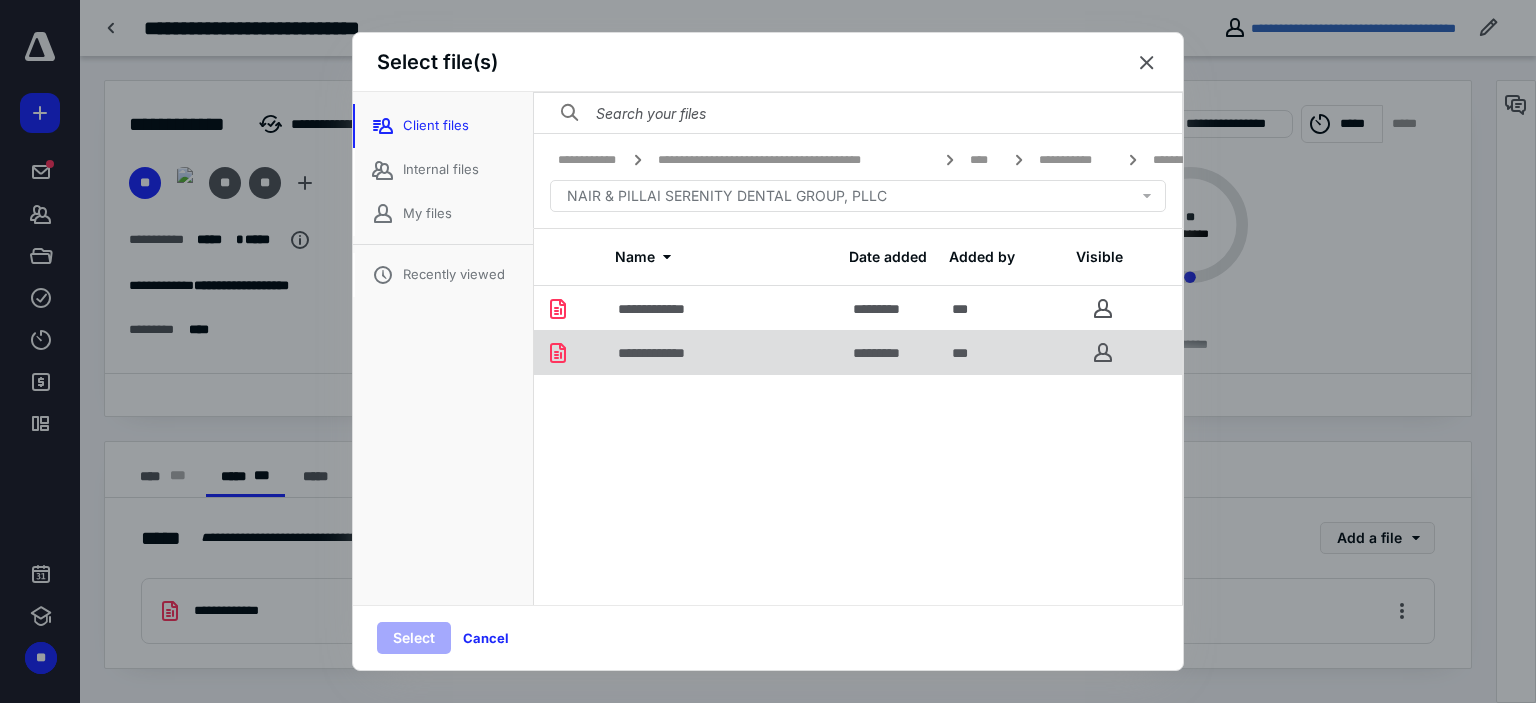 click on "**********" at bounding box center (668, 353) 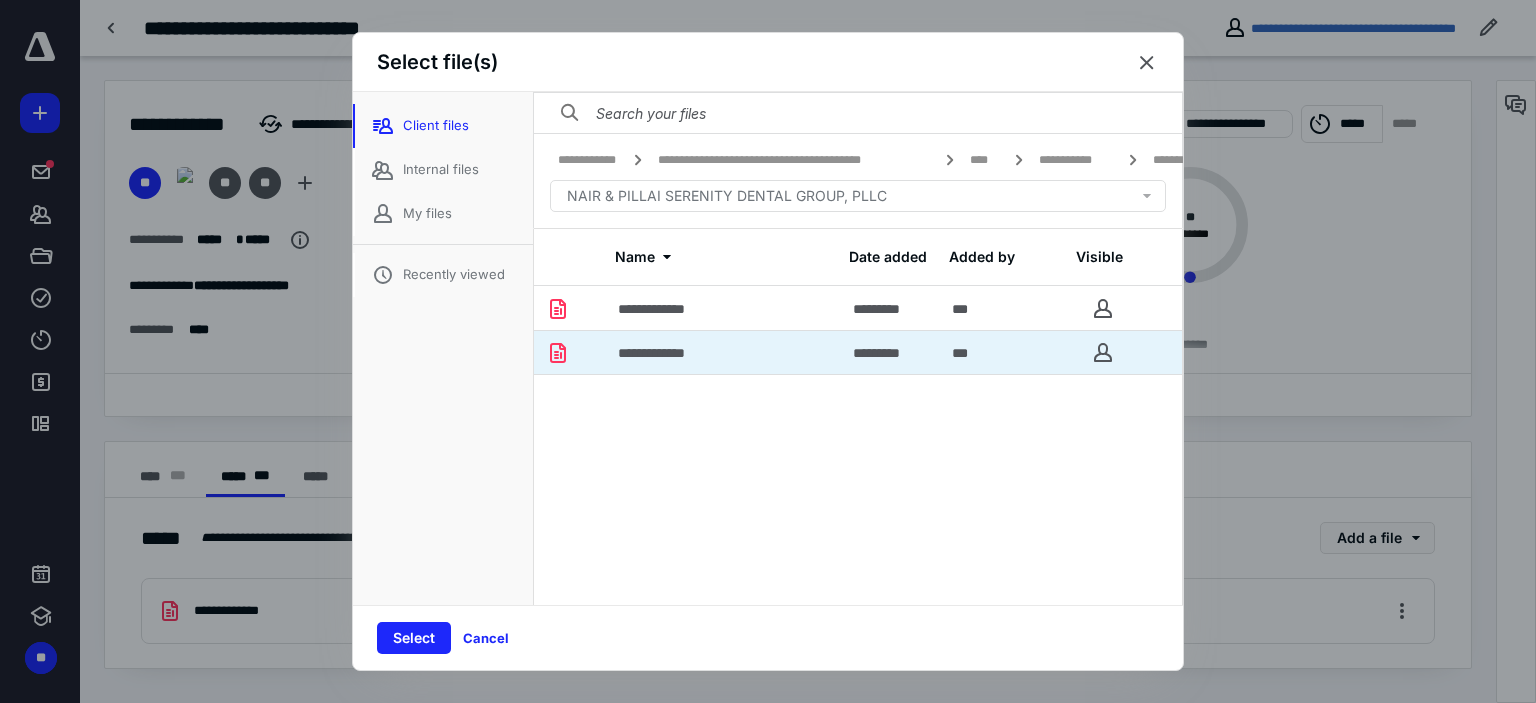 drag, startPoint x: 430, startPoint y: 635, endPoint x: 419, endPoint y: 627, distance: 13.601471 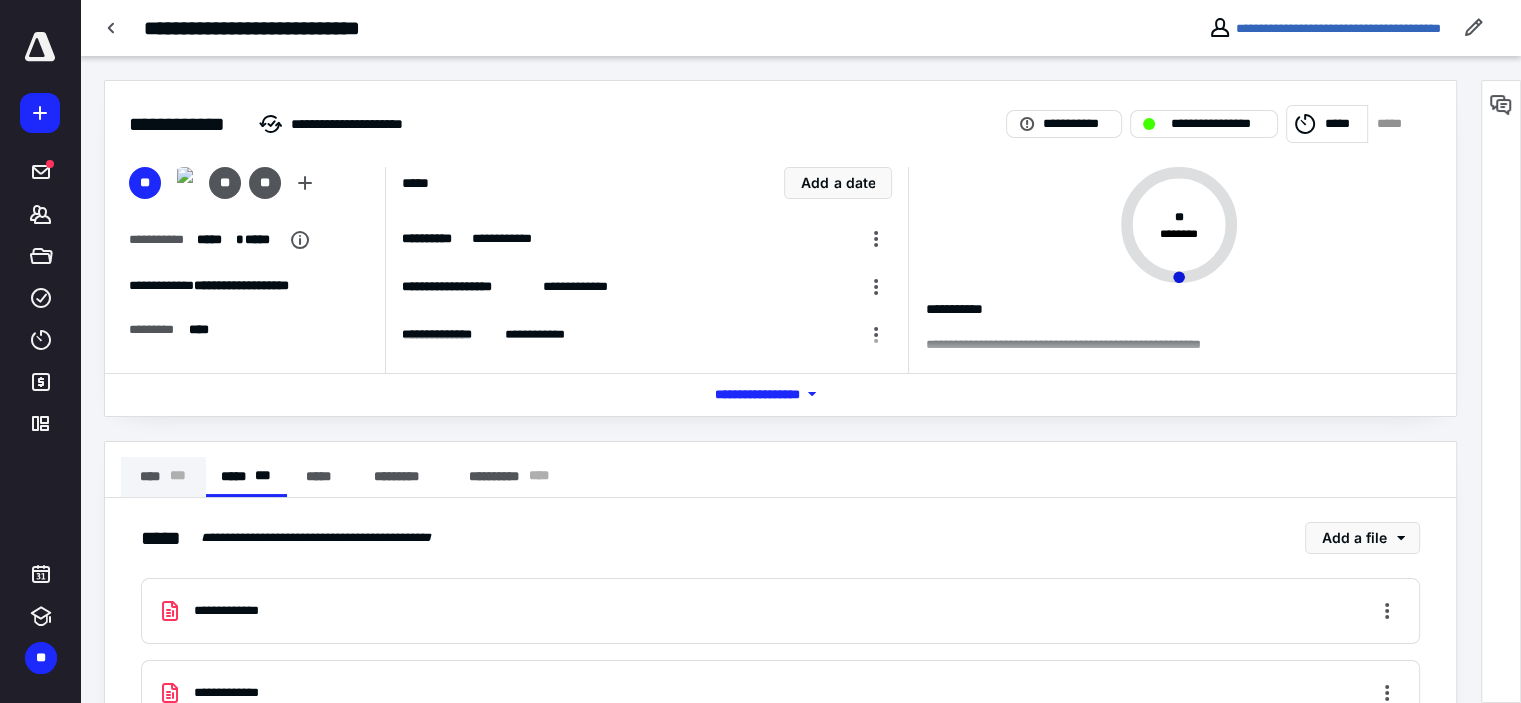 click on "**** * * *" at bounding box center [163, 477] 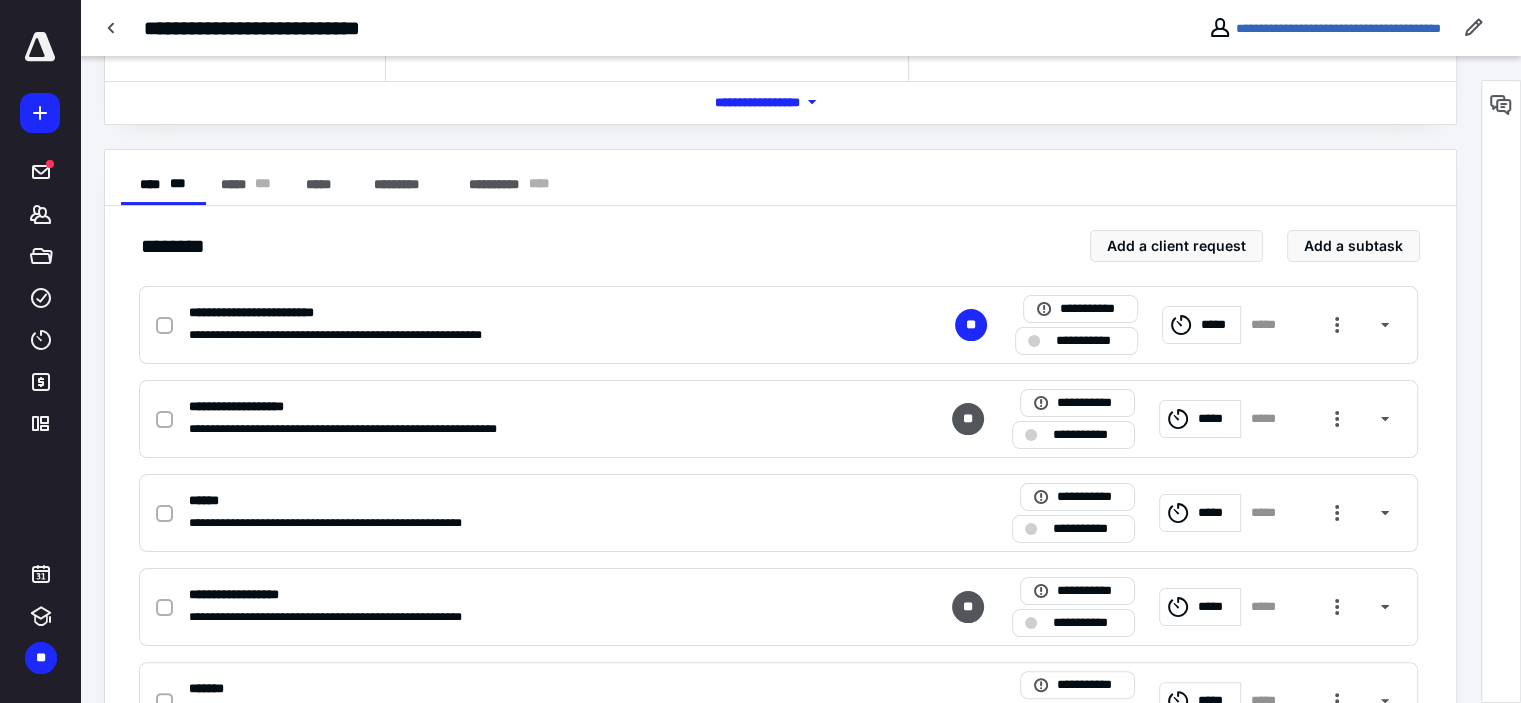 scroll, scrollTop: 71, scrollLeft: 0, axis: vertical 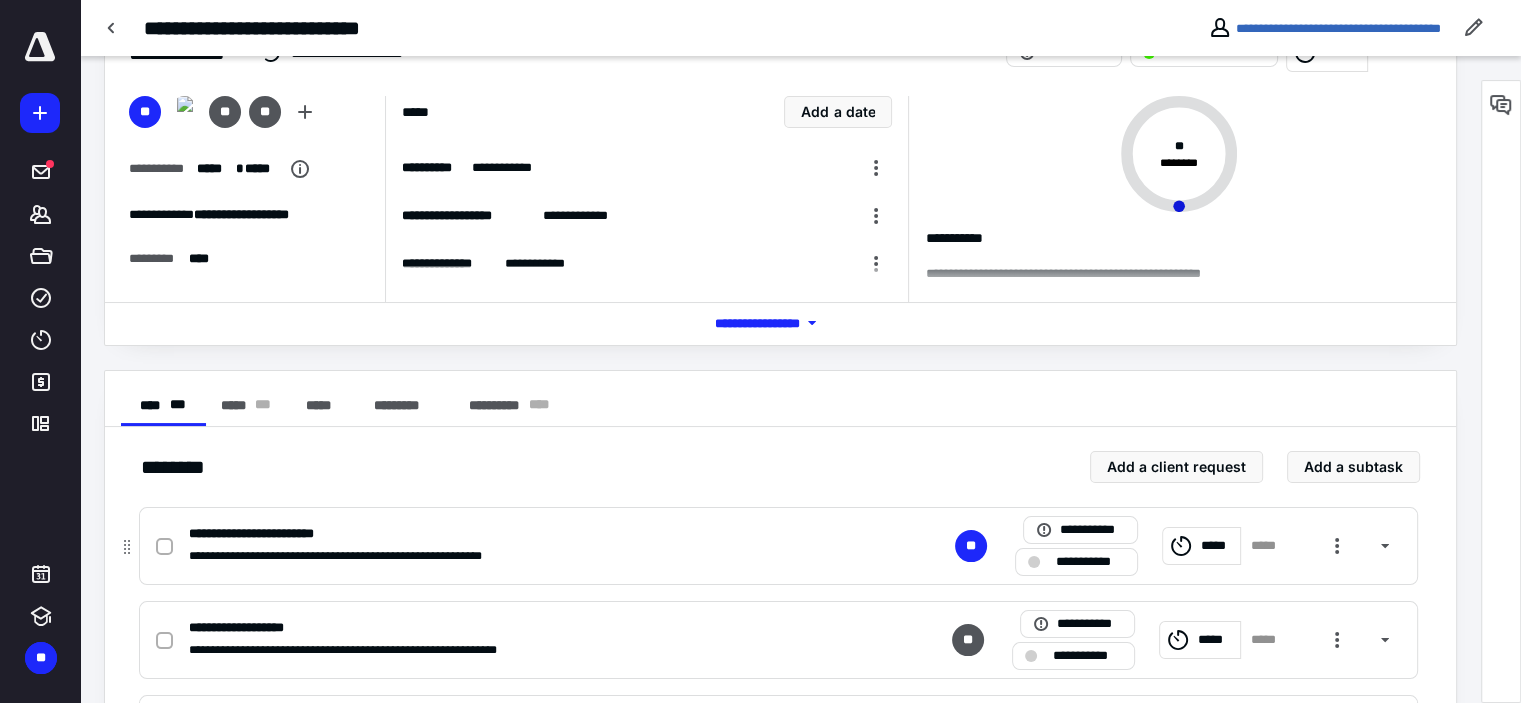 click on "*****" at bounding box center [1217, 546] 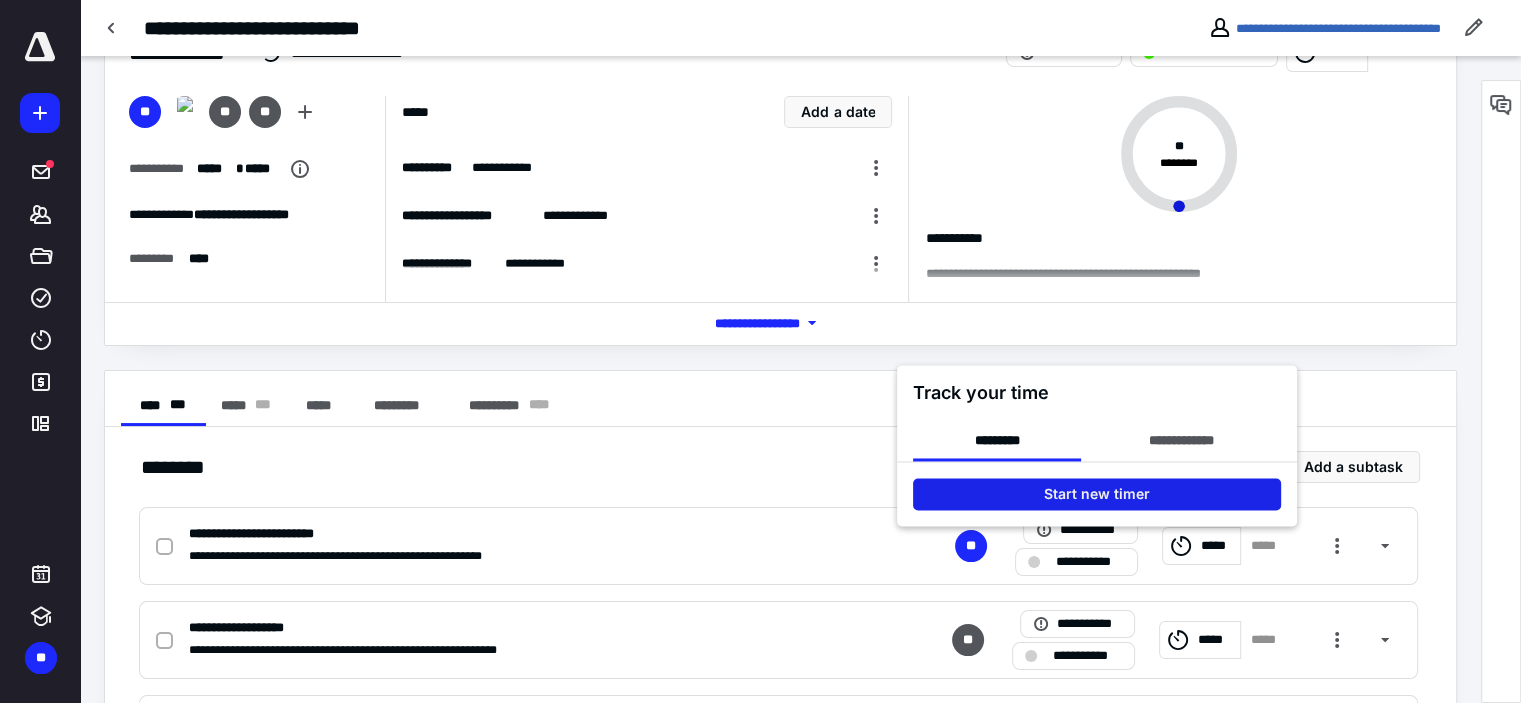 click on "Start new timer" at bounding box center (1097, 494) 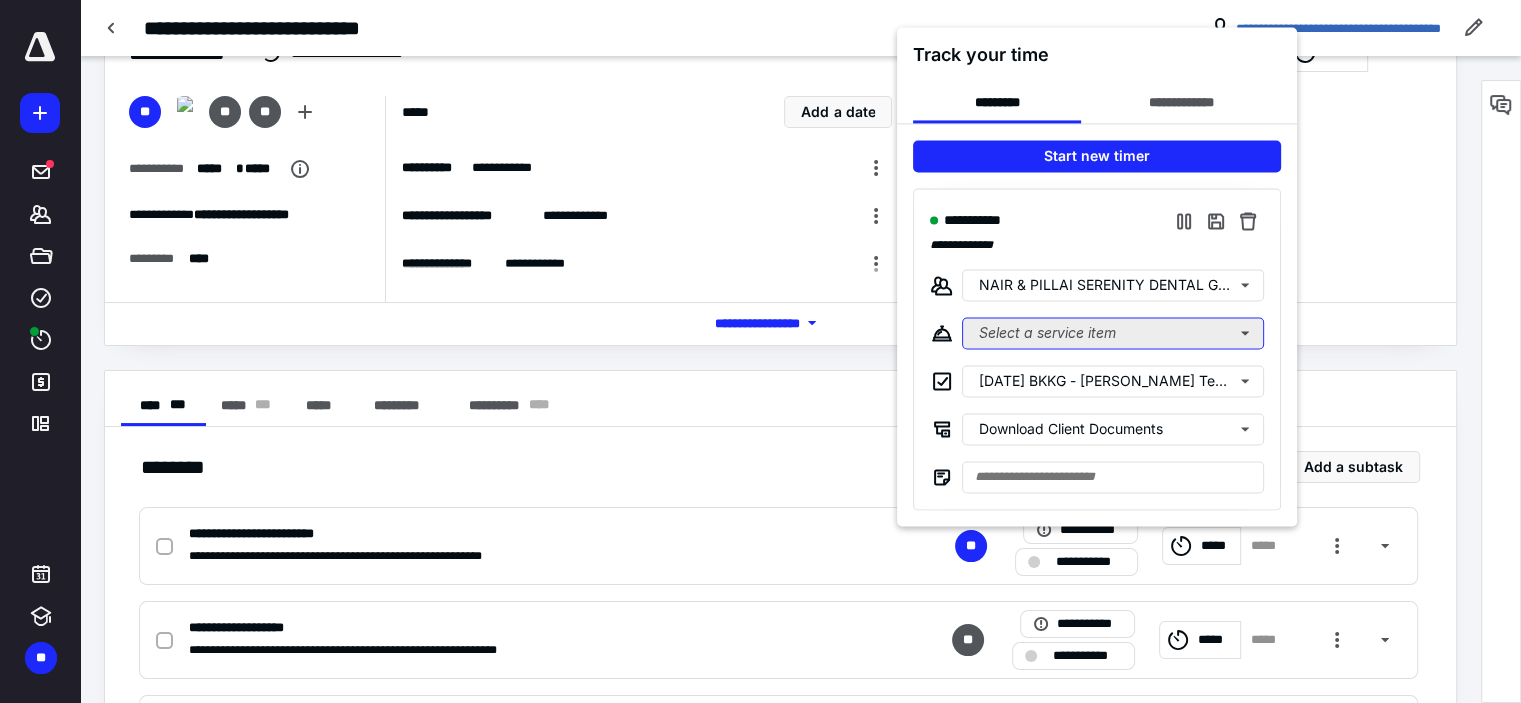 click on "Select a service item" at bounding box center [1113, 333] 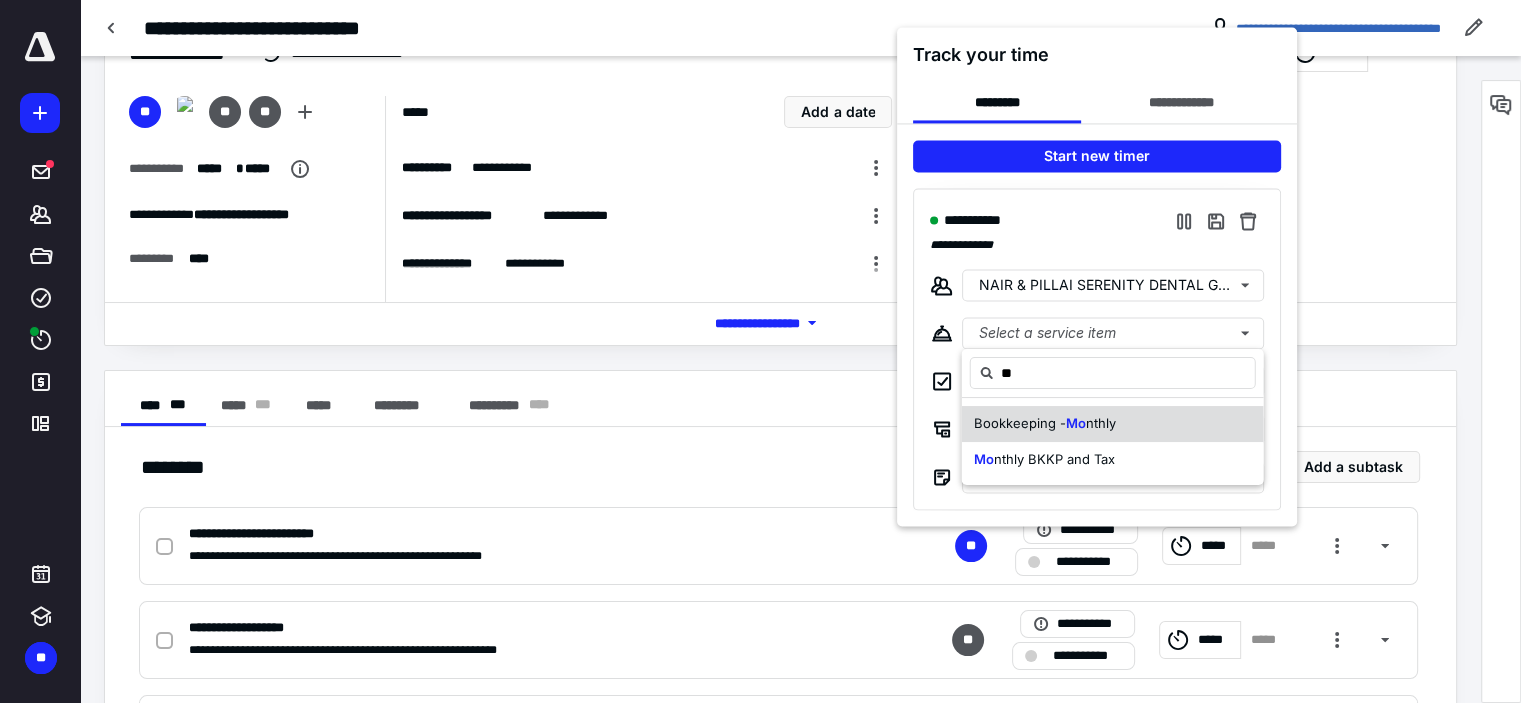 click on "Bookkeeping -  Mo nthly" at bounding box center [1113, 424] 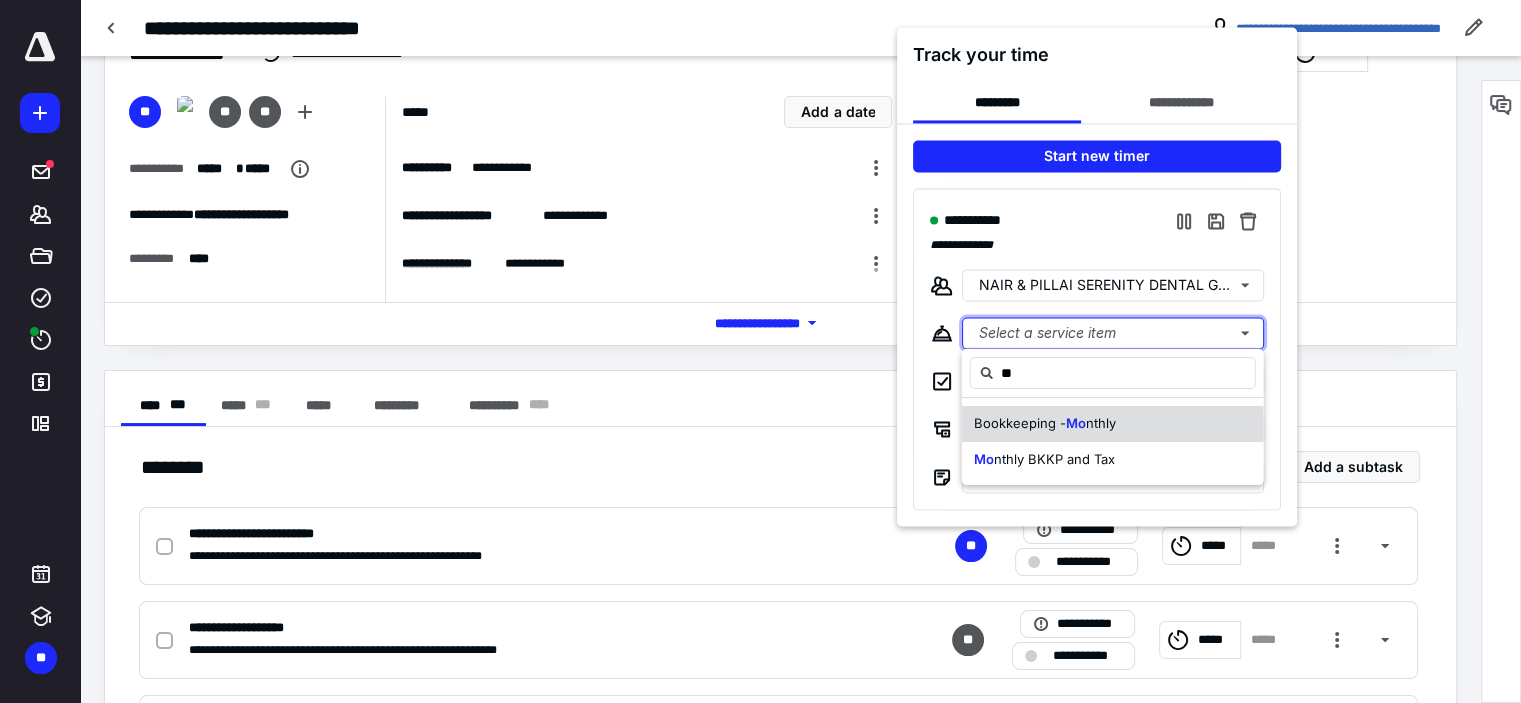 type 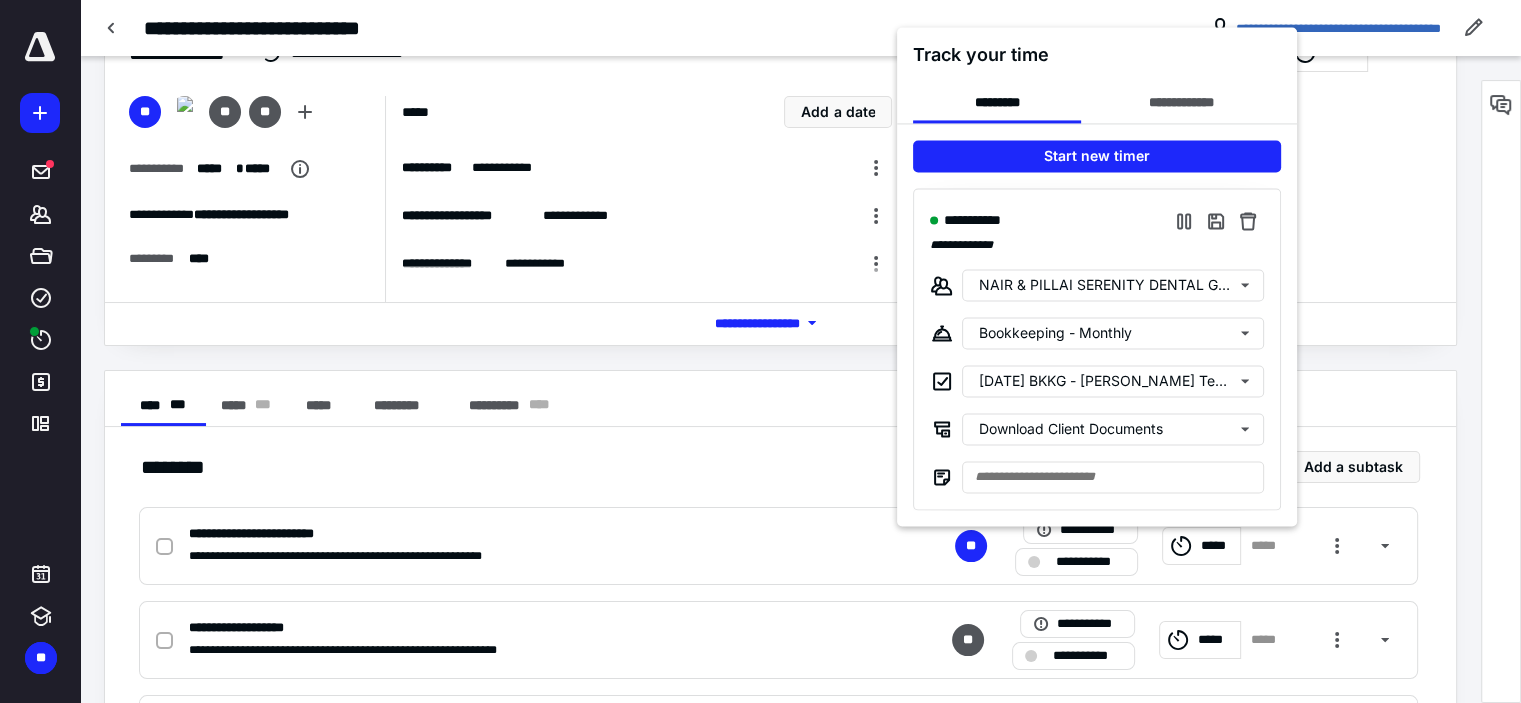 click at bounding box center [760, 351] 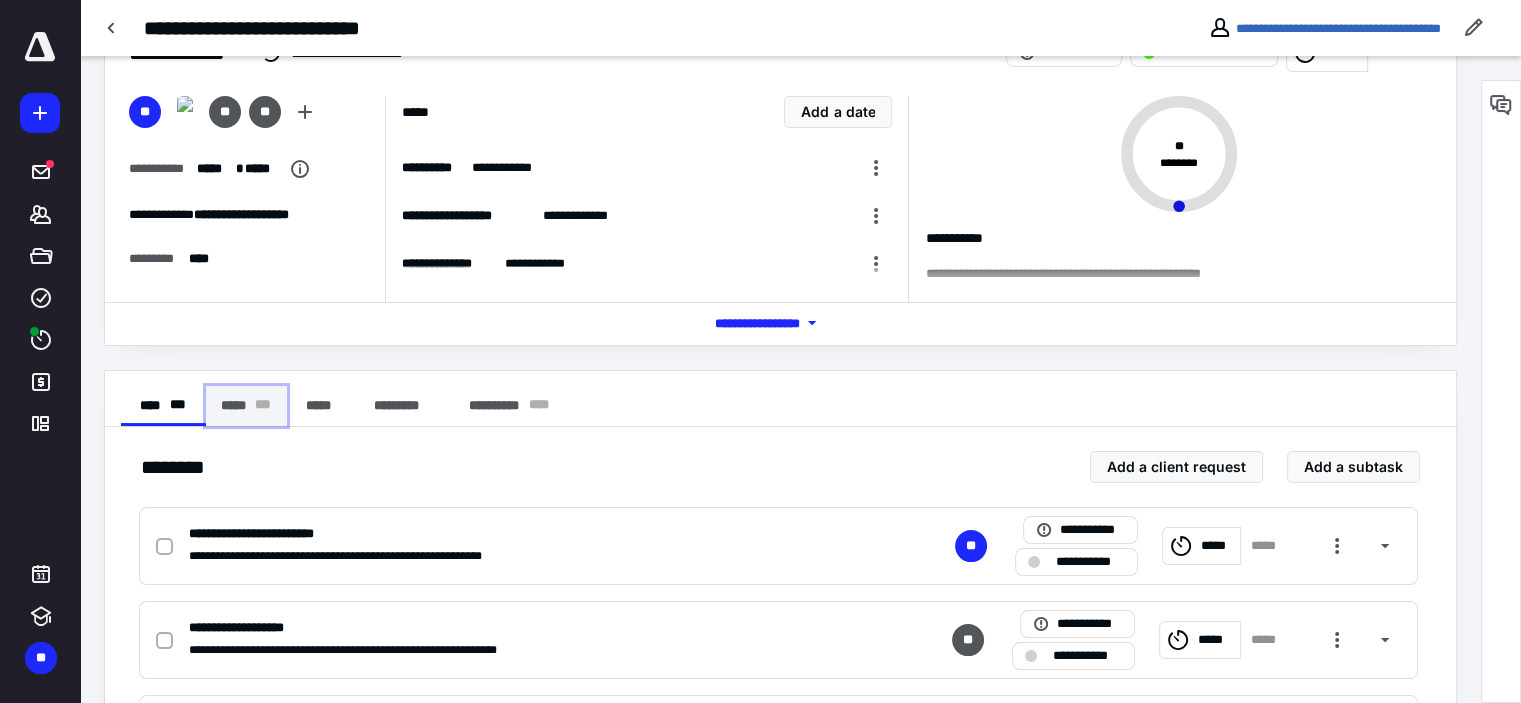 click on "* * *" at bounding box center [263, 406] 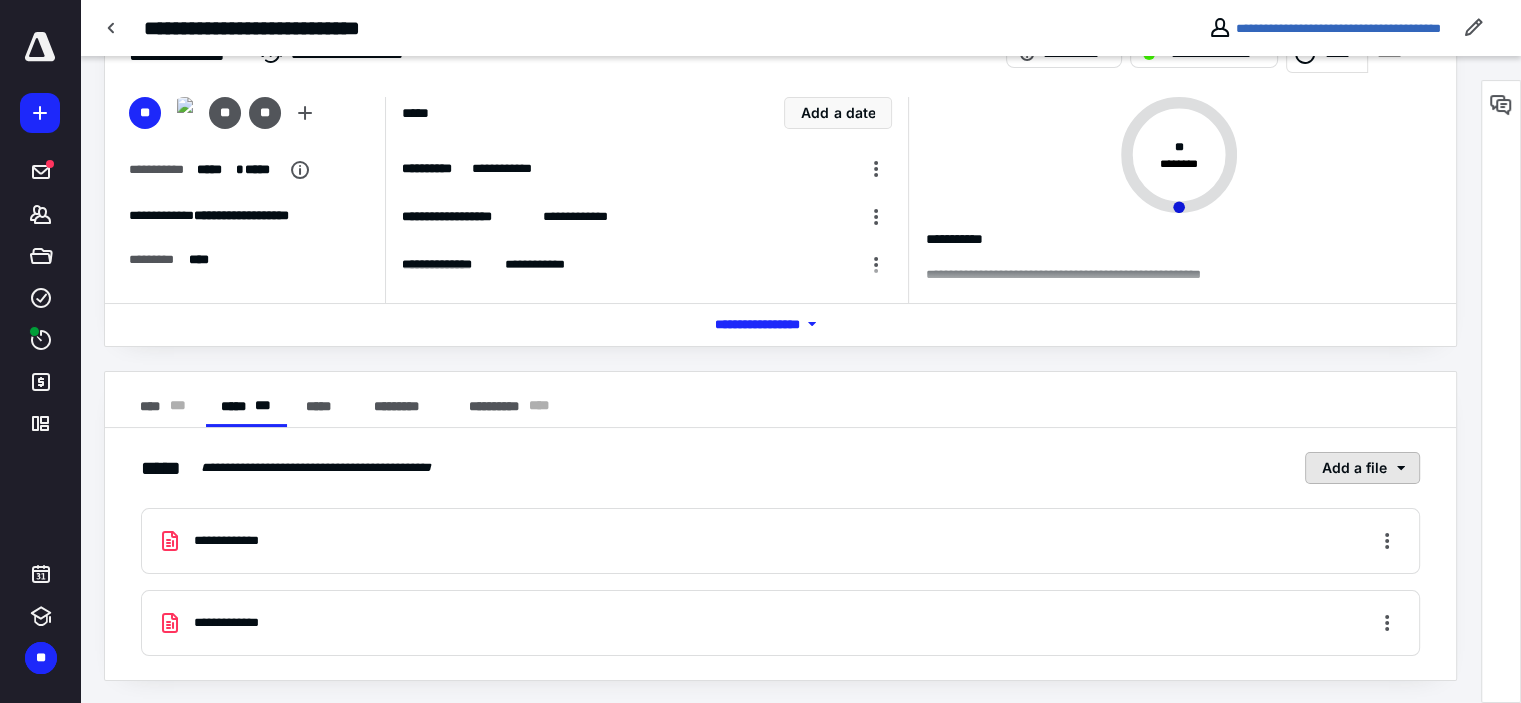 click on "Add a file" at bounding box center (1362, 468) 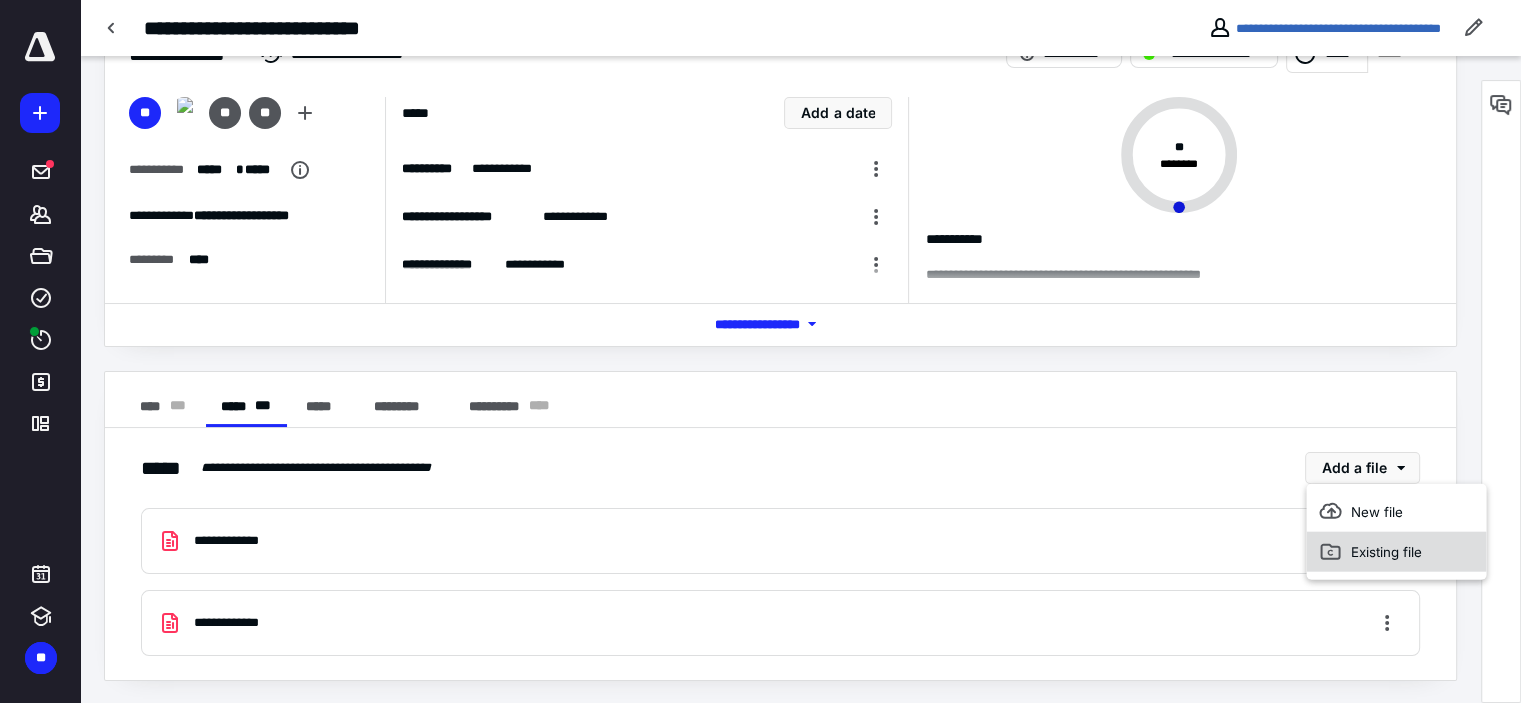 click on "Existing file" at bounding box center [1396, 552] 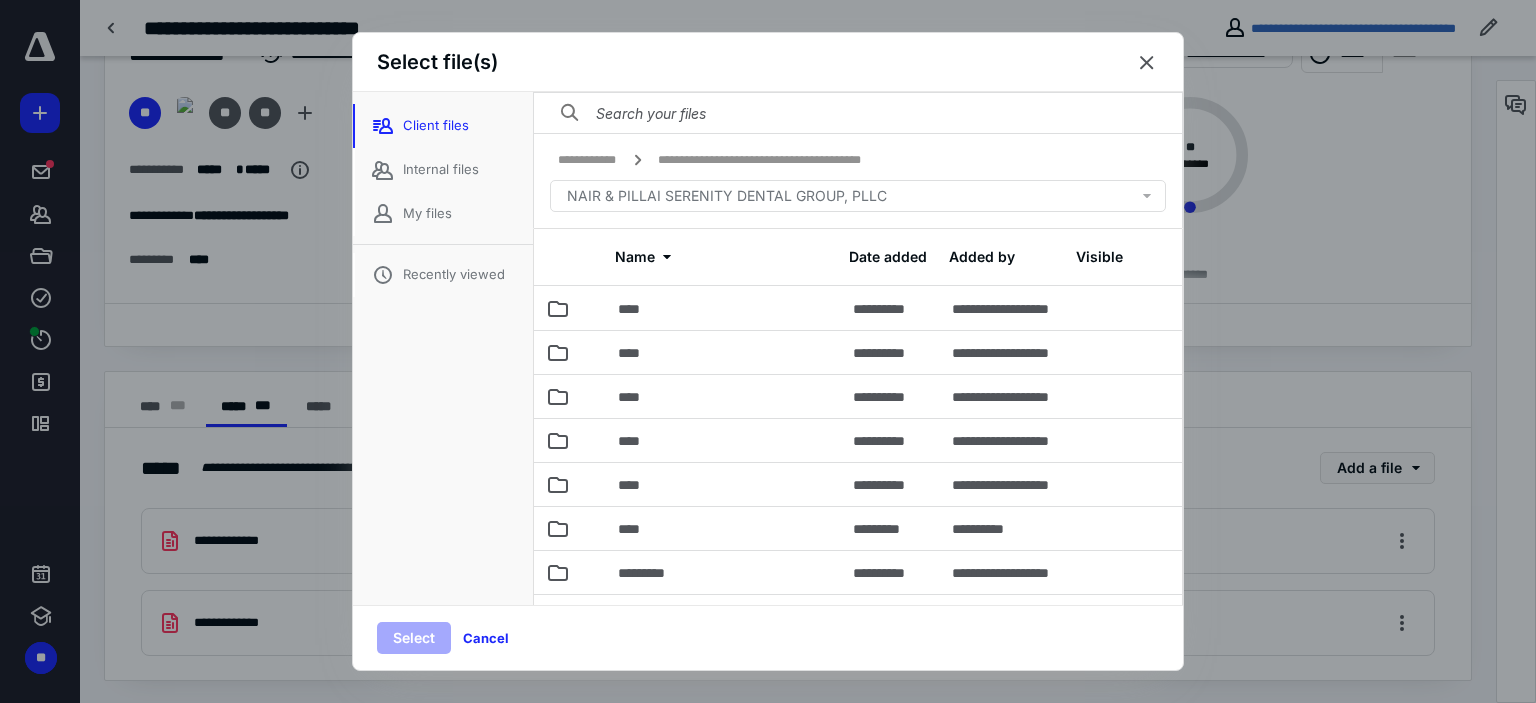 drag, startPoint x: 1156, startPoint y: 67, endPoint x: 1157, endPoint y: 79, distance: 12.0415945 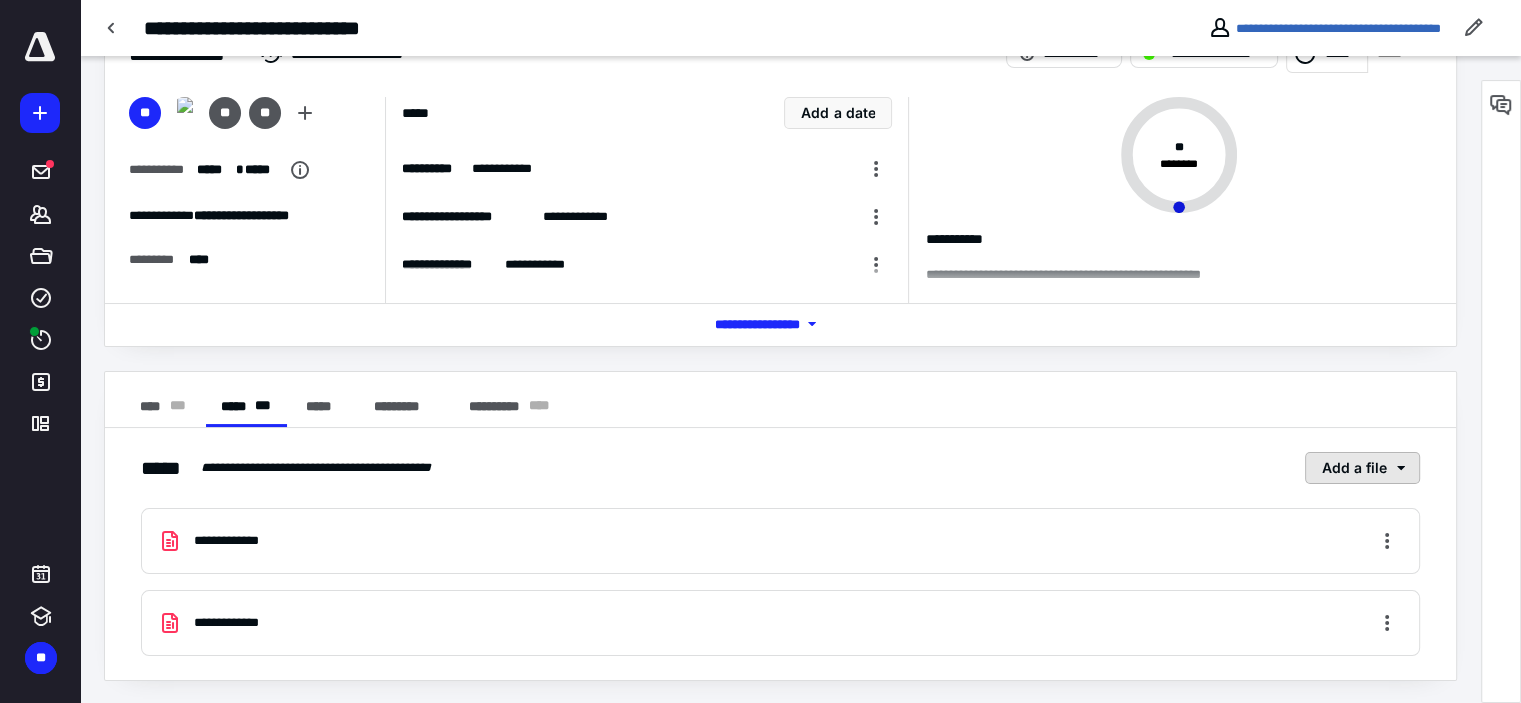 click on "Add a file" at bounding box center [1362, 468] 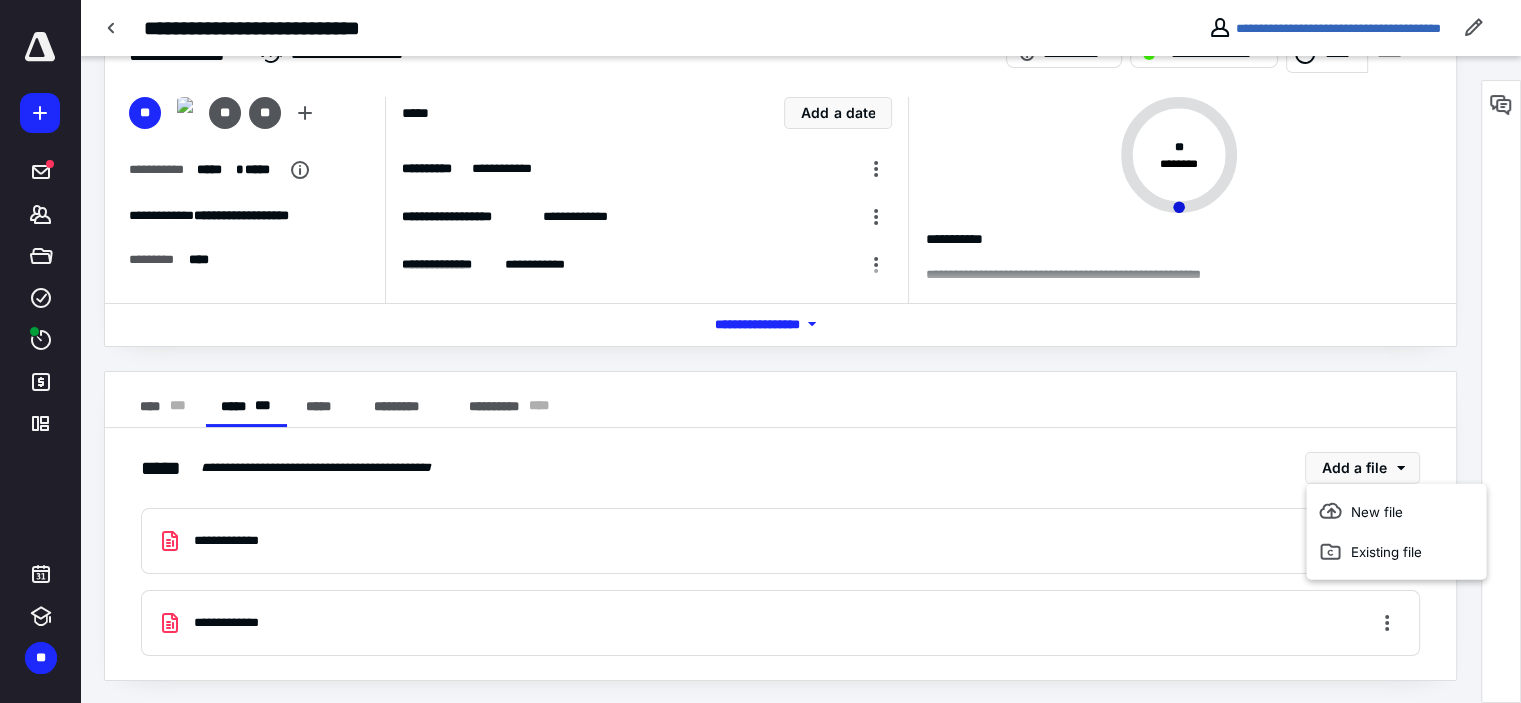 click on "New file Existing file" at bounding box center (1396, 532) 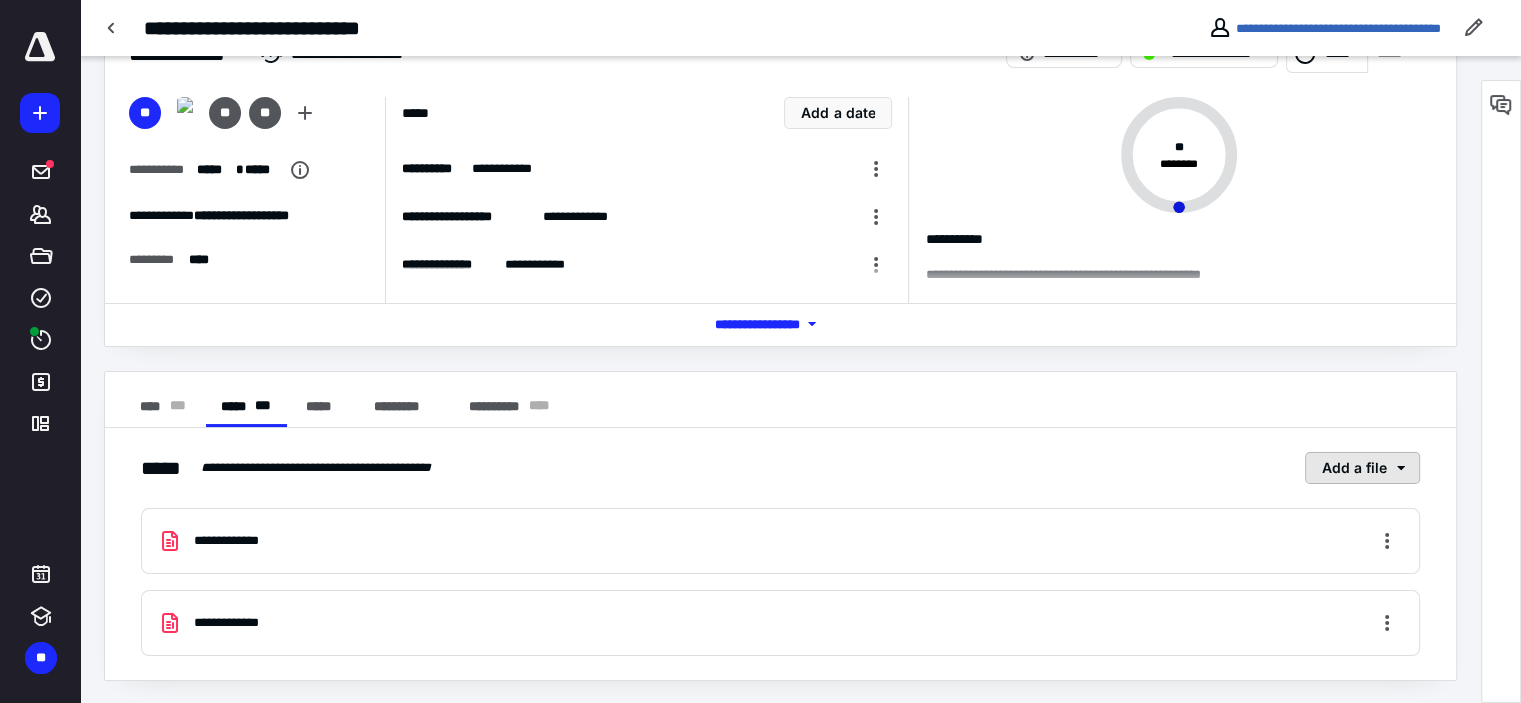 click on "Add a file" at bounding box center (1362, 468) 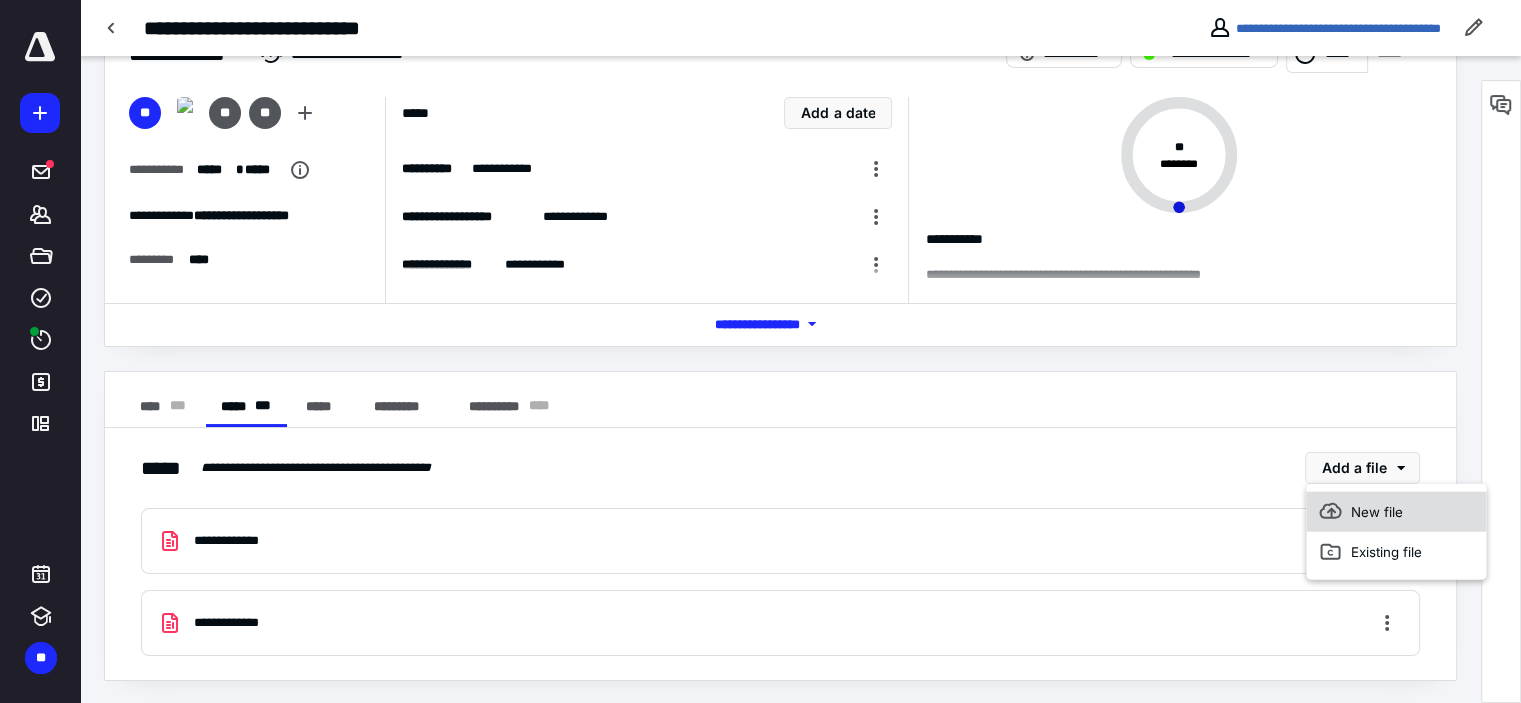click on "New file" at bounding box center [1396, 512] 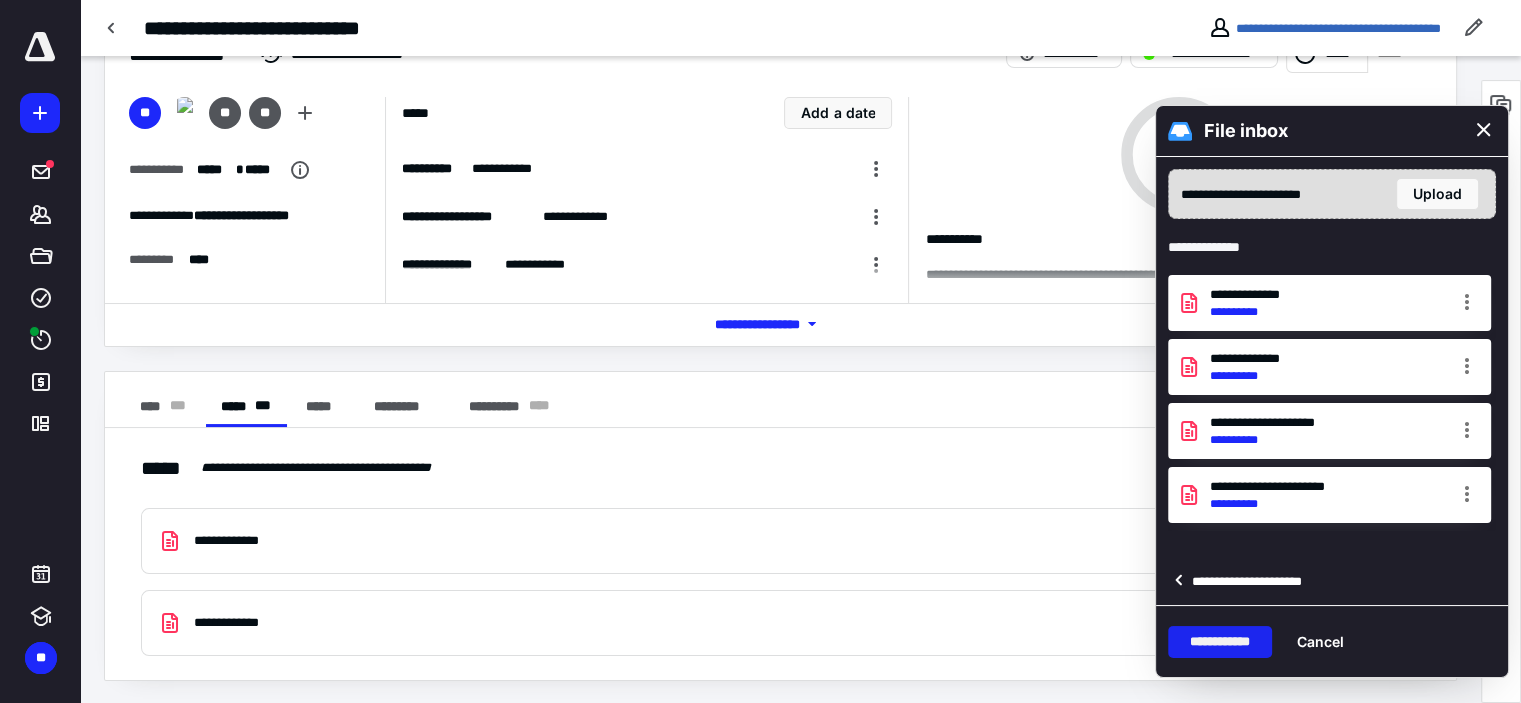click on "**********" at bounding box center (1220, 642) 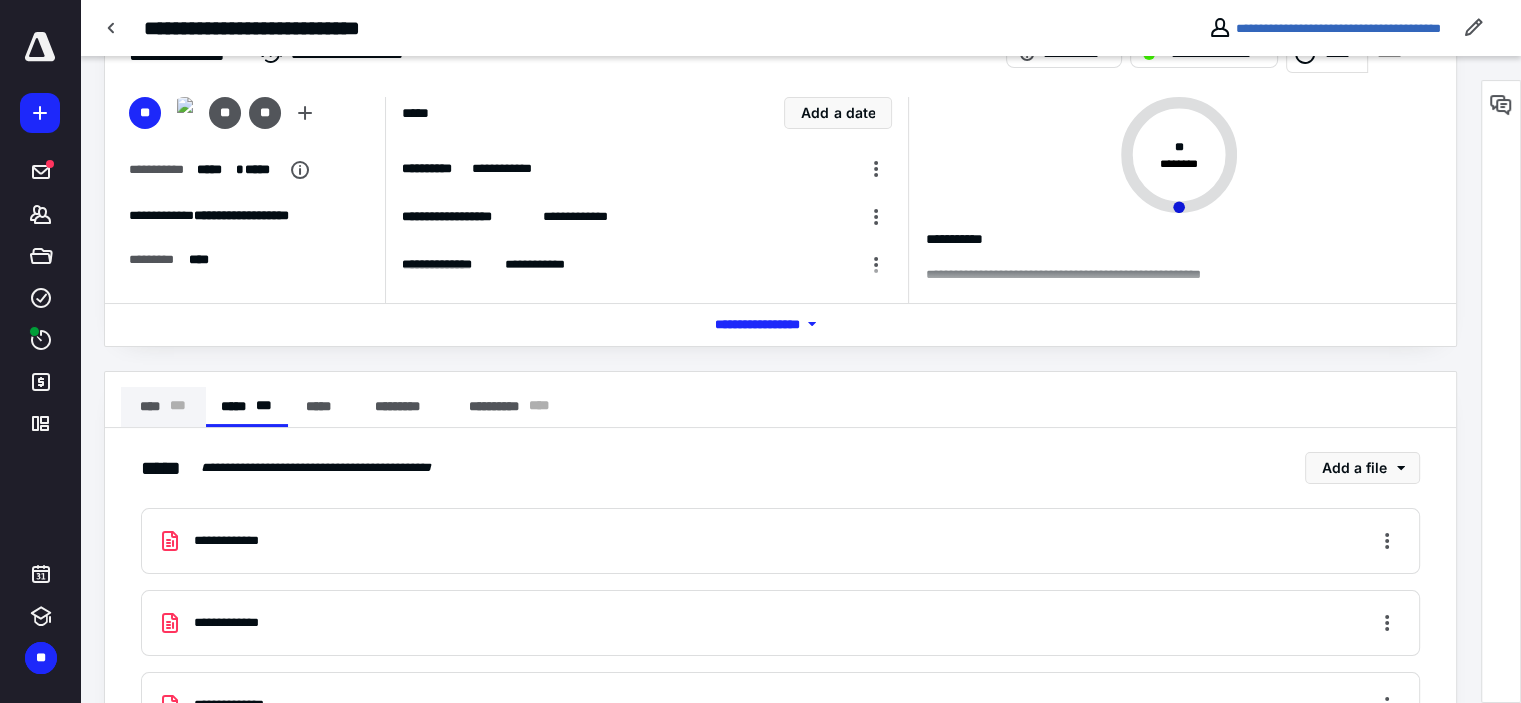 click on "* * *" at bounding box center [177, 407] 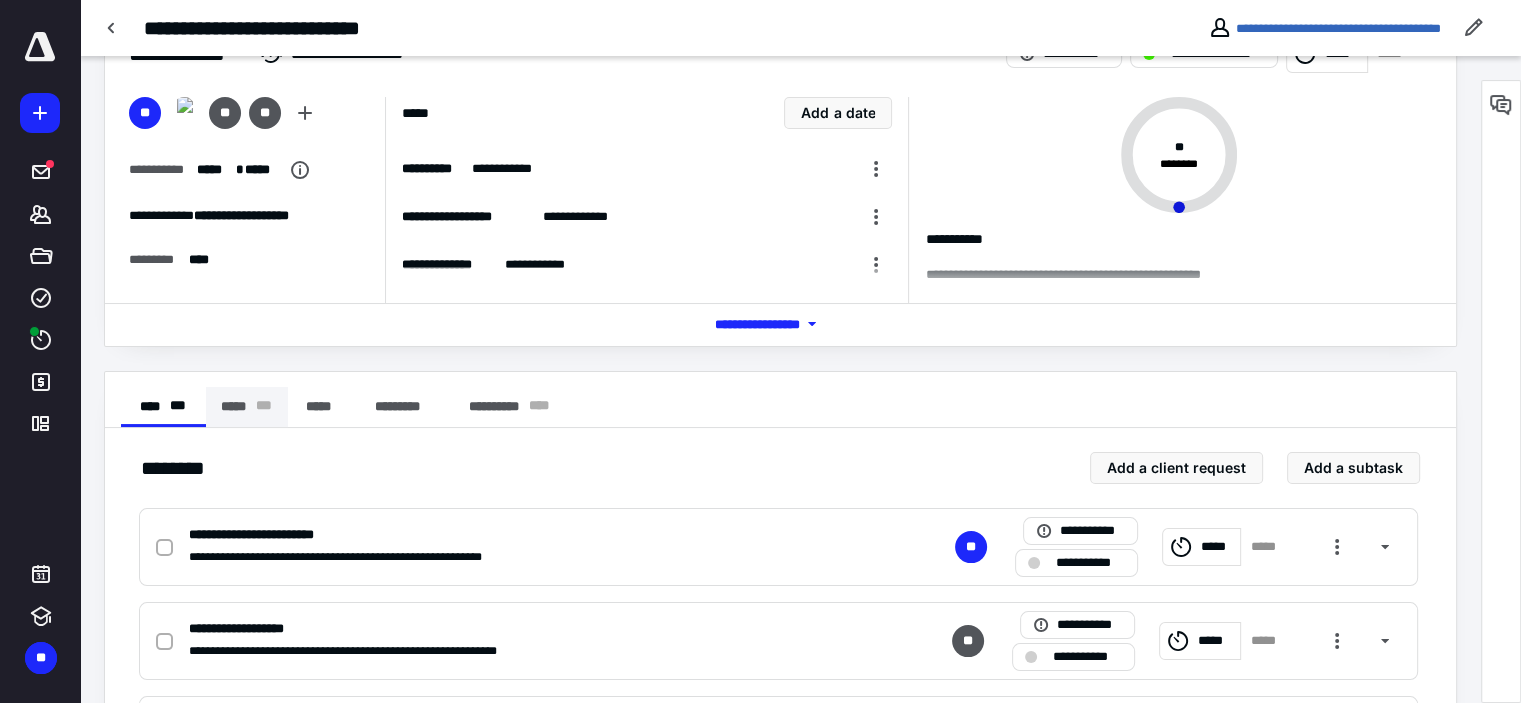 click on "***** * * *" at bounding box center (246, 407) 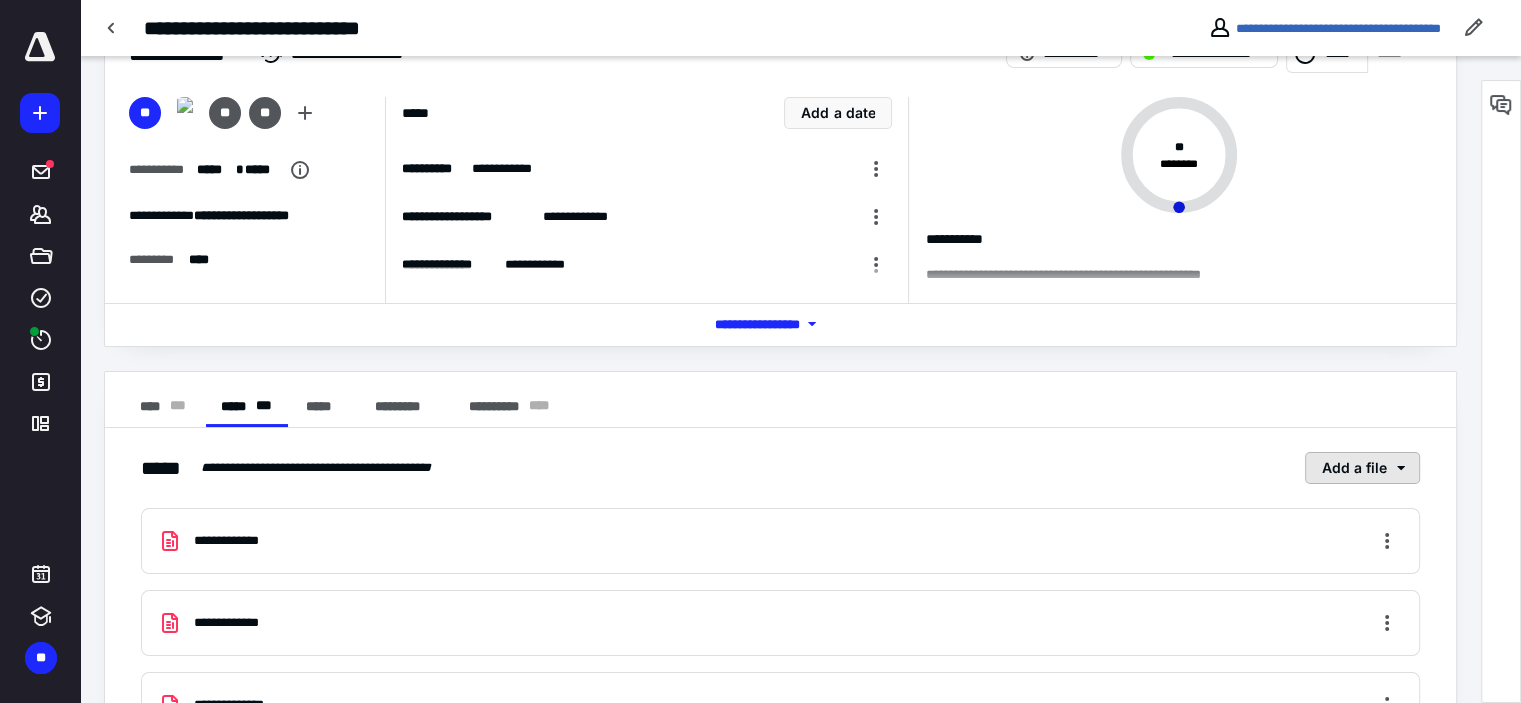 click on "Add a file" at bounding box center (1362, 468) 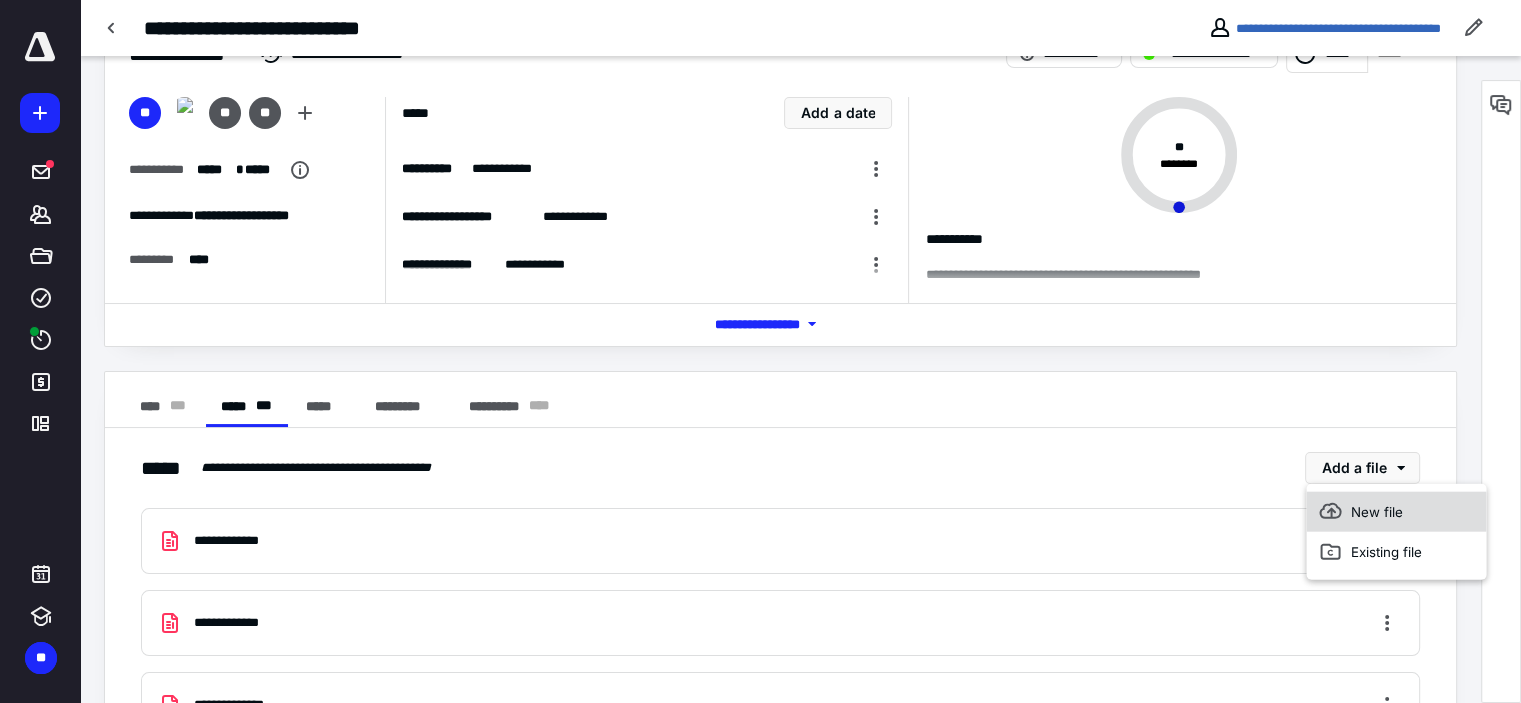 click on "New file" at bounding box center (1396, 512) 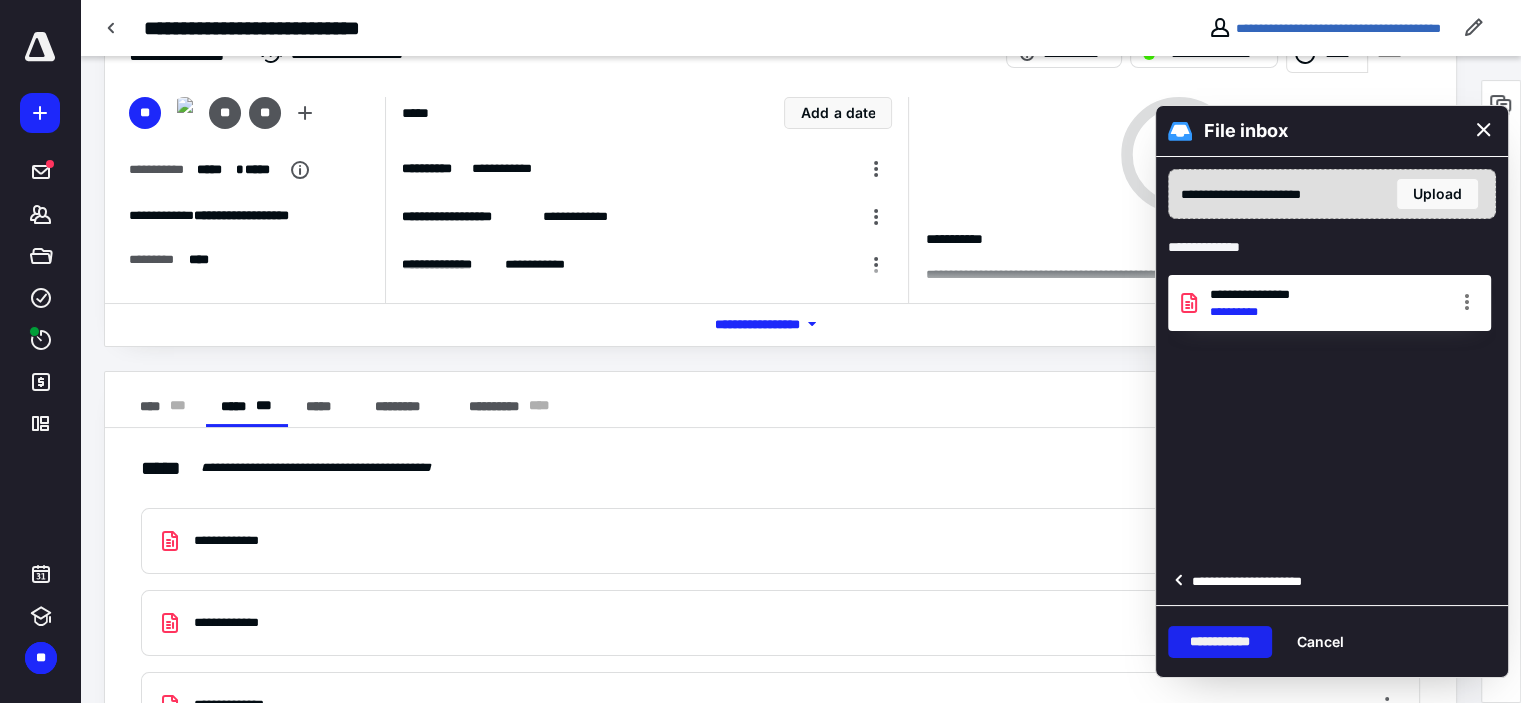 click on "**********" at bounding box center (1220, 642) 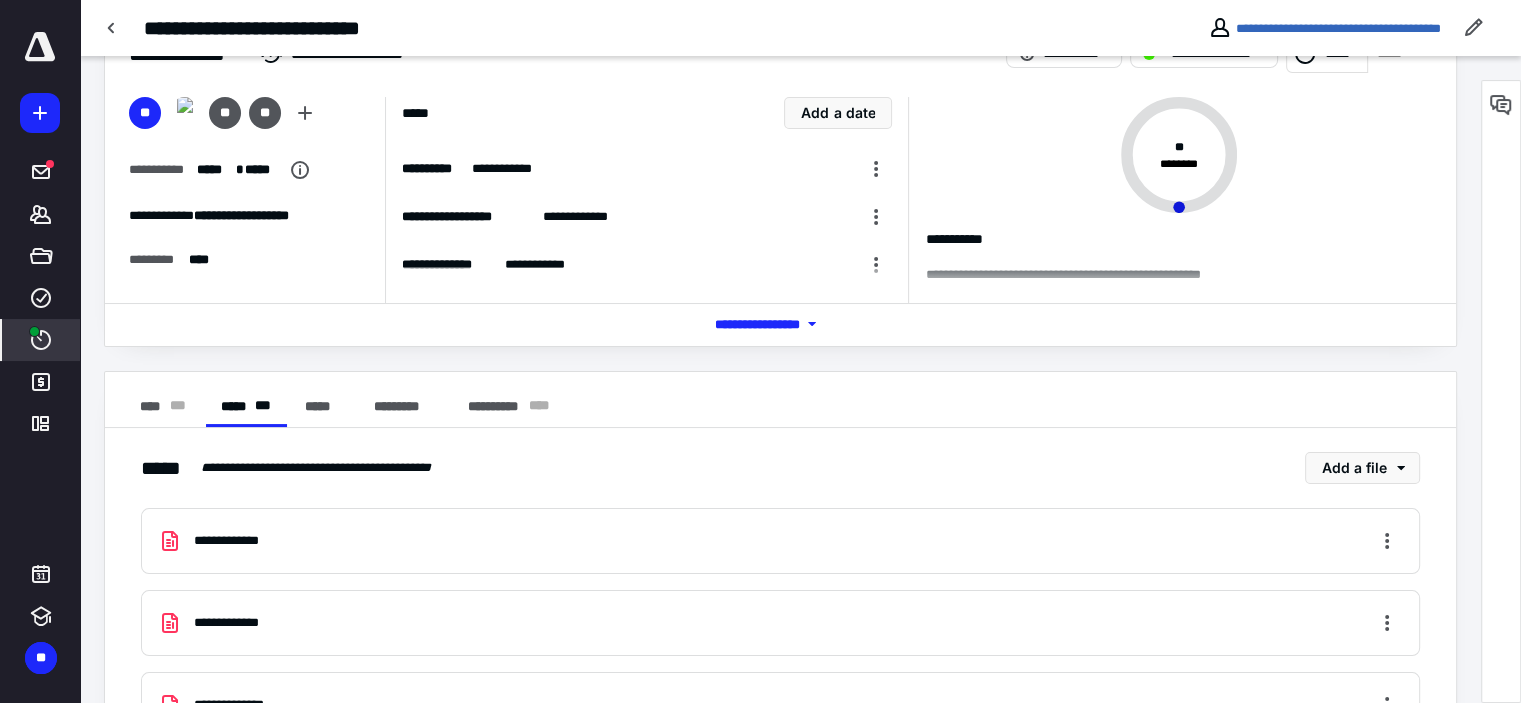 click on "****" at bounding box center (41, 340) 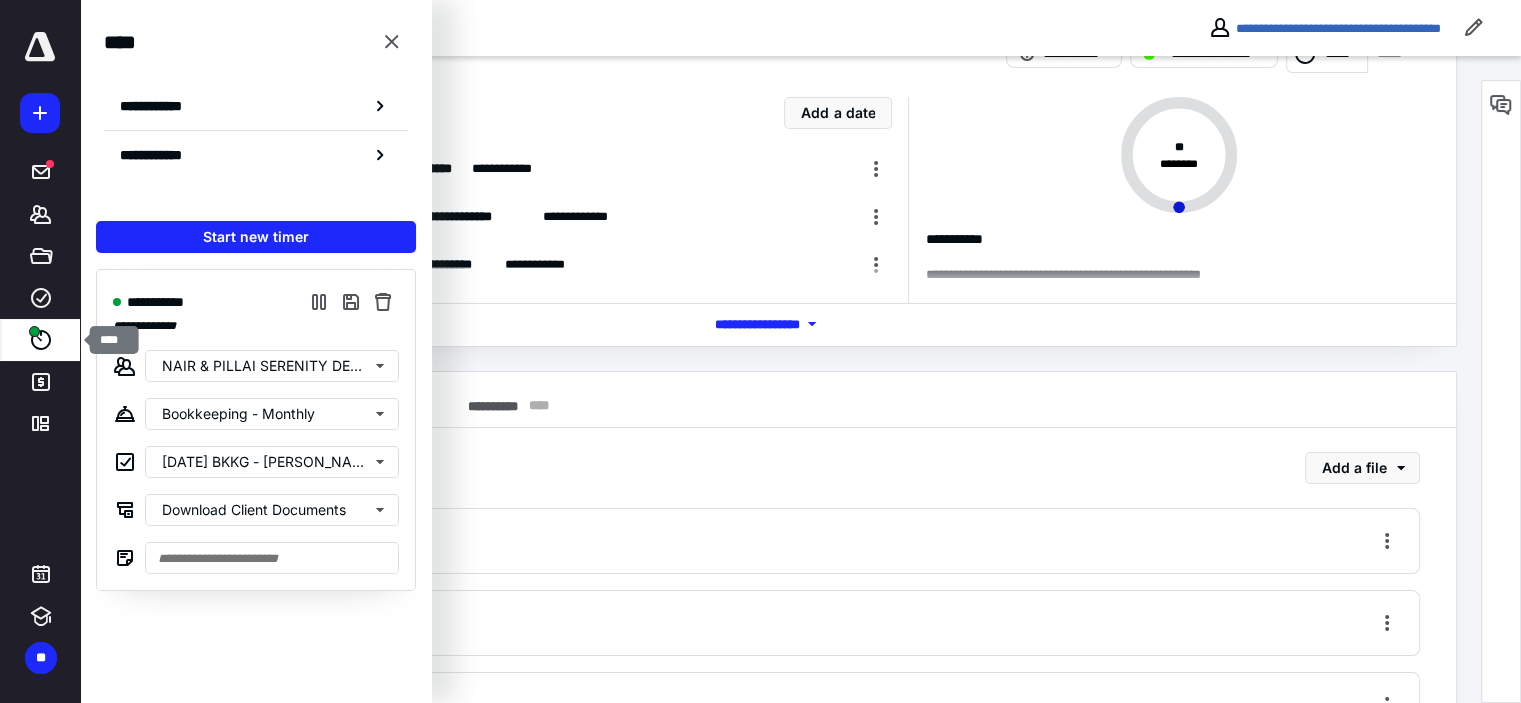 click 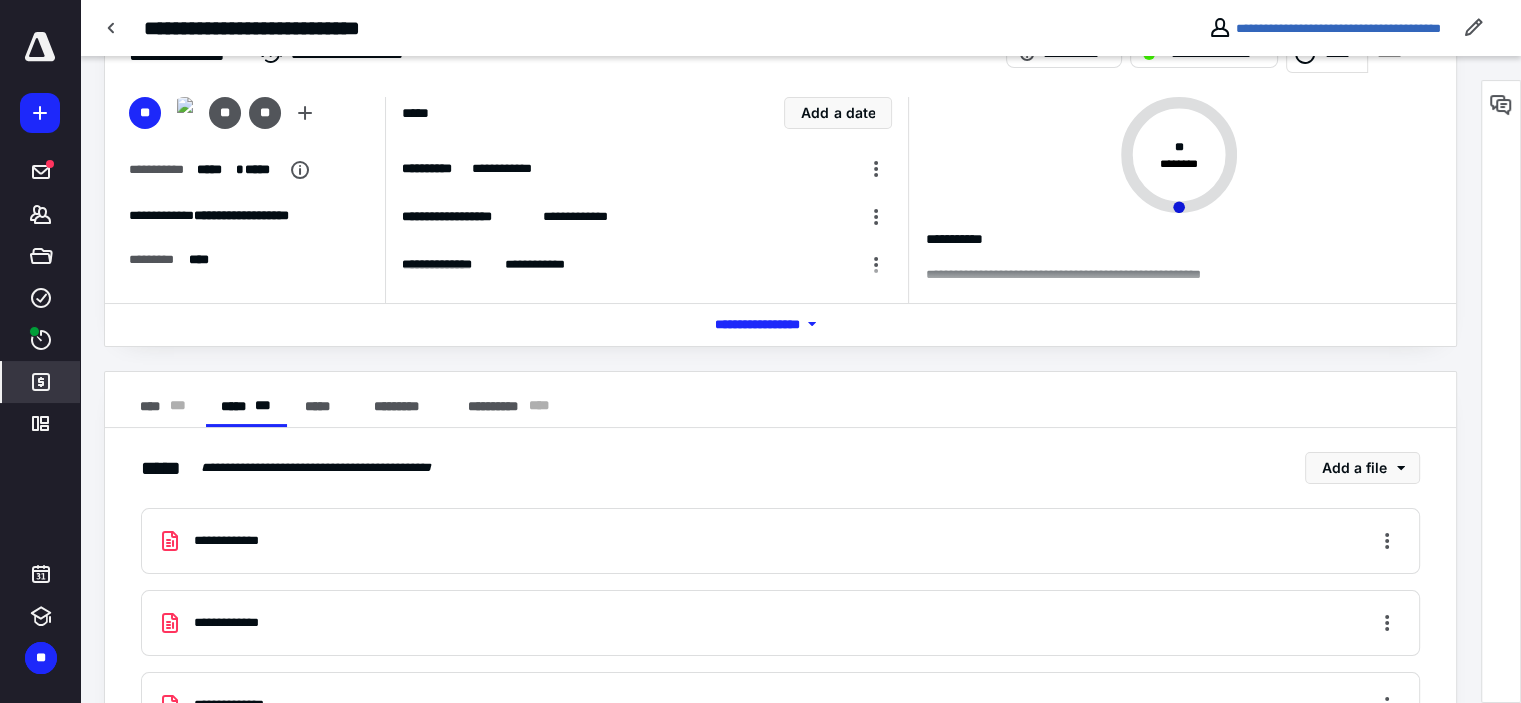 click on "*******" at bounding box center [41, 382] 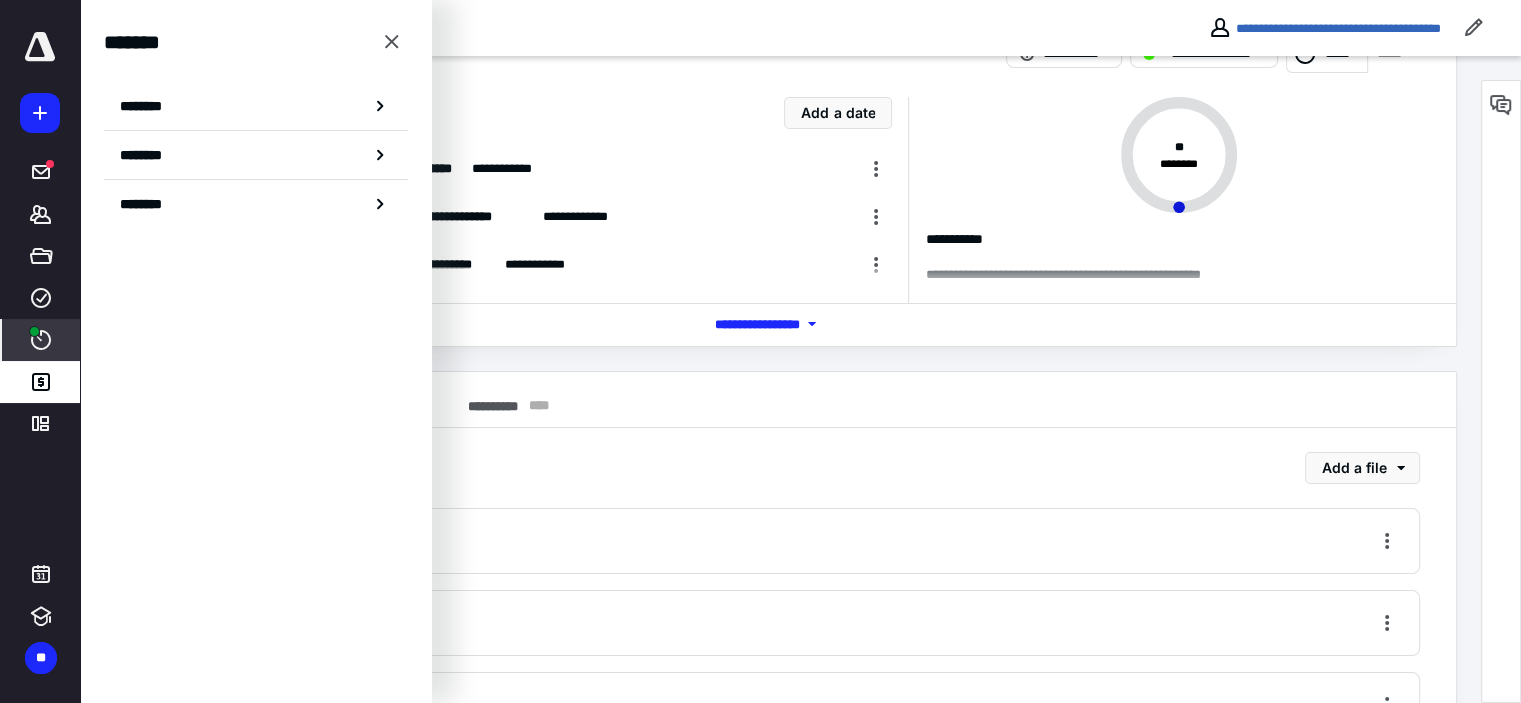 click on "****" at bounding box center (41, 340) 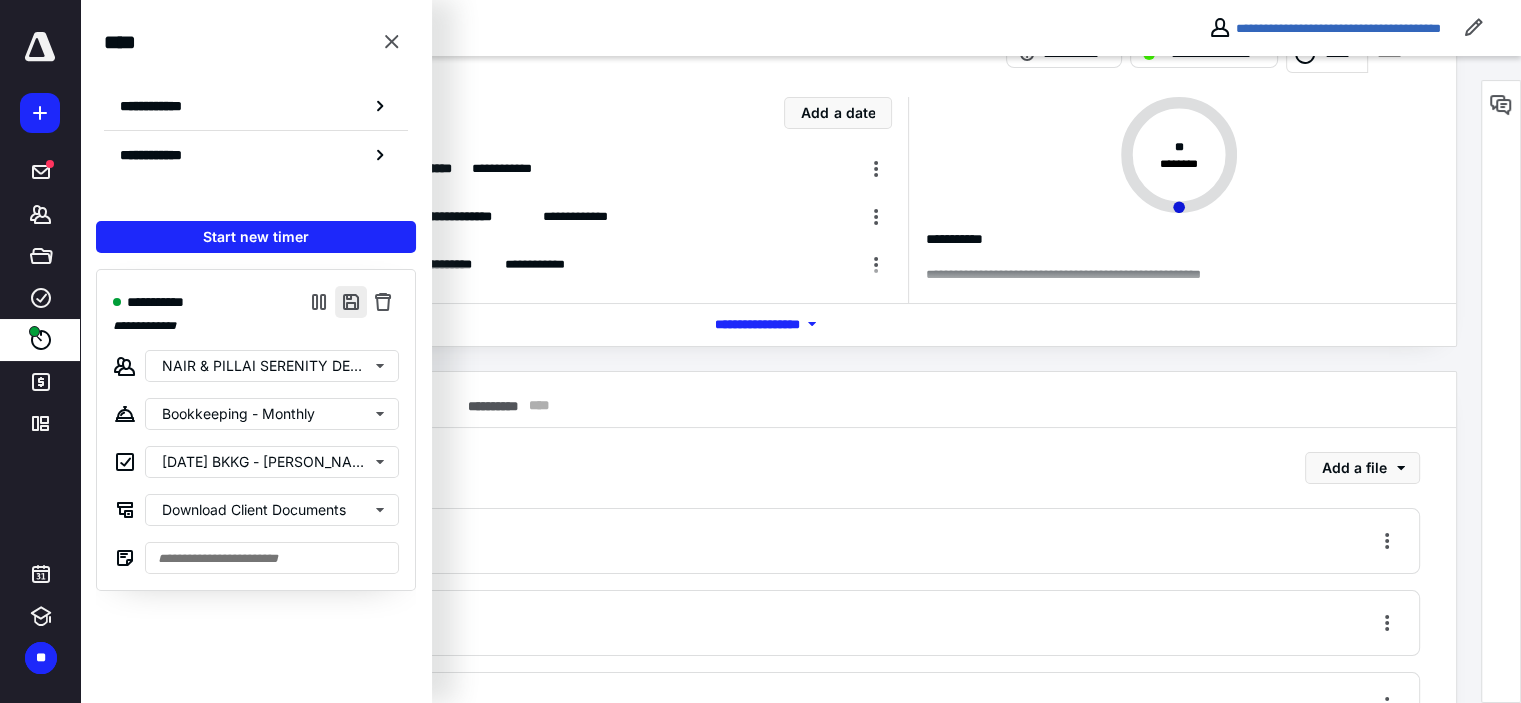 click at bounding box center [351, 302] 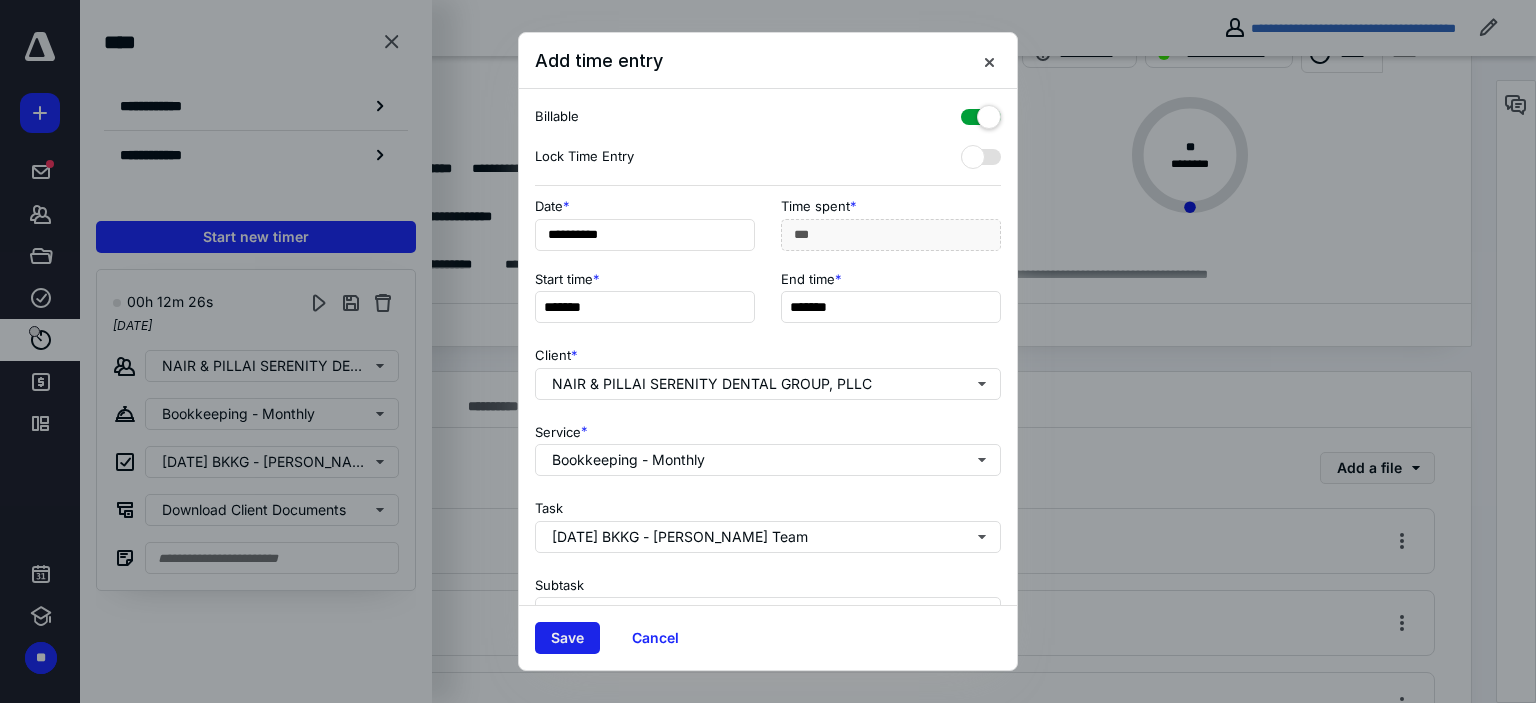 click on "Save" at bounding box center (567, 638) 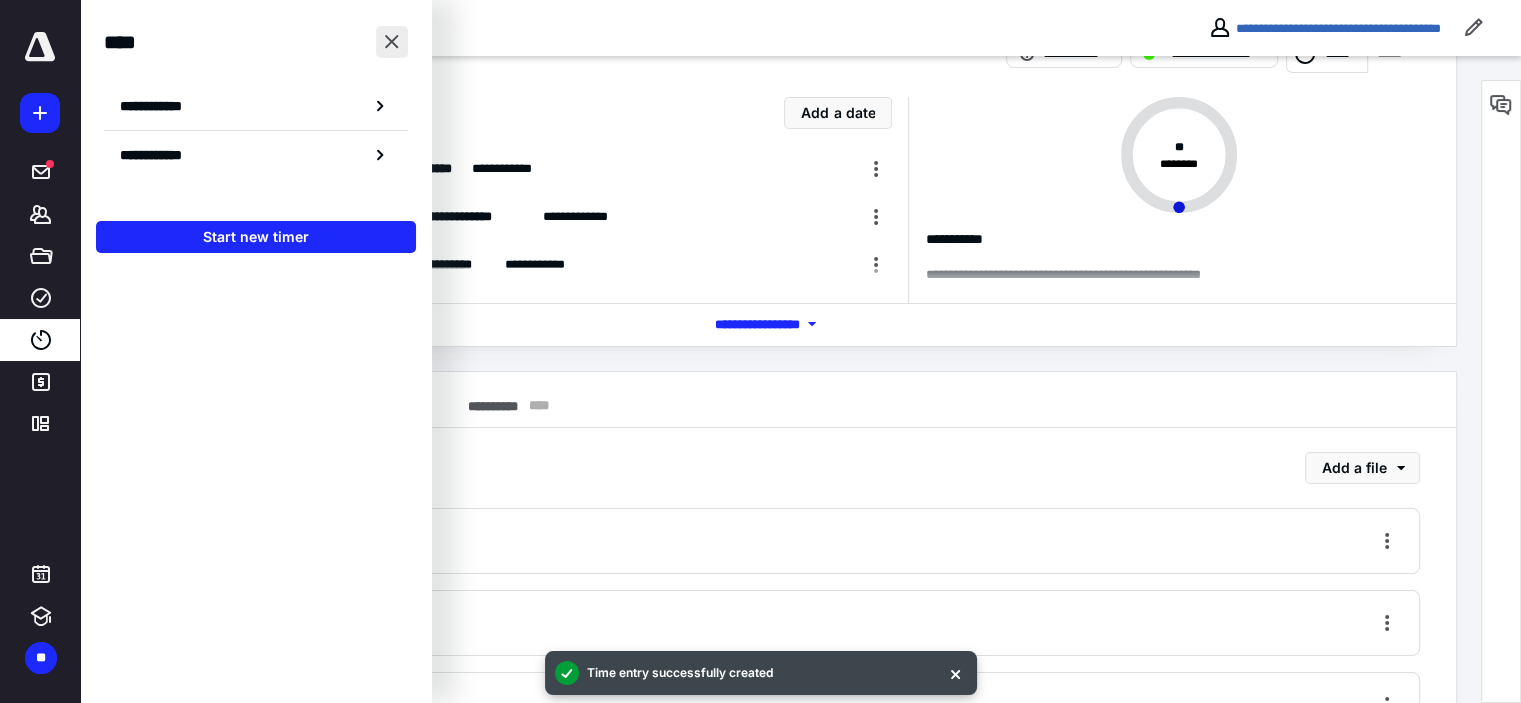 click at bounding box center (392, 42) 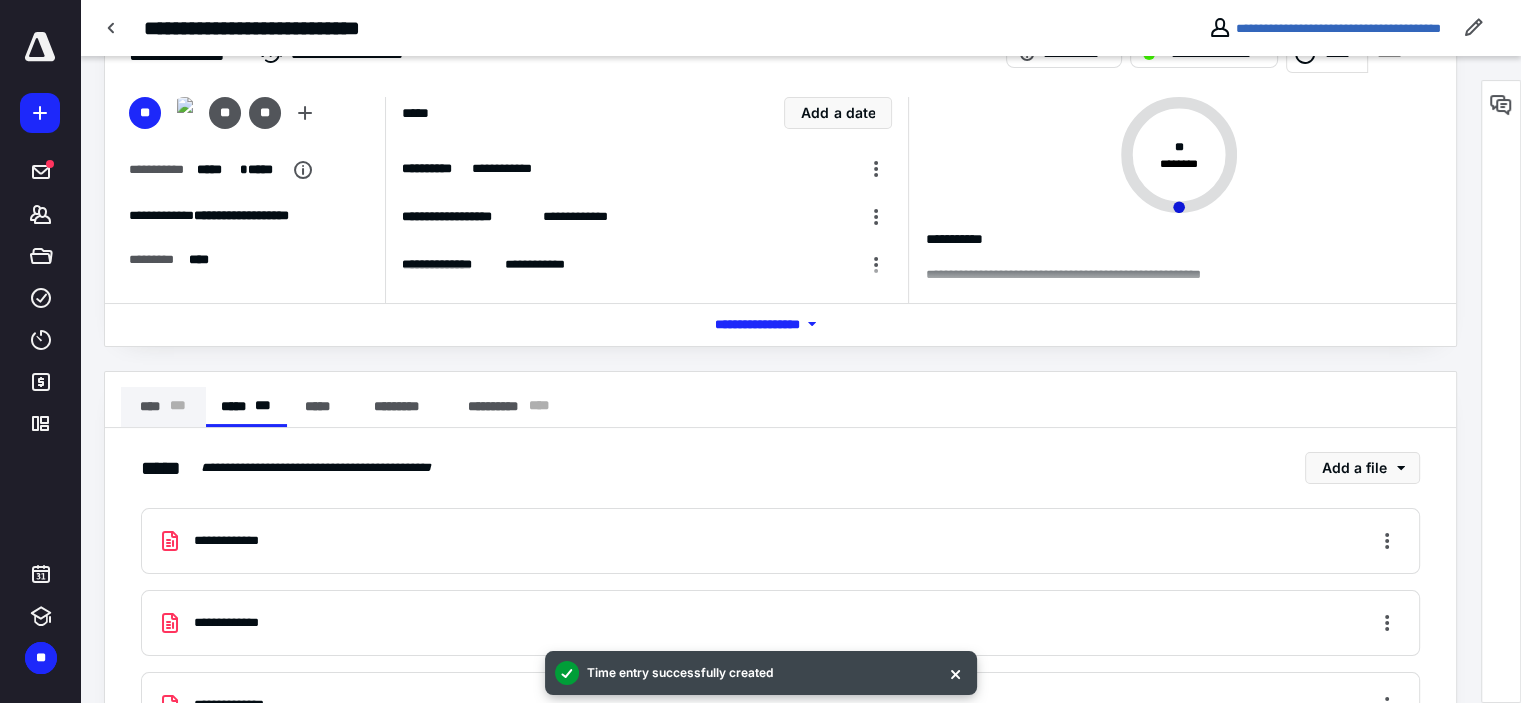 click on "**** * * *" at bounding box center (163, 407) 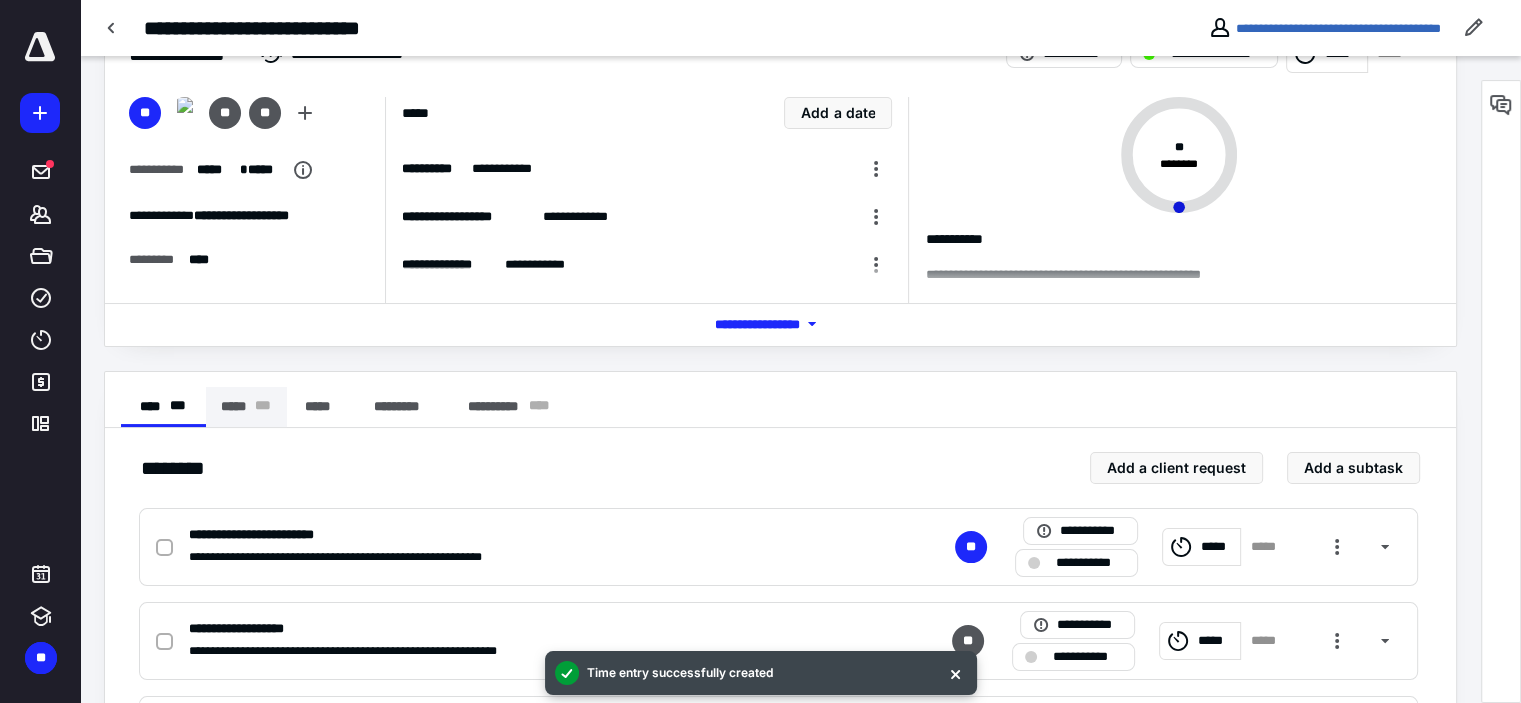 click on "**********" at bounding box center [780, 754] 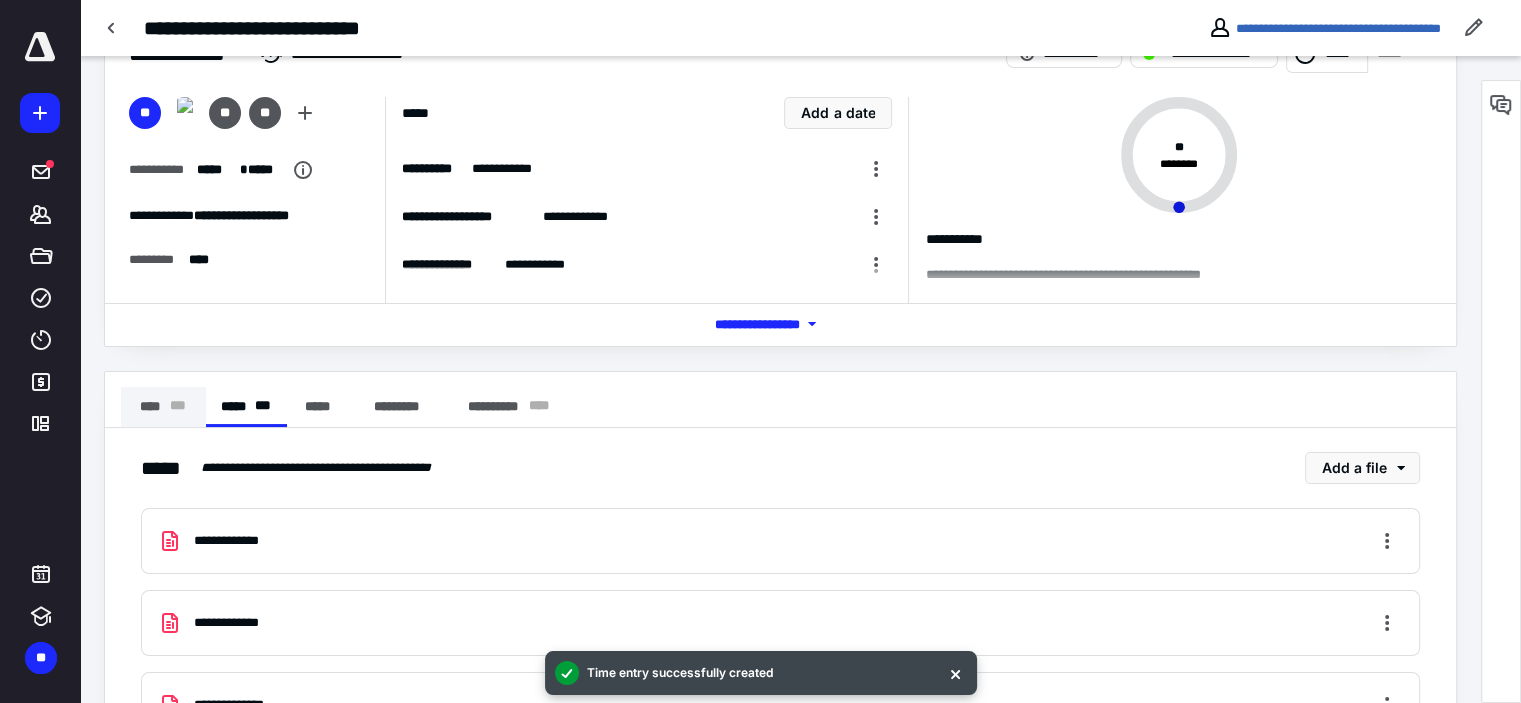 click on "* * *" at bounding box center (177, 407) 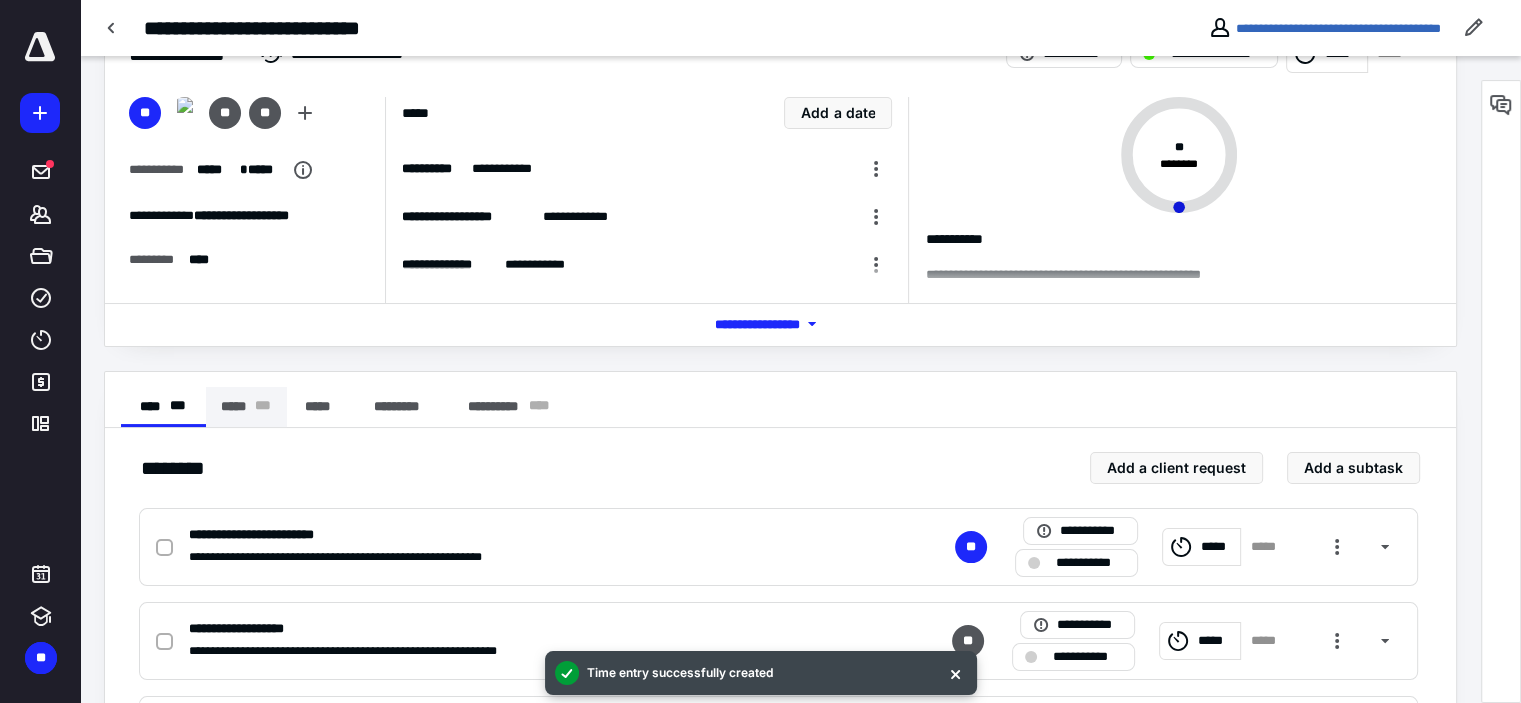 click on "***** * * *" at bounding box center (246, 407) 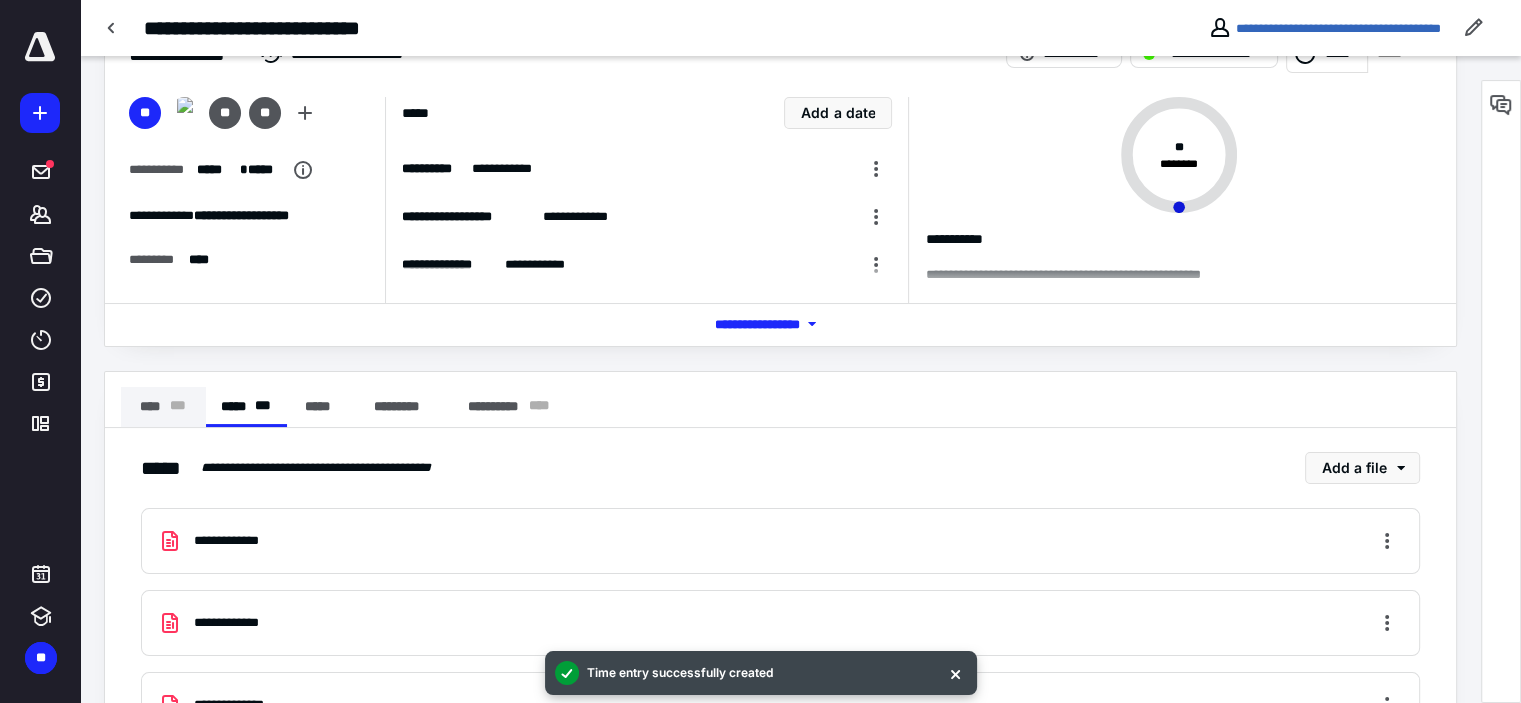 click on "**** * * *" at bounding box center [163, 407] 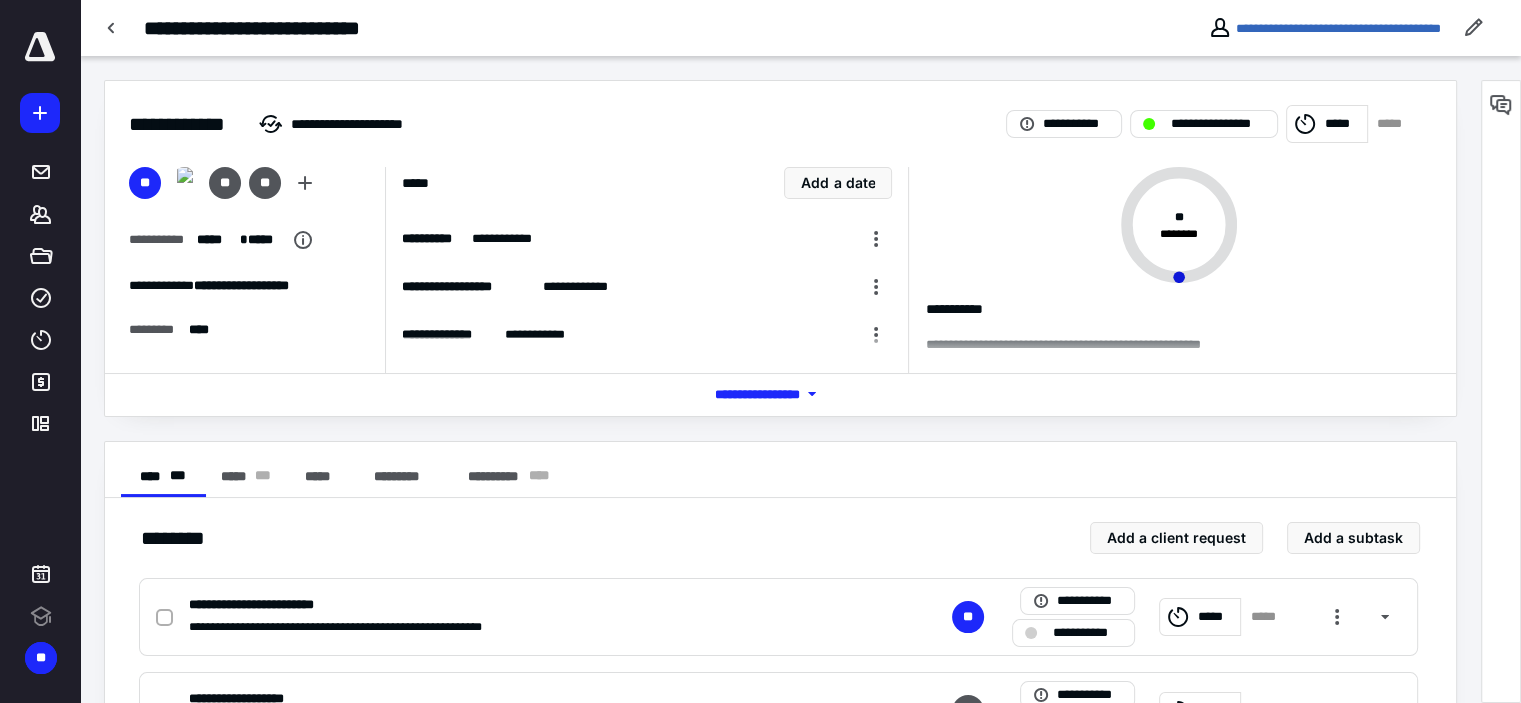 scroll, scrollTop: 0, scrollLeft: 0, axis: both 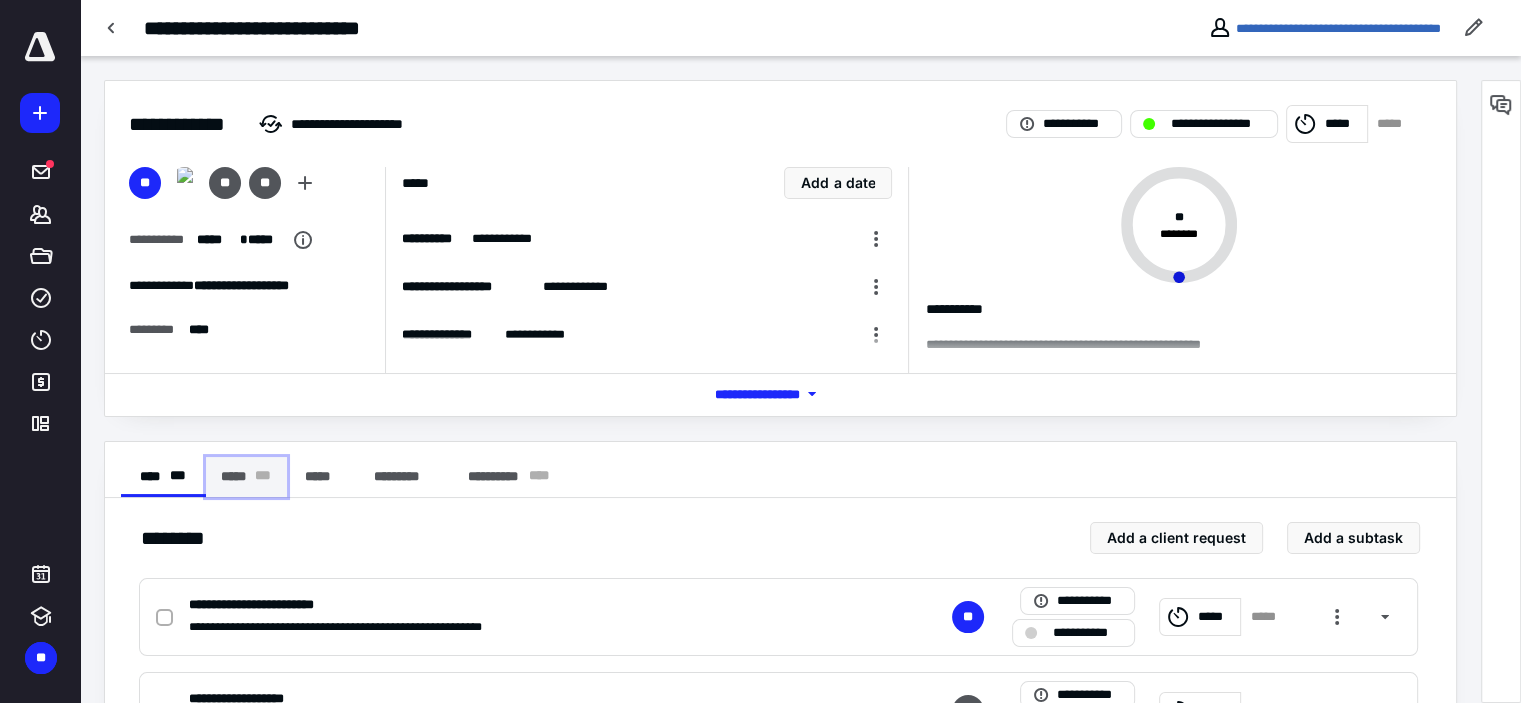 click on "***** * * *" at bounding box center (246, 477) 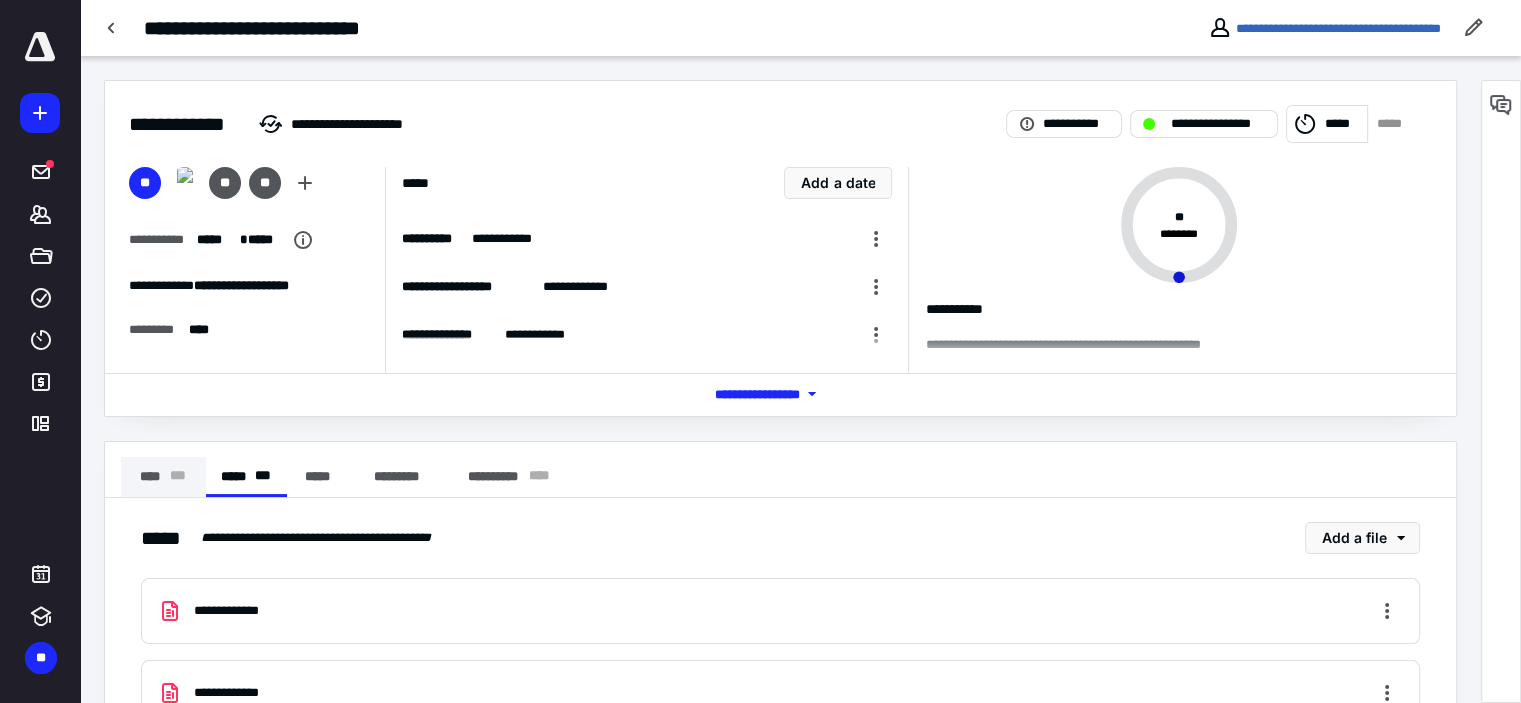 click on "* * *" at bounding box center [177, 477] 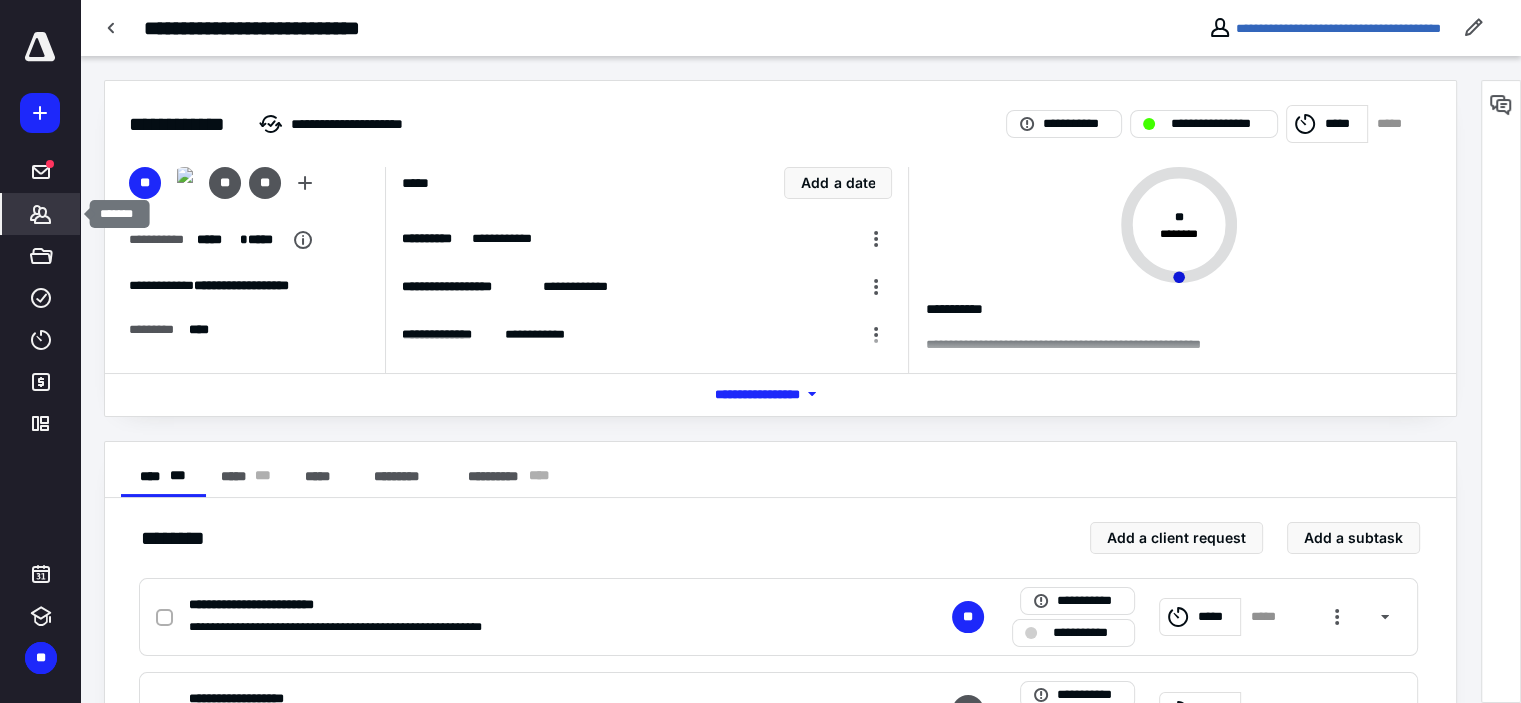 click 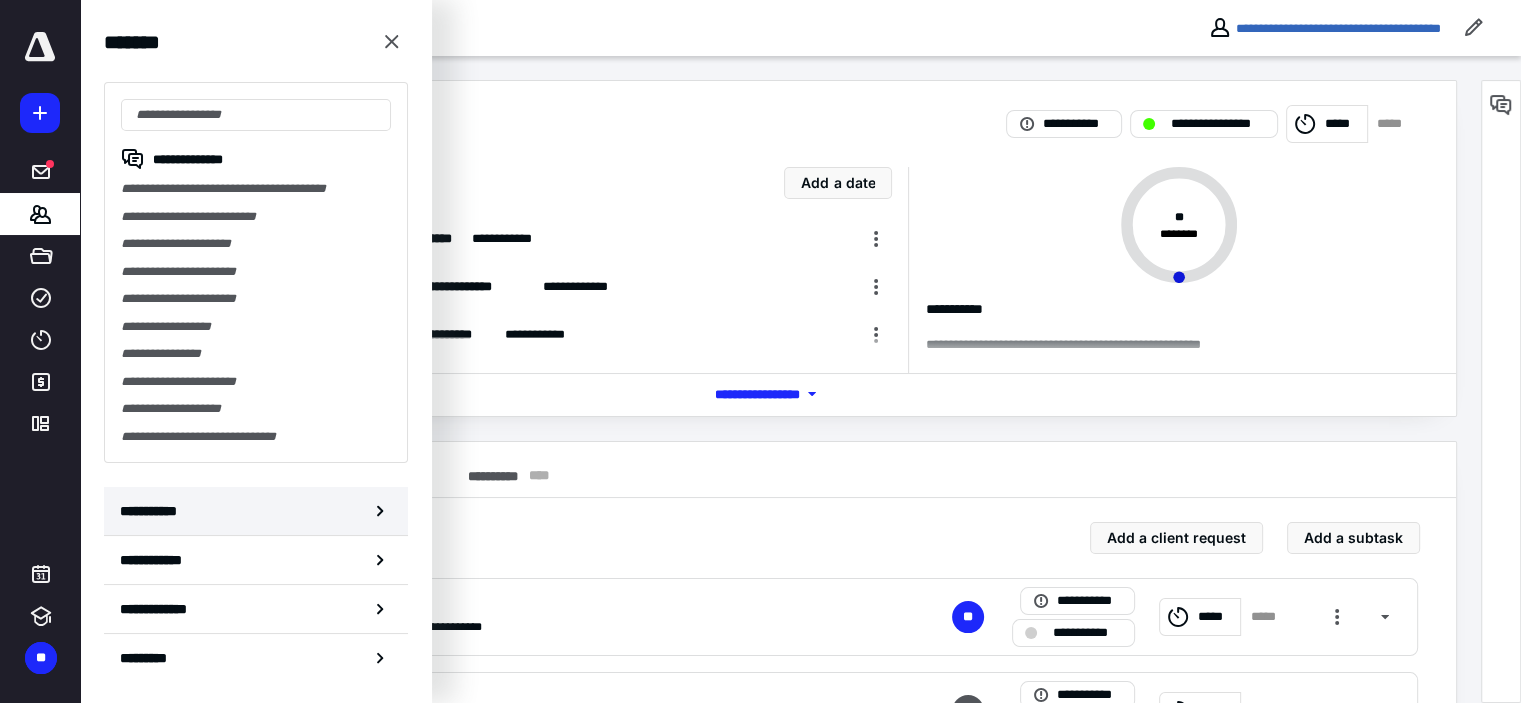 click on "**********" at bounding box center (153, 511) 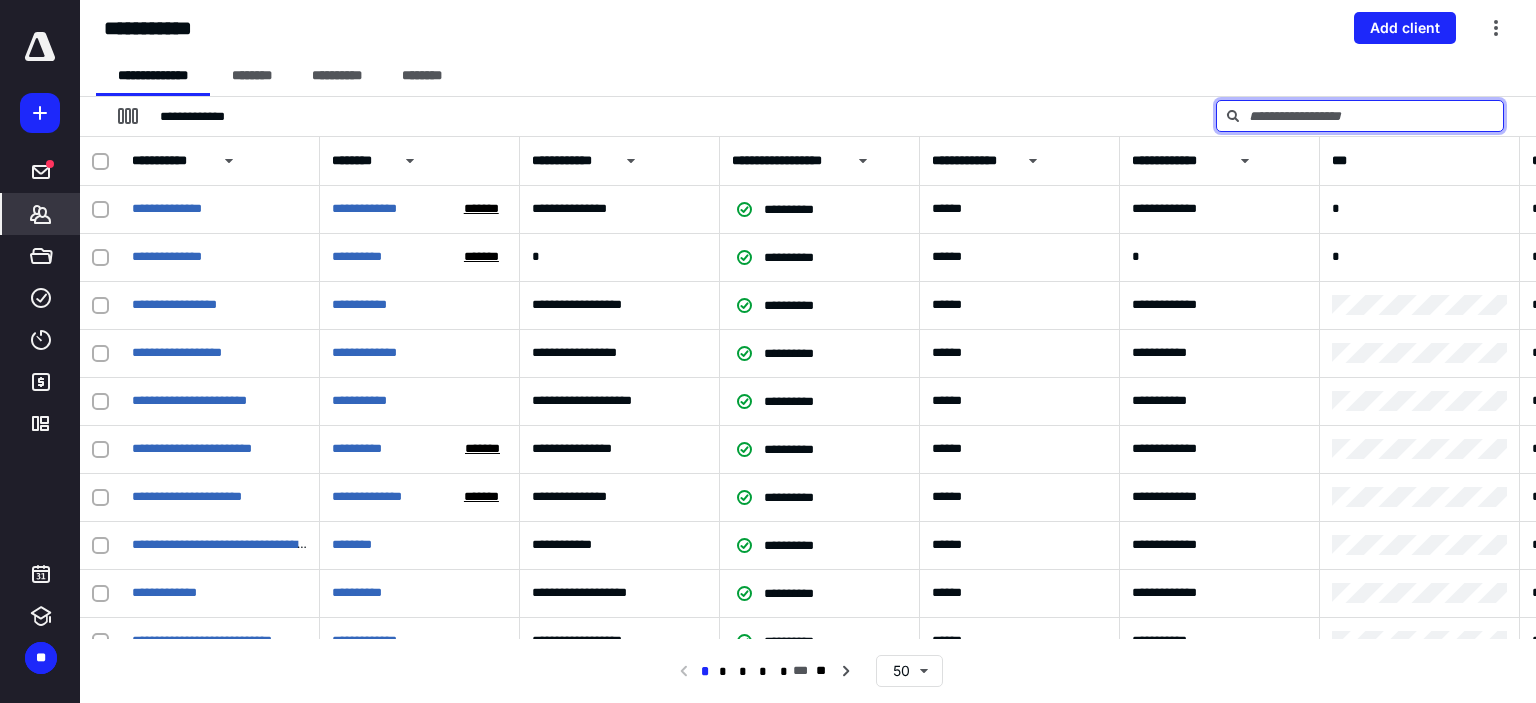 click at bounding box center (1360, 116) 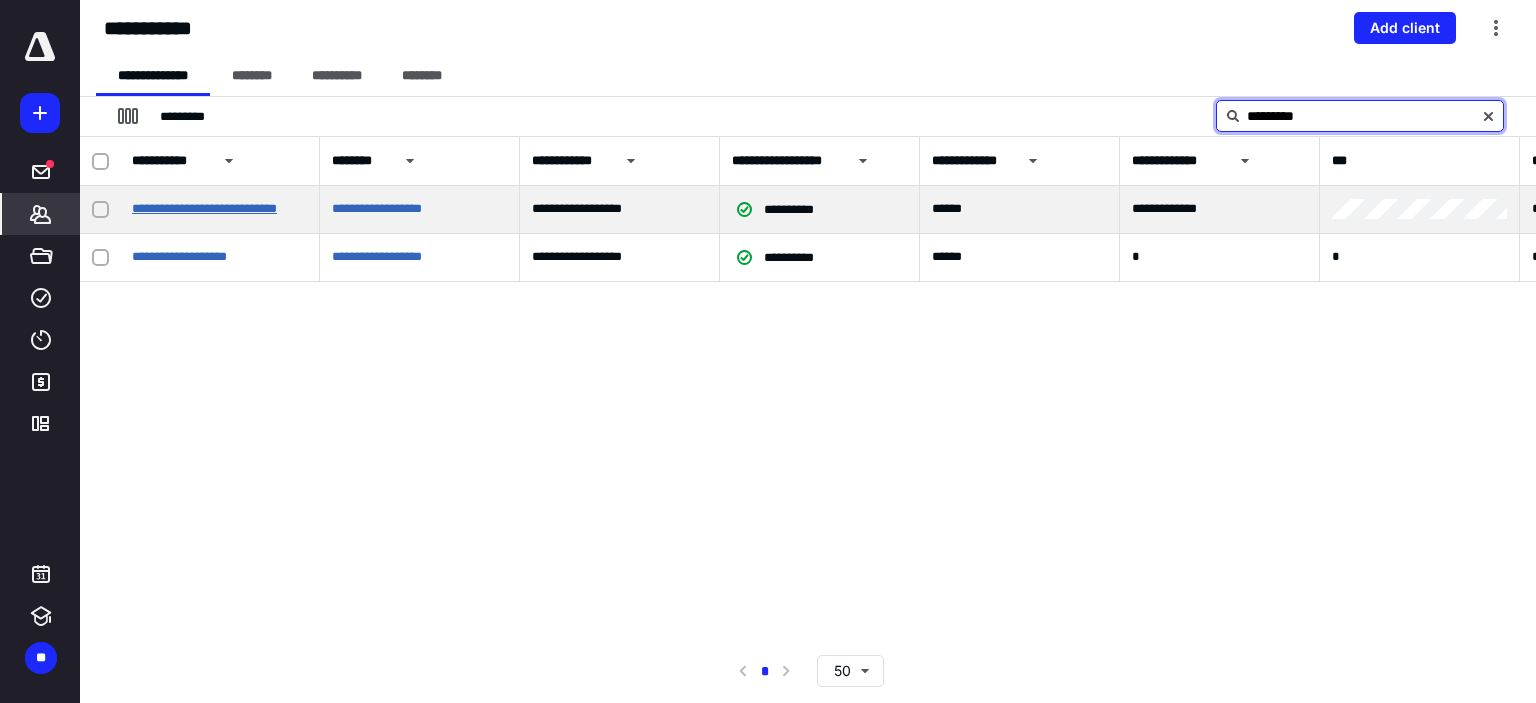 type on "********" 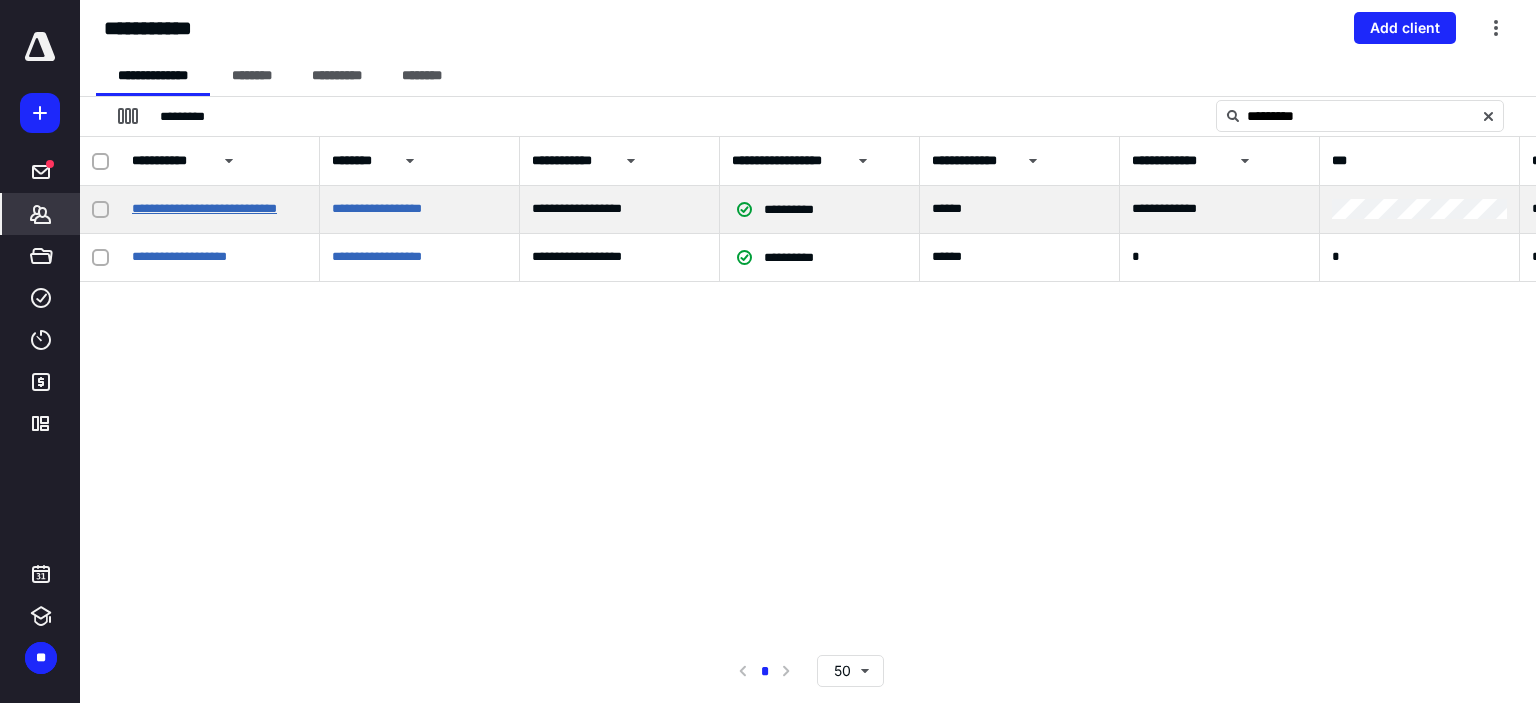 click on "**********" at bounding box center (204, 208) 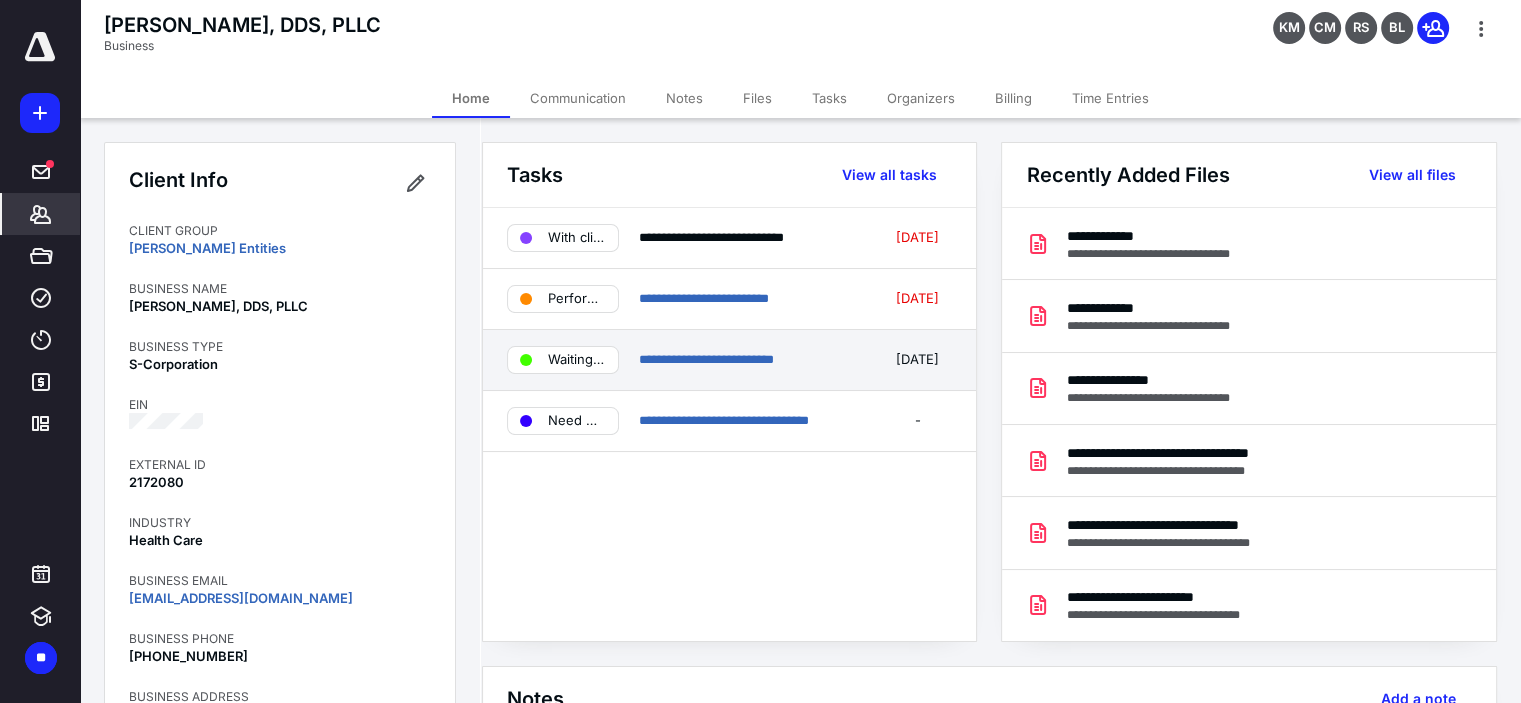 click on "**********" at bounding box center (751, 360) 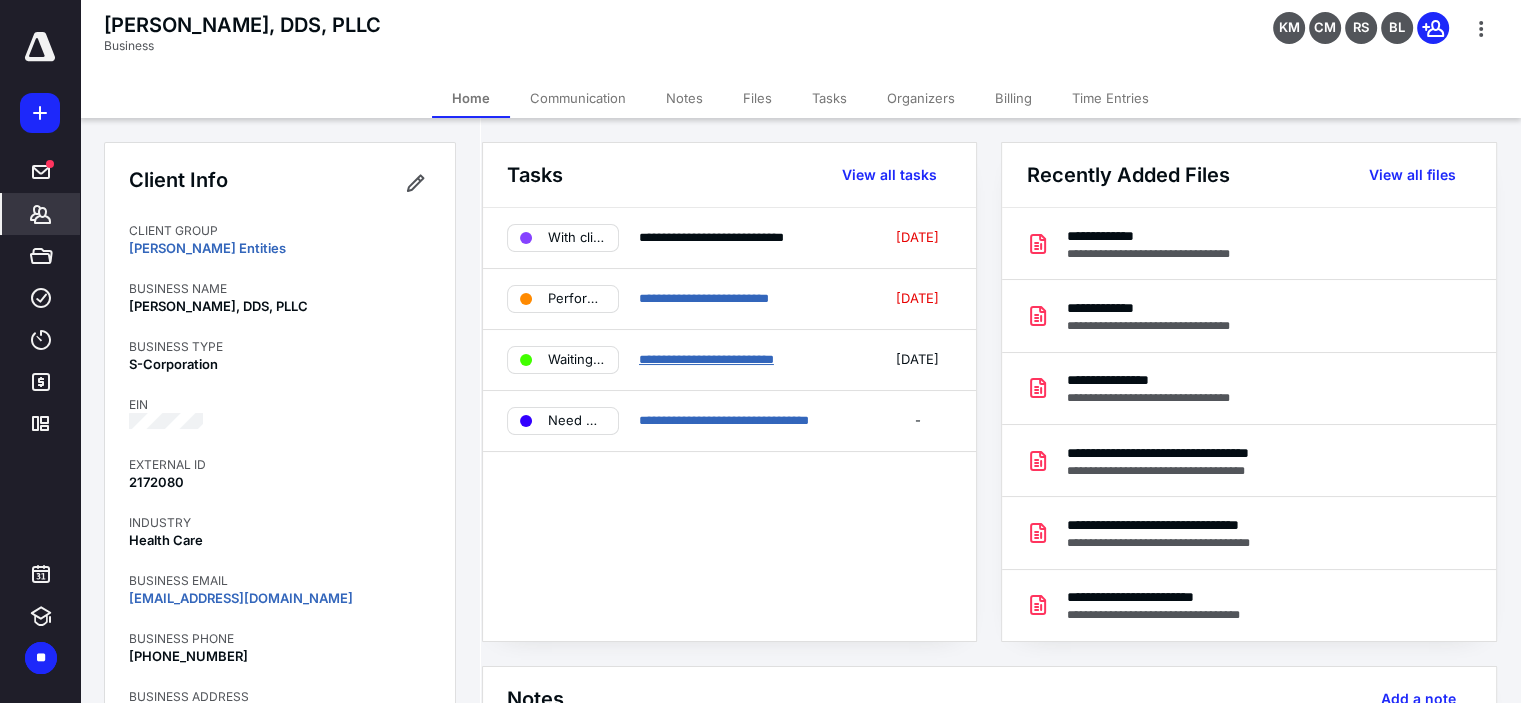 click on "**********" at bounding box center [706, 359] 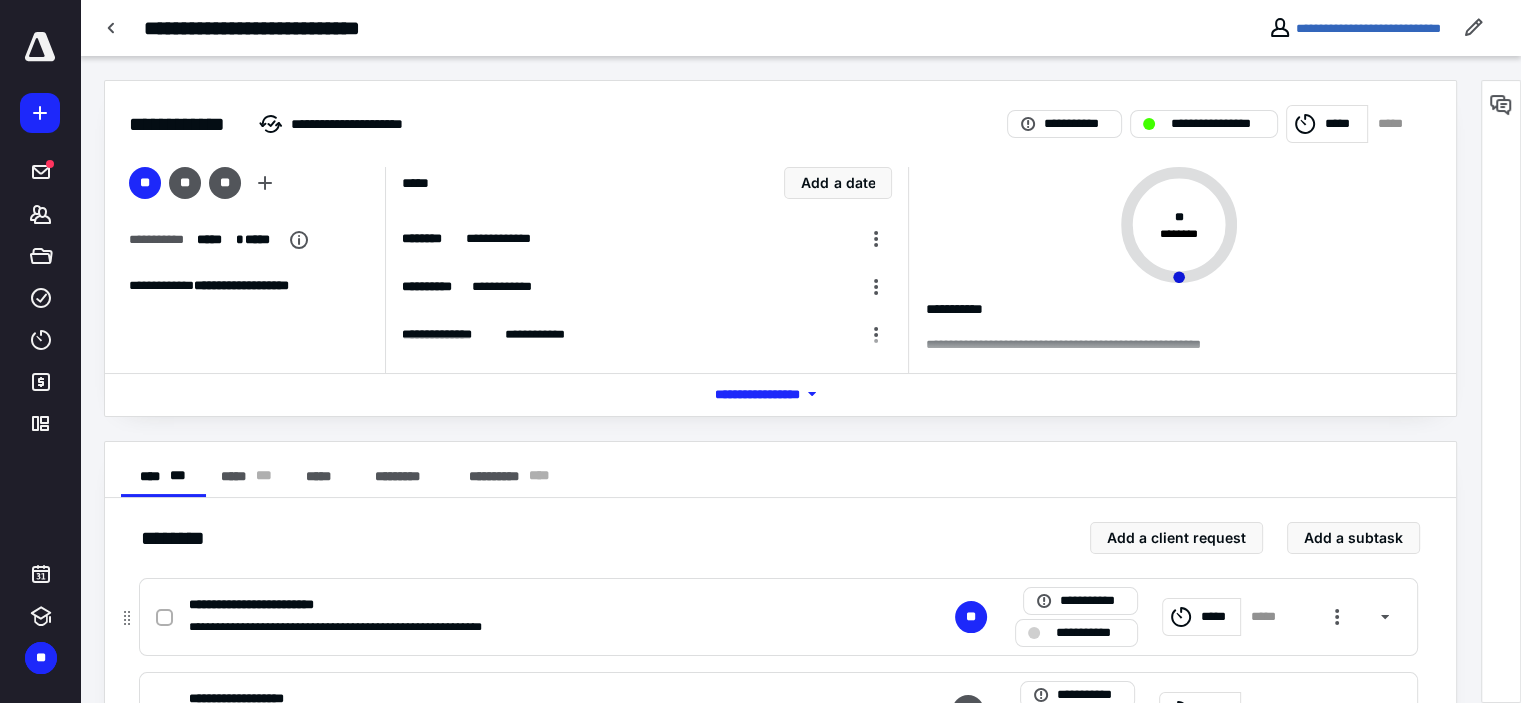 click on "*****" at bounding box center [1217, 617] 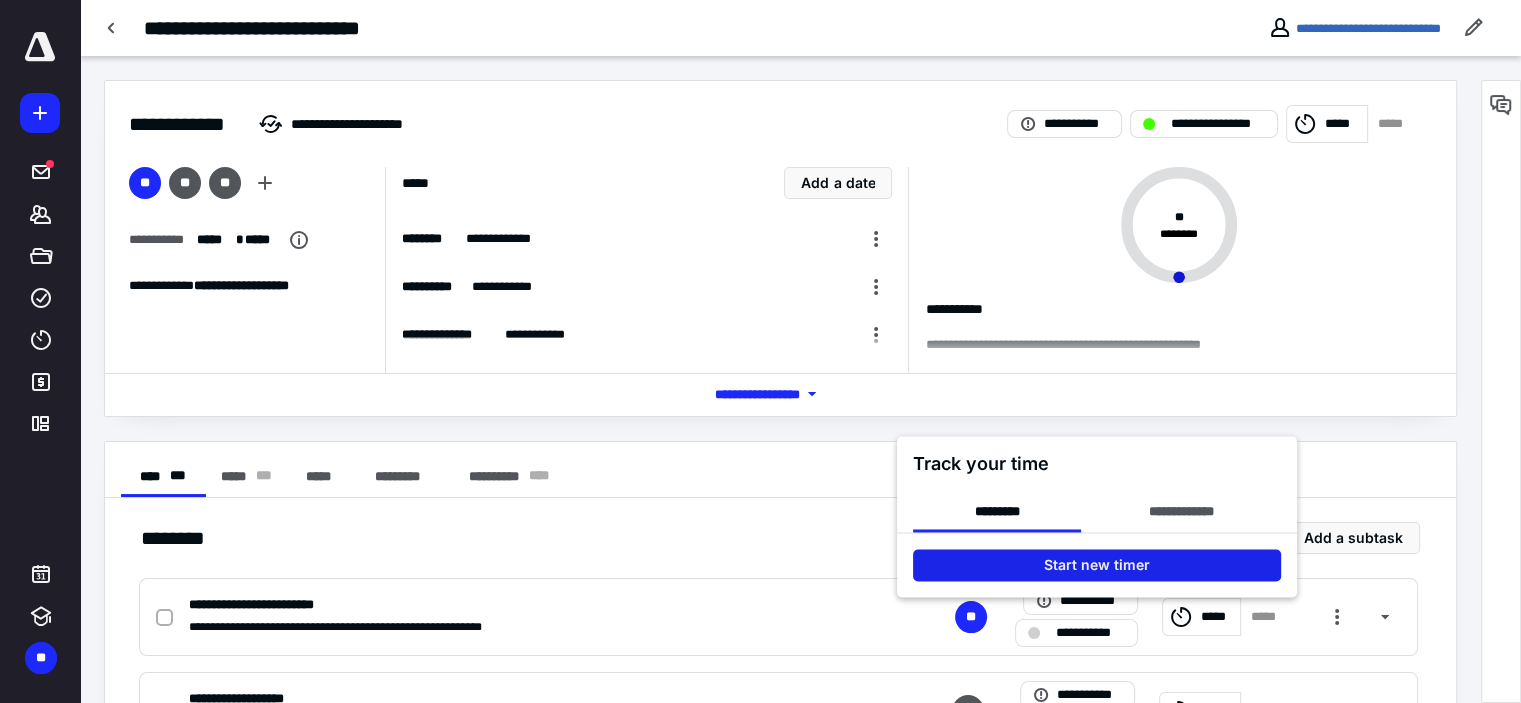 click on "Start new timer" at bounding box center (1097, 565) 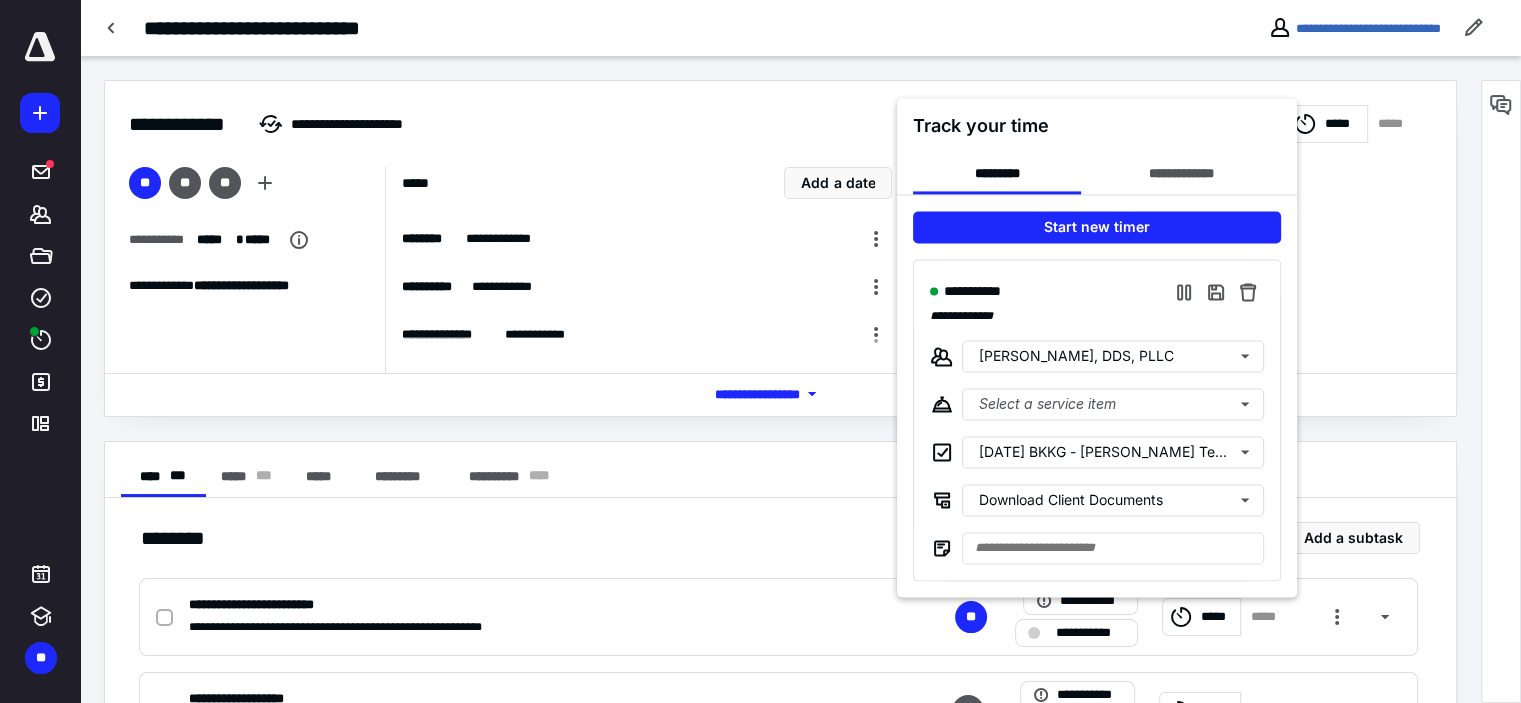 click on "**********" at bounding box center (1097, 420) 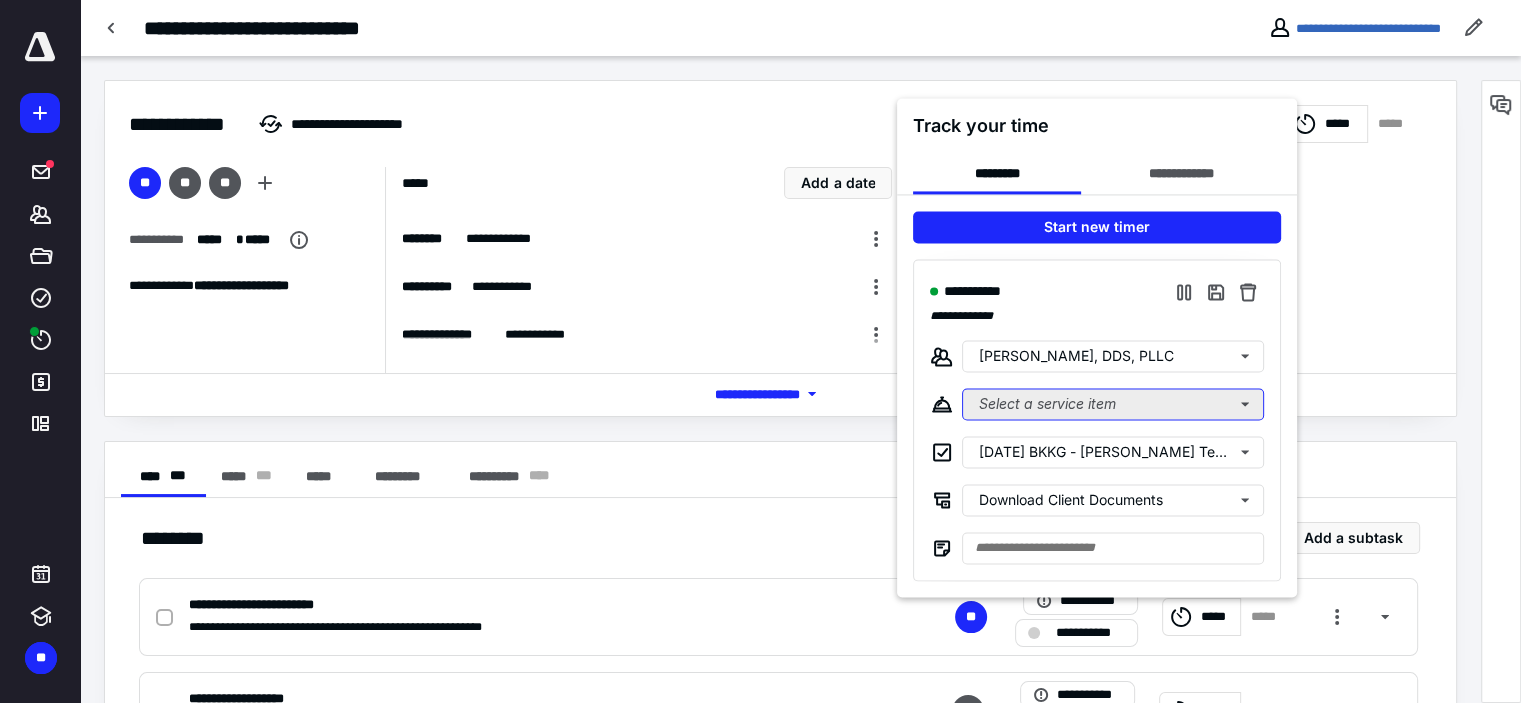 click on "Select a service item" at bounding box center (1113, 404) 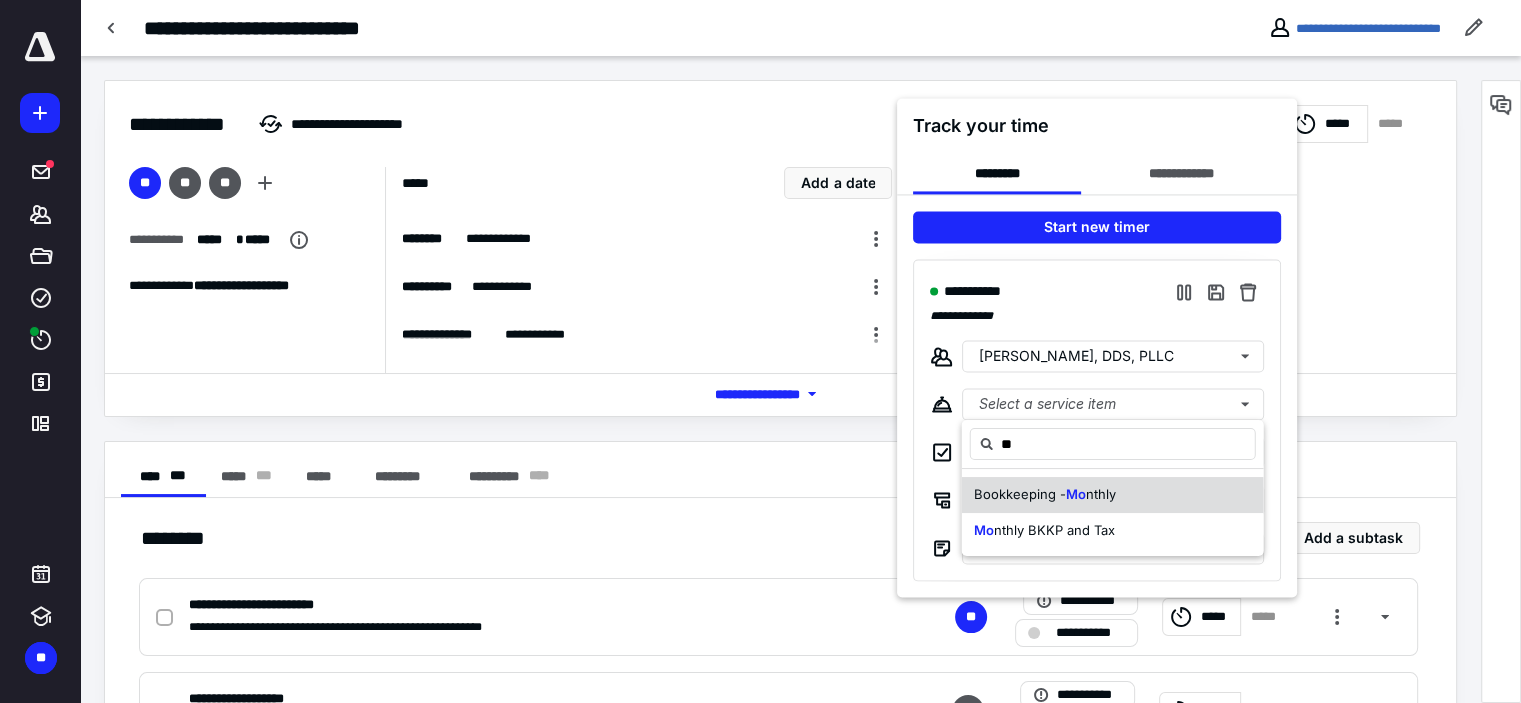 click on "Bookkeeping -  Mo nthly" at bounding box center [1045, 495] 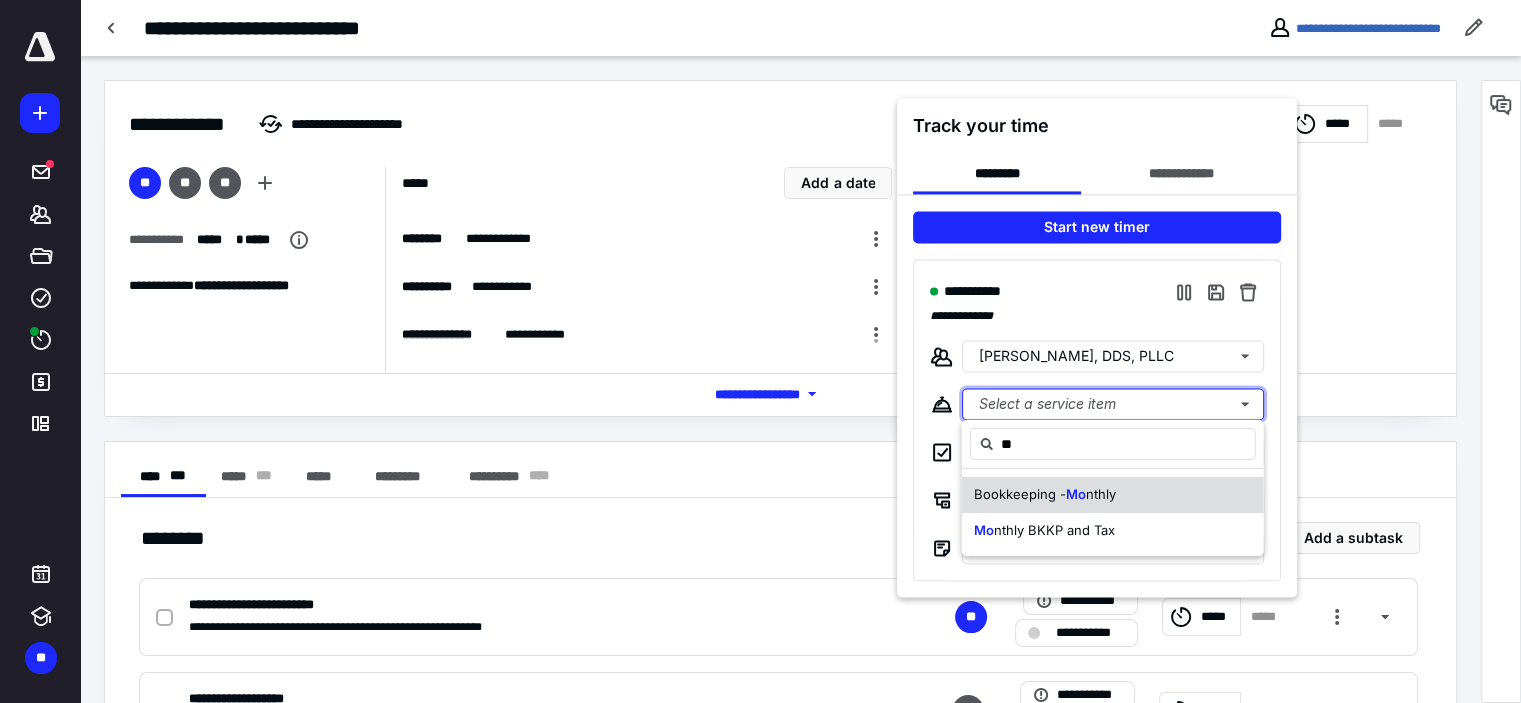 type 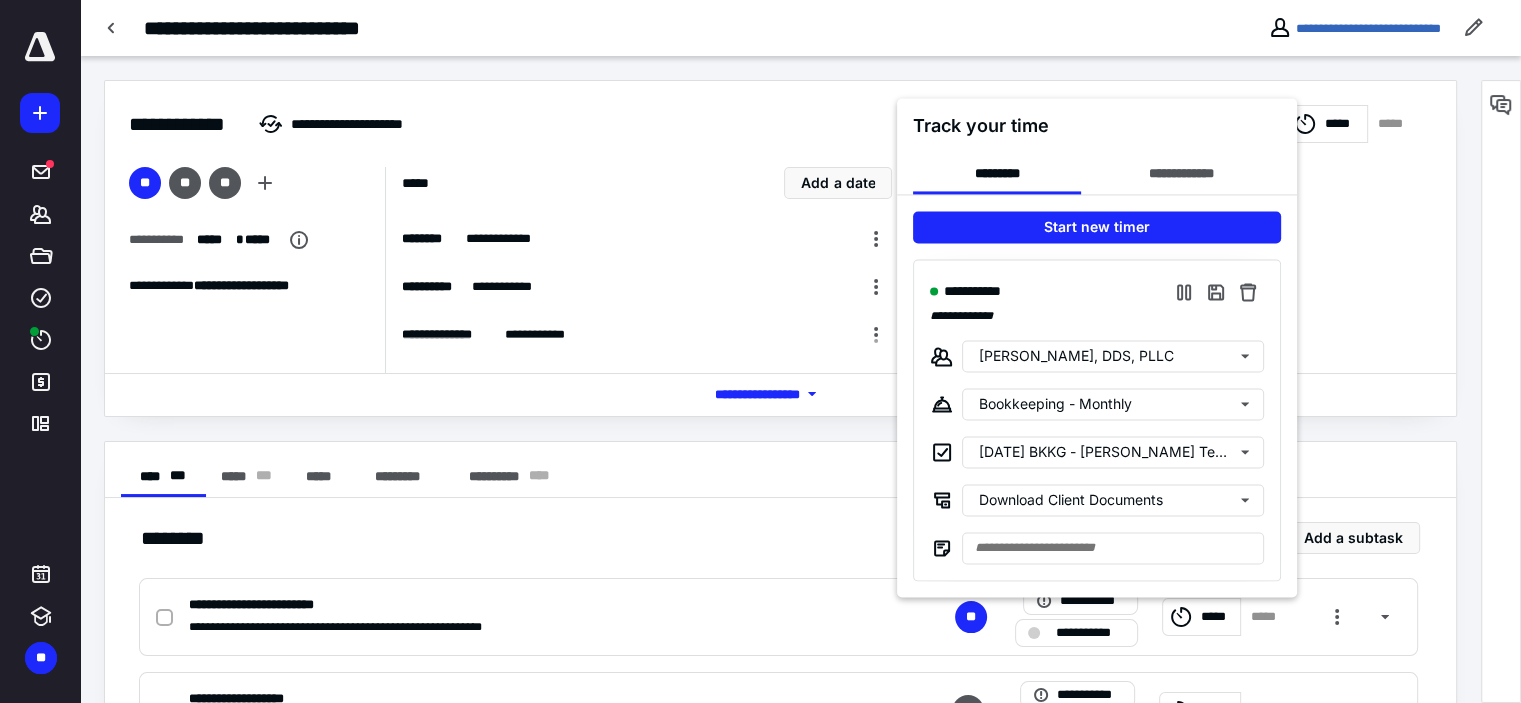 click at bounding box center (760, 351) 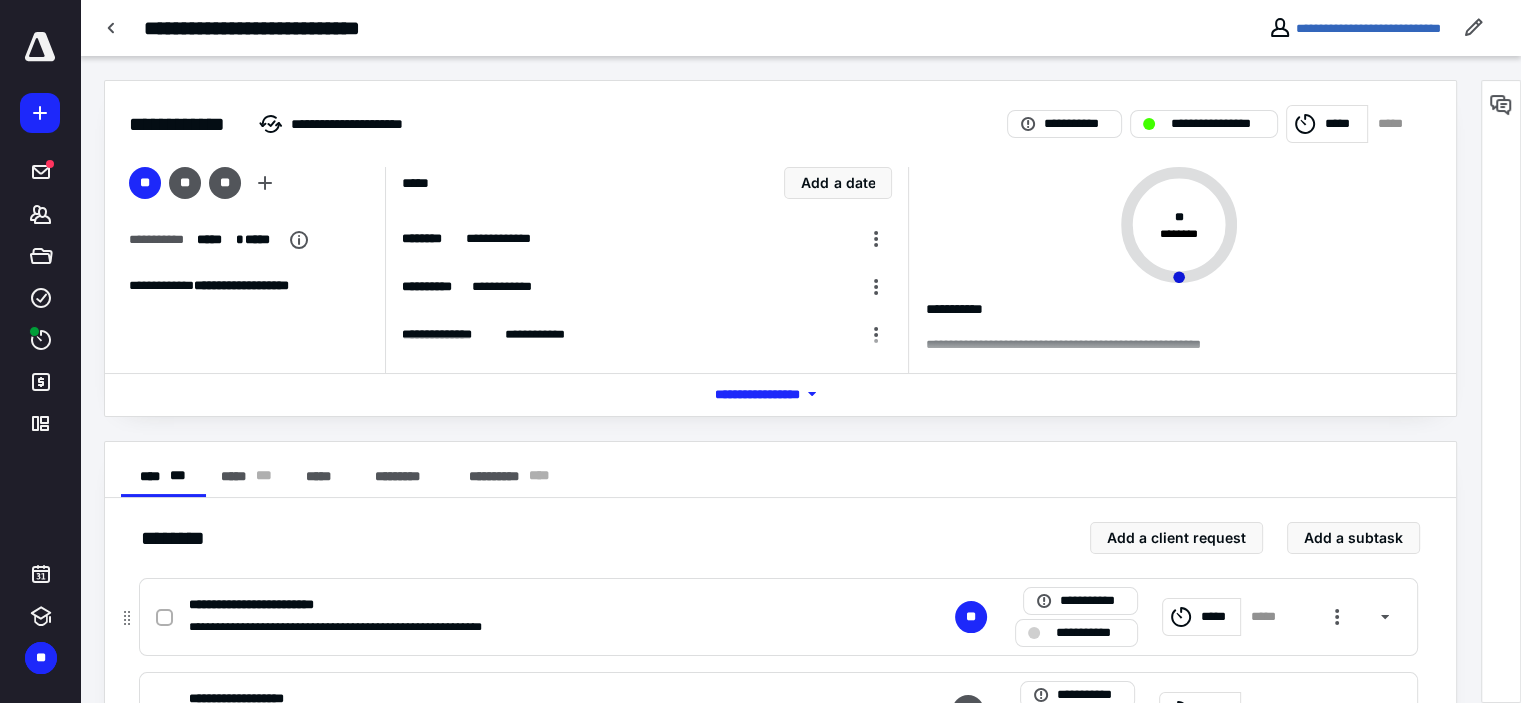 click on "**********" at bounding box center [1090, 633] 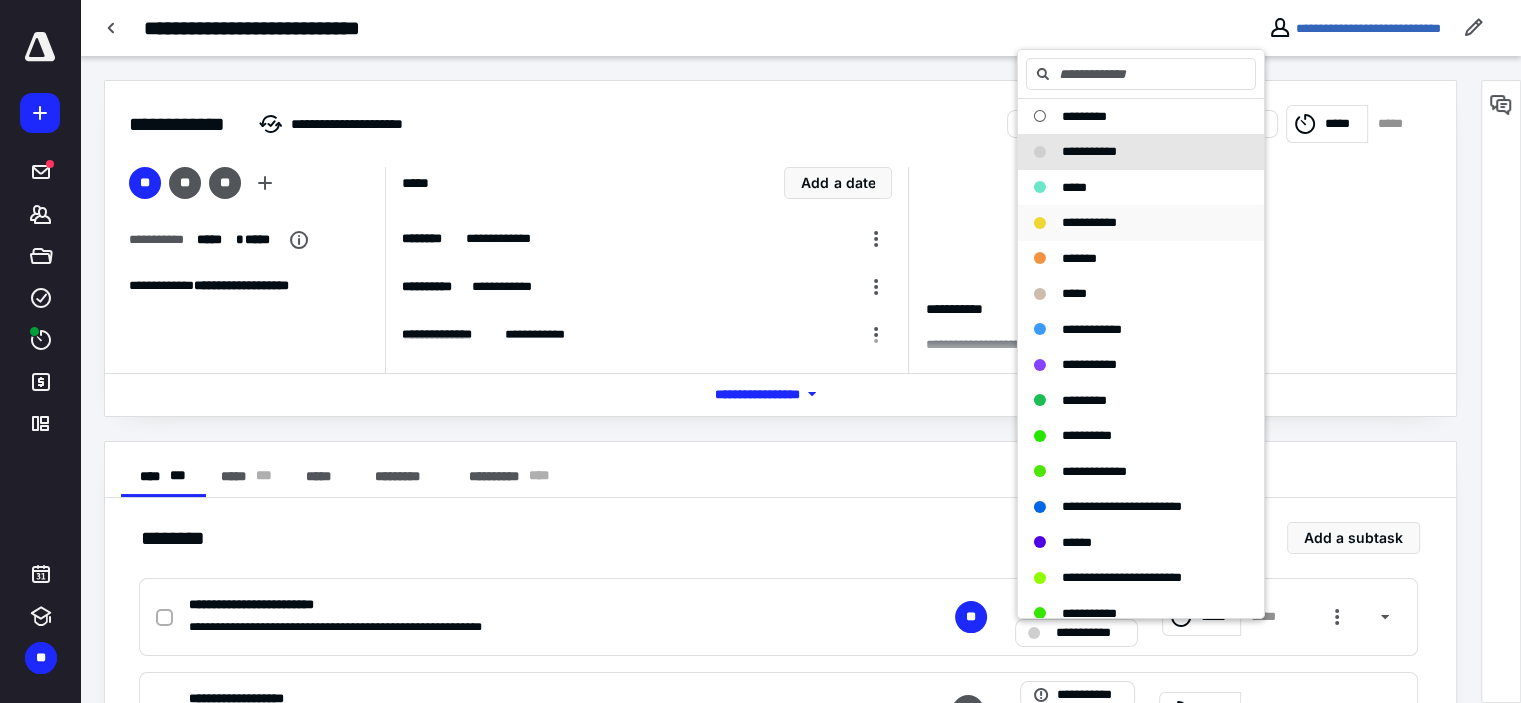 click on "**********" at bounding box center [1129, 223] 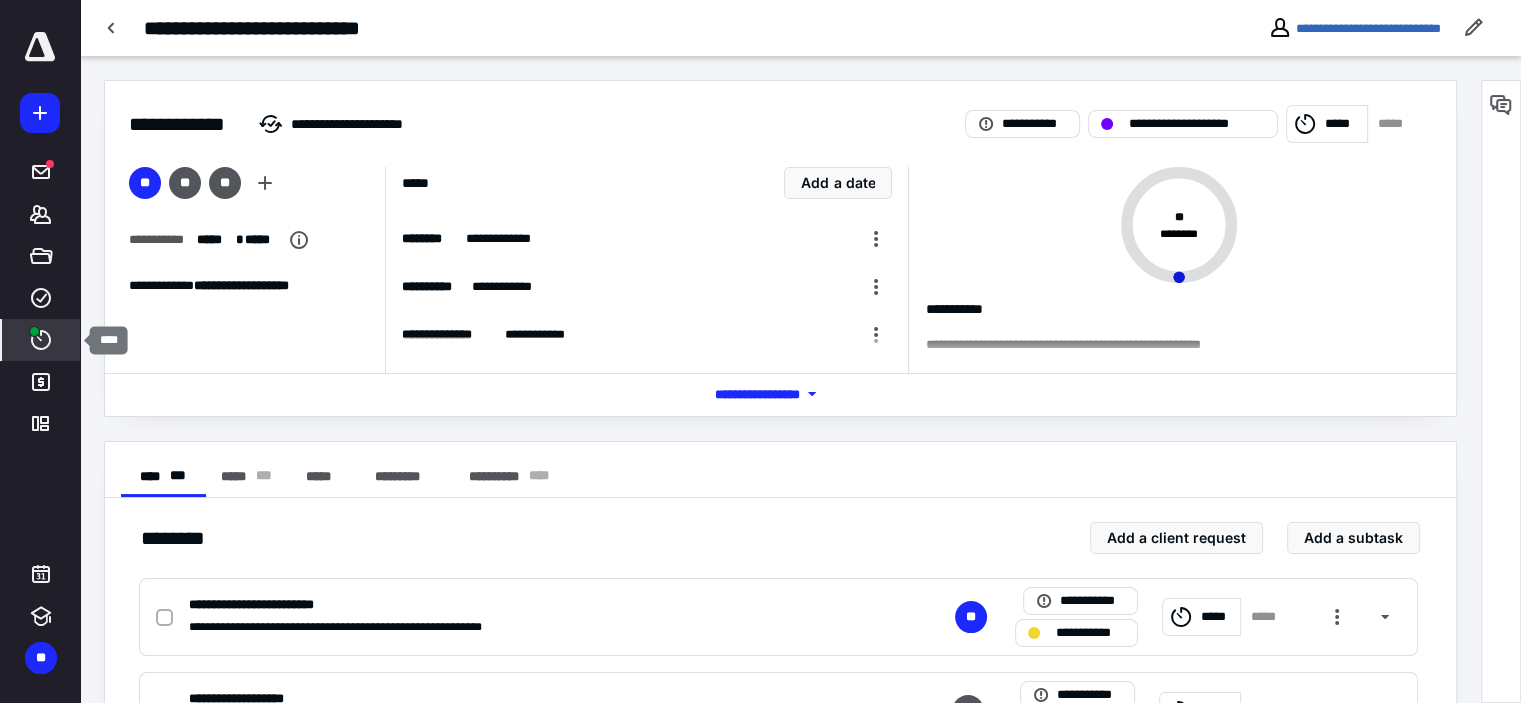 click 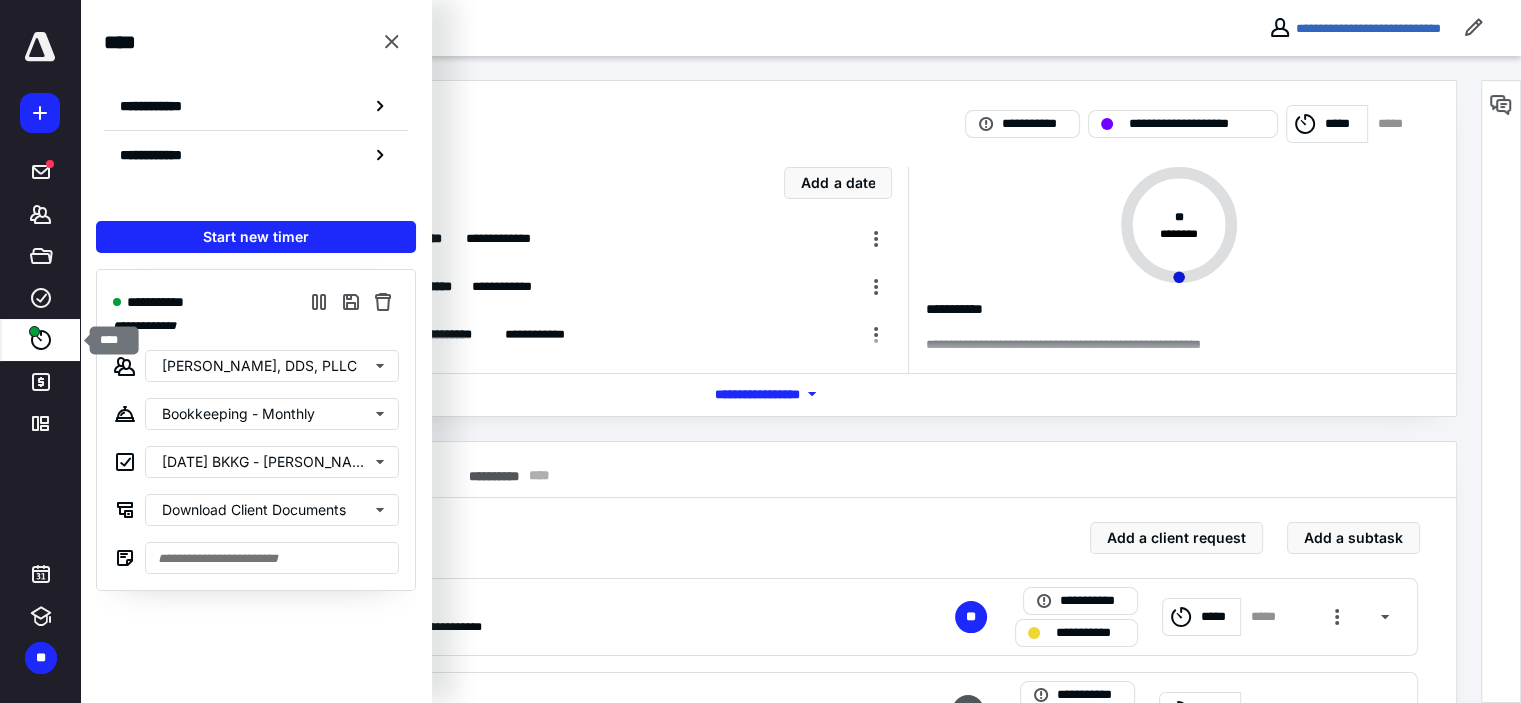 click 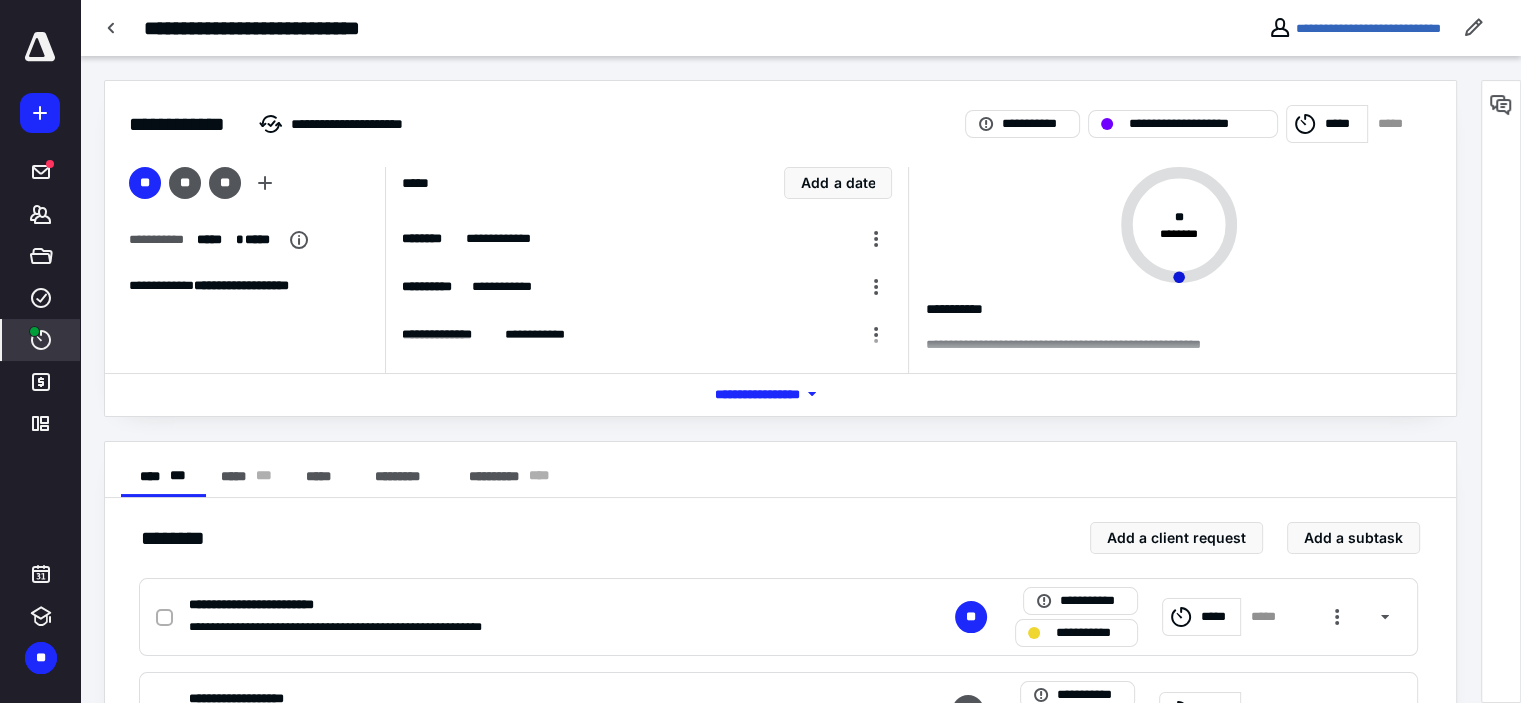 click on "****" at bounding box center (41, 340) 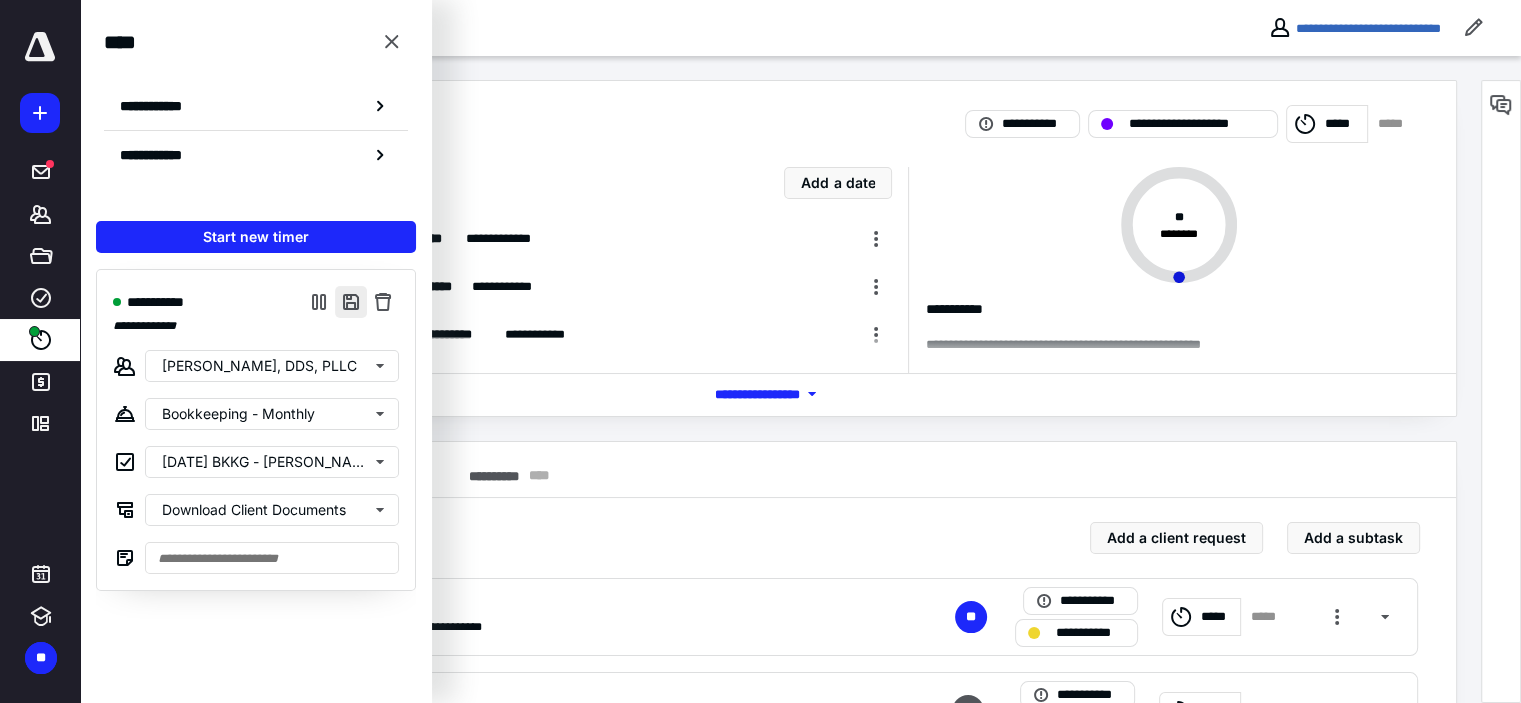click at bounding box center [351, 302] 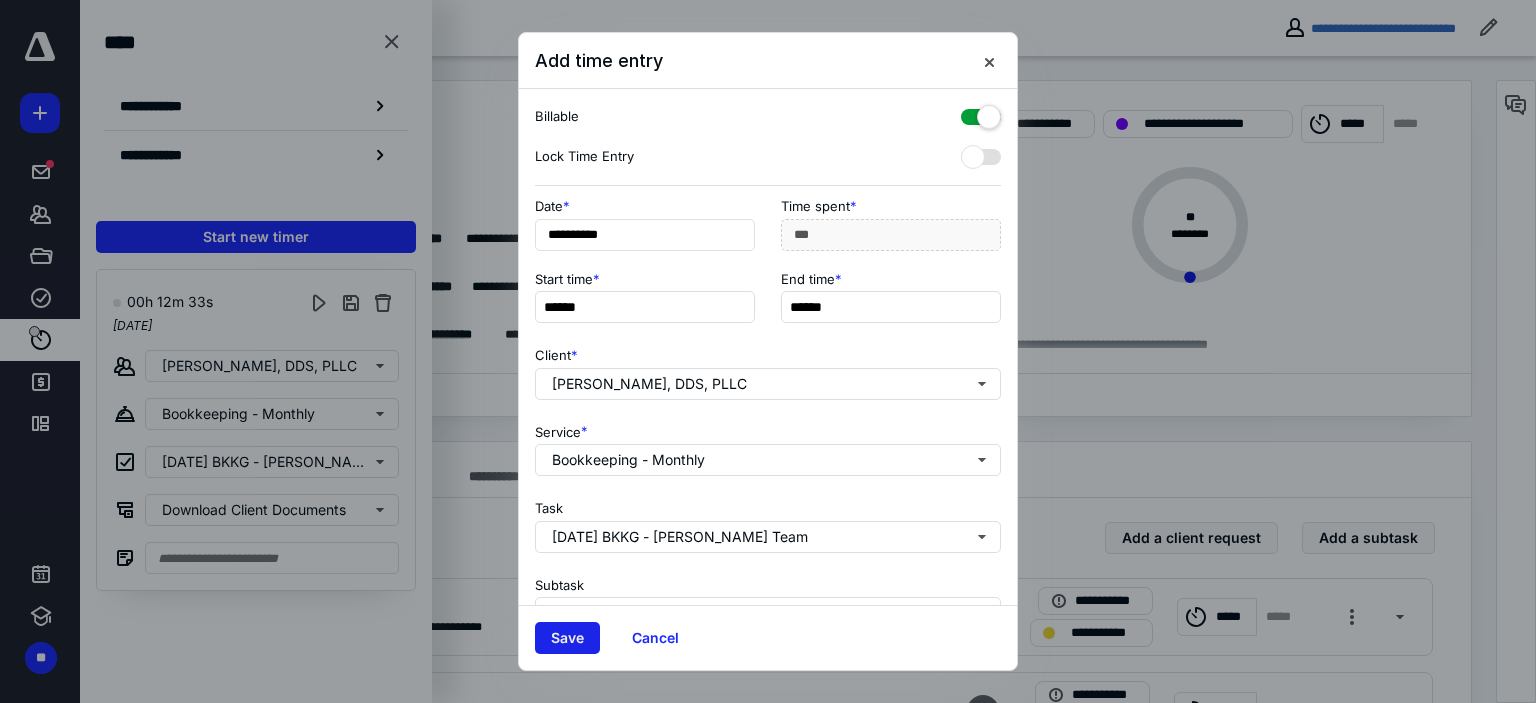 click on "Save" at bounding box center [567, 638] 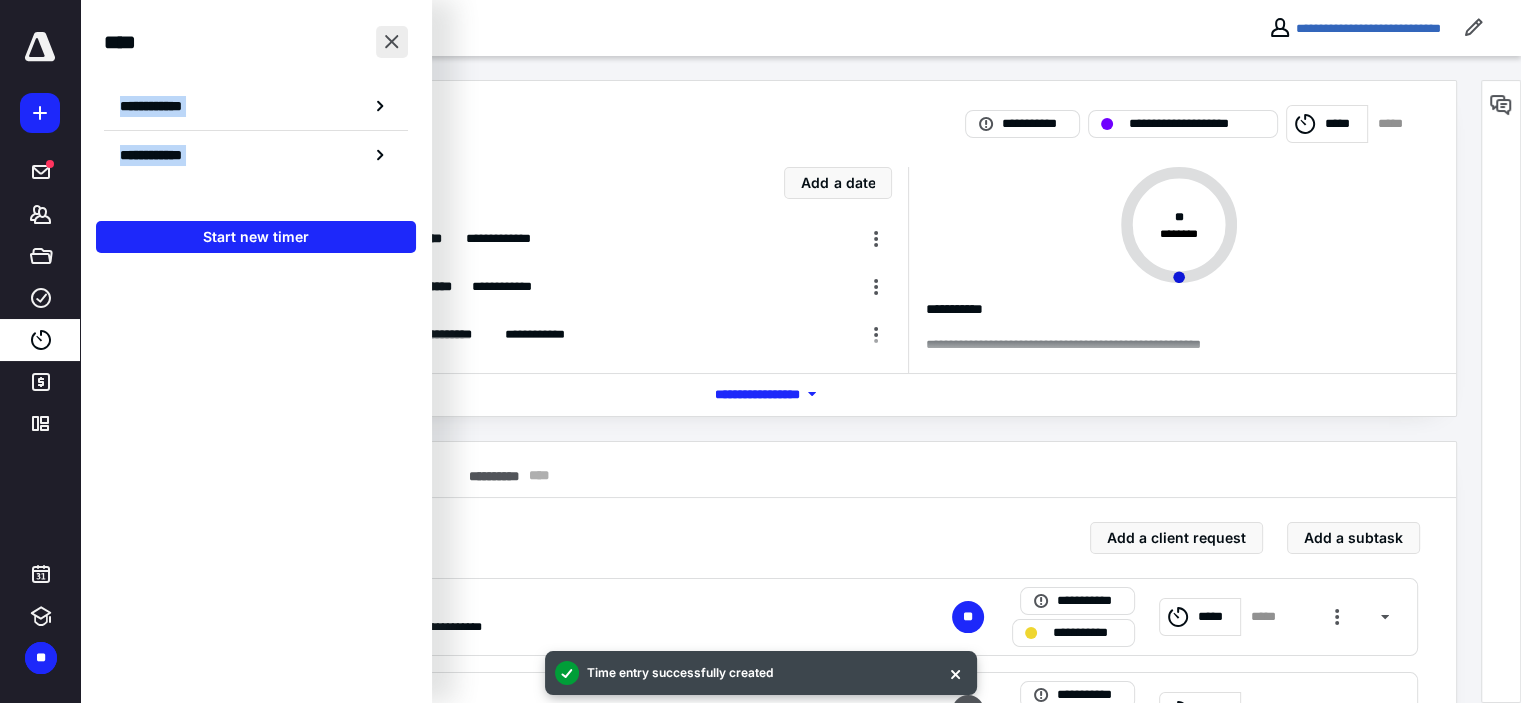 click at bounding box center [392, 42] 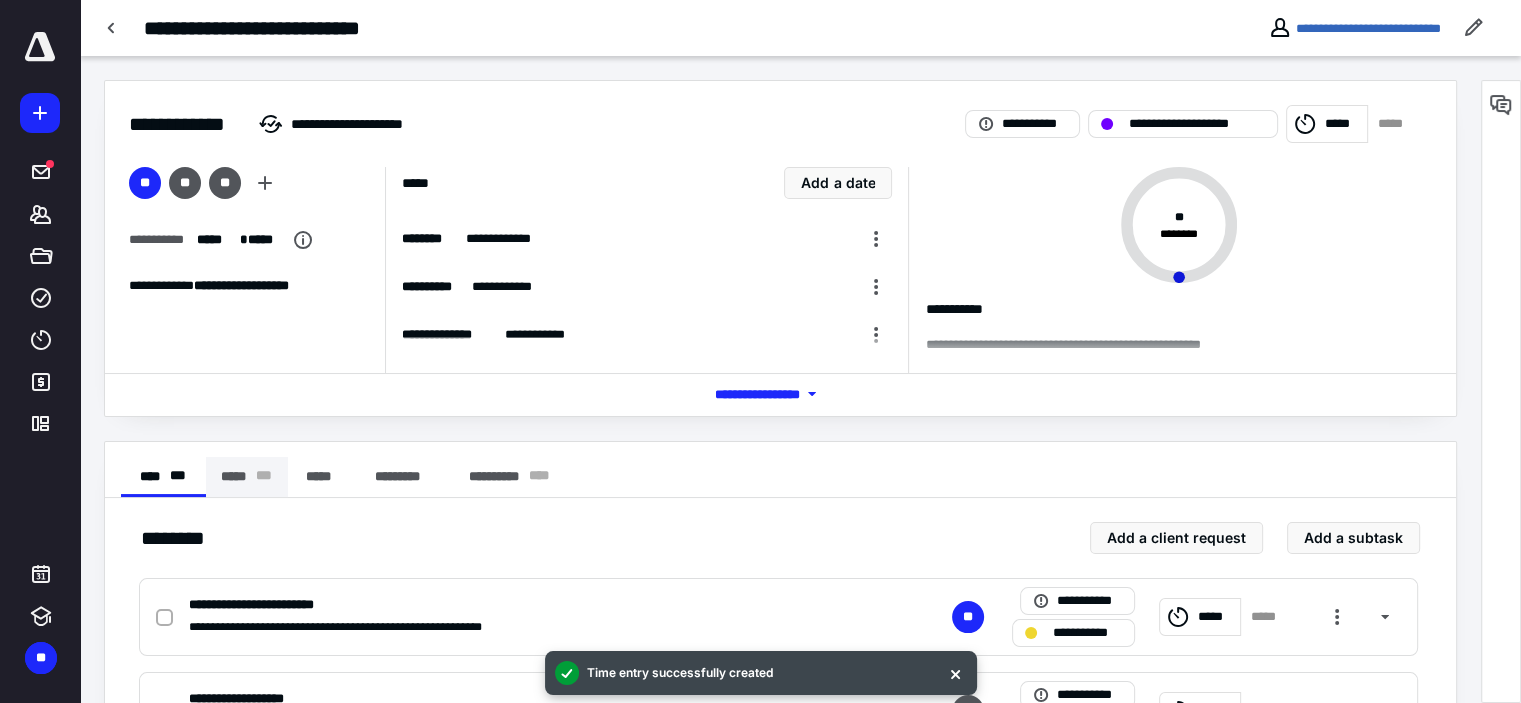 click on "* * *" at bounding box center (263, 477) 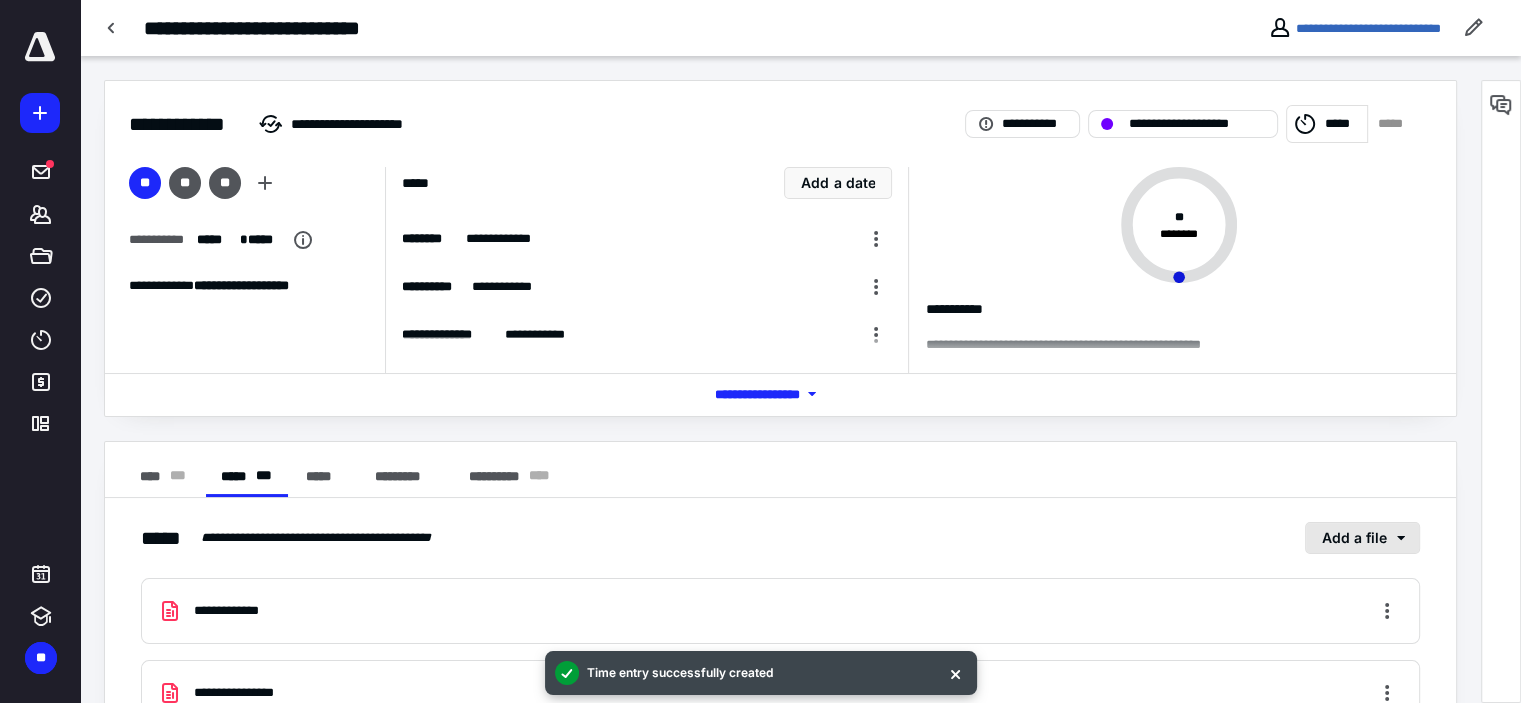 scroll, scrollTop: 100, scrollLeft: 0, axis: vertical 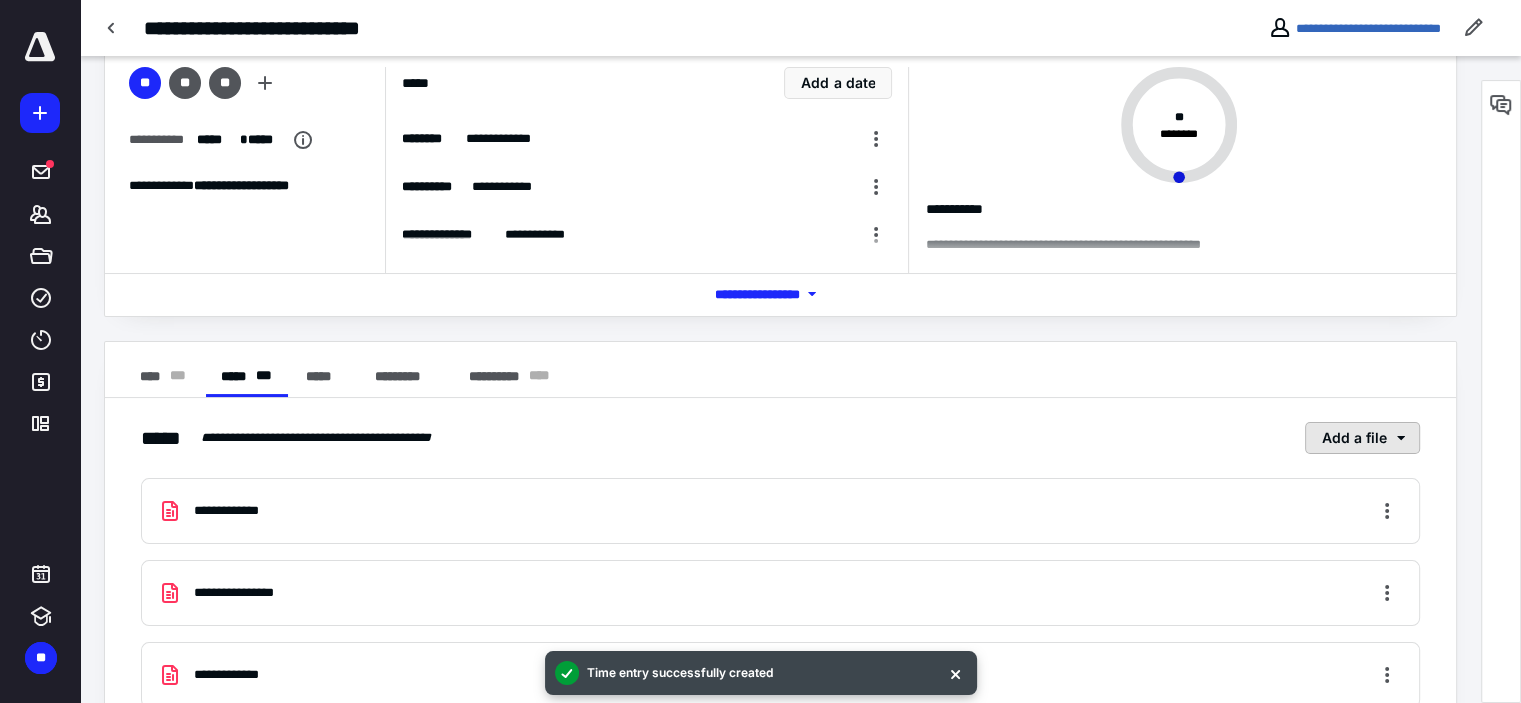 click on "Add a file" at bounding box center (1362, 438) 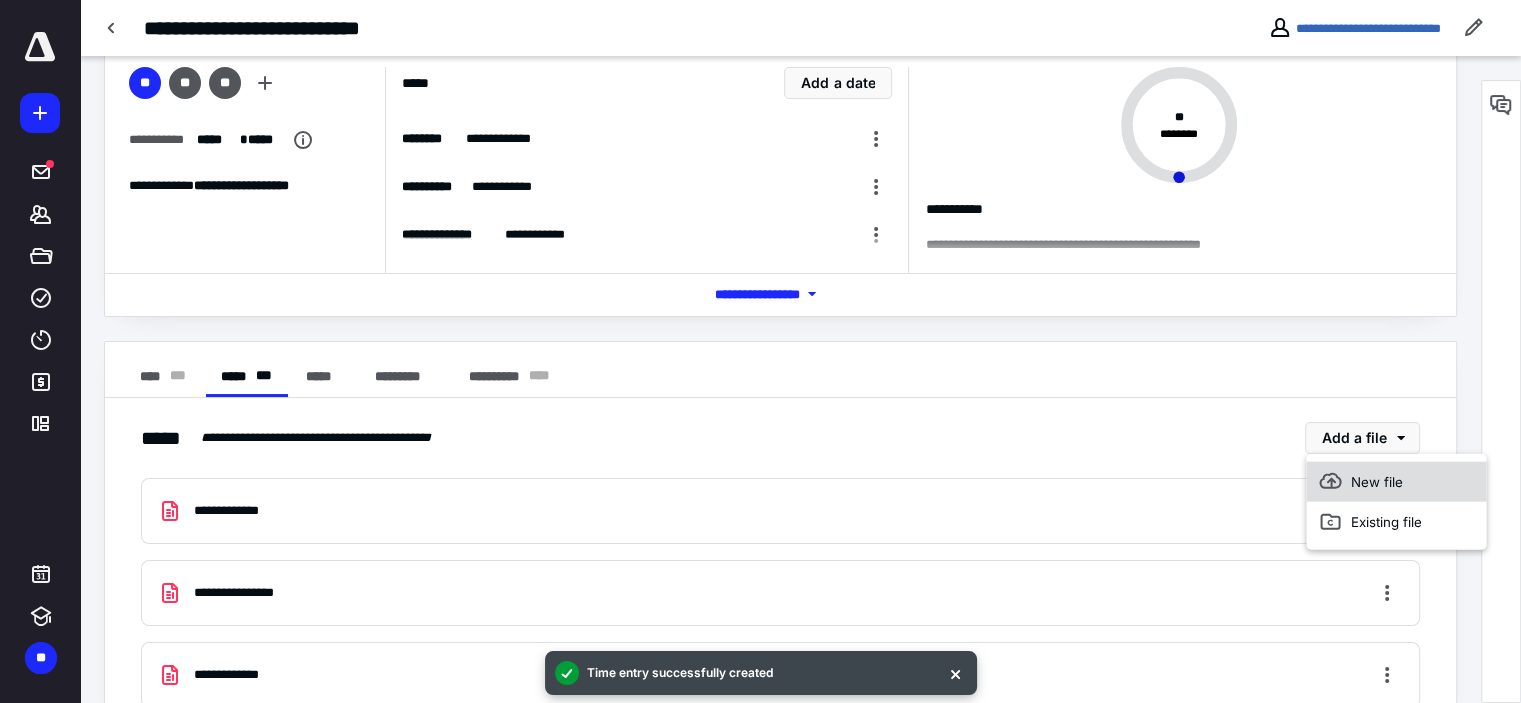 click on "New file" at bounding box center [1396, 482] 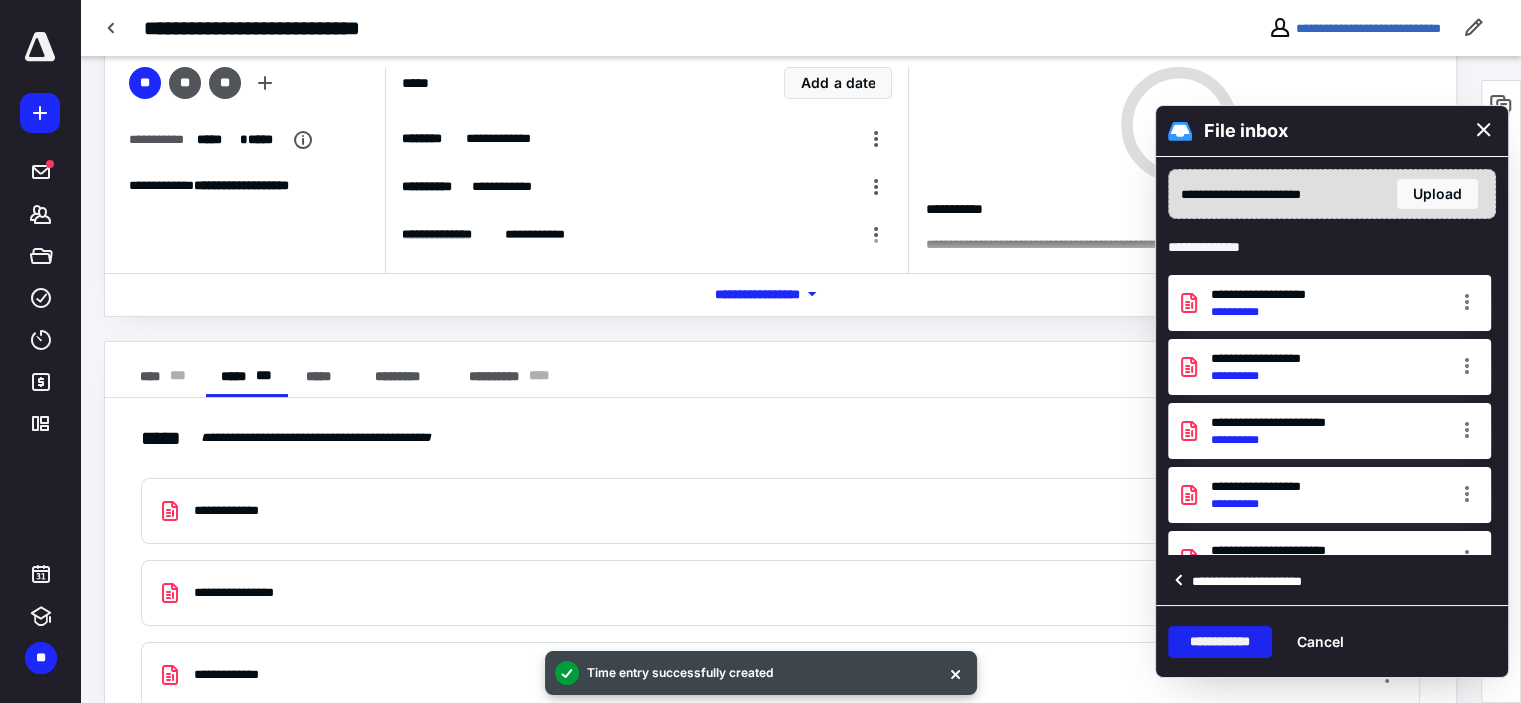 click on "**********" at bounding box center (1220, 642) 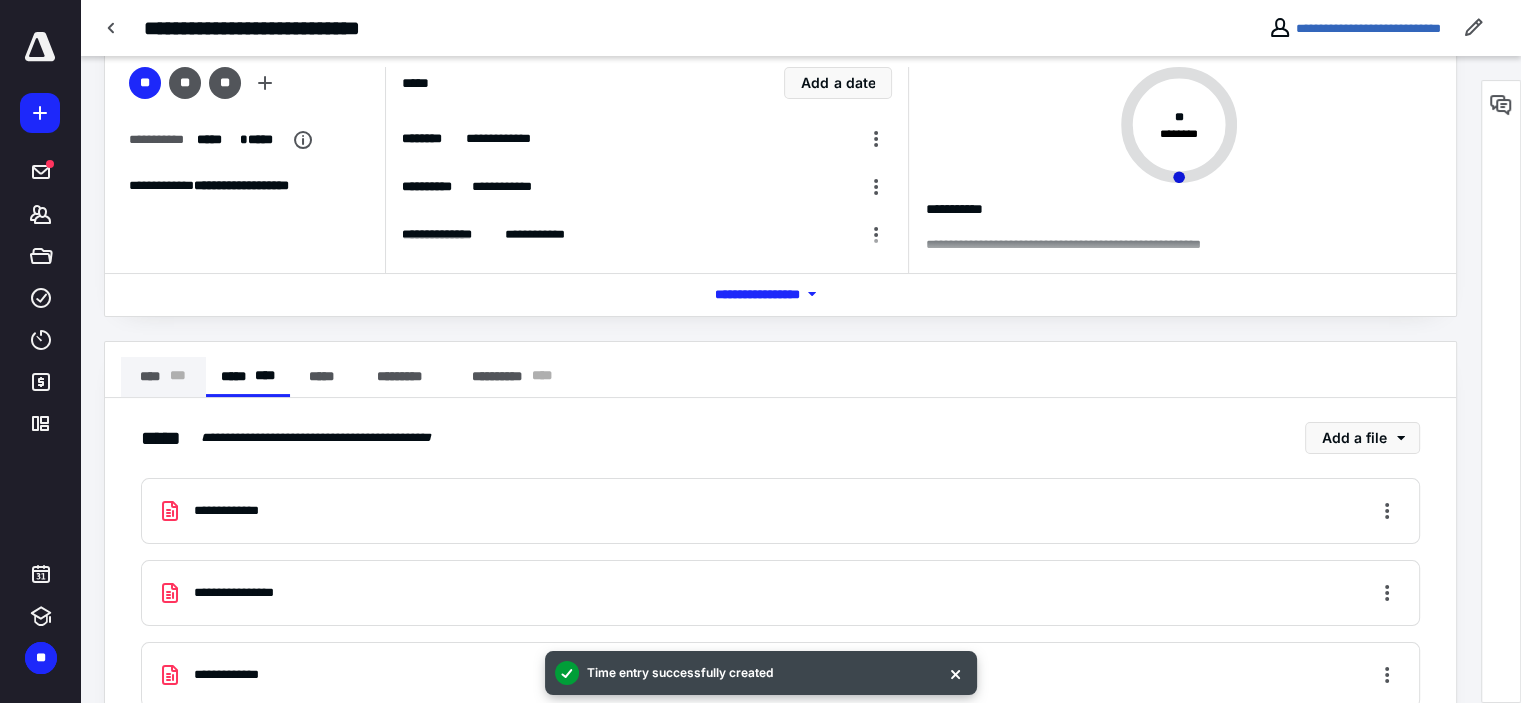 click on "**** * * *" at bounding box center [163, 377] 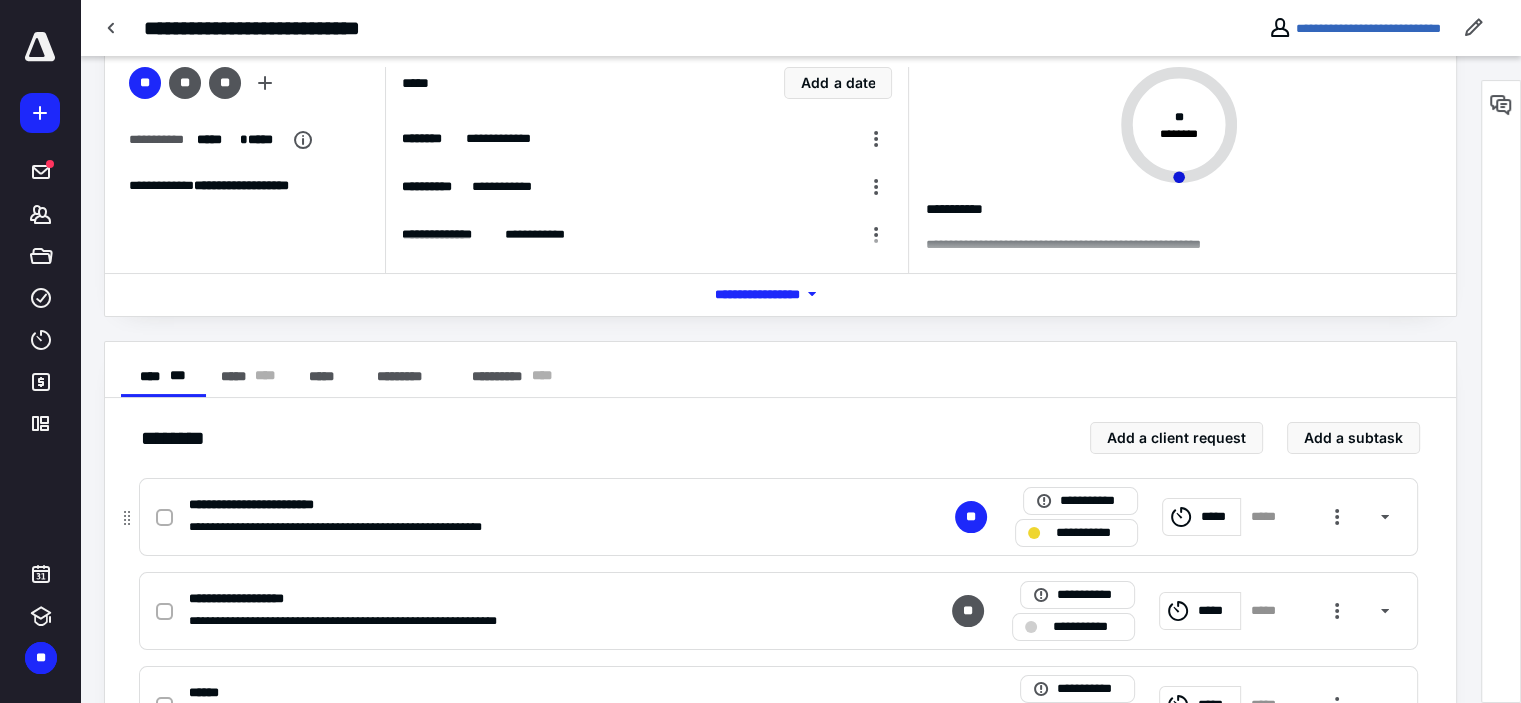 click at bounding box center [168, 517] 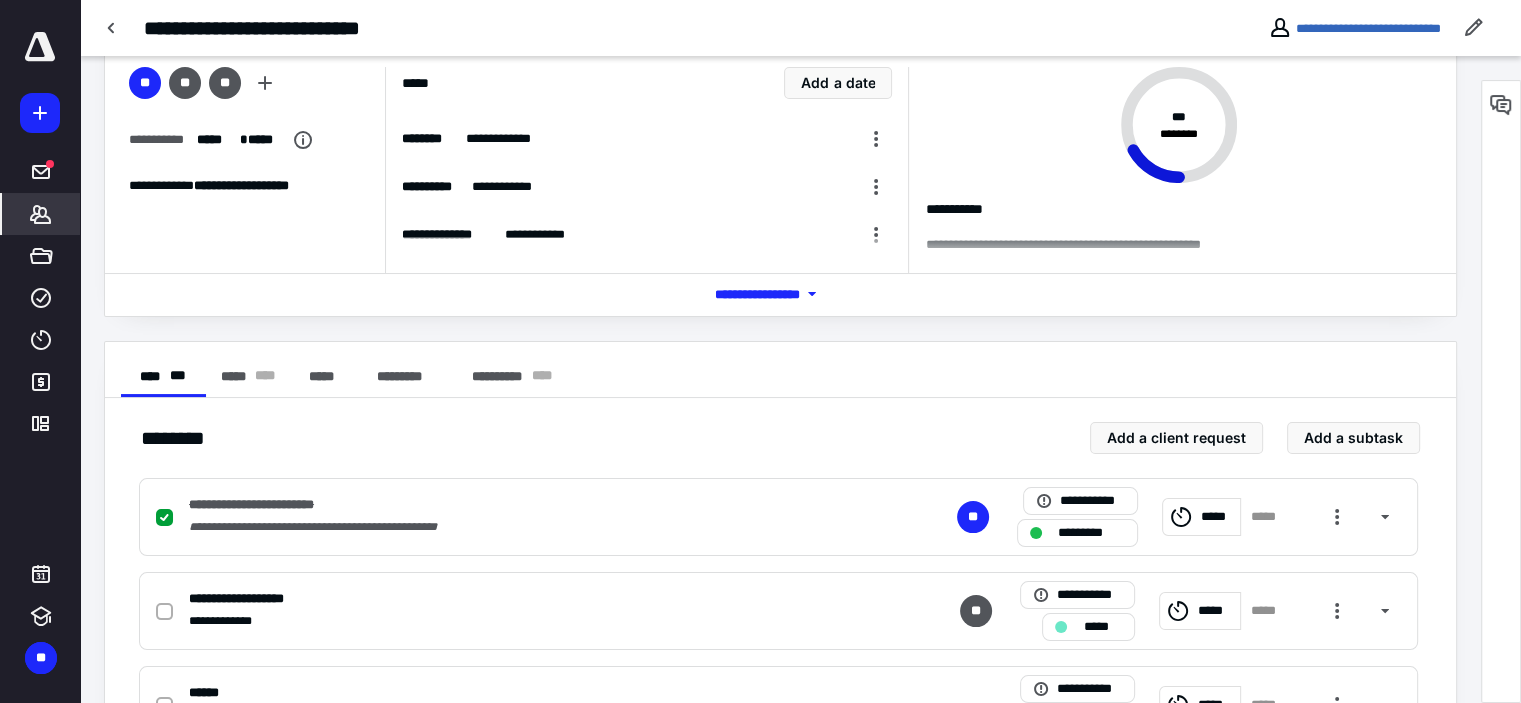 click 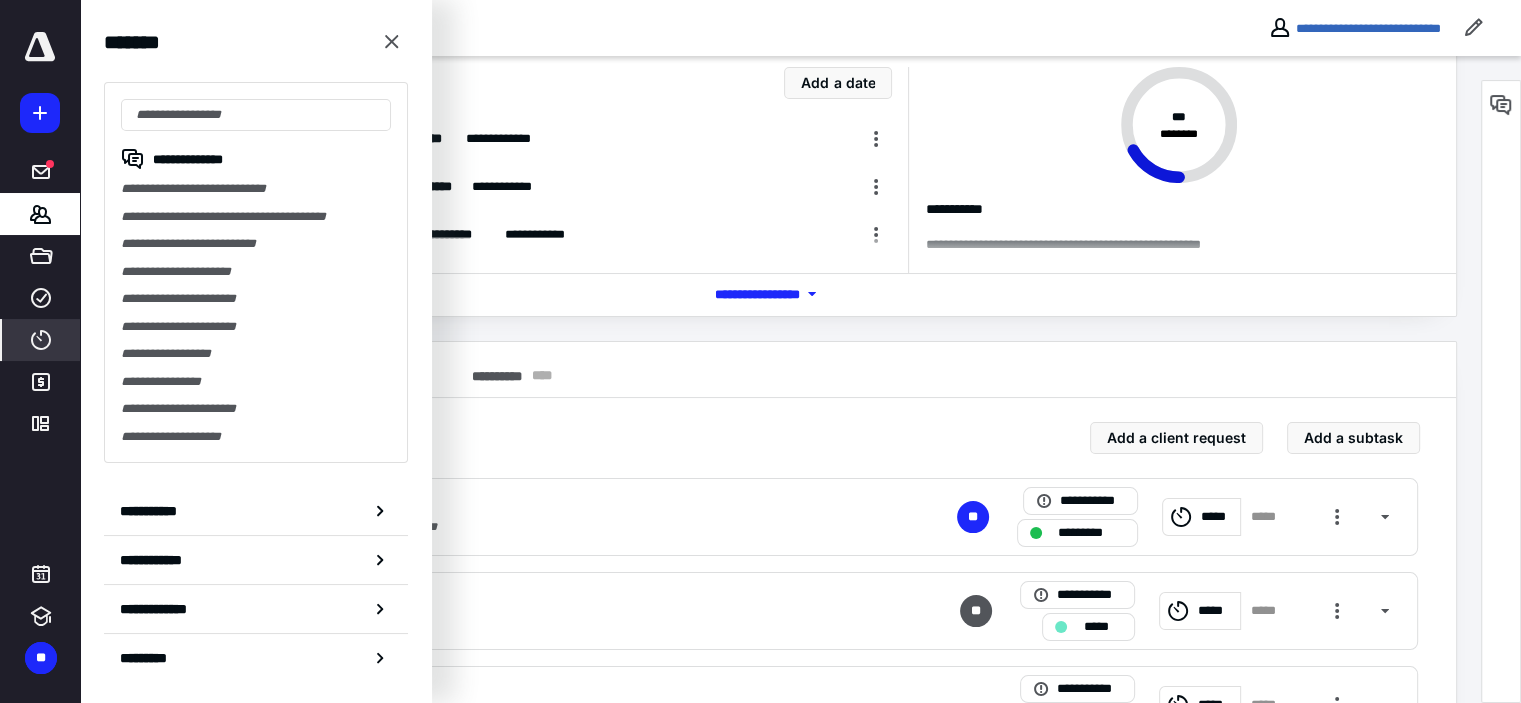 click 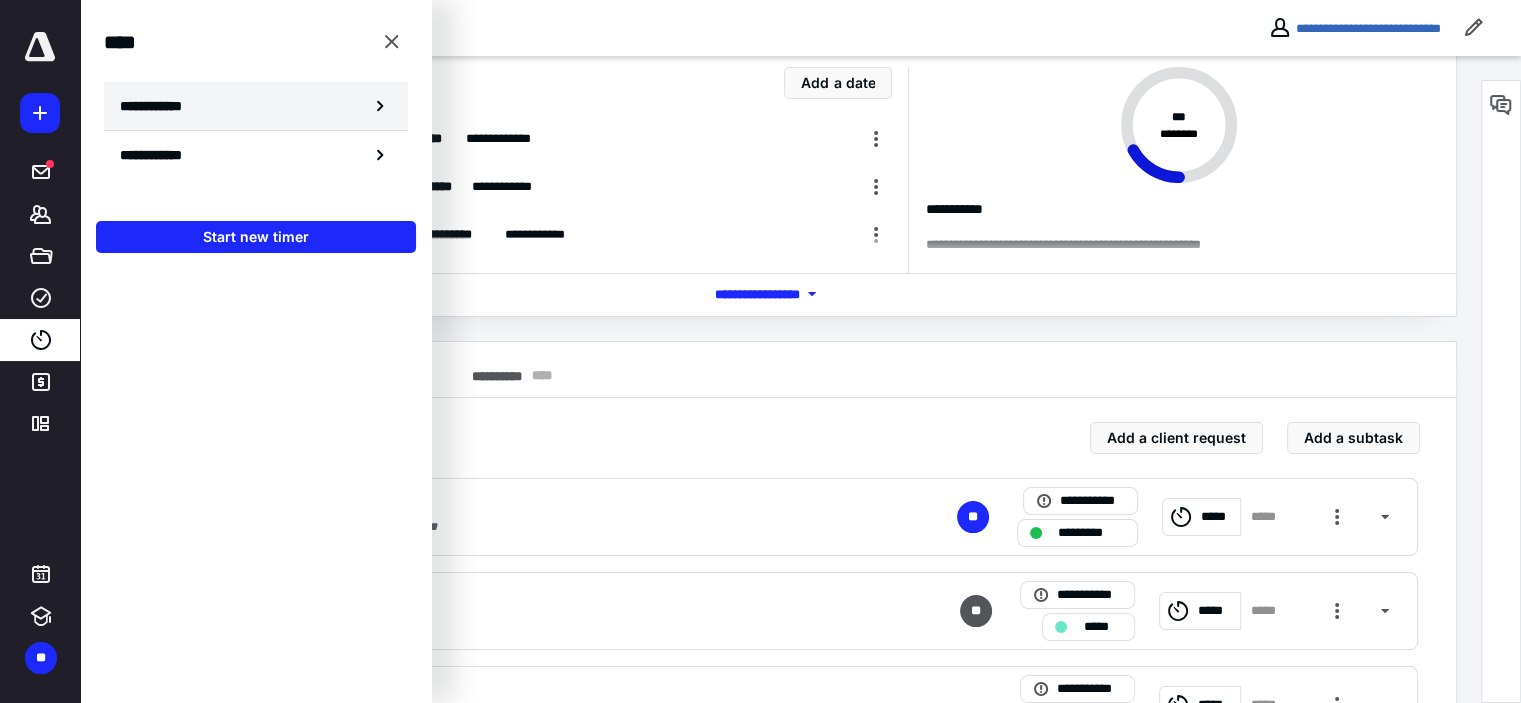 click on "**********" at bounding box center (256, 106) 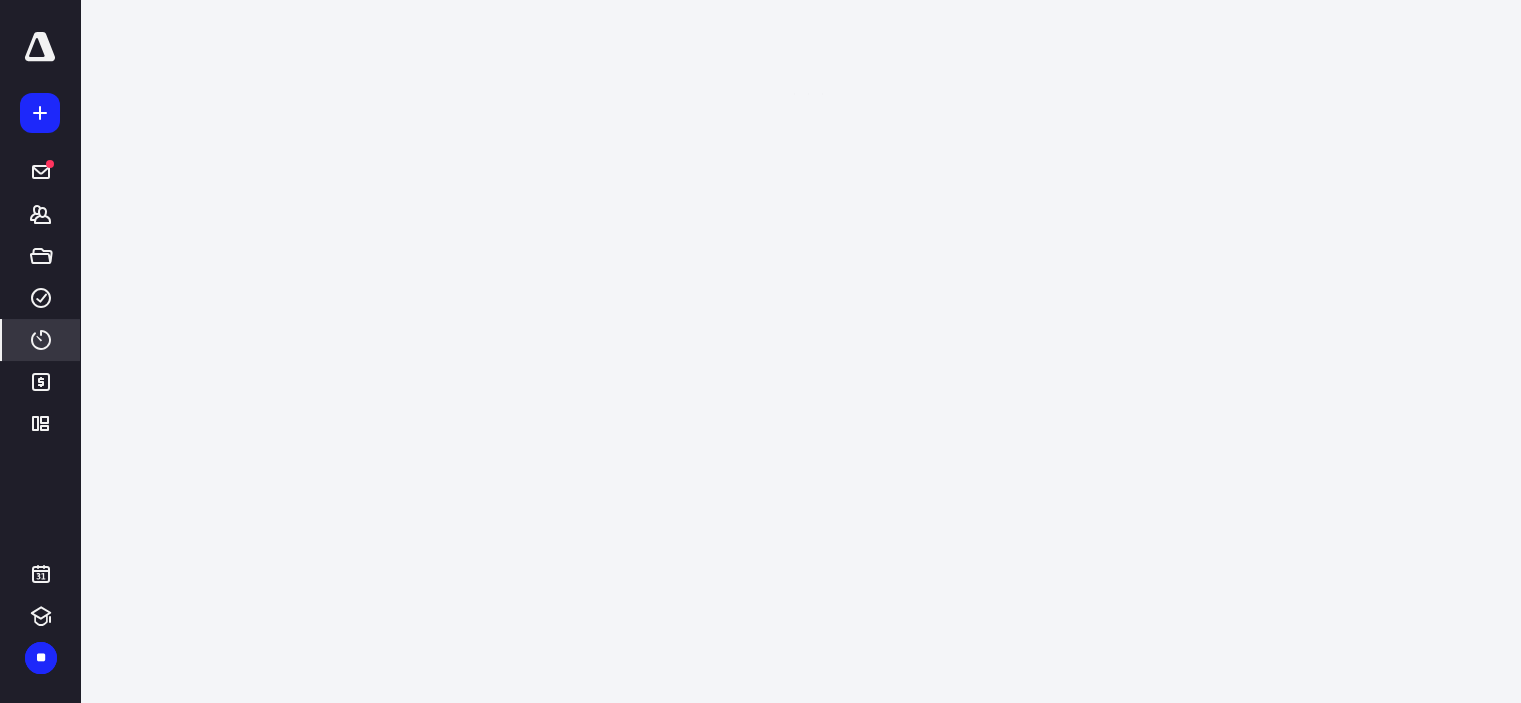 scroll, scrollTop: 0, scrollLeft: 0, axis: both 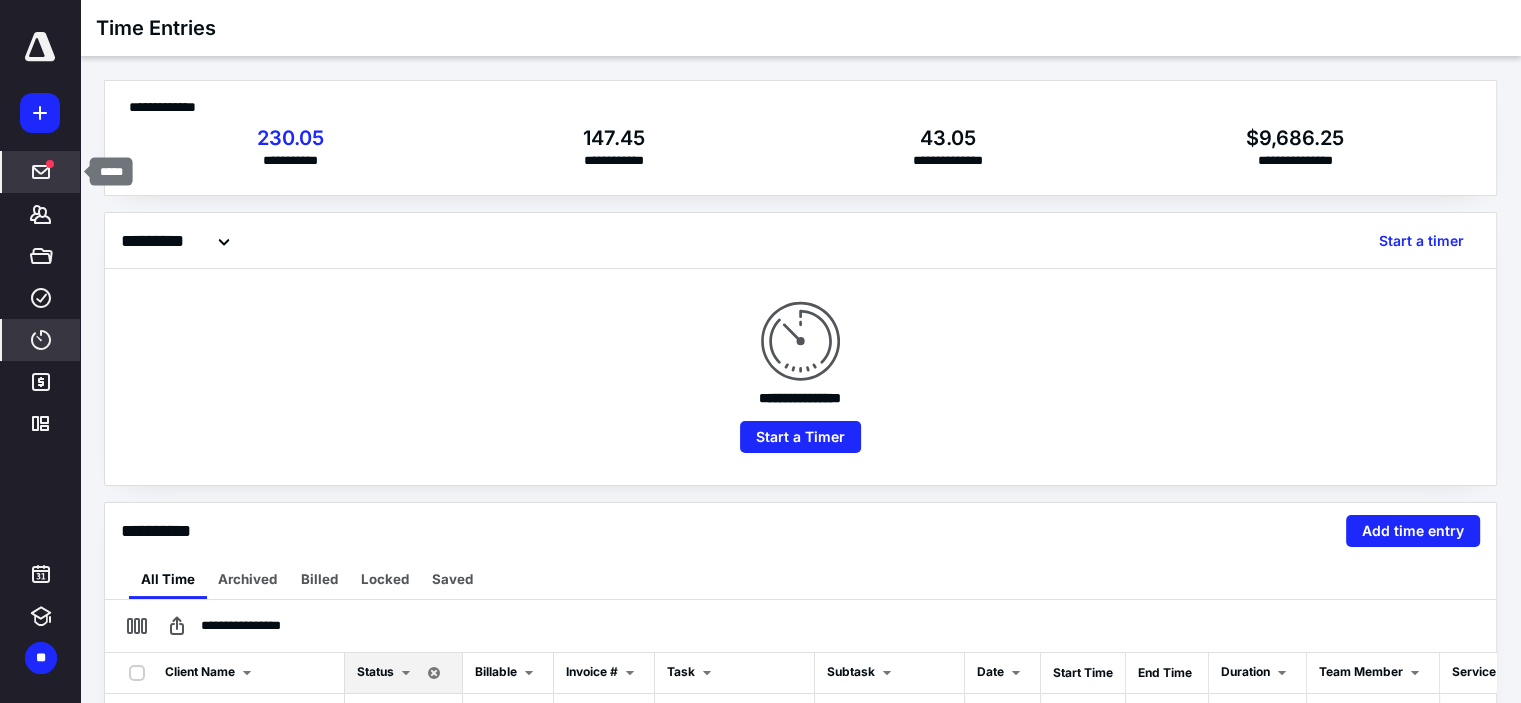 click 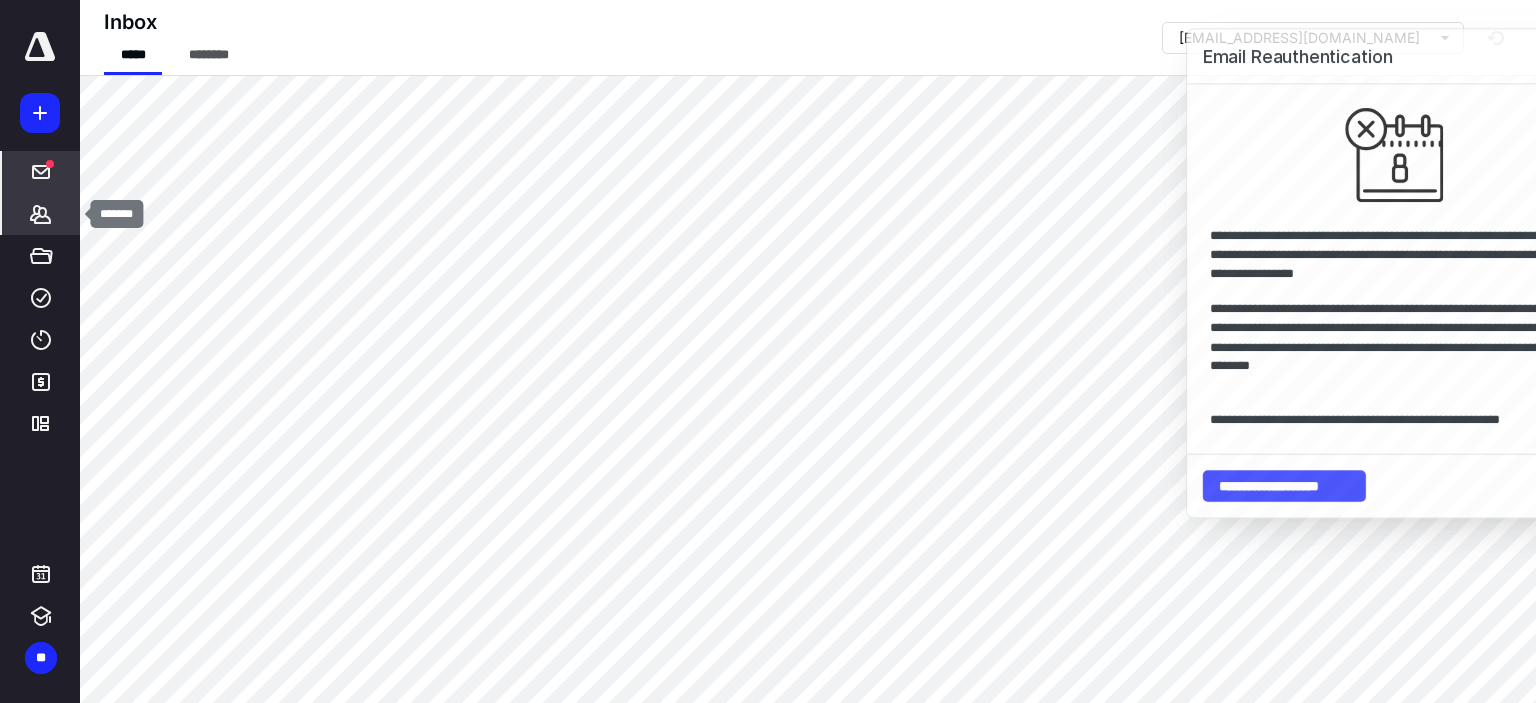 click 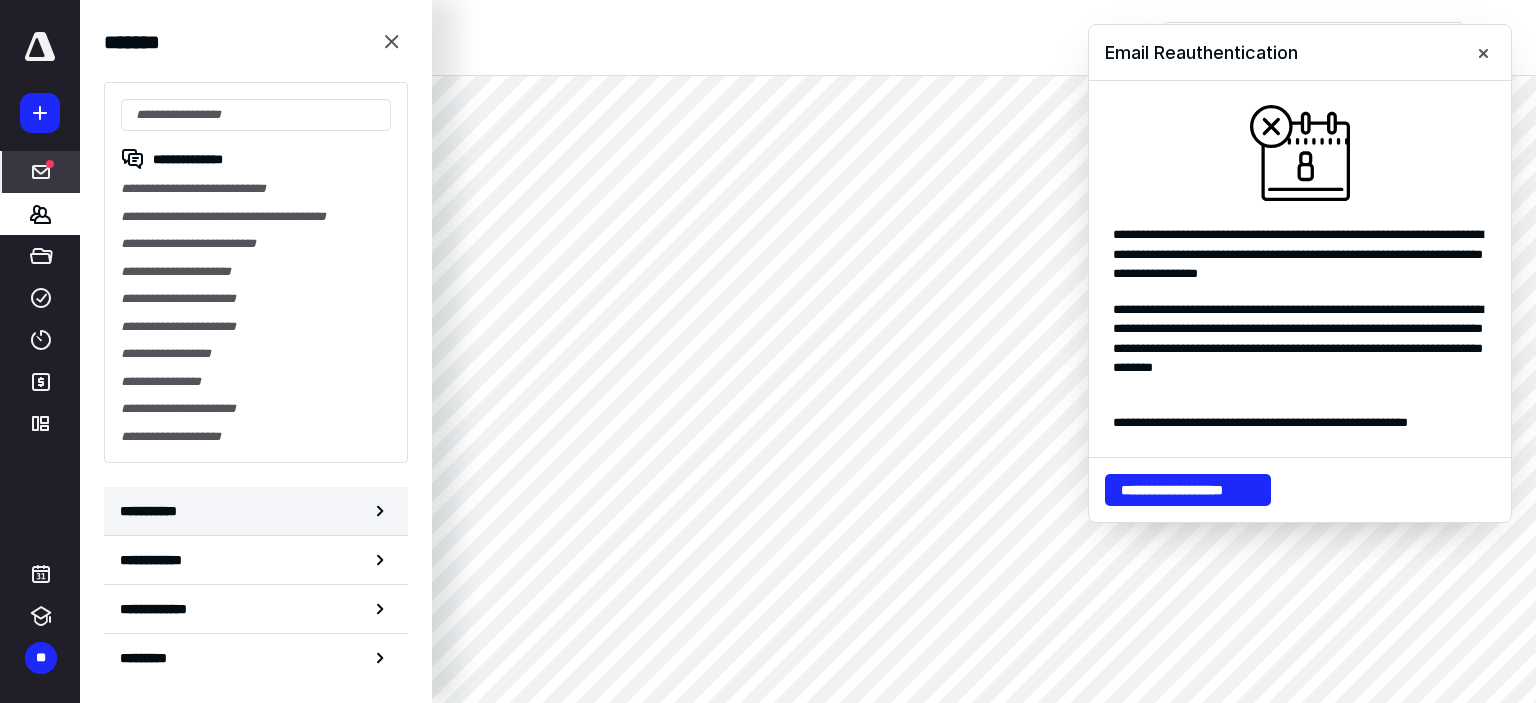 click on "**********" at bounding box center (256, 511) 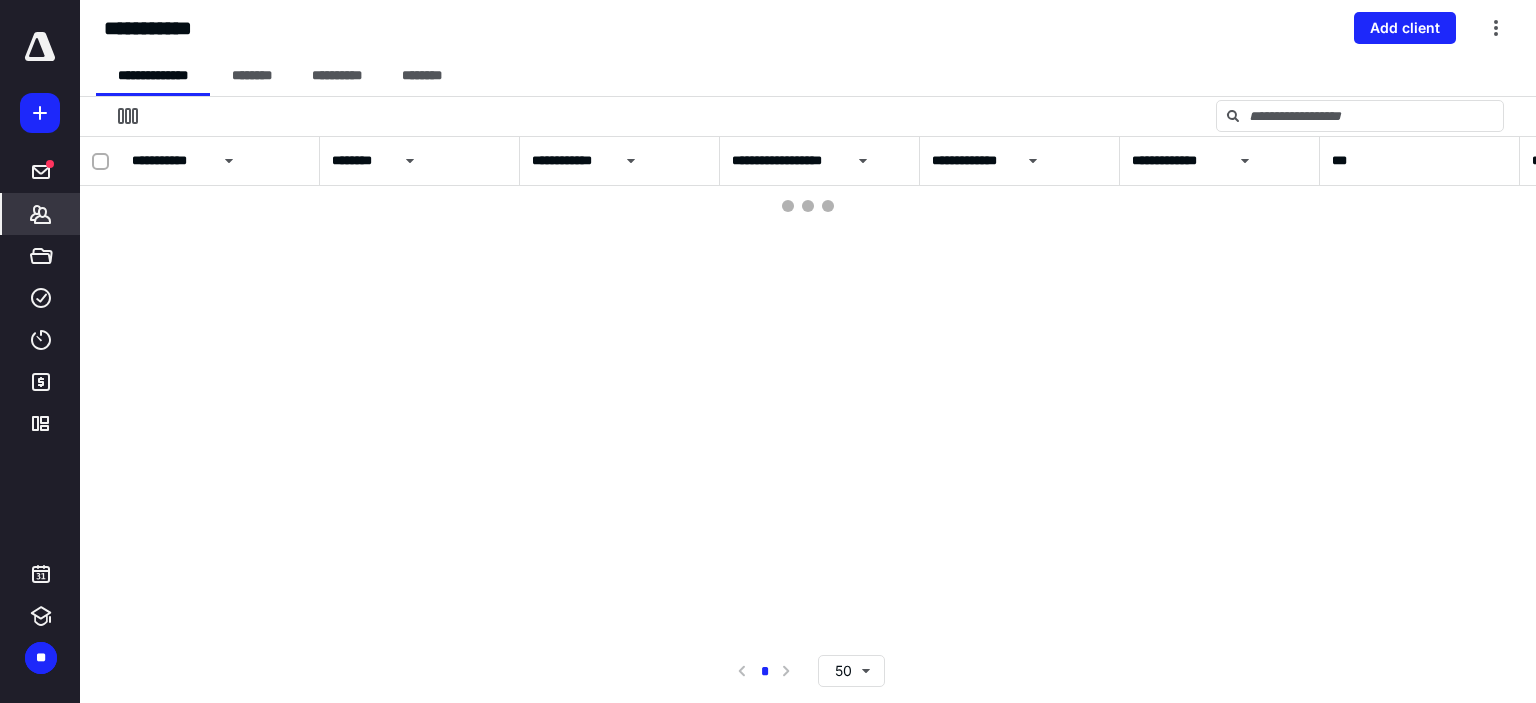 click at bounding box center (808, 116) 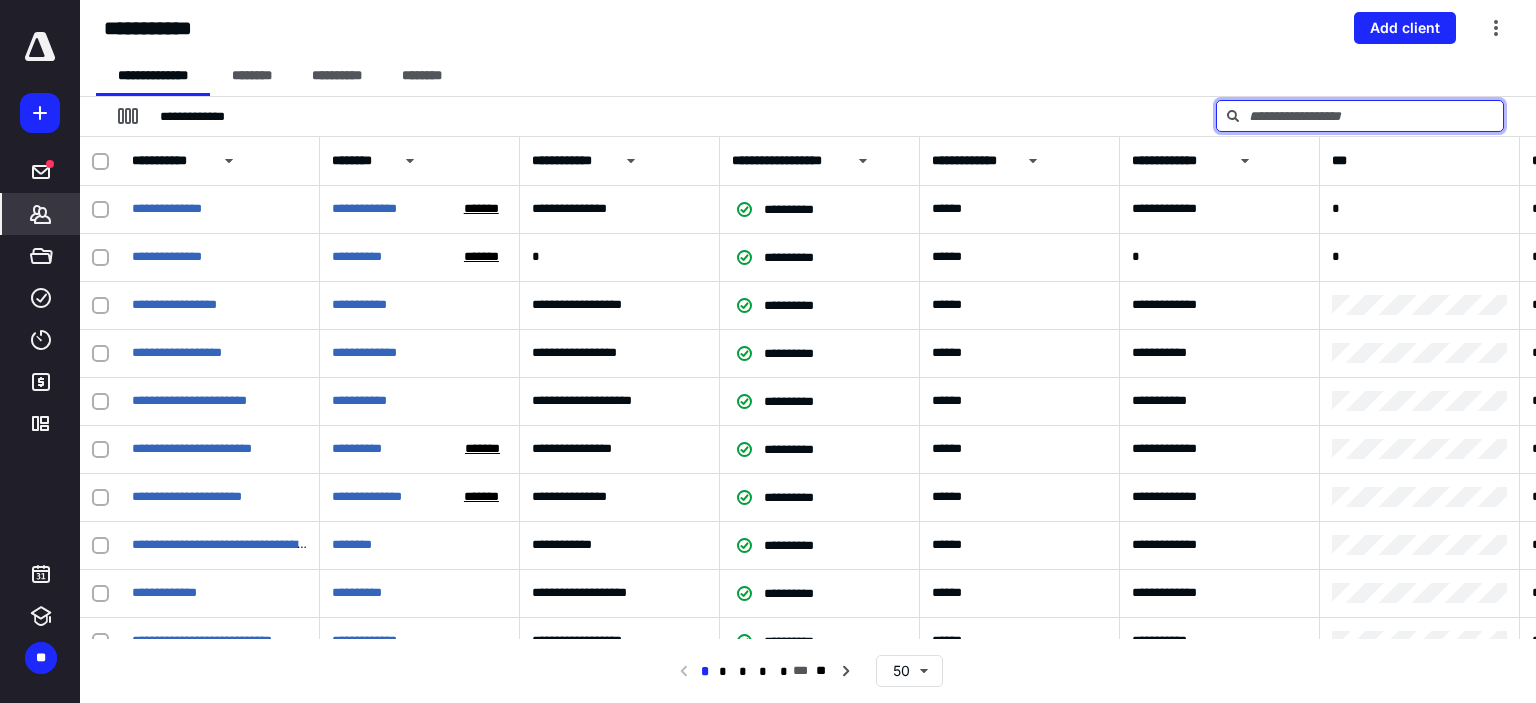 click at bounding box center [1360, 116] 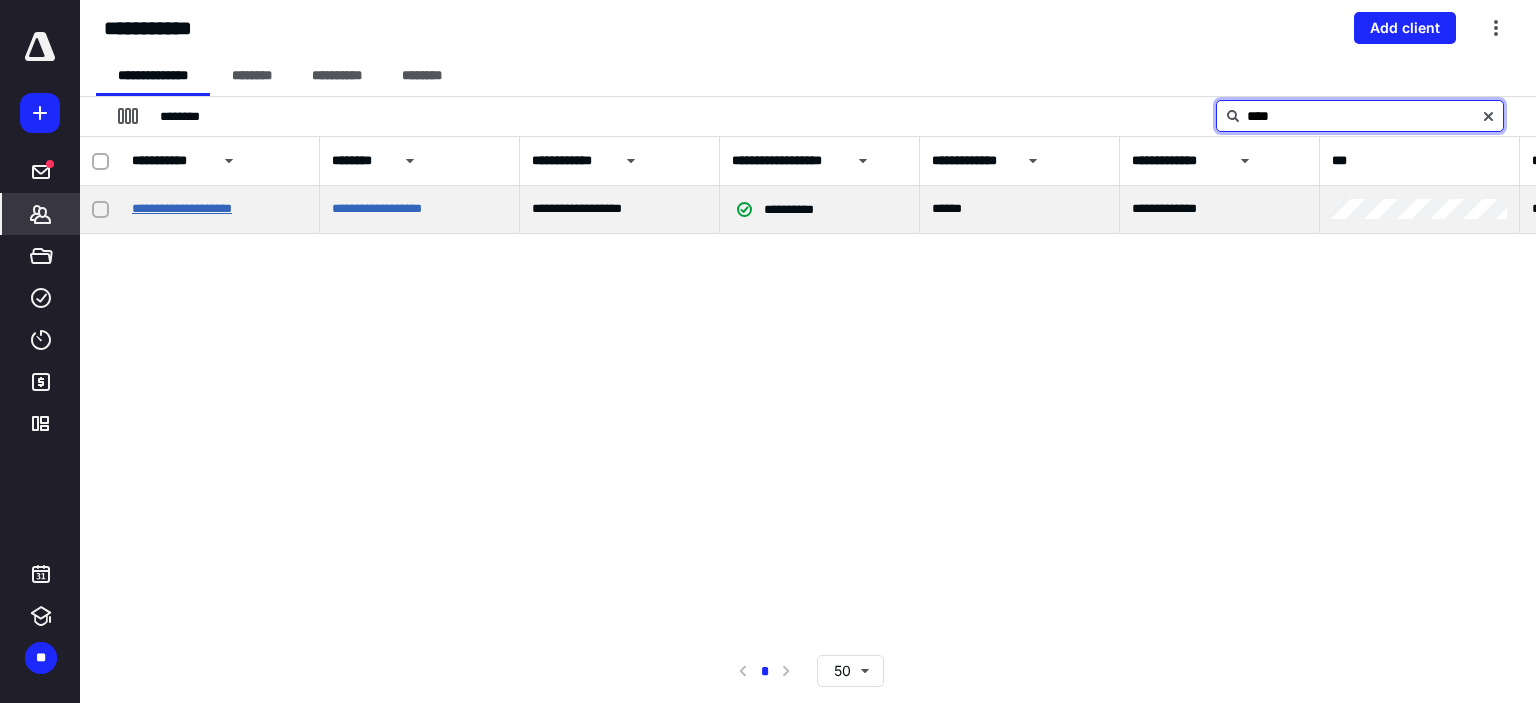 type on "****" 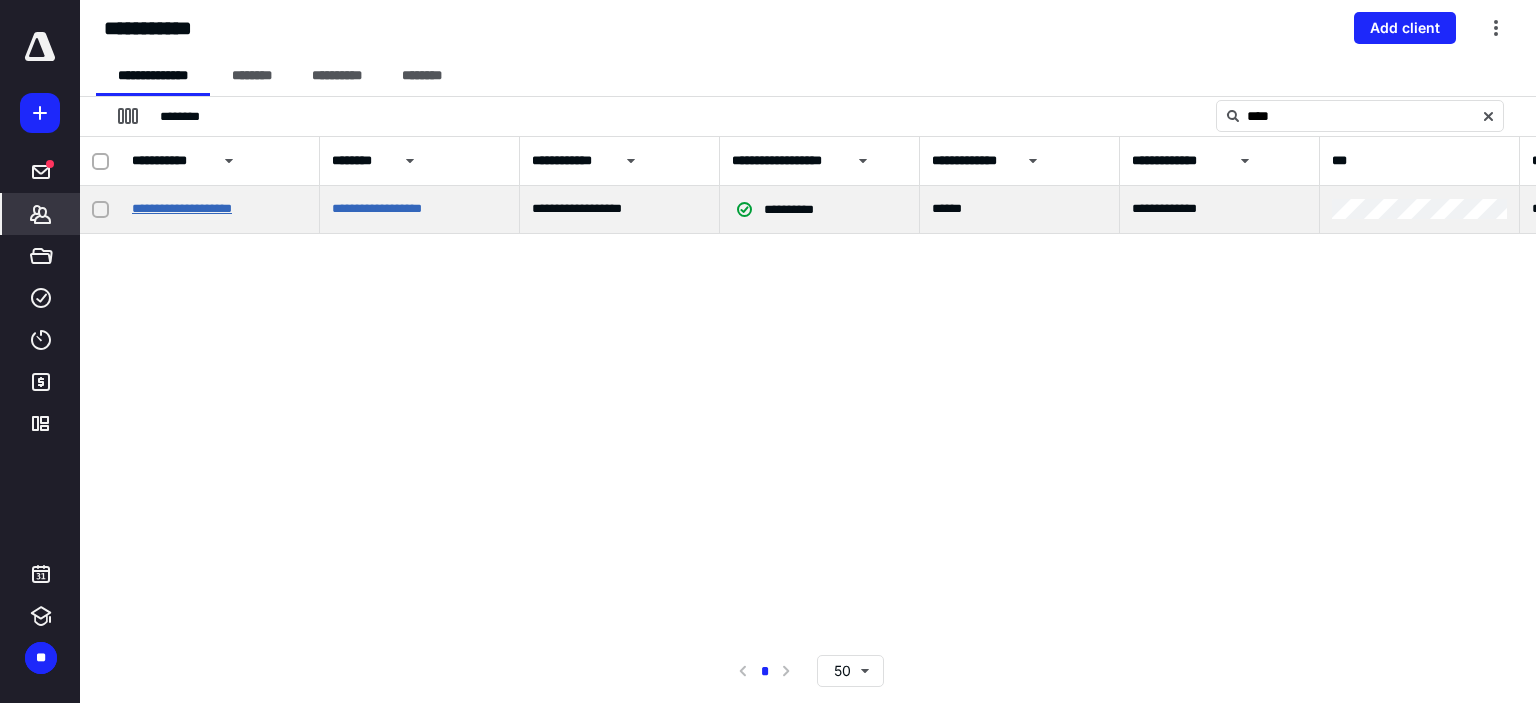 click on "**********" at bounding box center (182, 208) 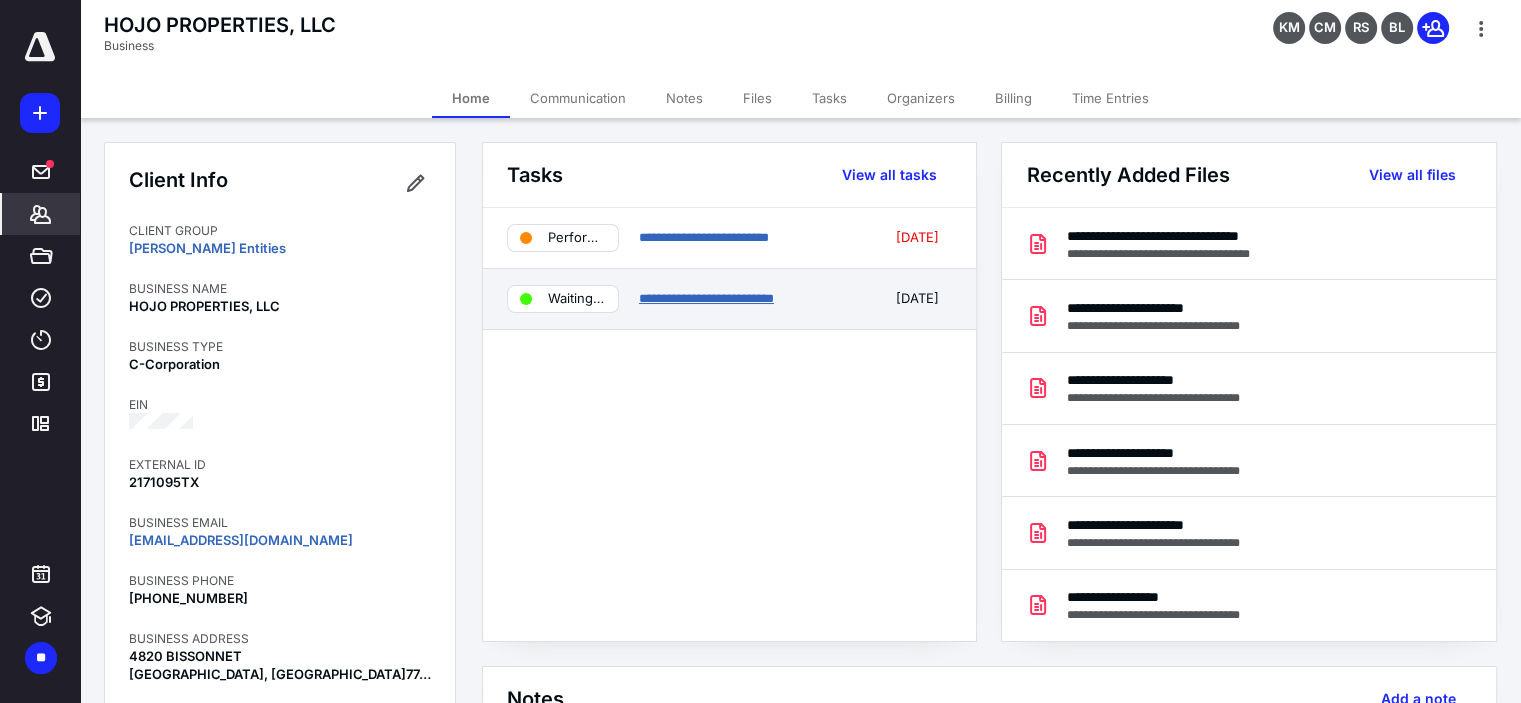 click on "**********" at bounding box center [706, 298] 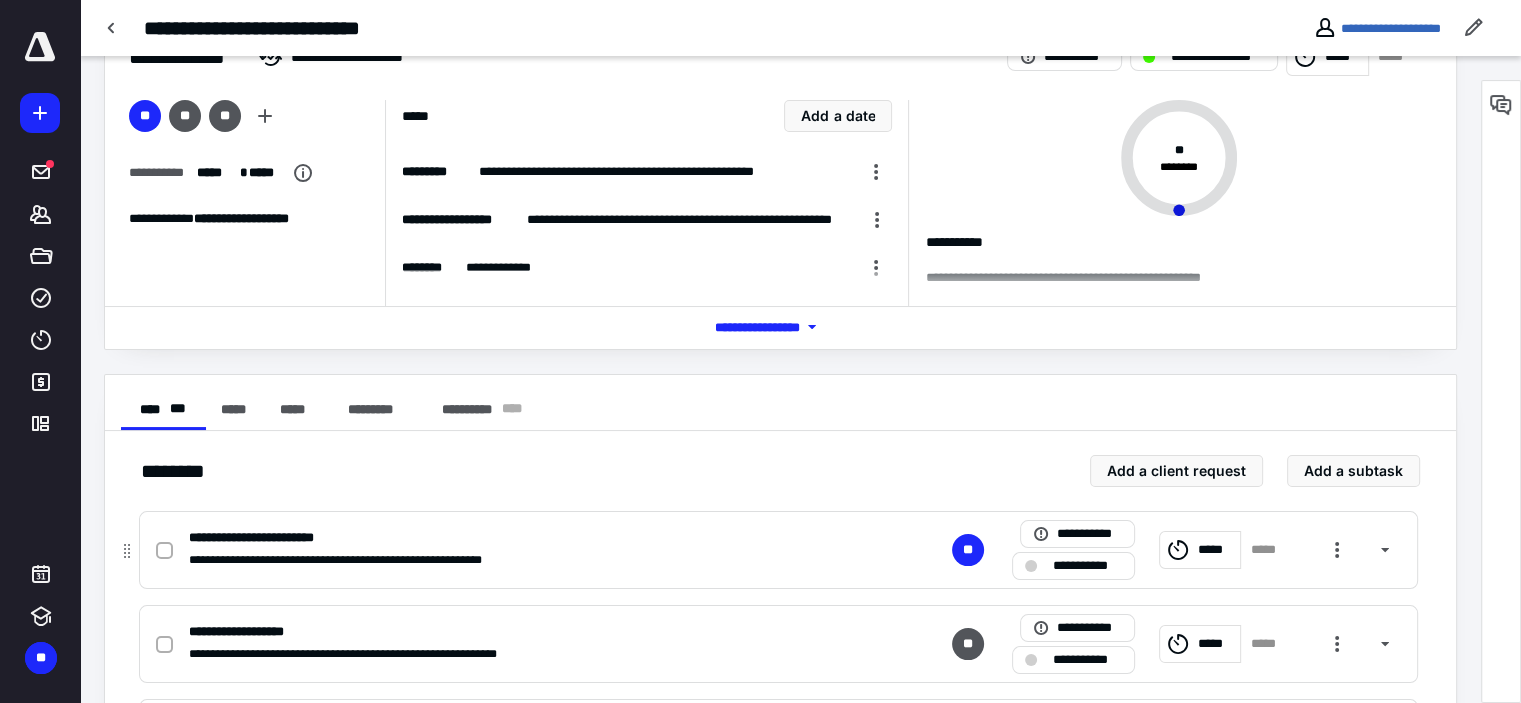 scroll, scrollTop: 100, scrollLeft: 0, axis: vertical 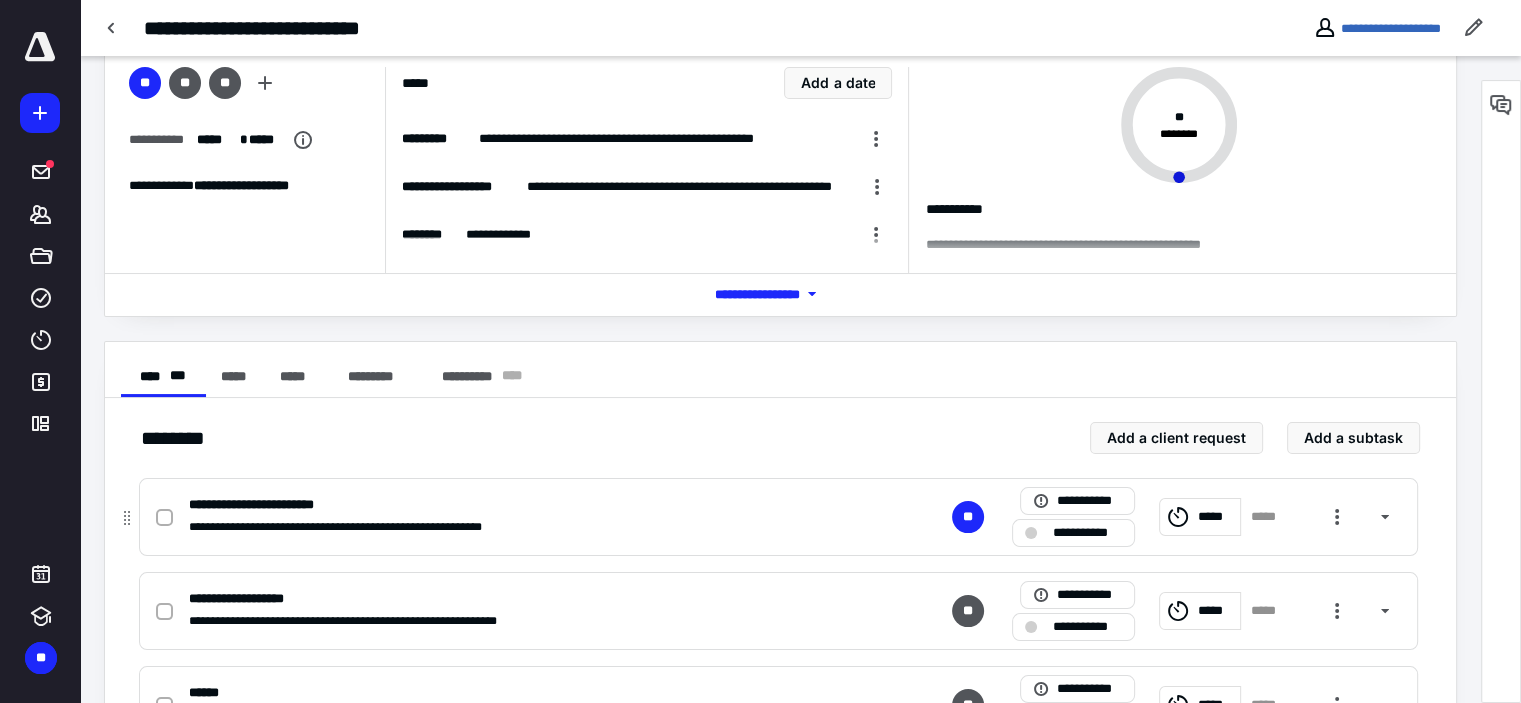click on "*****" at bounding box center [1268, 517] 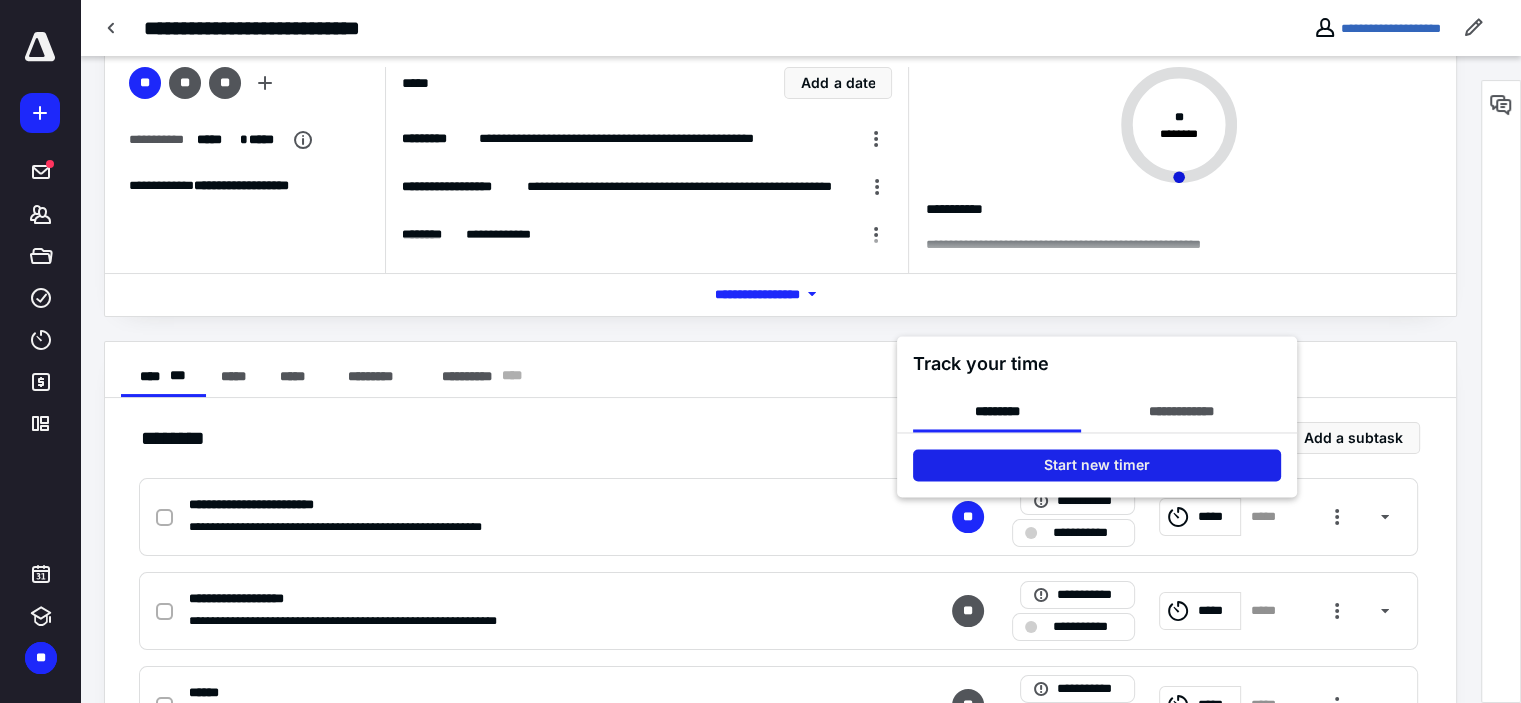 click on "Start new timer" at bounding box center [1097, 465] 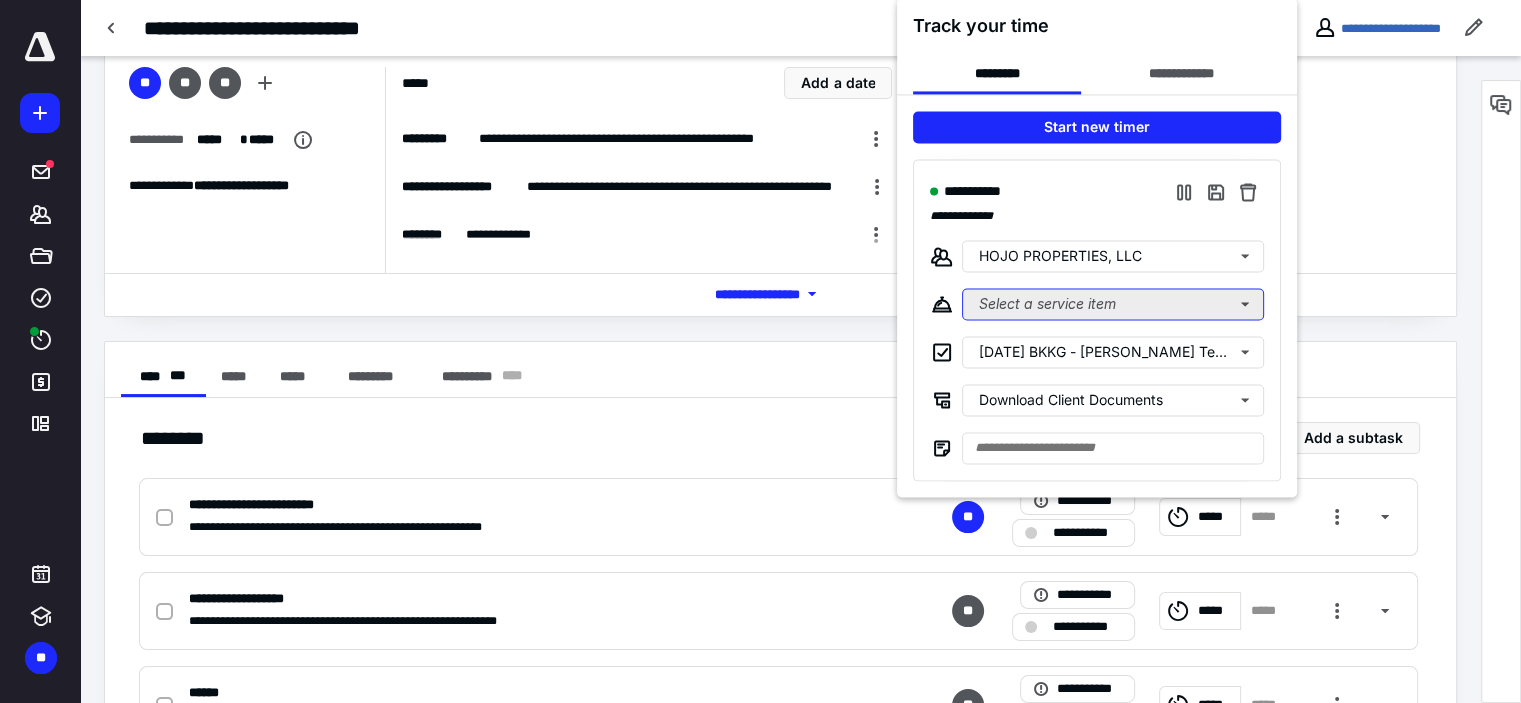 click on "Select a service item" at bounding box center (1113, 304) 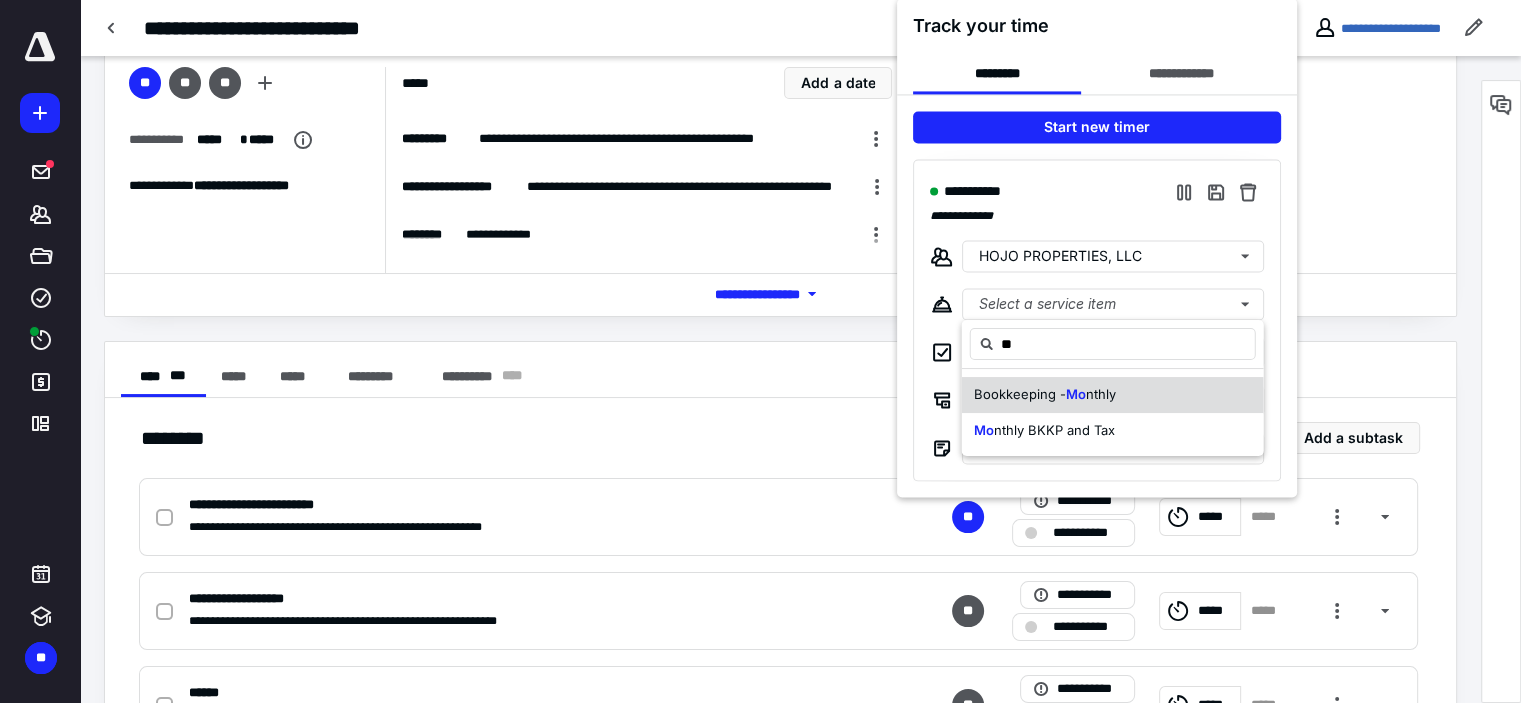 click on "Bookkeeping -" at bounding box center [1020, 394] 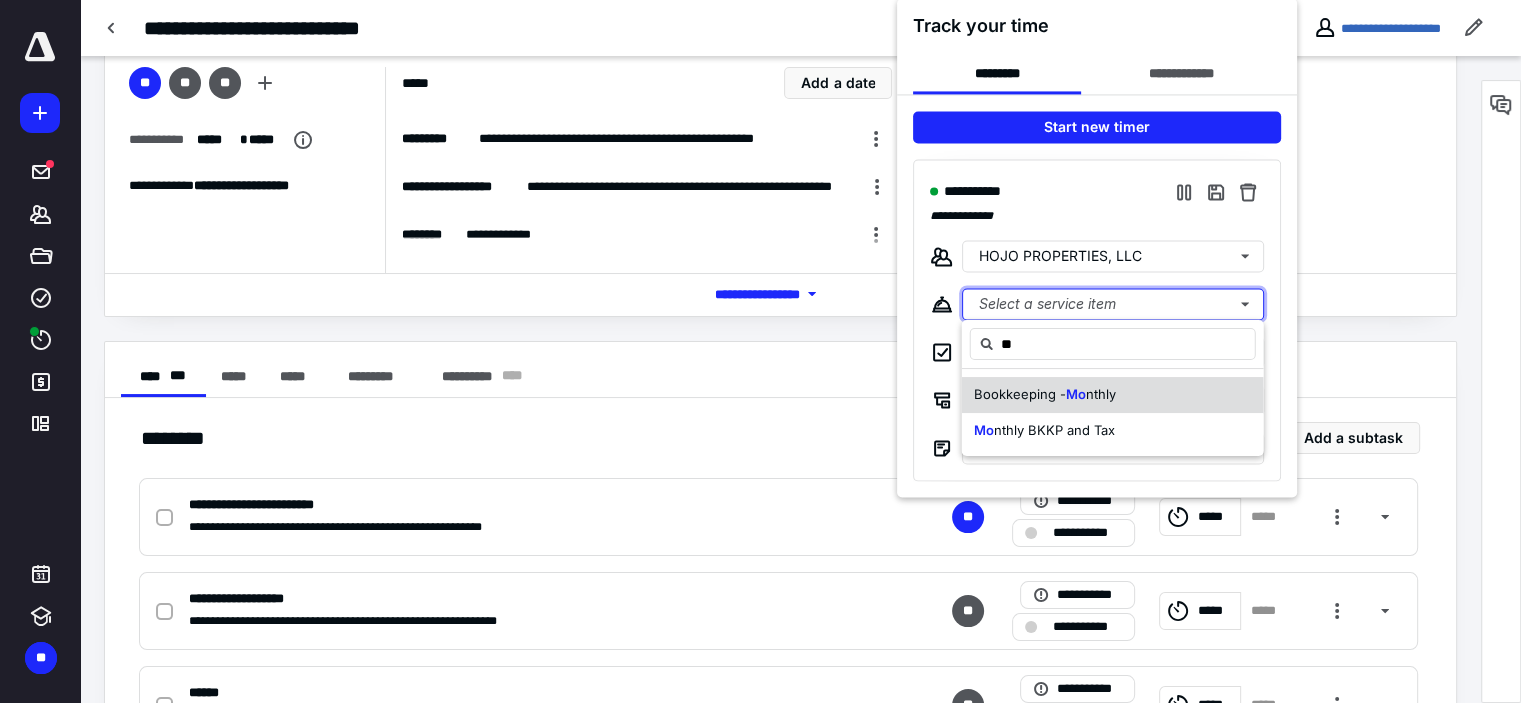 type 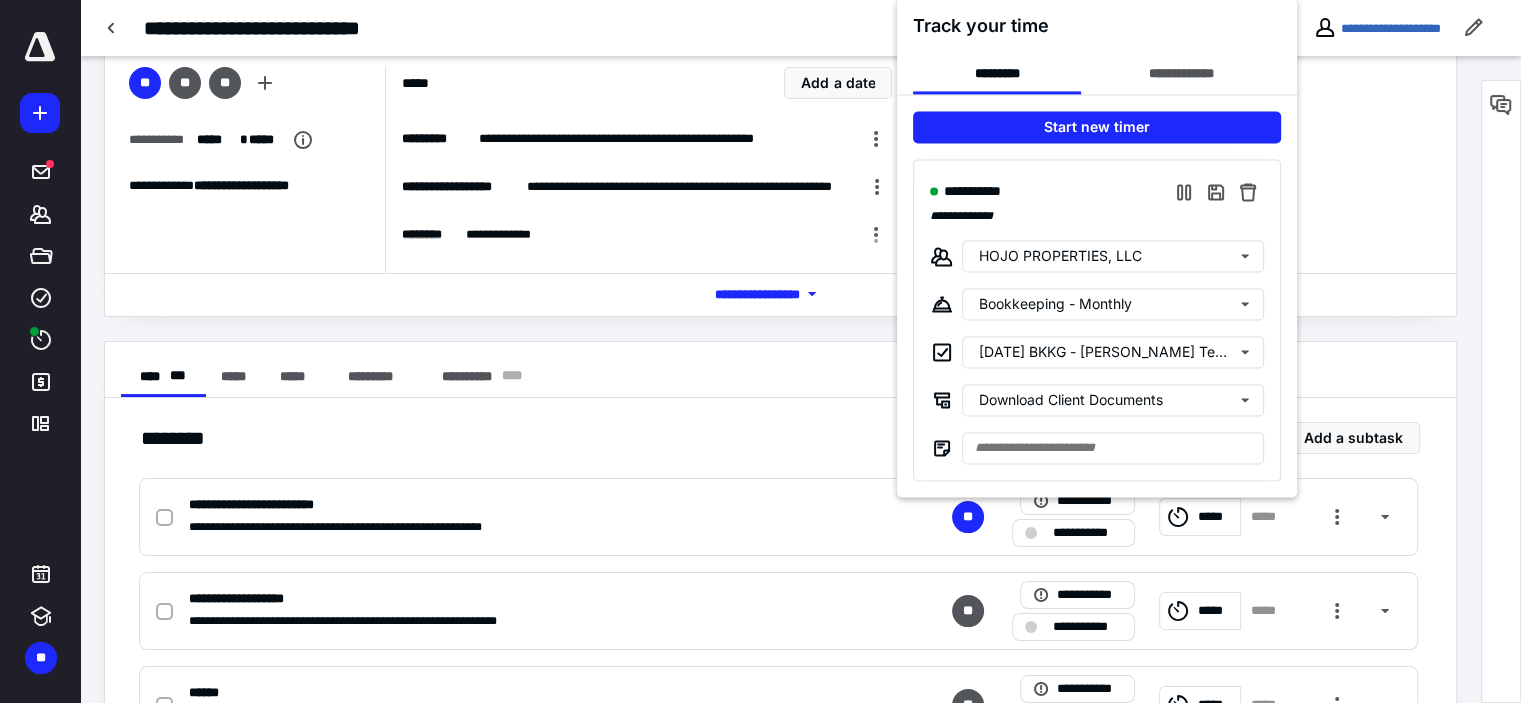 click at bounding box center (760, 351) 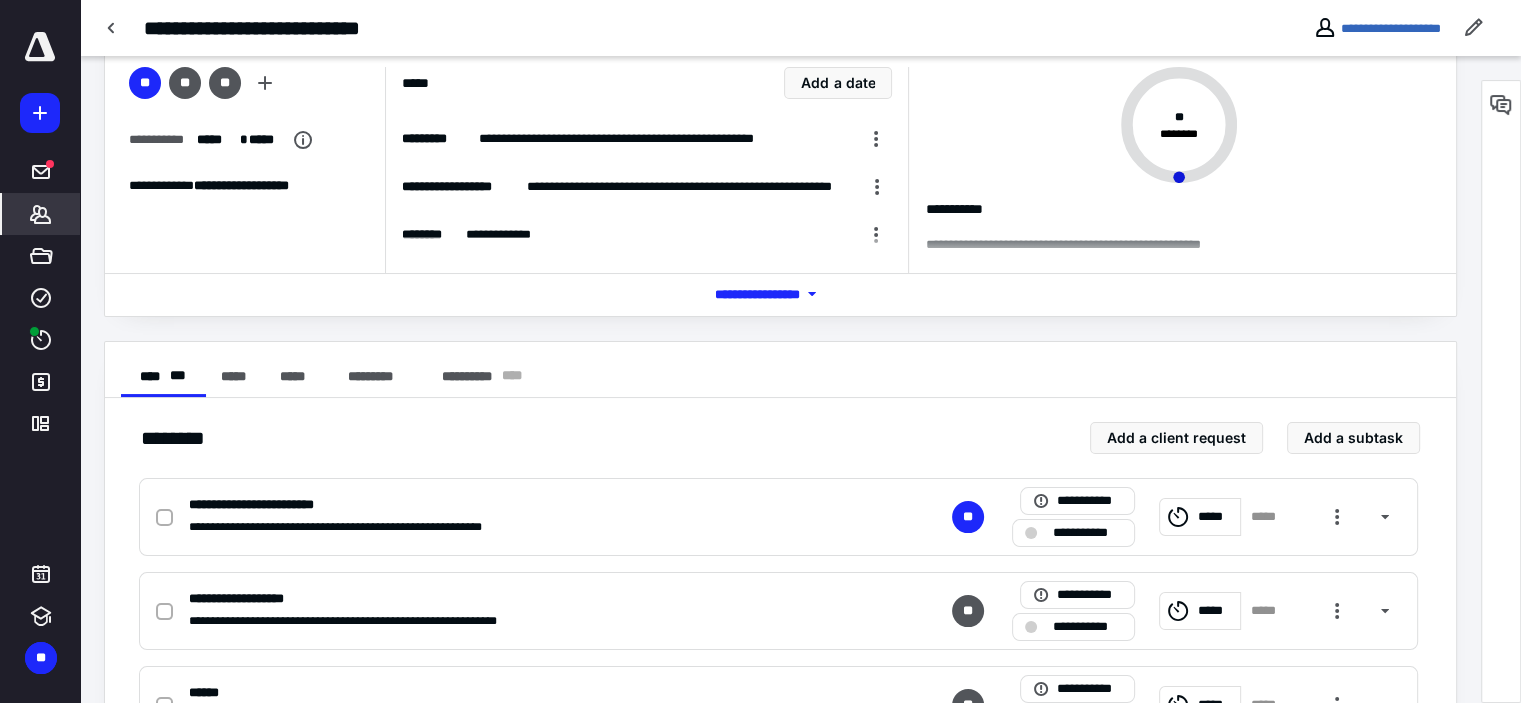 click on "*******" at bounding box center (41, 214) 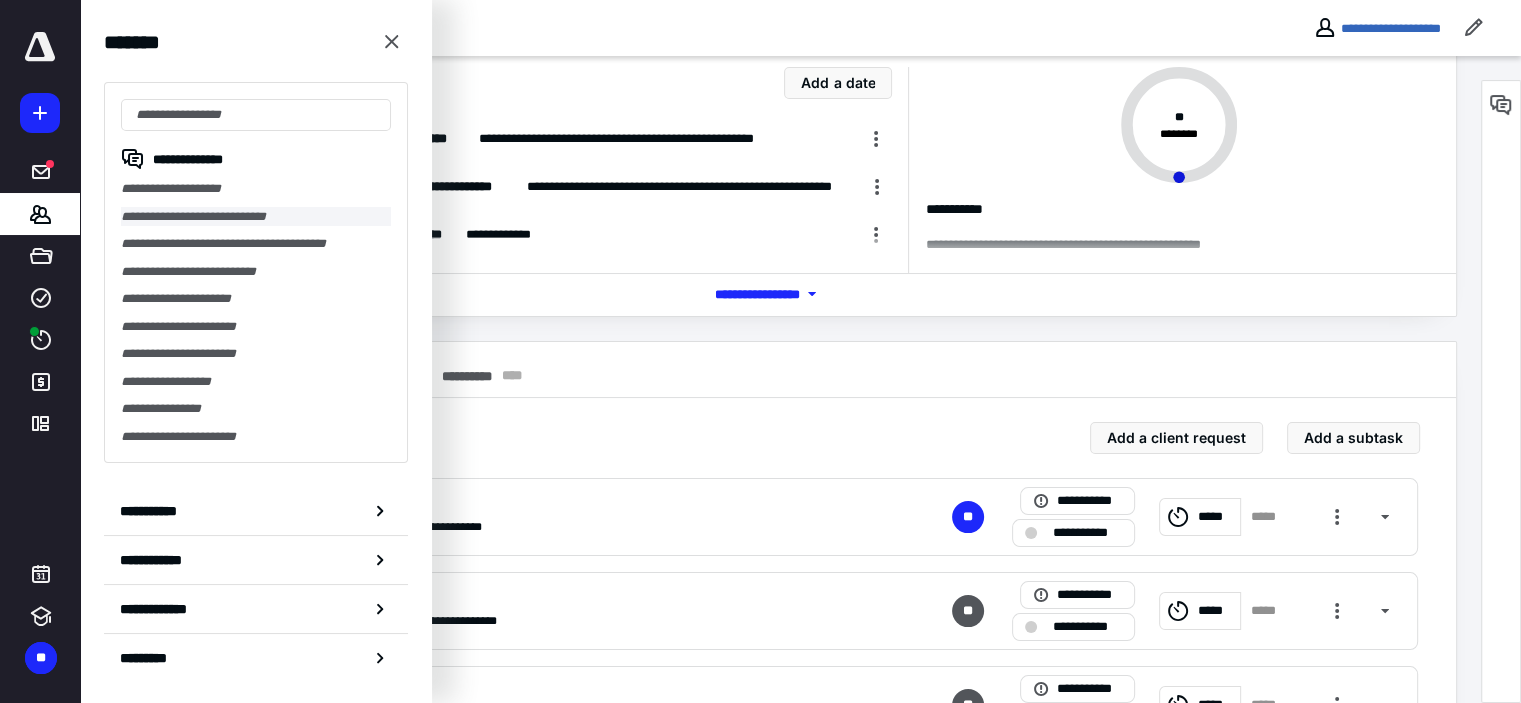 click on "**********" at bounding box center (256, 217) 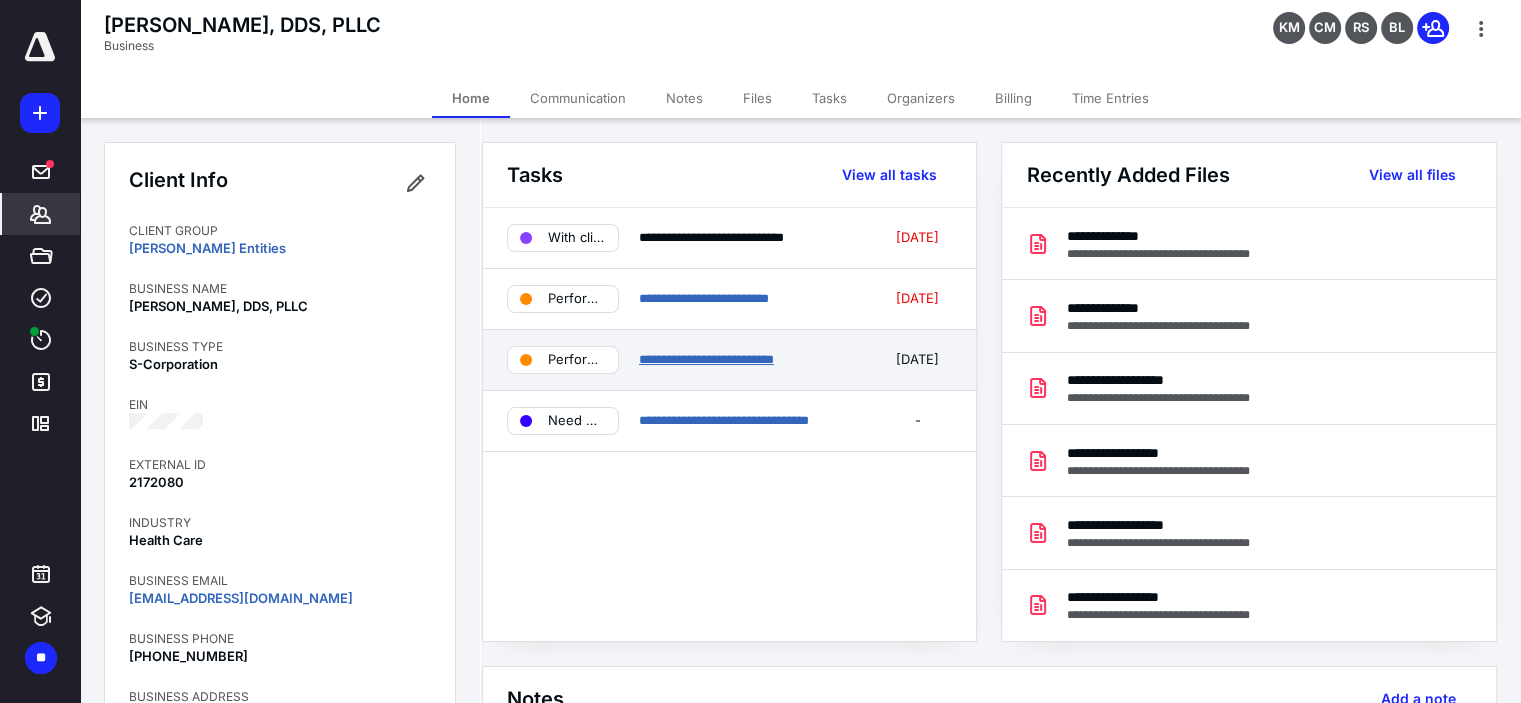 click on "**********" at bounding box center [706, 359] 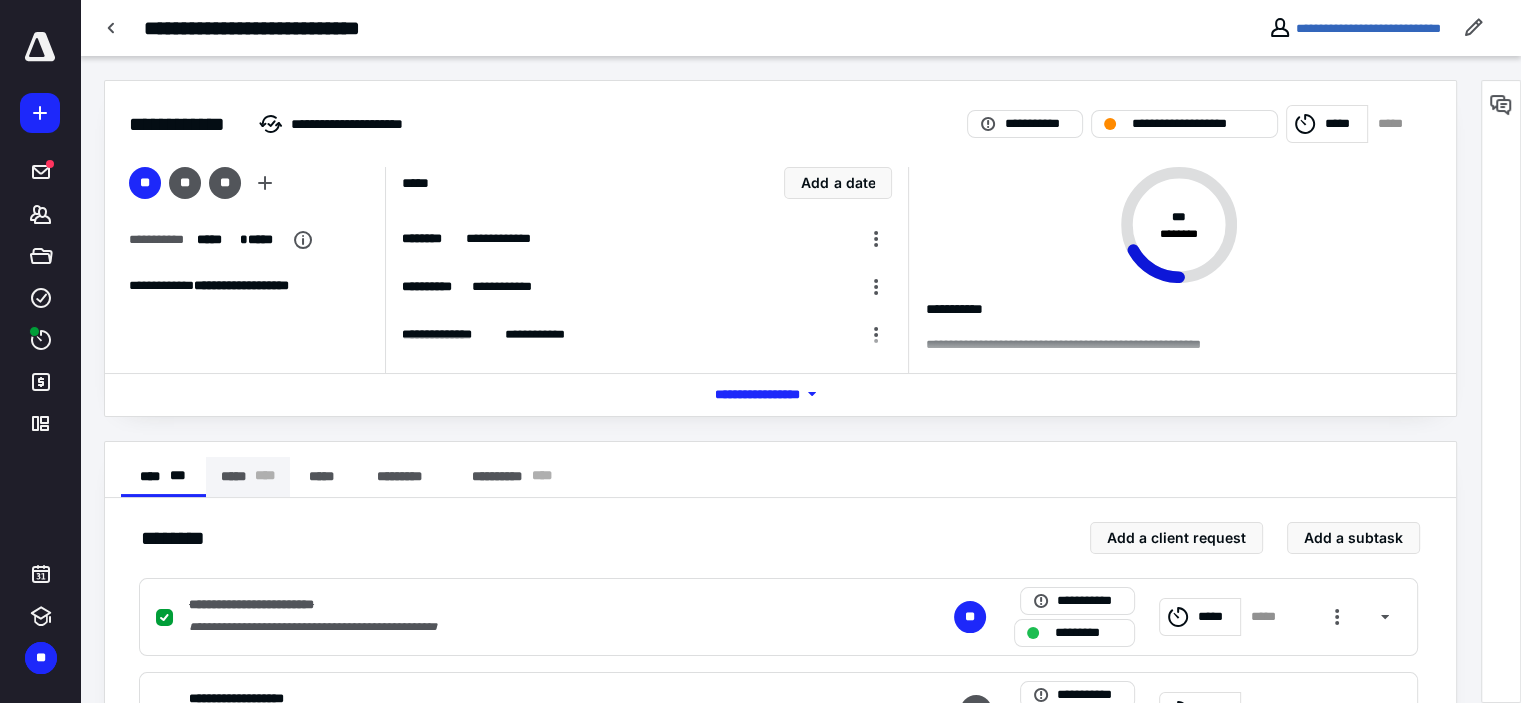 click on "***** * ** *" at bounding box center [248, 477] 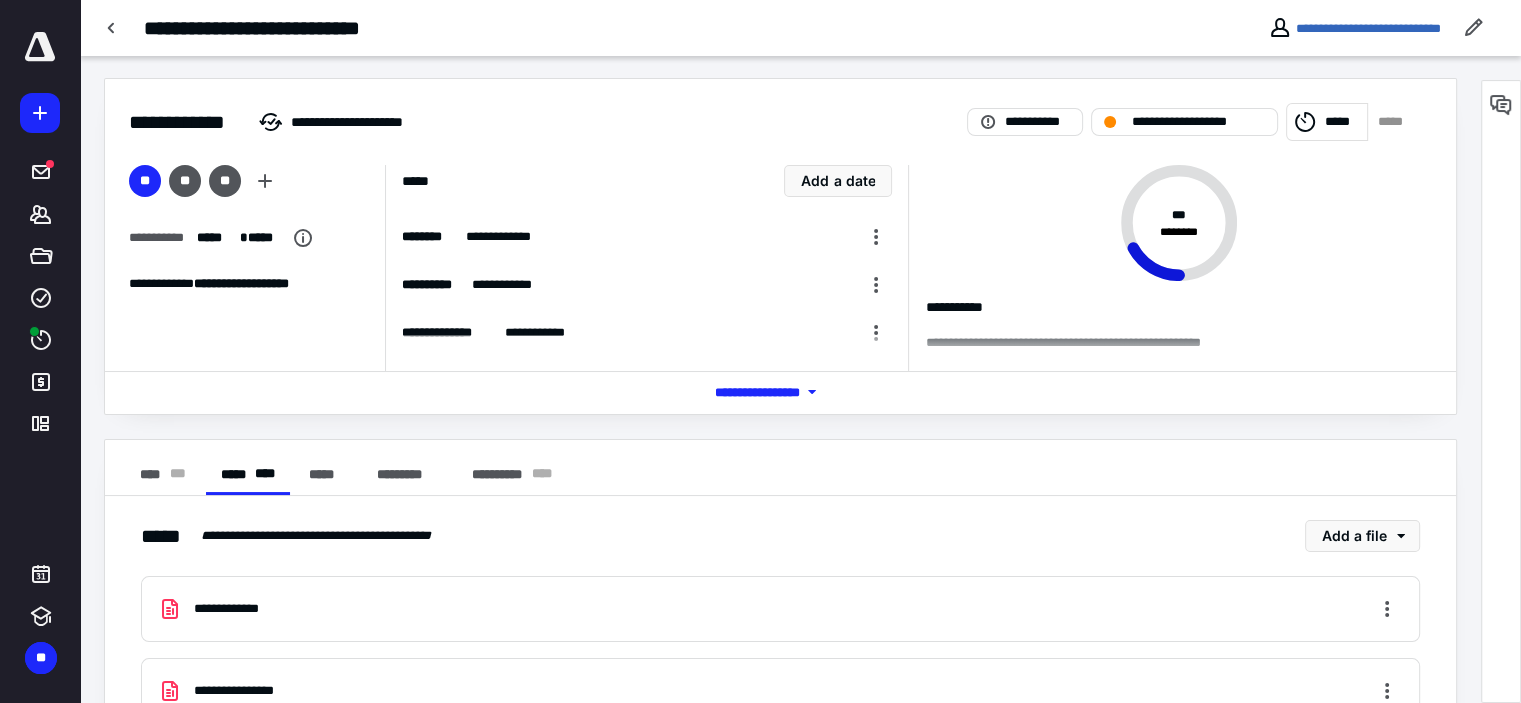 scroll, scrollTop: 0, scrollLeft: 0, axis: both 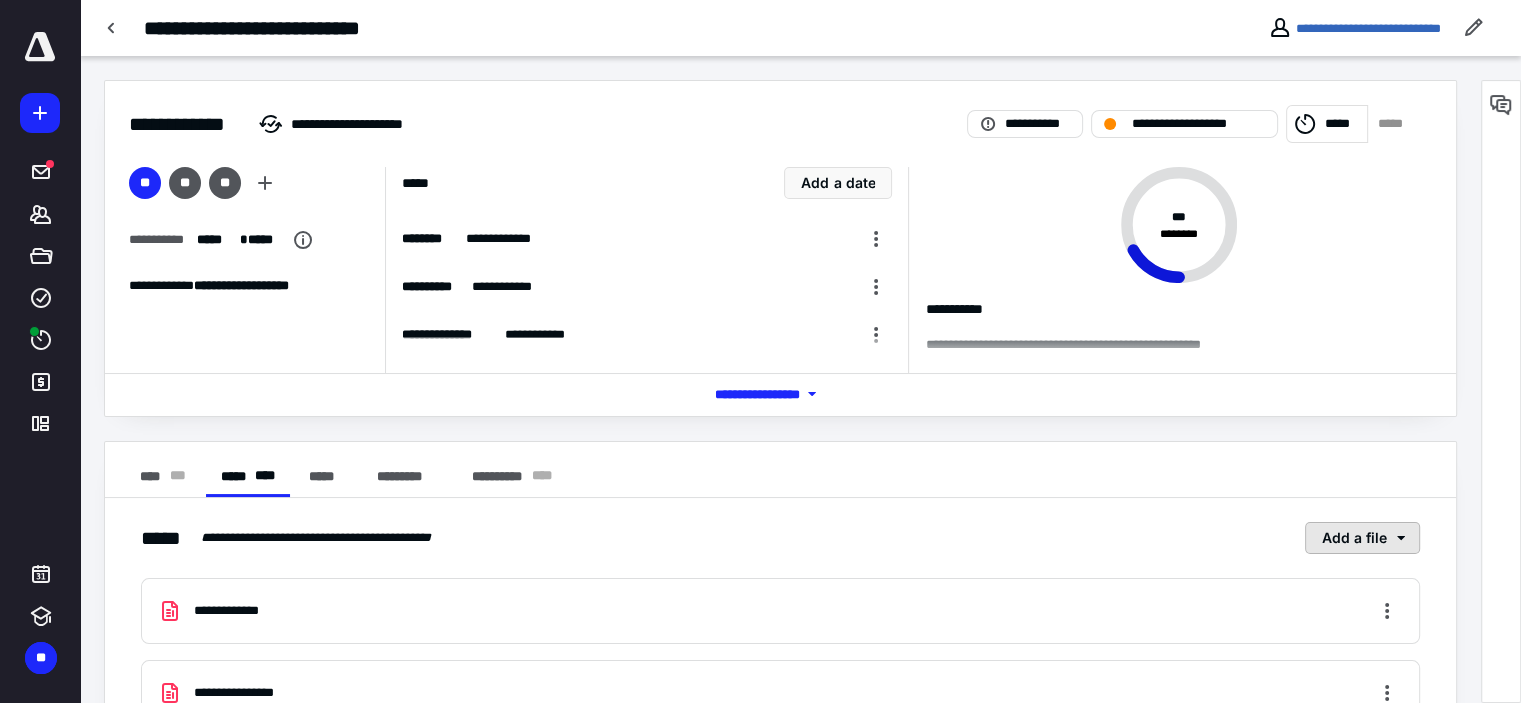 click on "Add a file" at bounding box center [1362, 538] 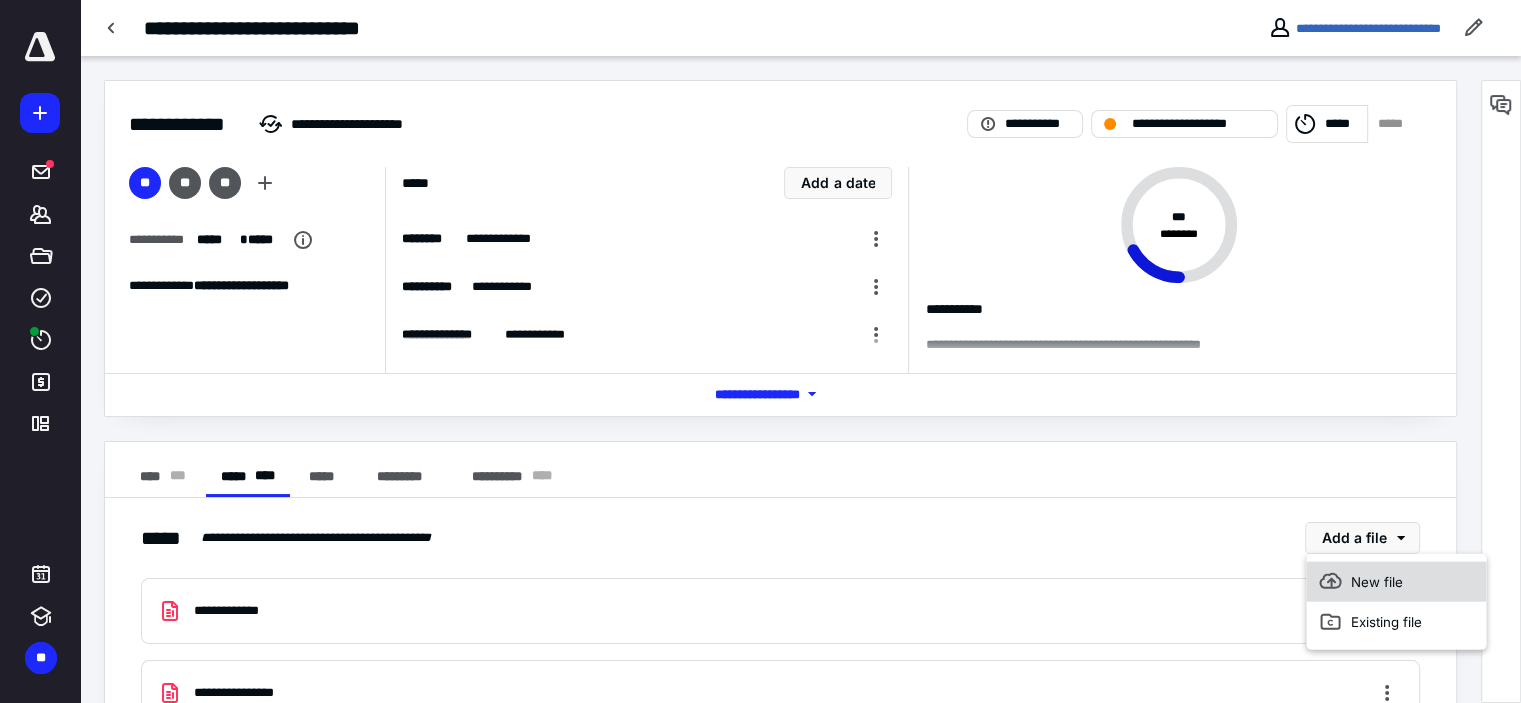 click on "New file" at bounding box center (1396, 582) 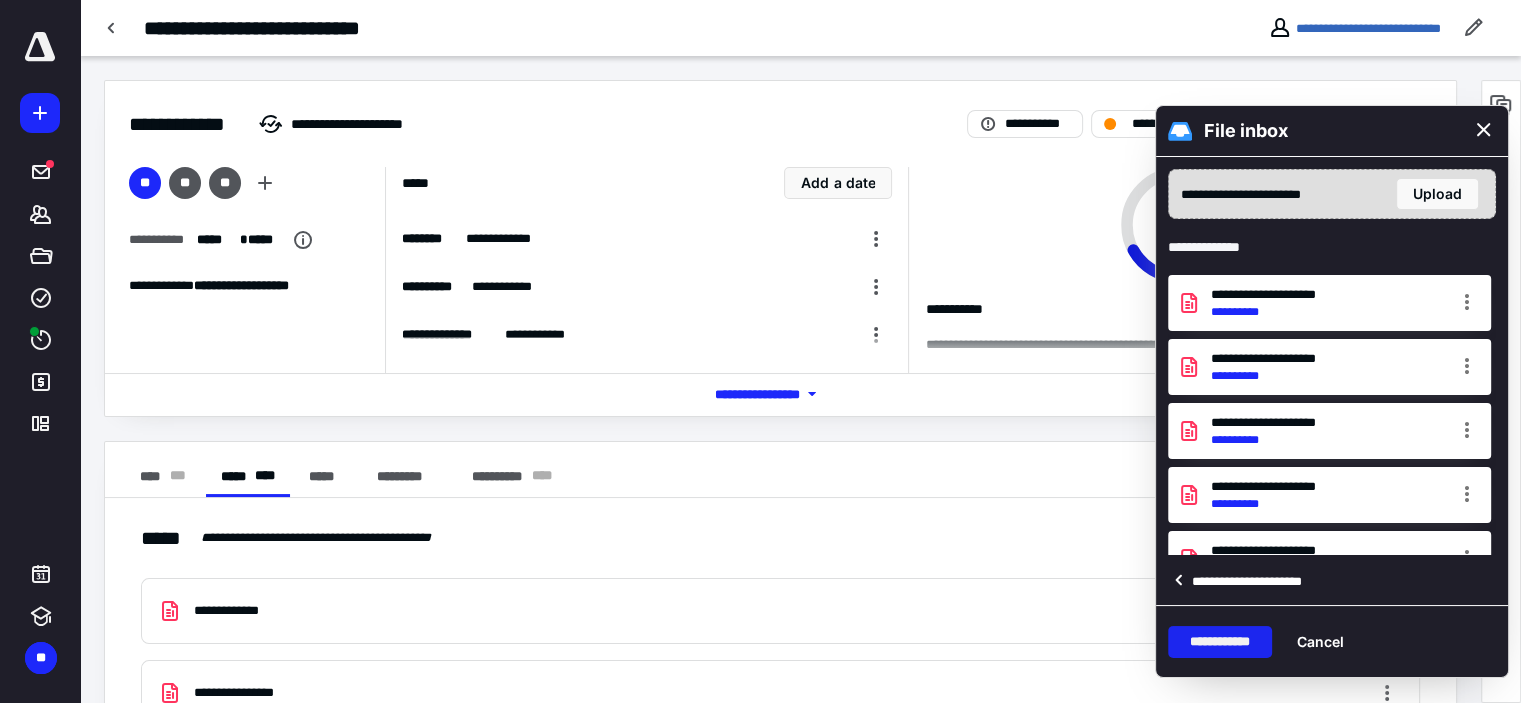 click on "**********" at bounding box center [1220, 642] 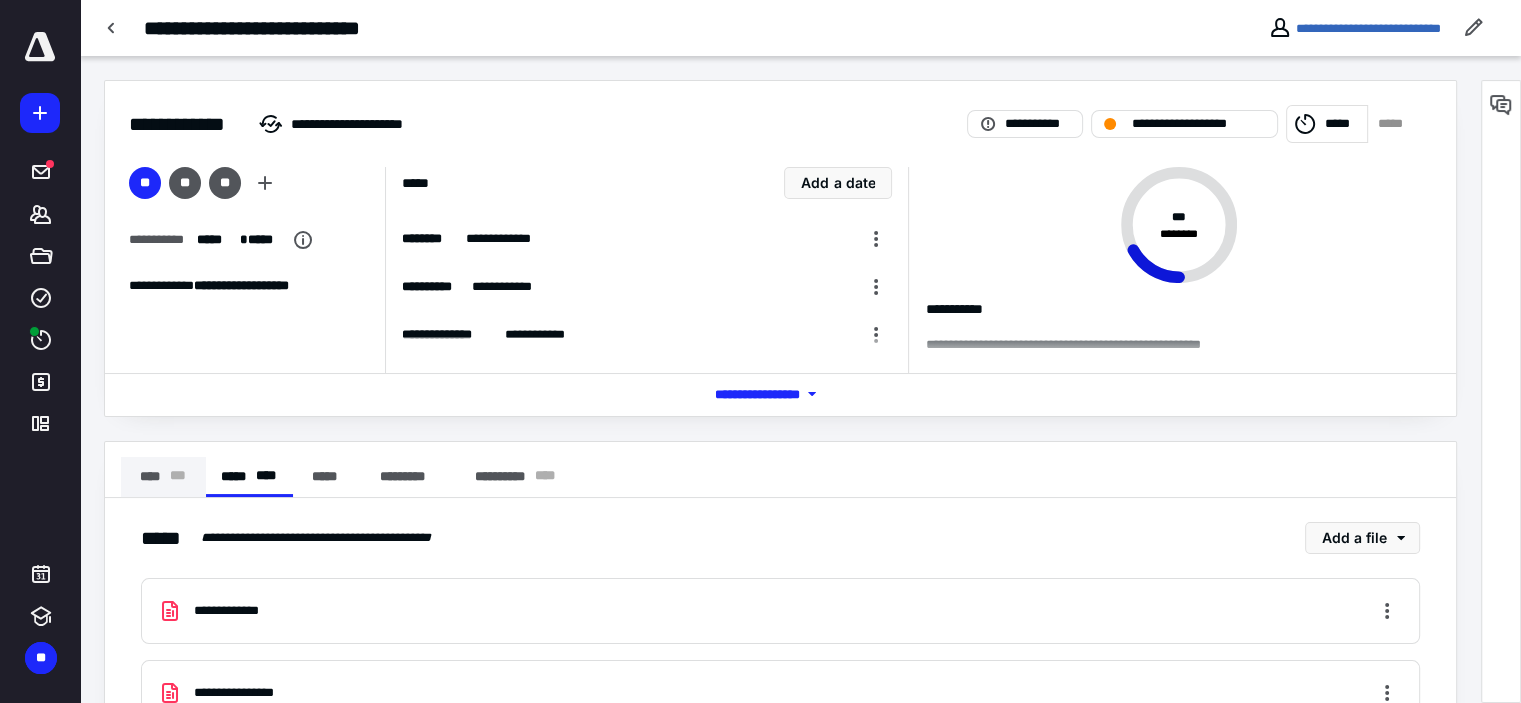 click on "**** * * *" at bounding box center (163, 477) 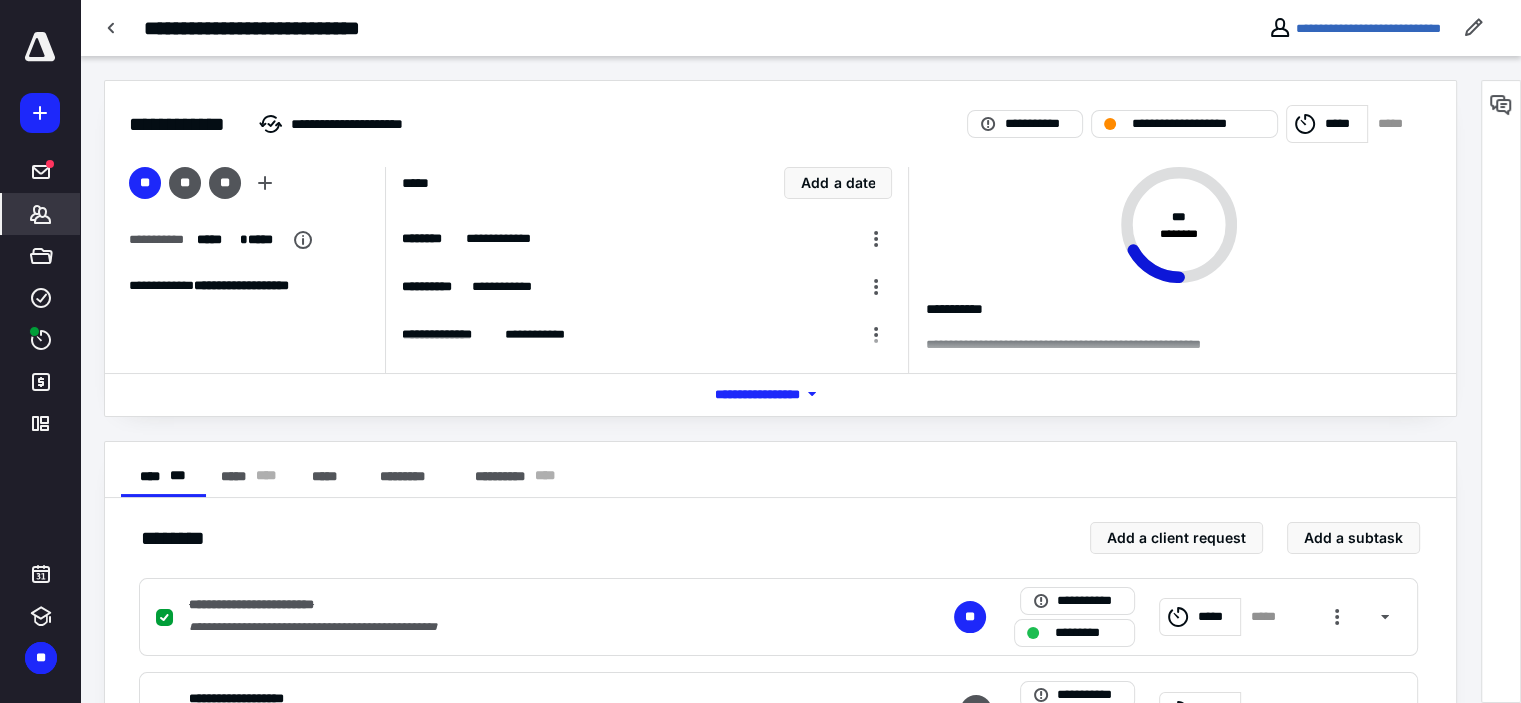 click on "*******" at bounding box center (41, 214) 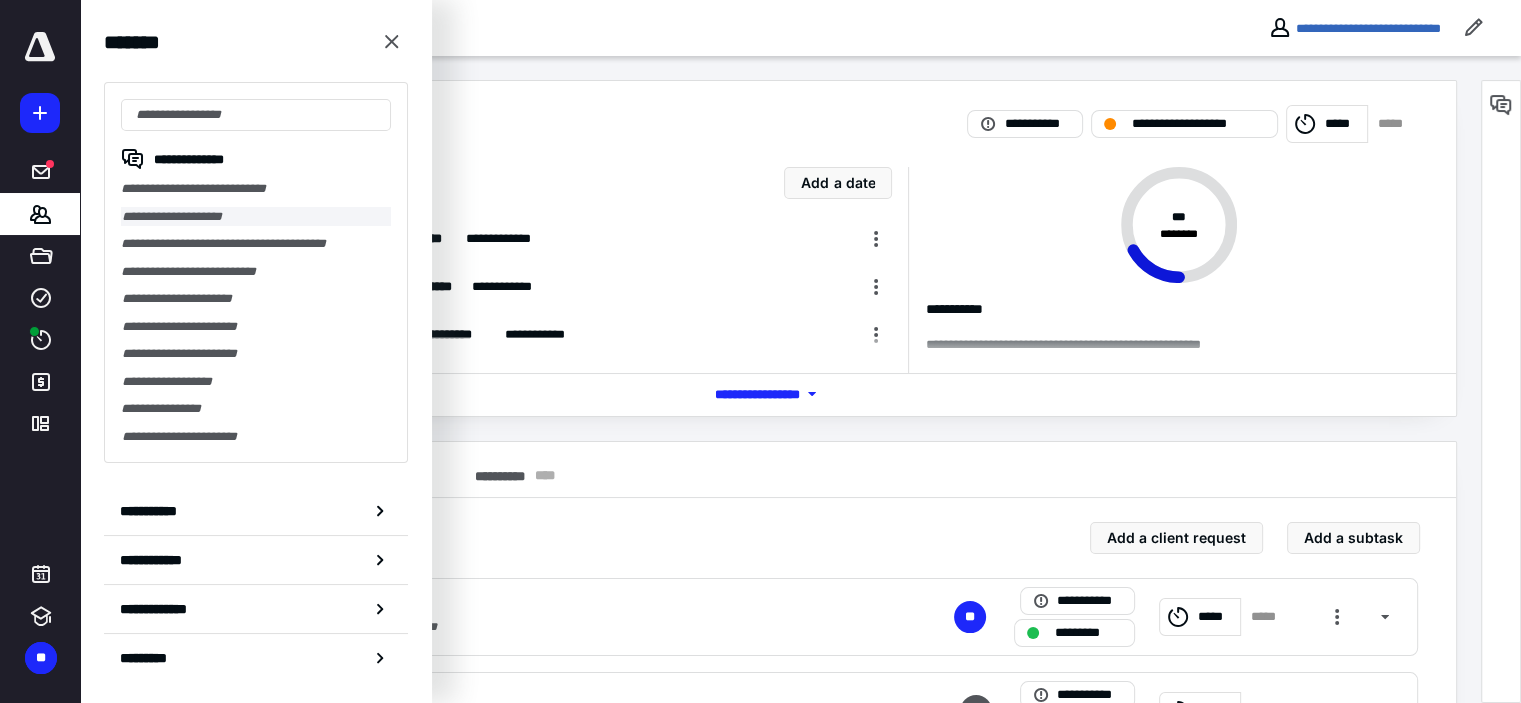 click on "**********" at bounding box center (256, 217) 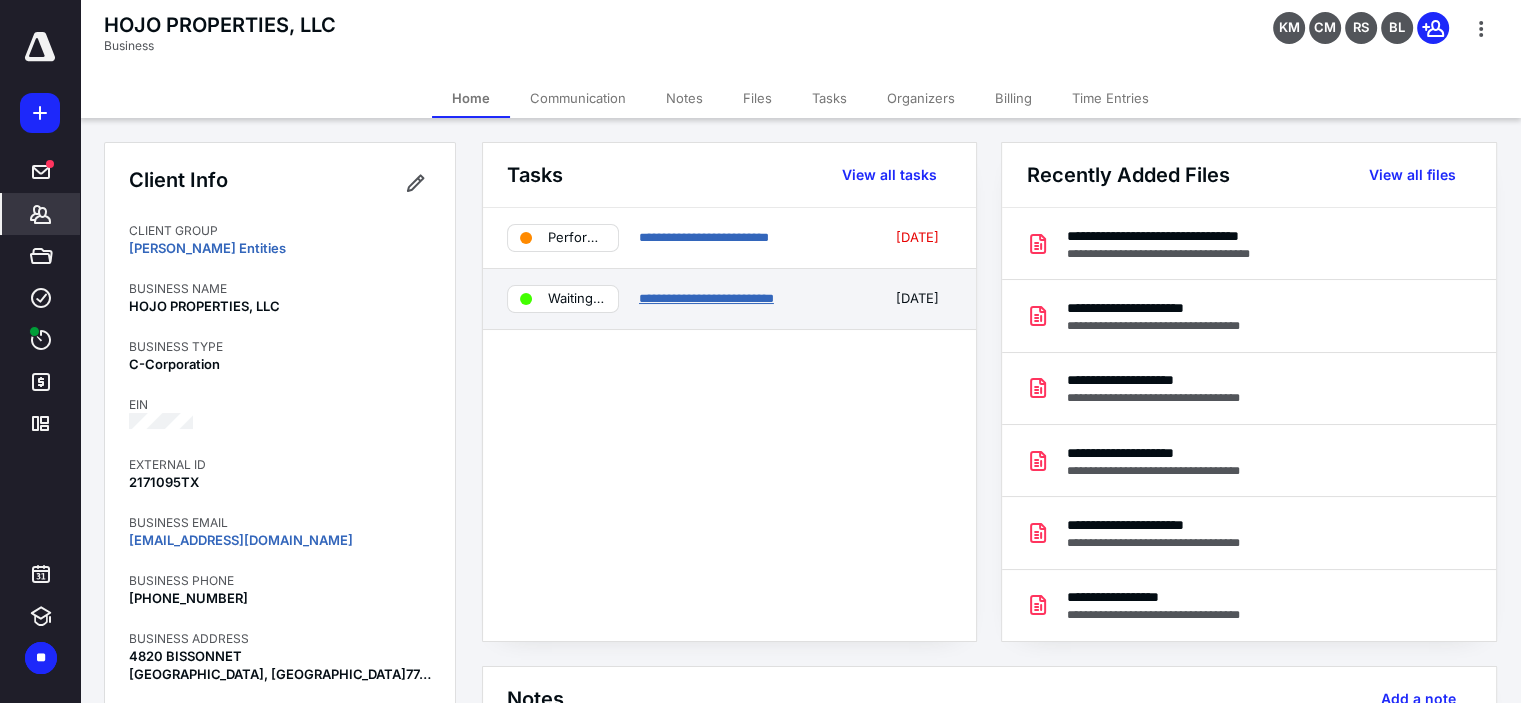 click on "**********" at bounding box center (706, 298) 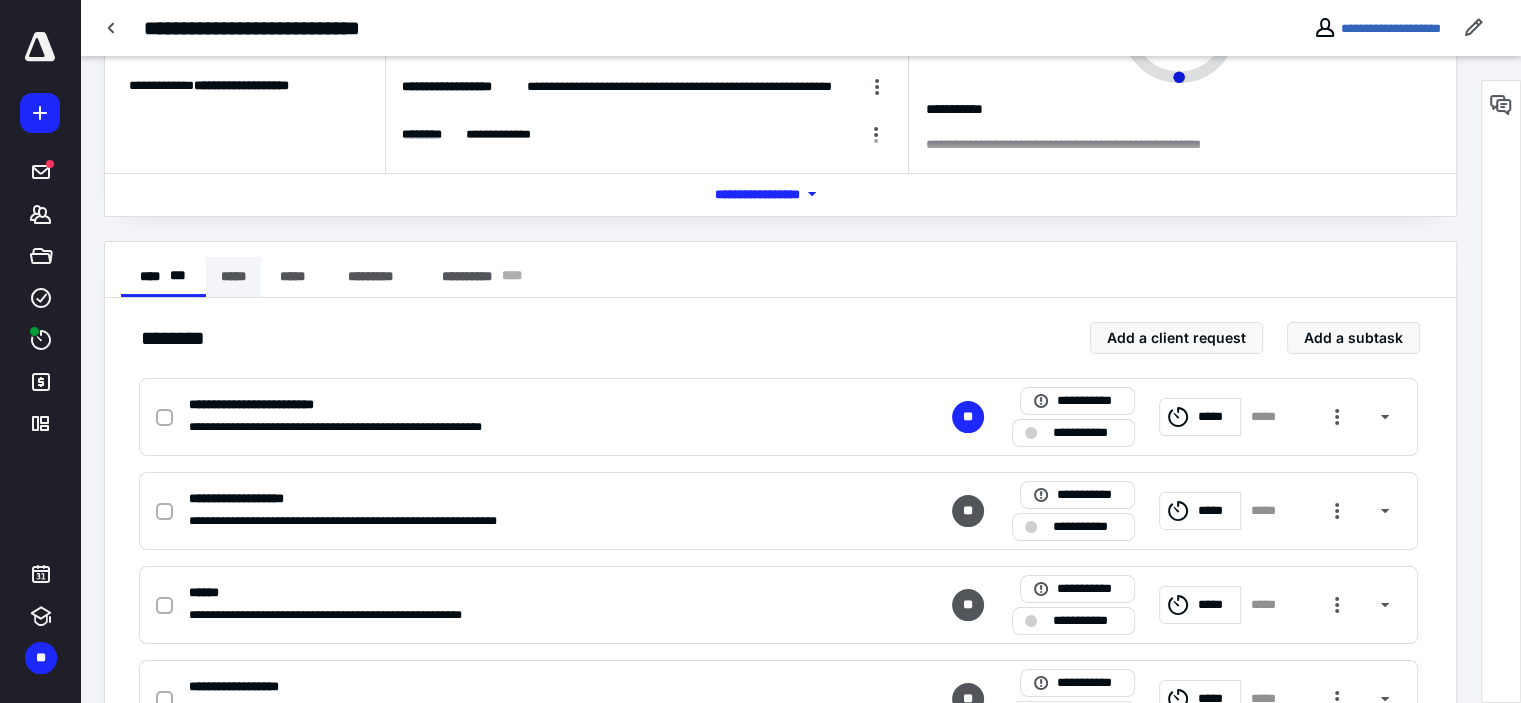 click on "*****" at bounding box center (233, 277) 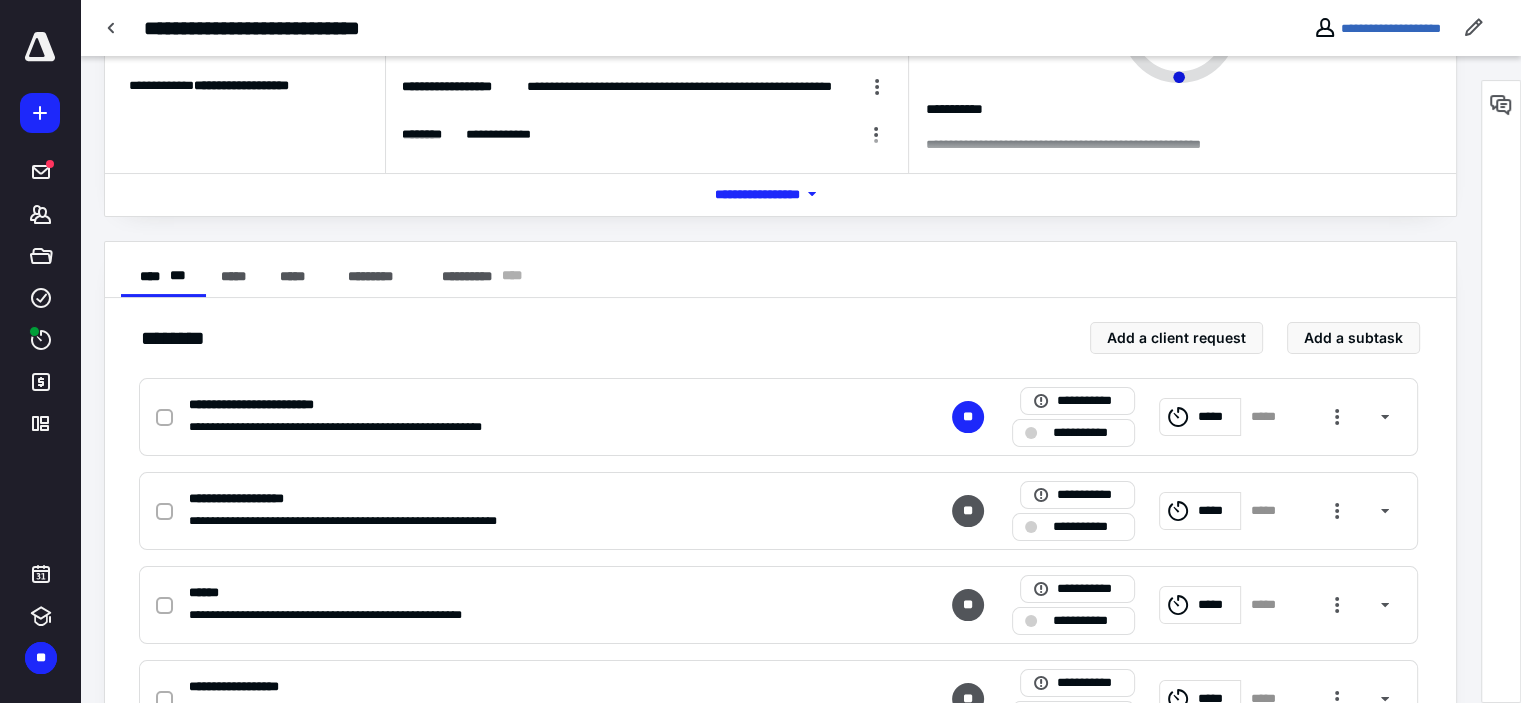 scroll, scrollTop: 95, scrollLeft: 0, axis: vertical 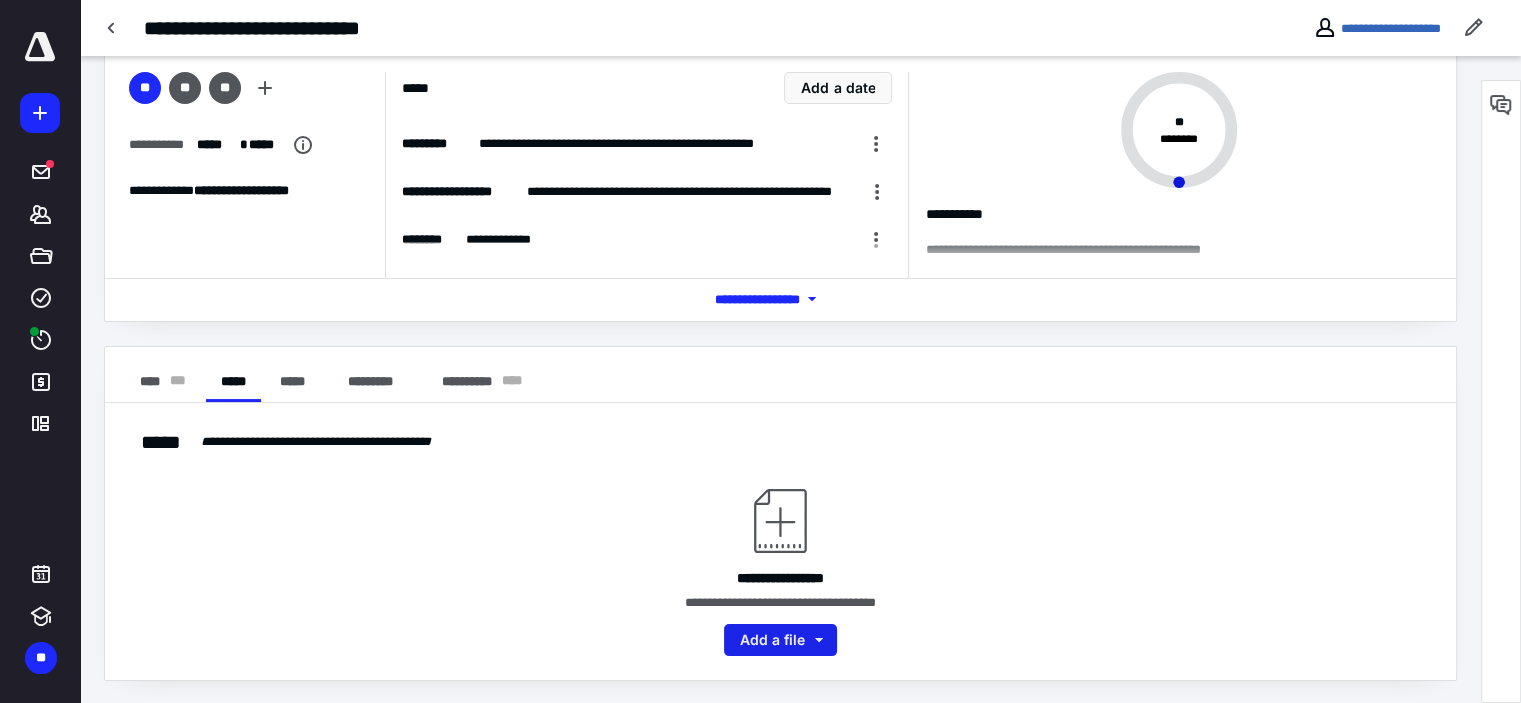 click on "Add a file" at bounding box center [780, 640] 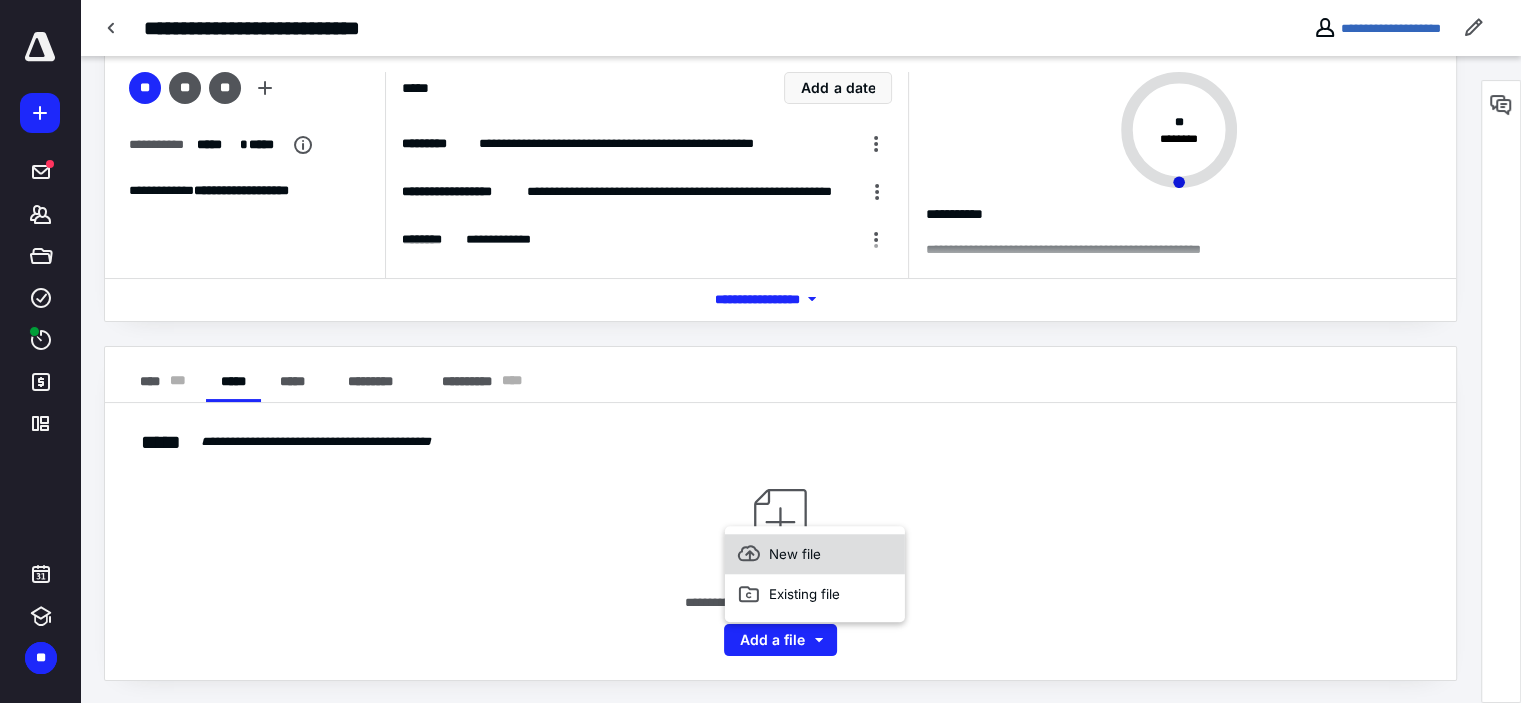 click on "New file" at bounding box center (815, 554) 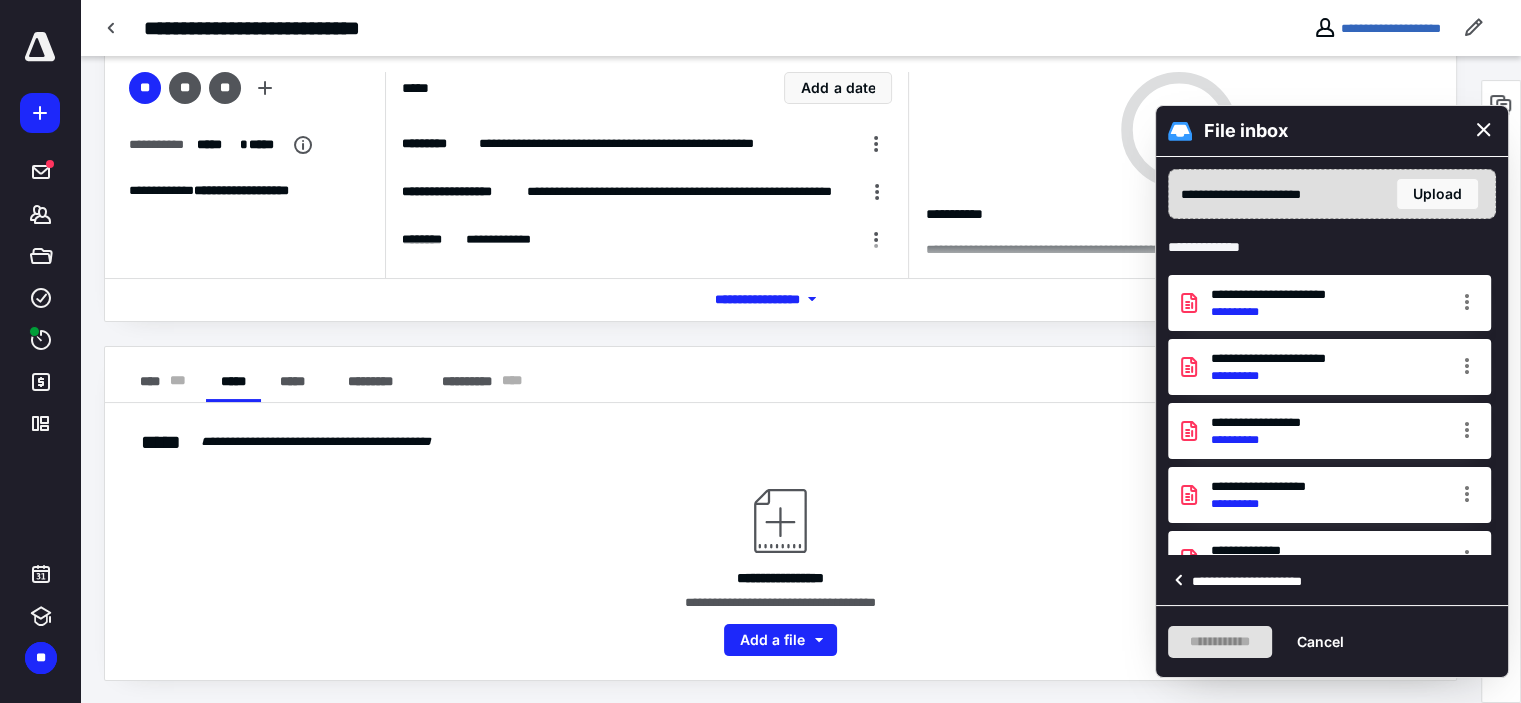click on "**********" at bounding box center [1332, 641] 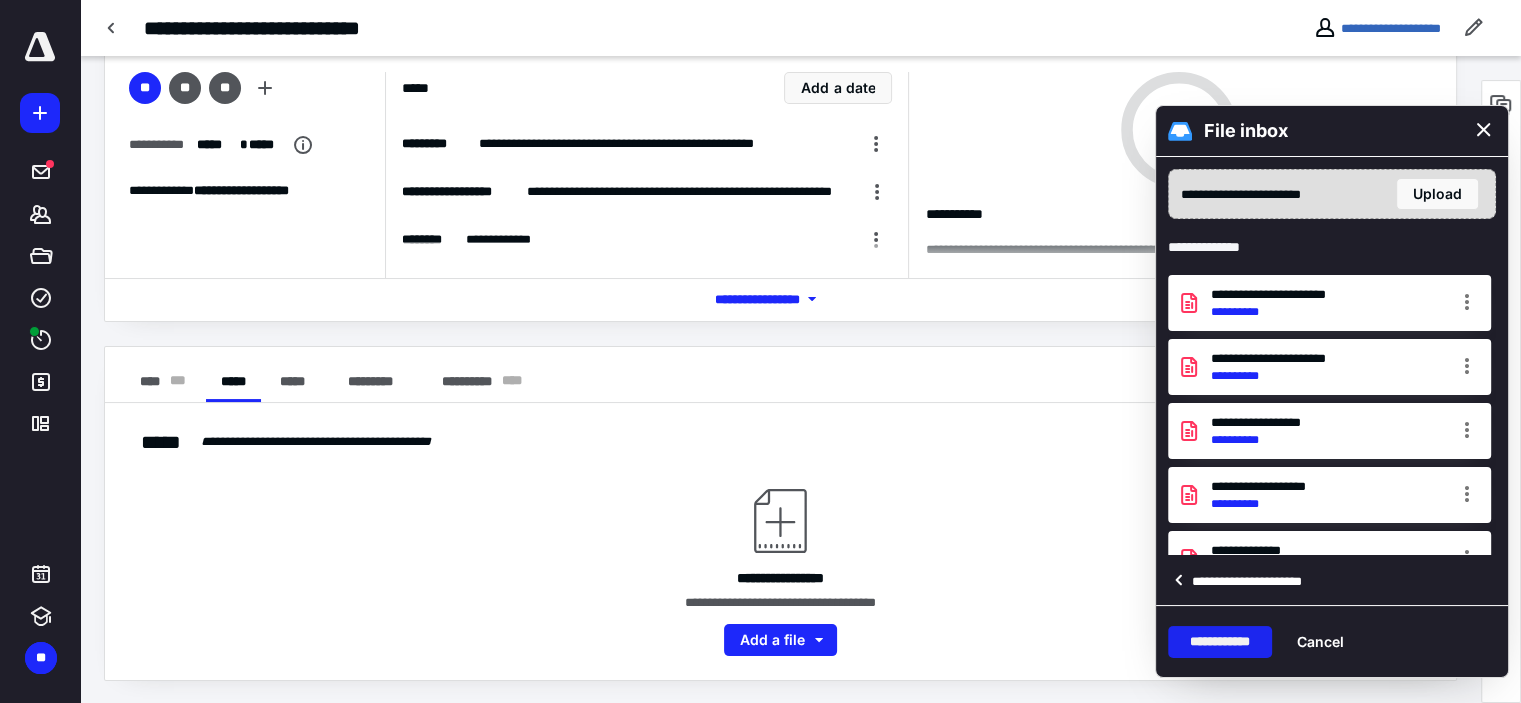 click on "**********" at bounding box center [1220, 642] 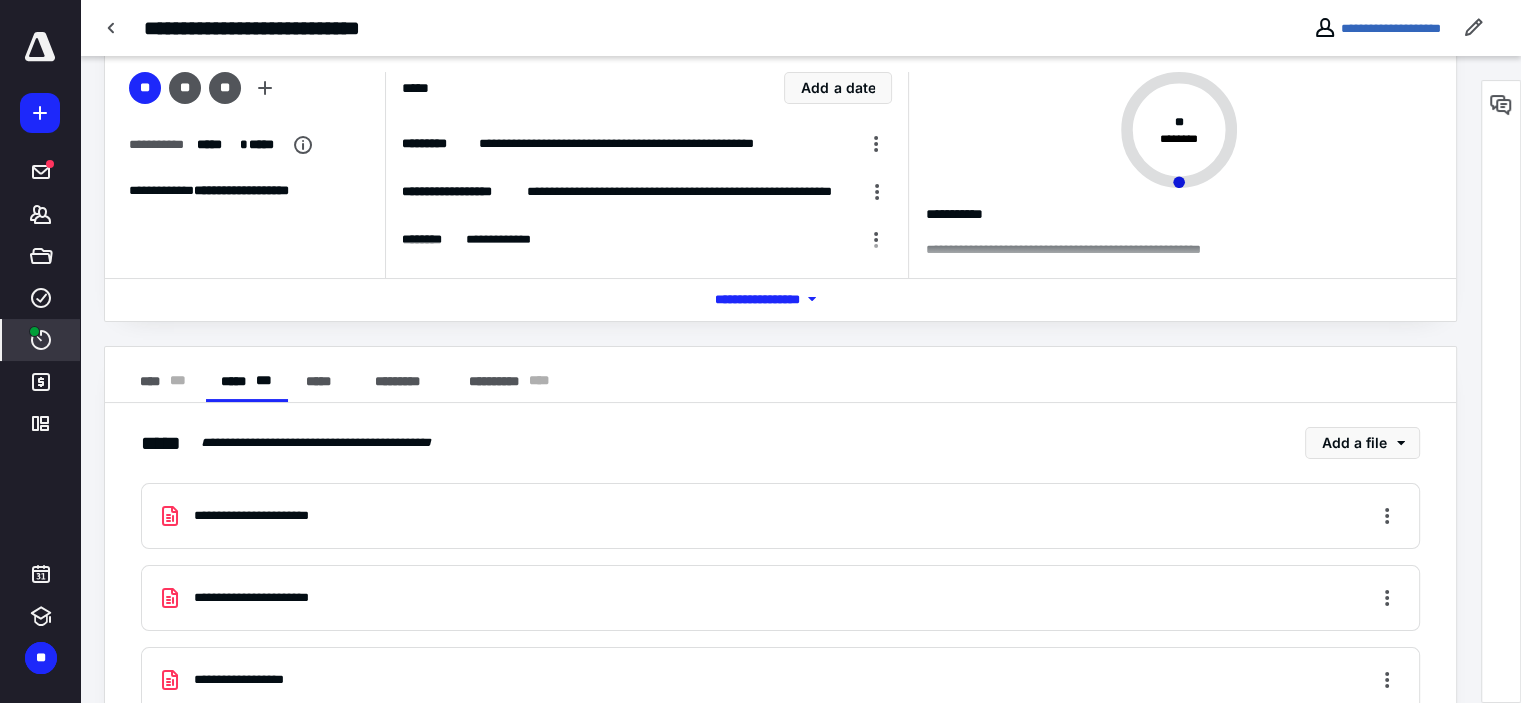 drag, startPoint x: 86, startPoint y: 343, endPoint x: 63, endPoint y: 339, distance: 23.345236 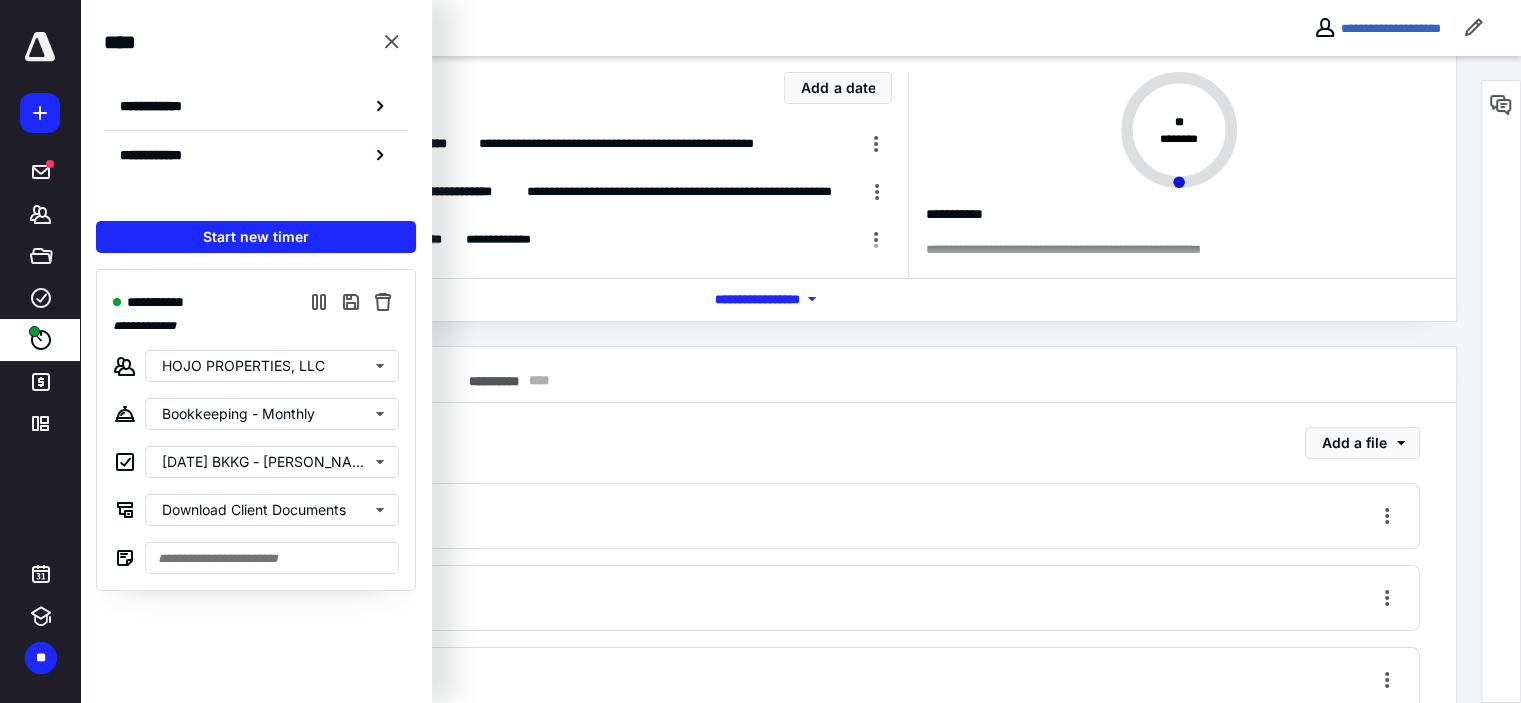 click on "**********" at bounding box center (256, 326) 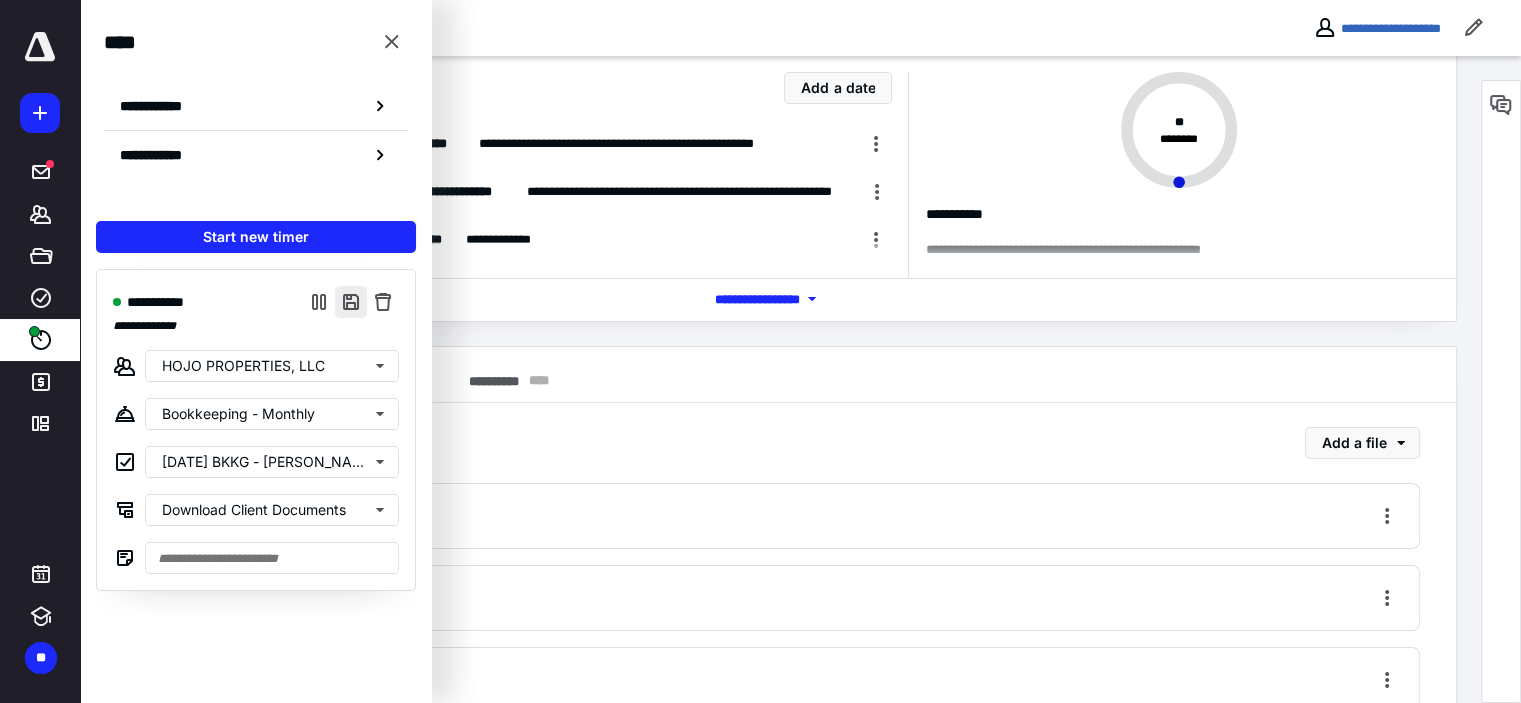 click at bounding box center (351, 302) 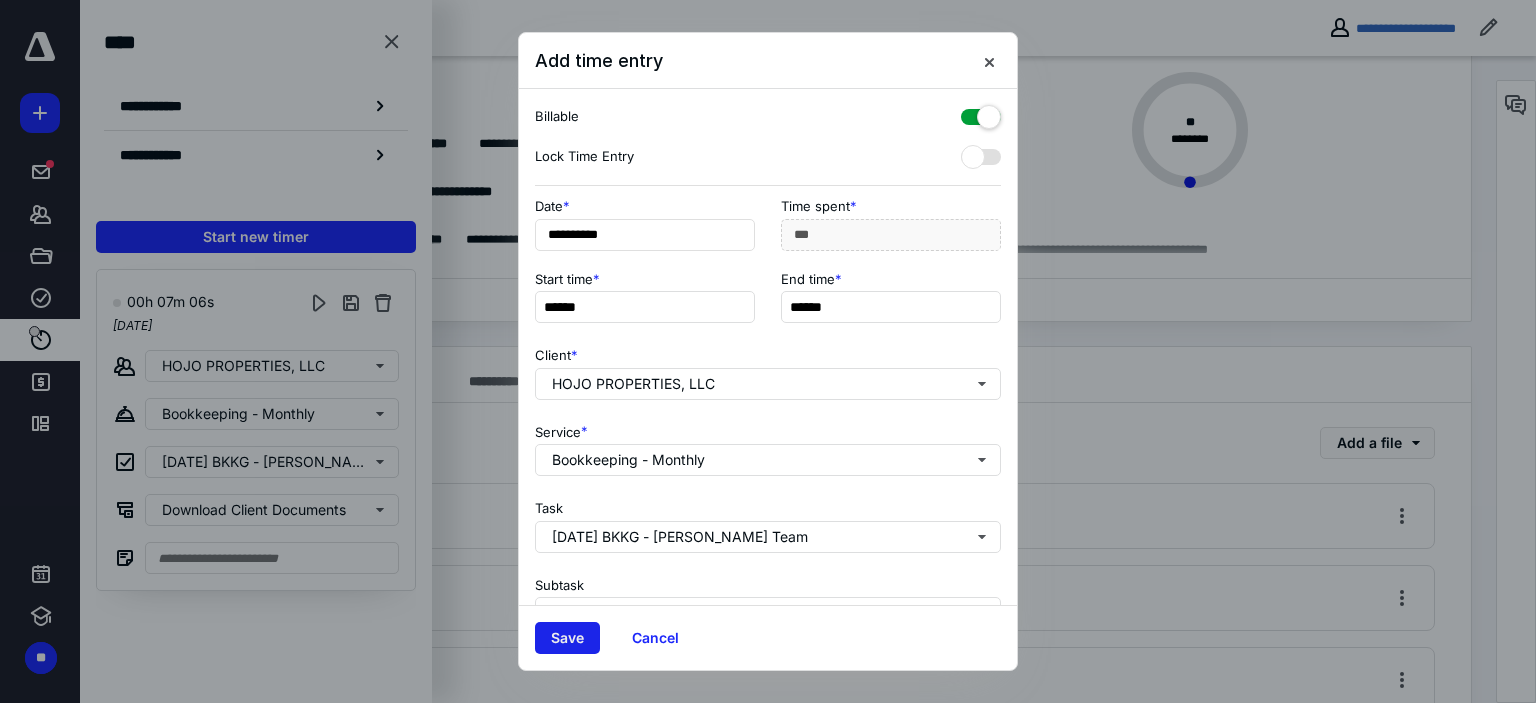 drag, startPoint x: 570, startPoint y: 624, endPoint x: 572, endPoint y: 635, distance: 11.18034 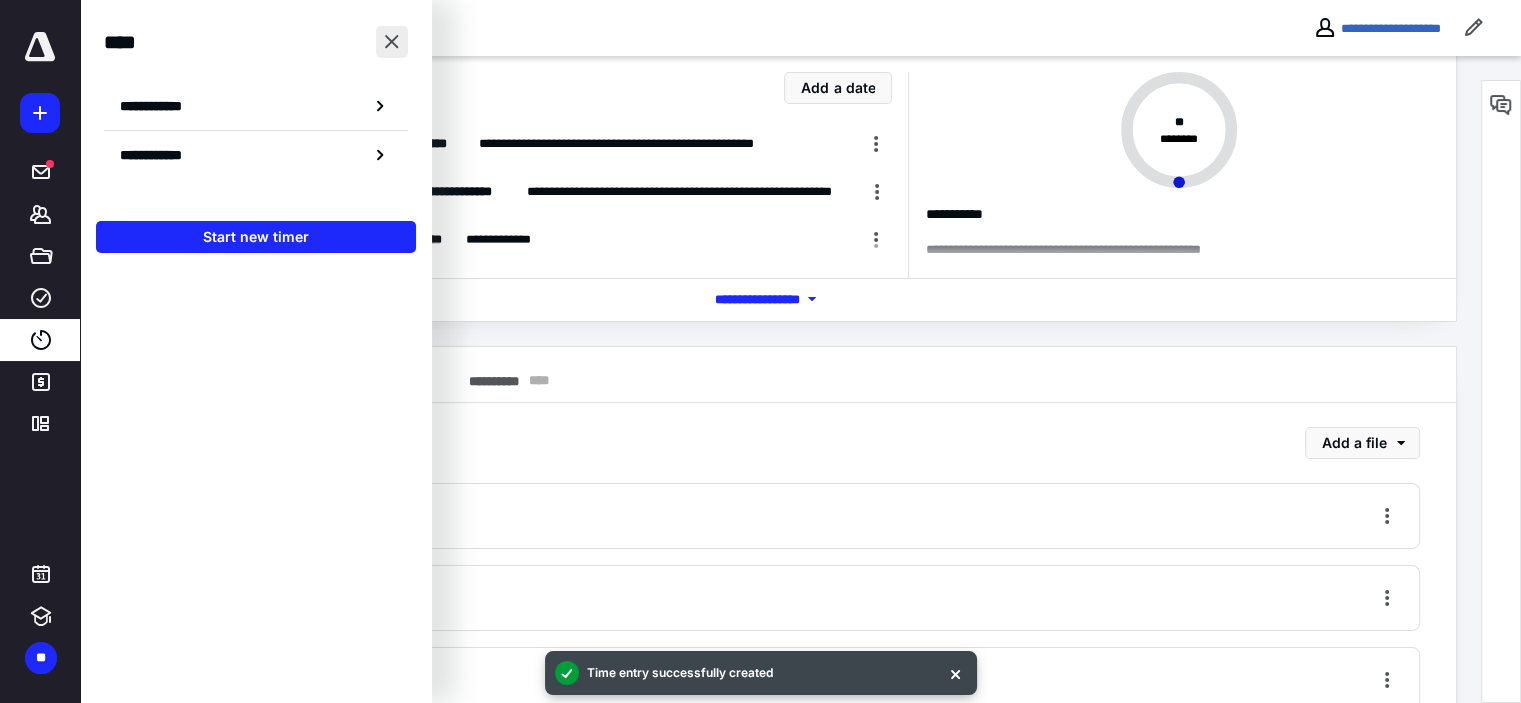 click at bounding box center (392, 42) 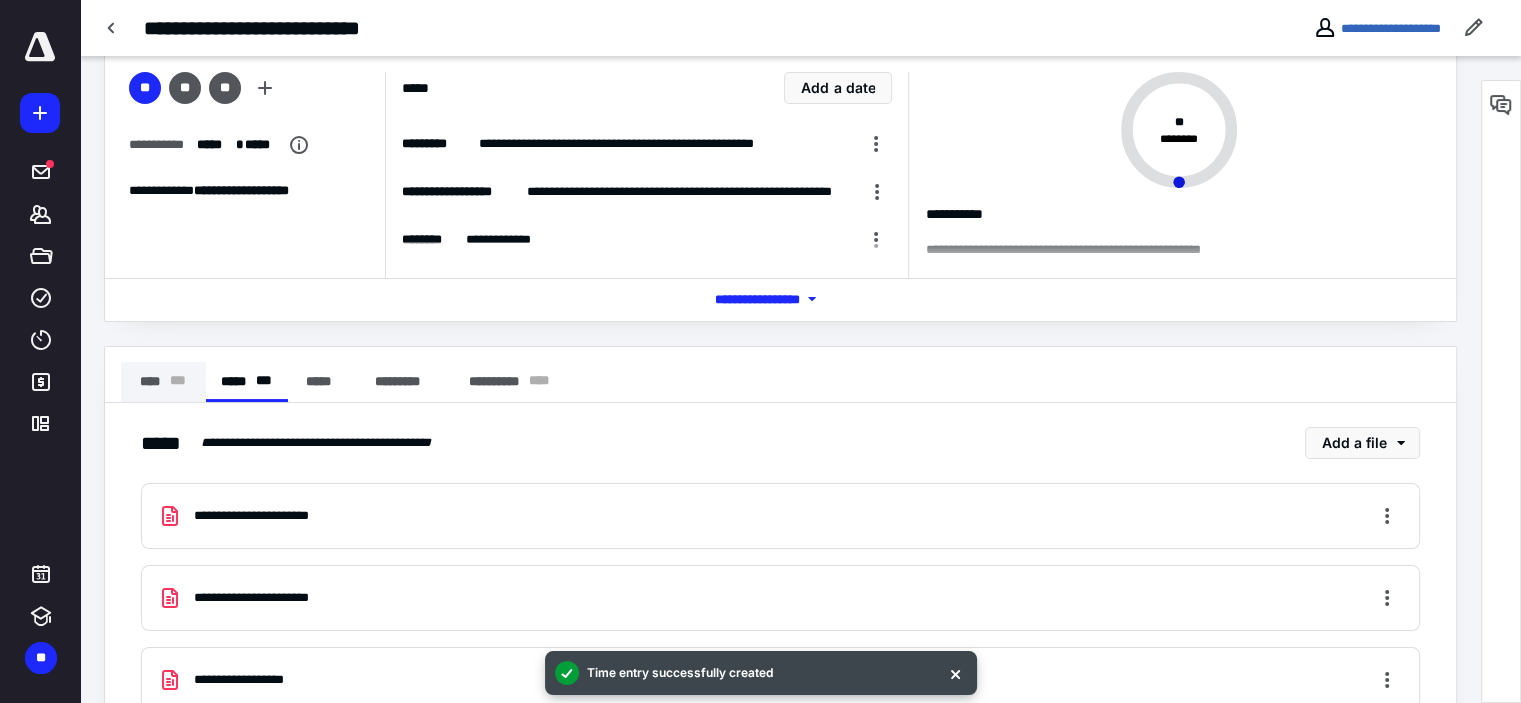 click on "**** * * *" at bounding box center (163, 382) 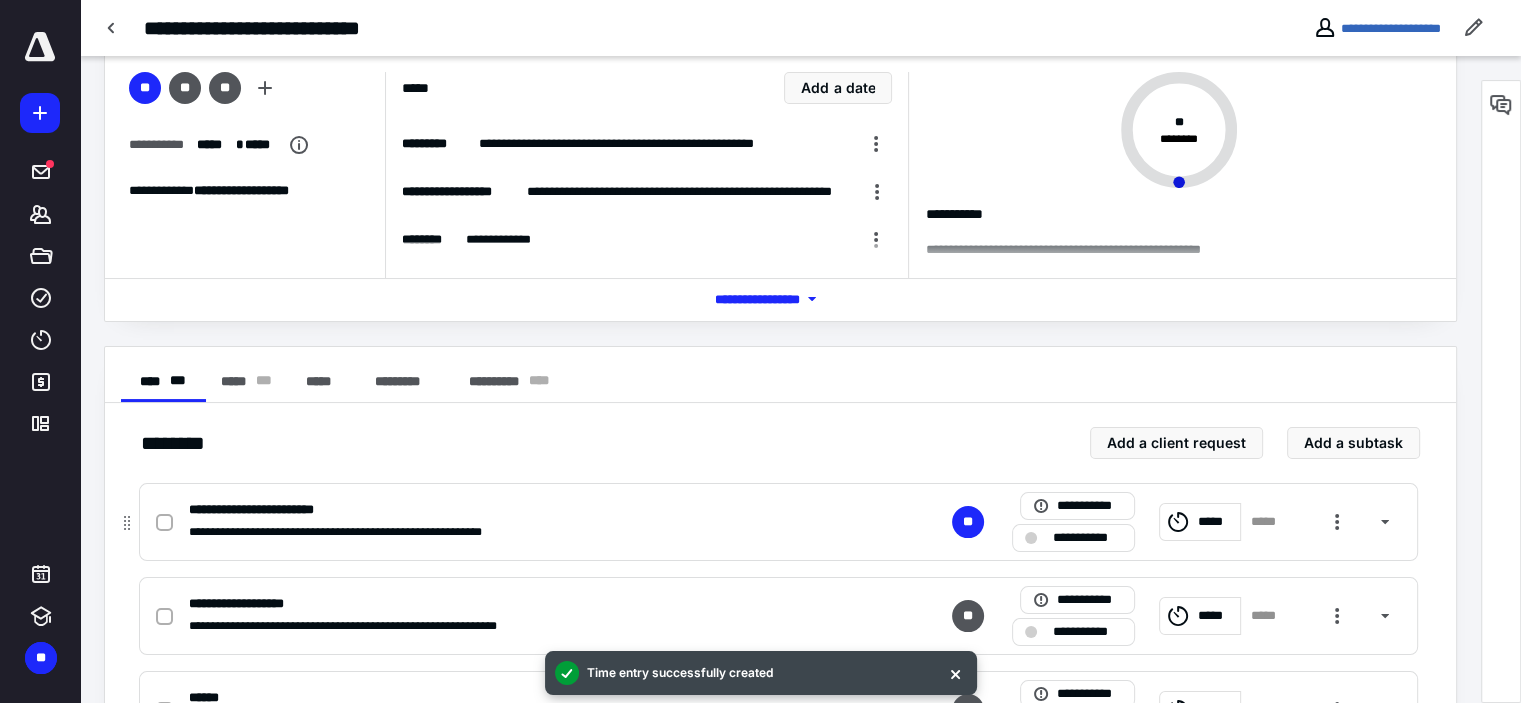 click at bounding box center (164, 523) 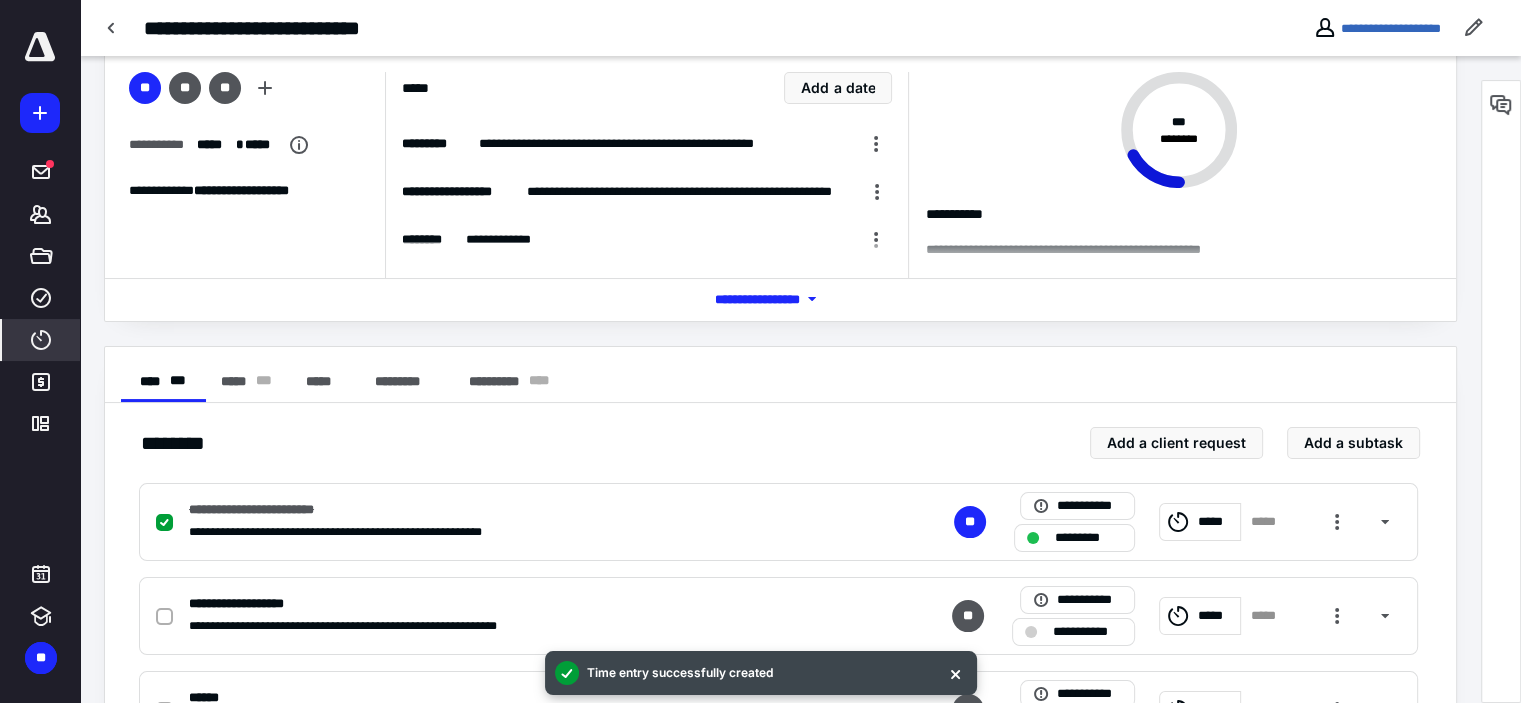 click on "****" at bounding box center [41, 340] 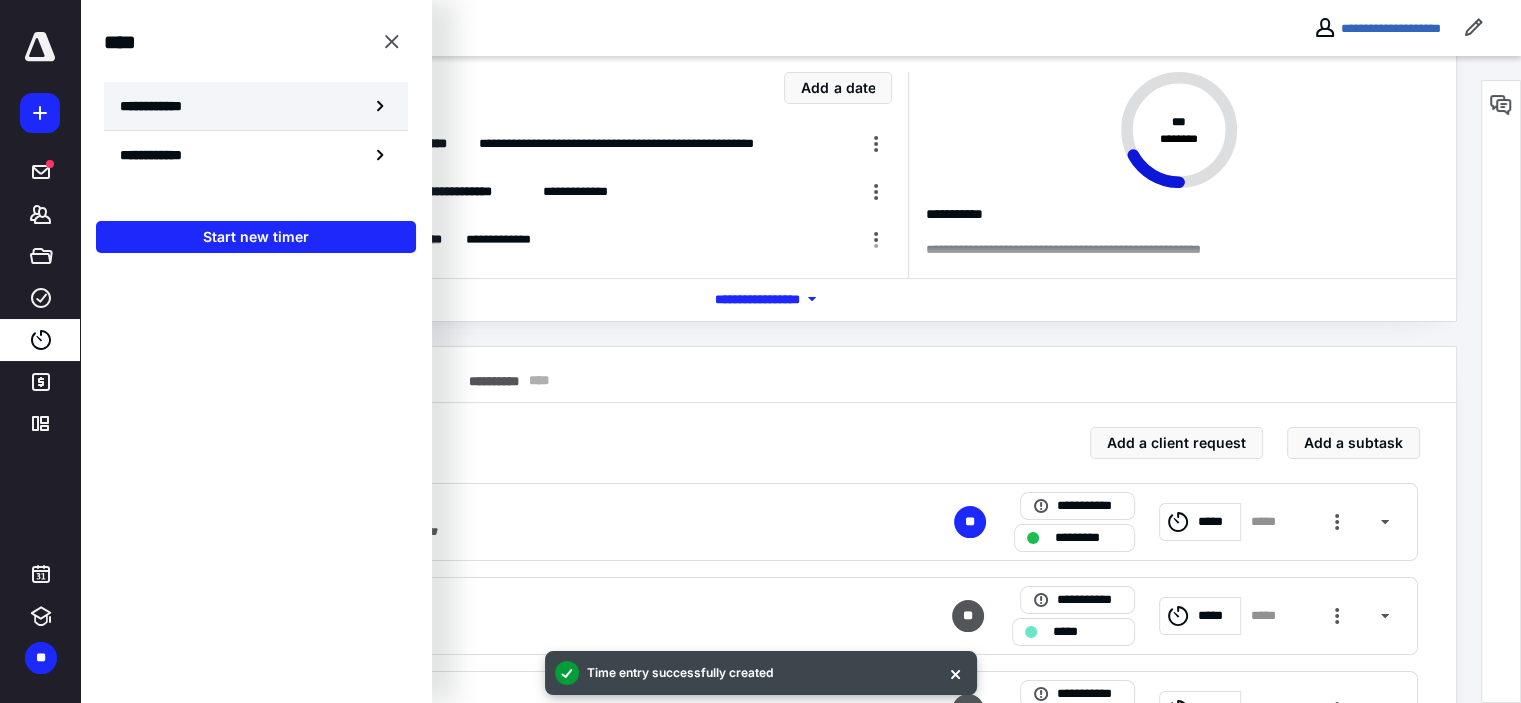 click on "**********" at bounding box center [256, 106] 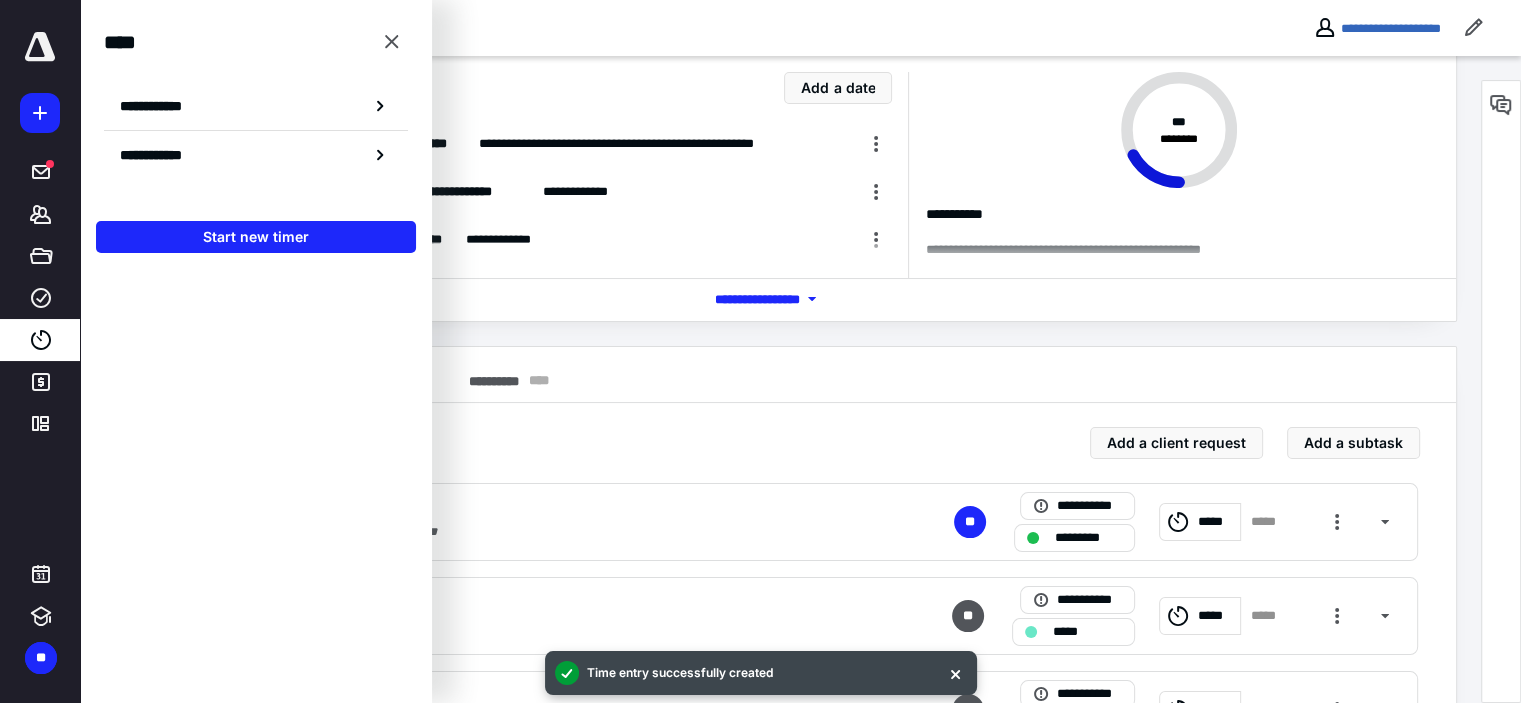 scroll, scrollTop: 0, scrollLeft: 0, axis: both 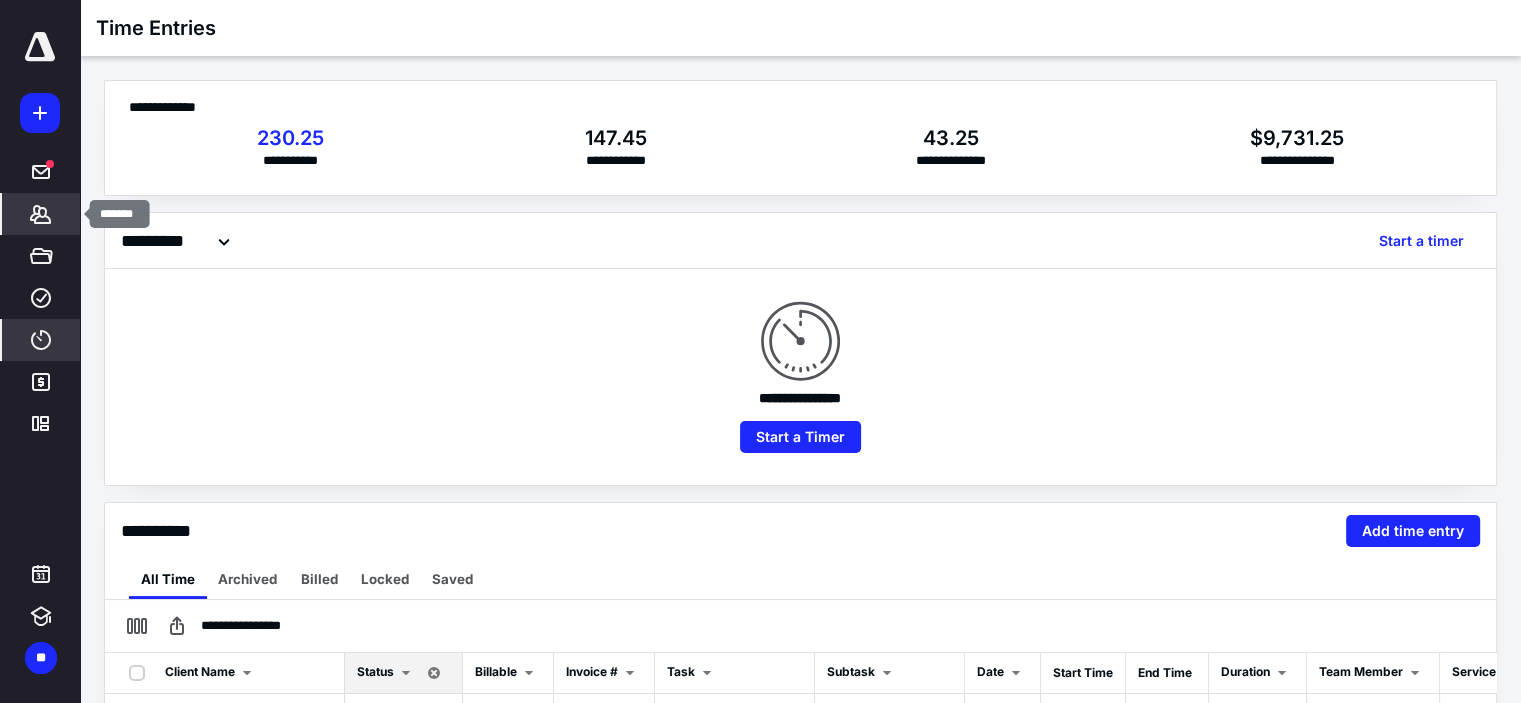 click on "*******" at bounding box center (41, 214) 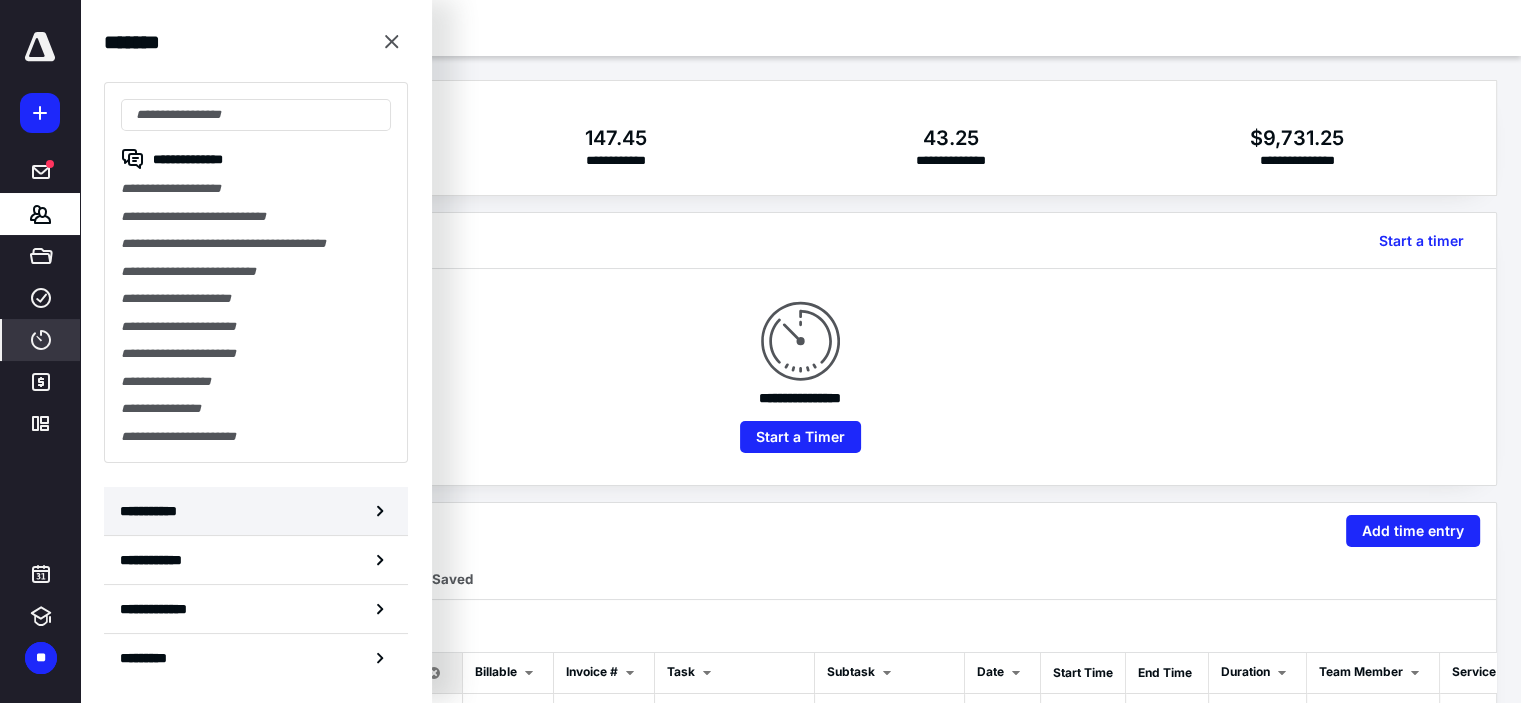 click on "**********" at bounding box center [256, 511] 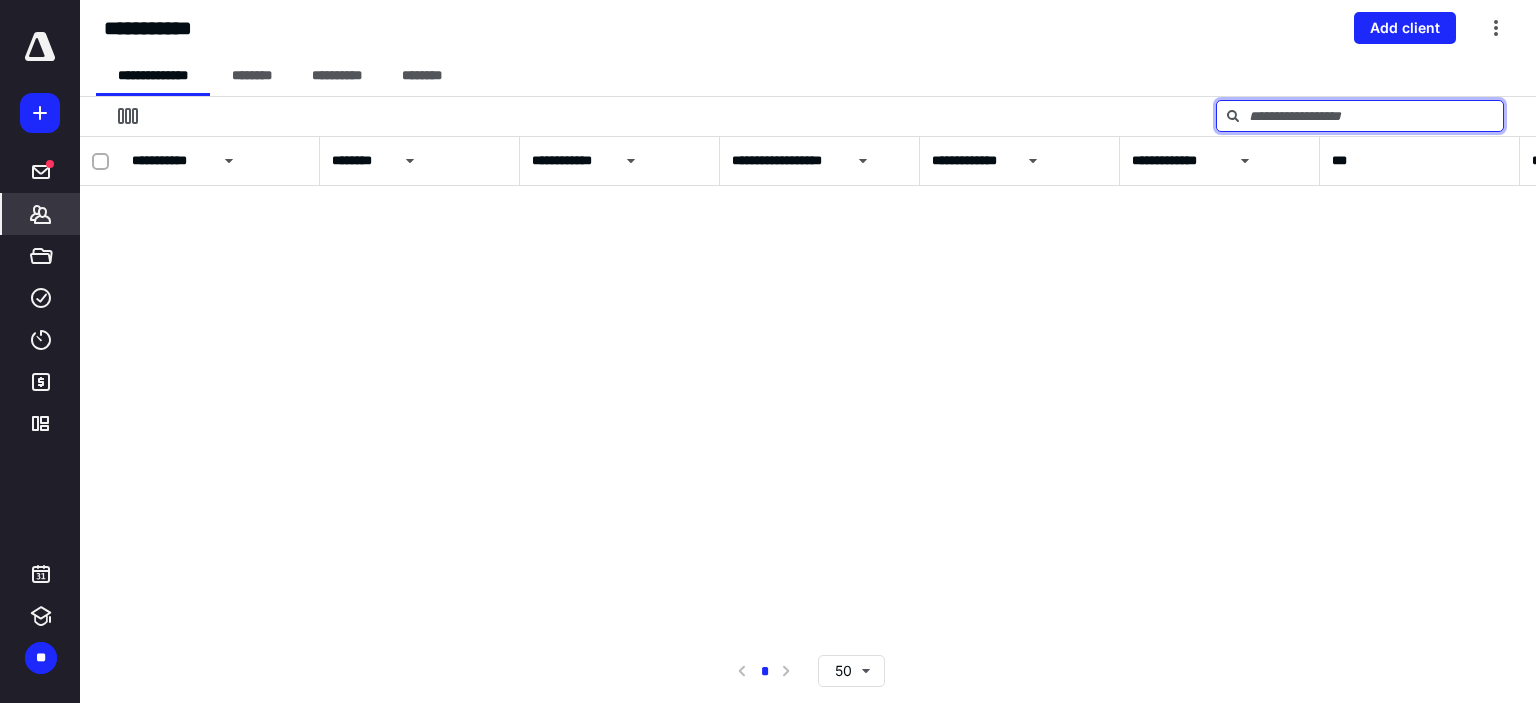 click at bounding box center (1360, 116) 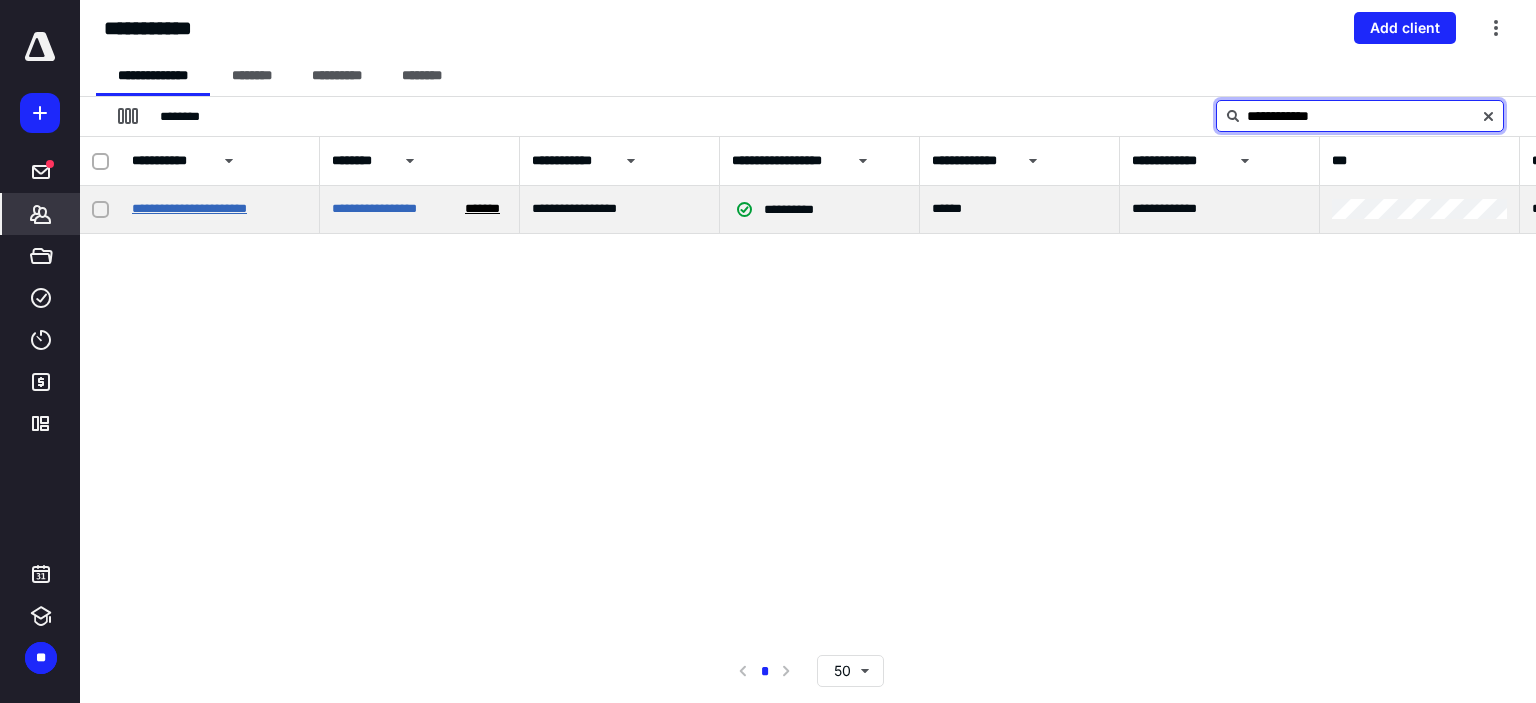 type on "**********" 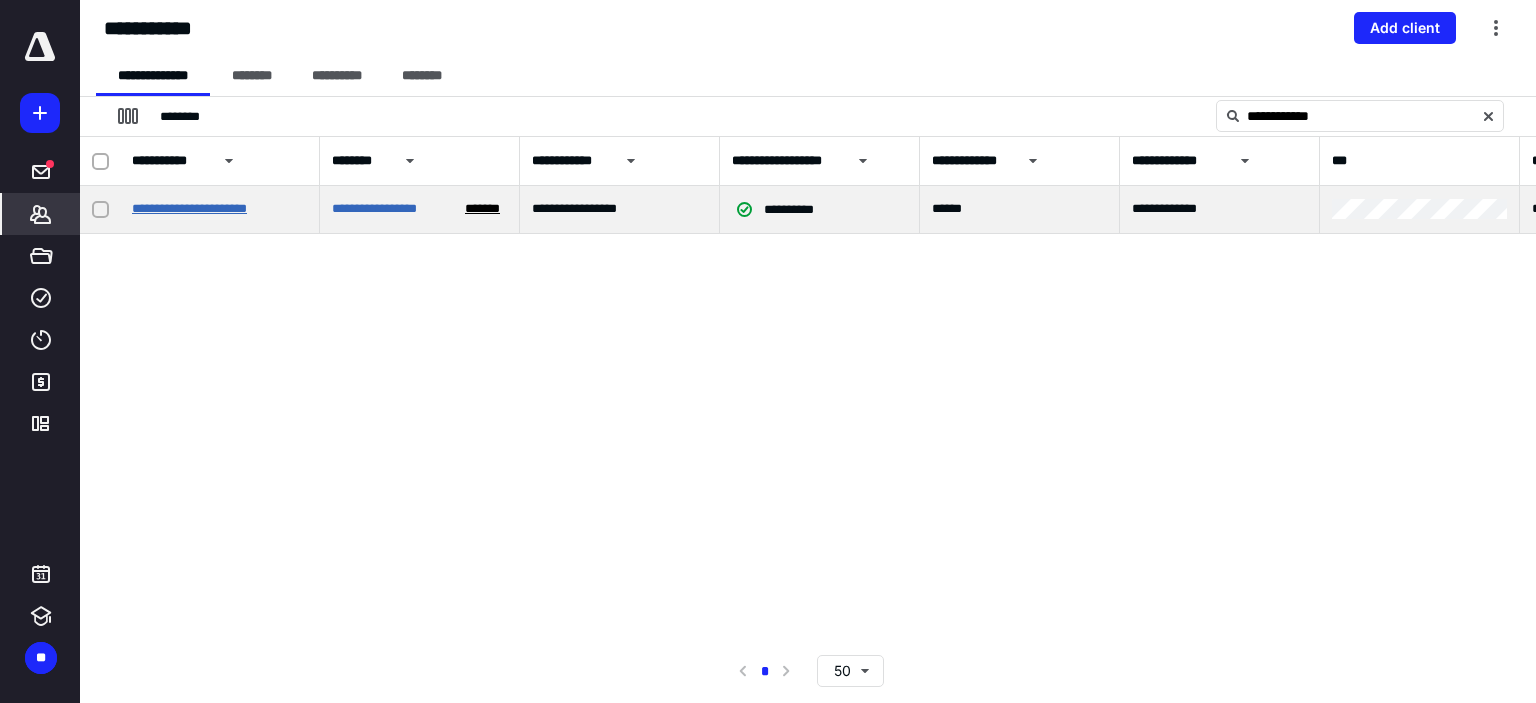 click on "**********" at bounding box center [189, 208] 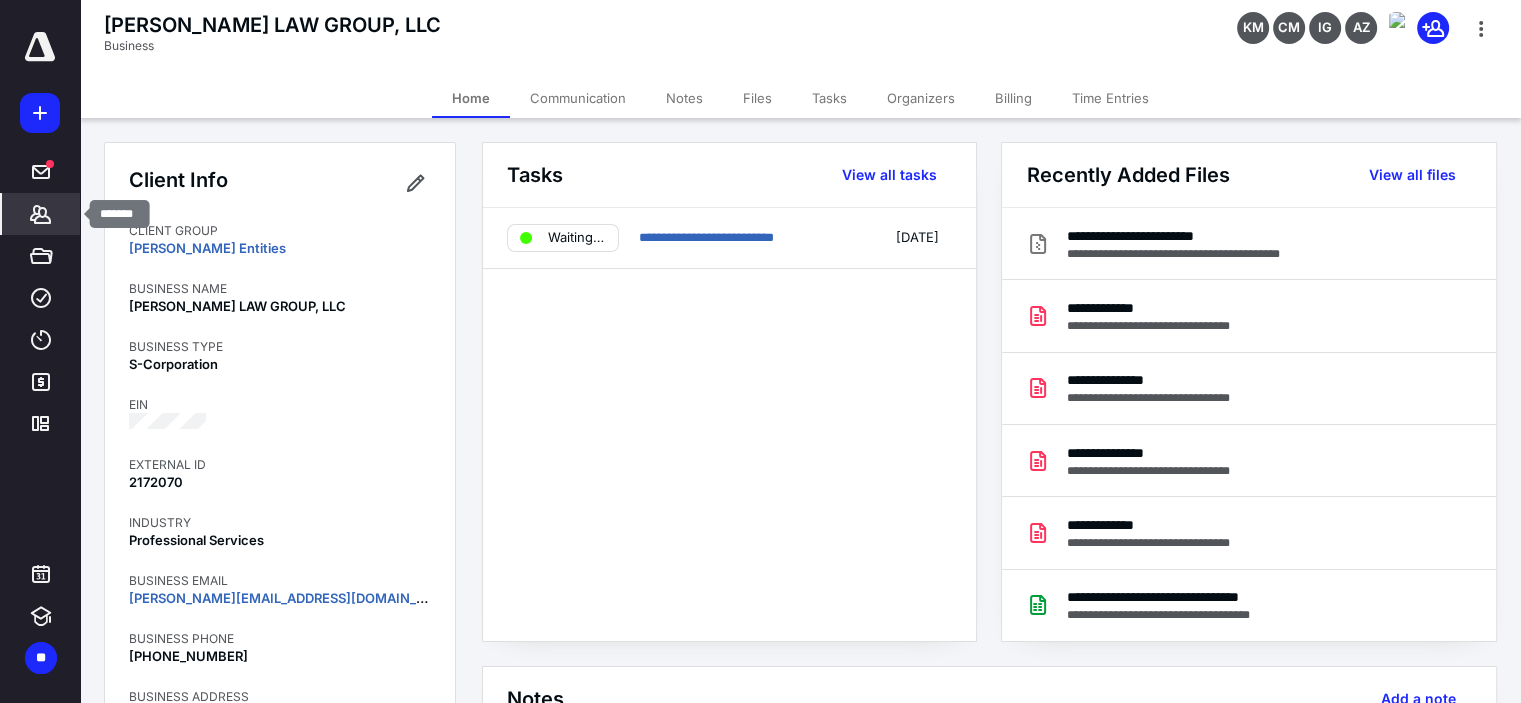click on "*******" at bounding box center [41, 214] 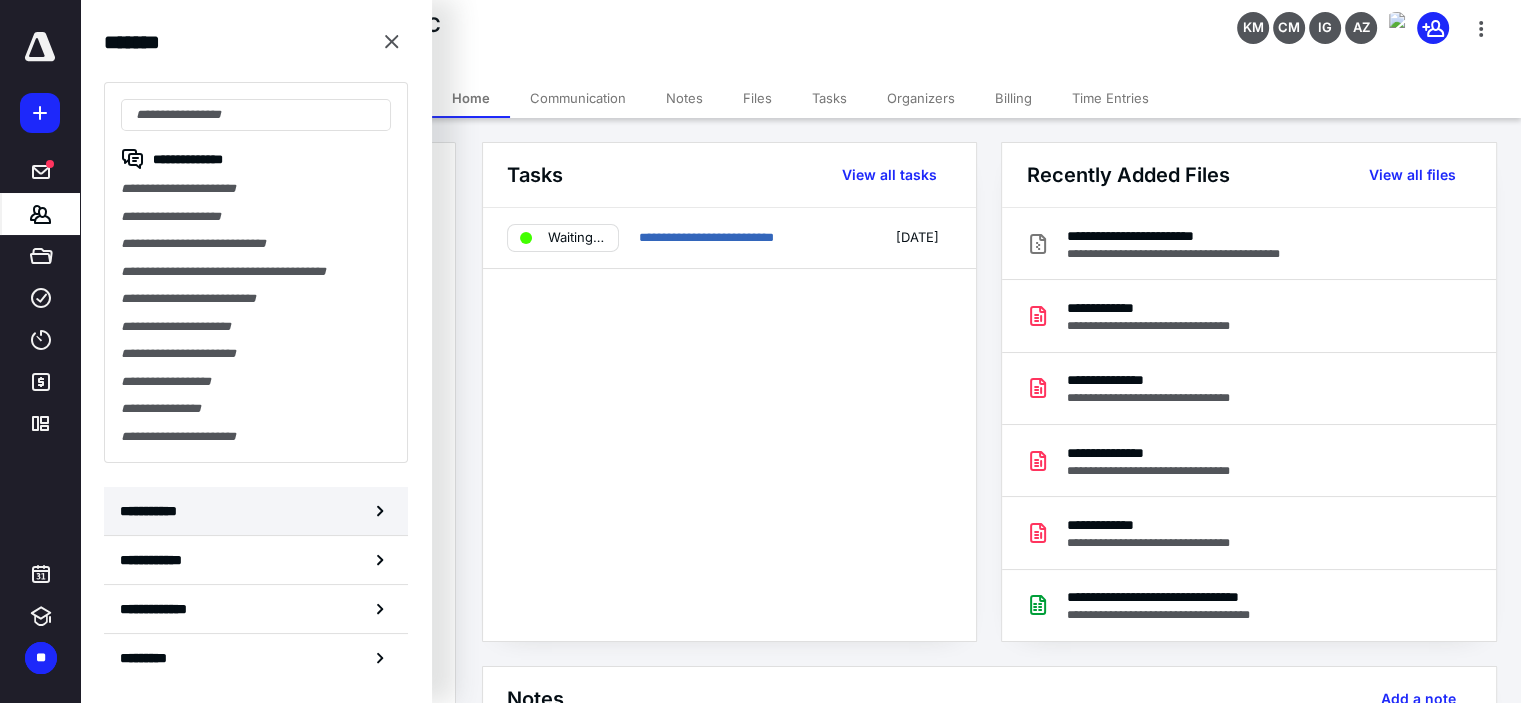 click on "**********" at bounding box center [153, 511] 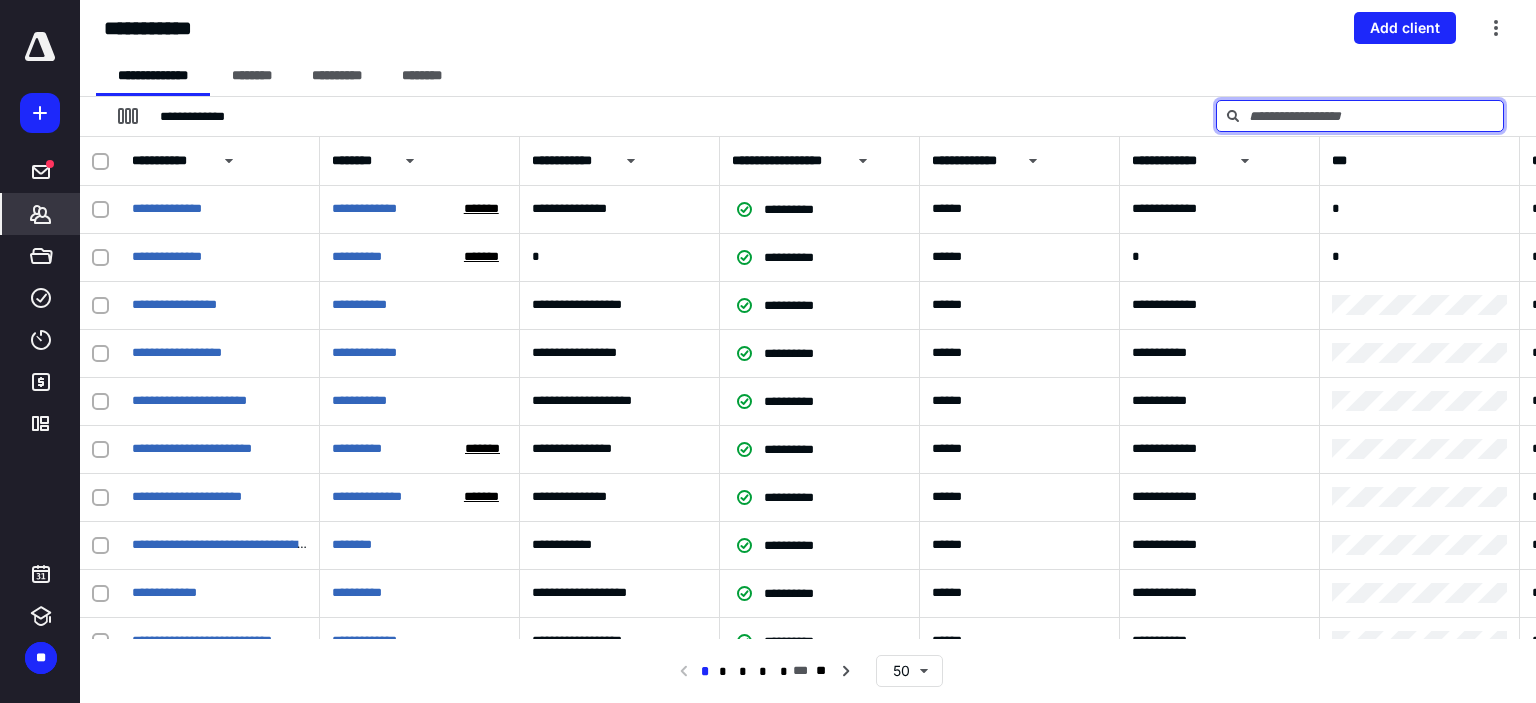 click at bounding box center [1360, 116] 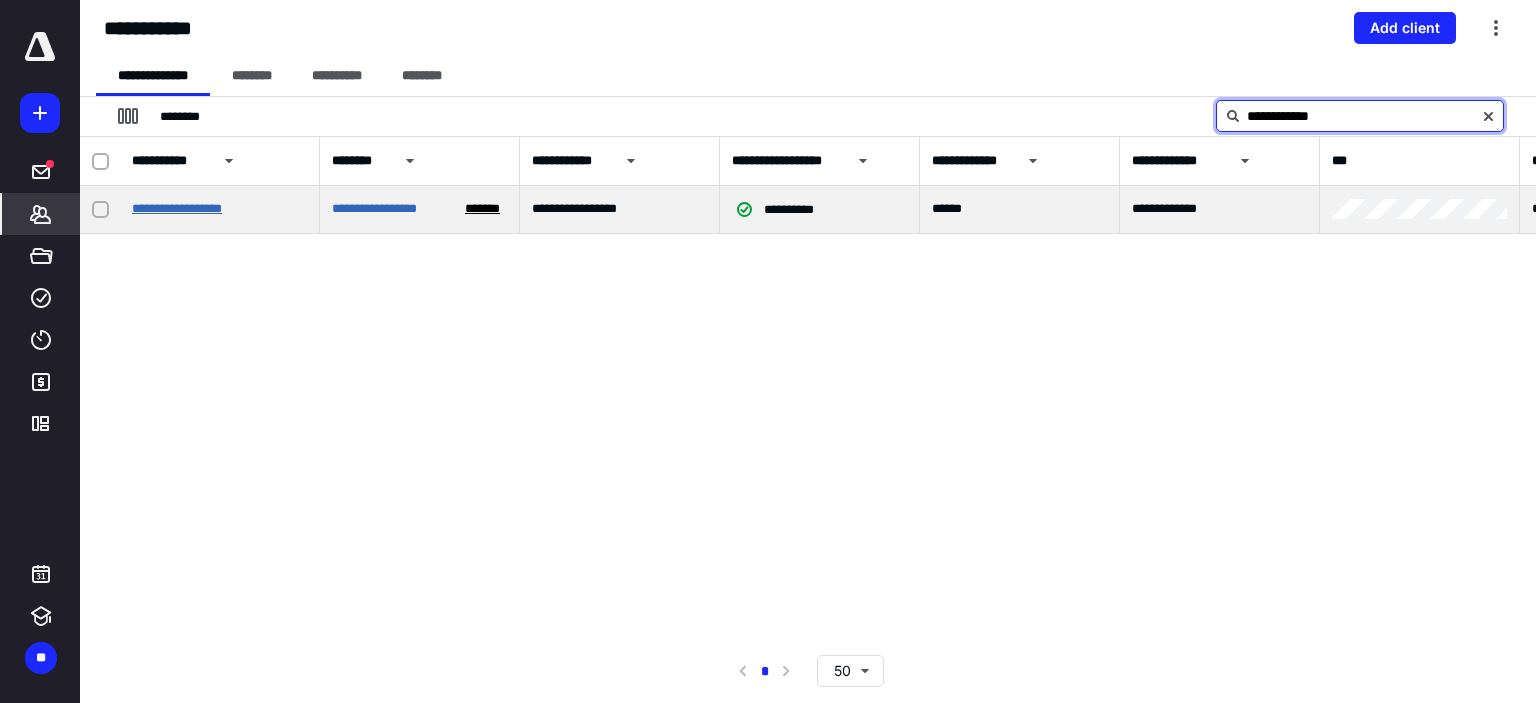 type on "**********" 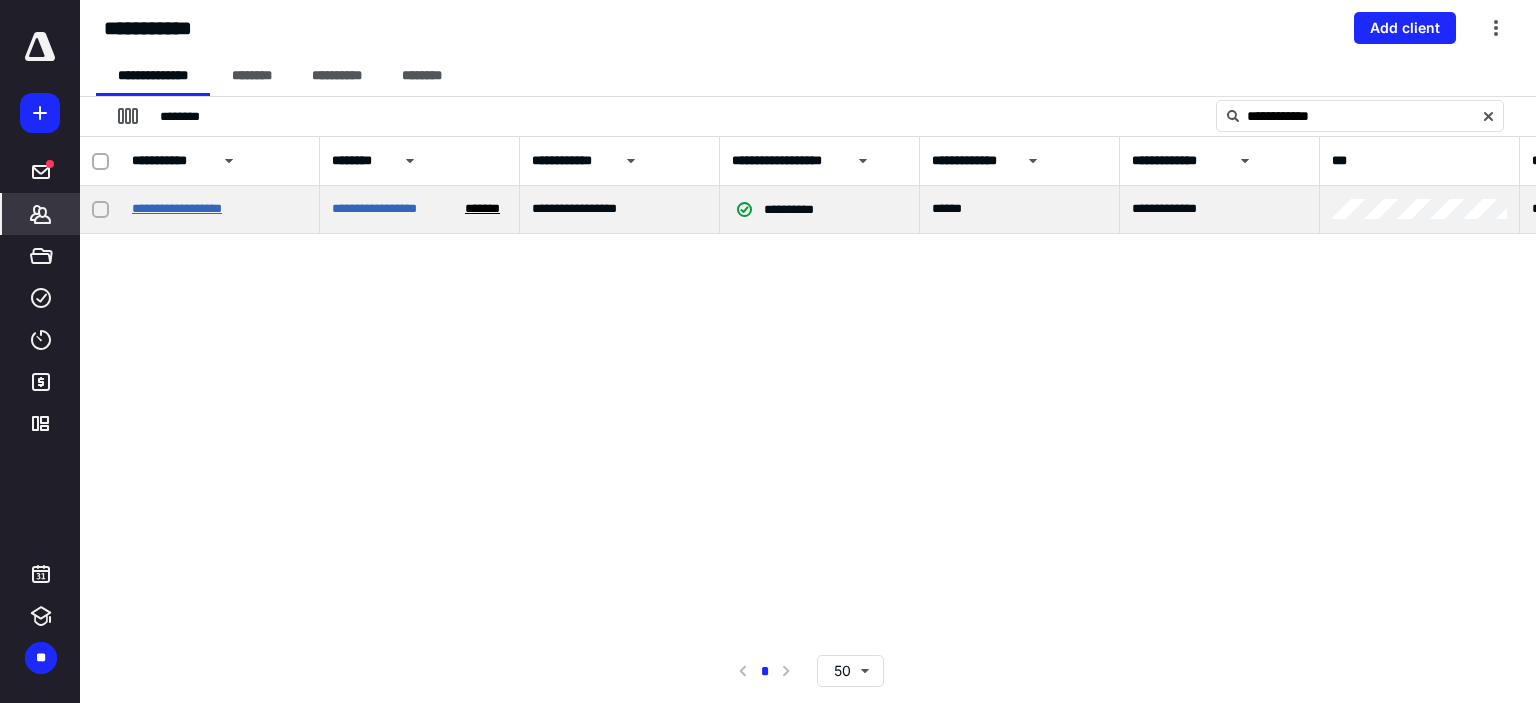 click on "**********" at bounding box center [177, 208] 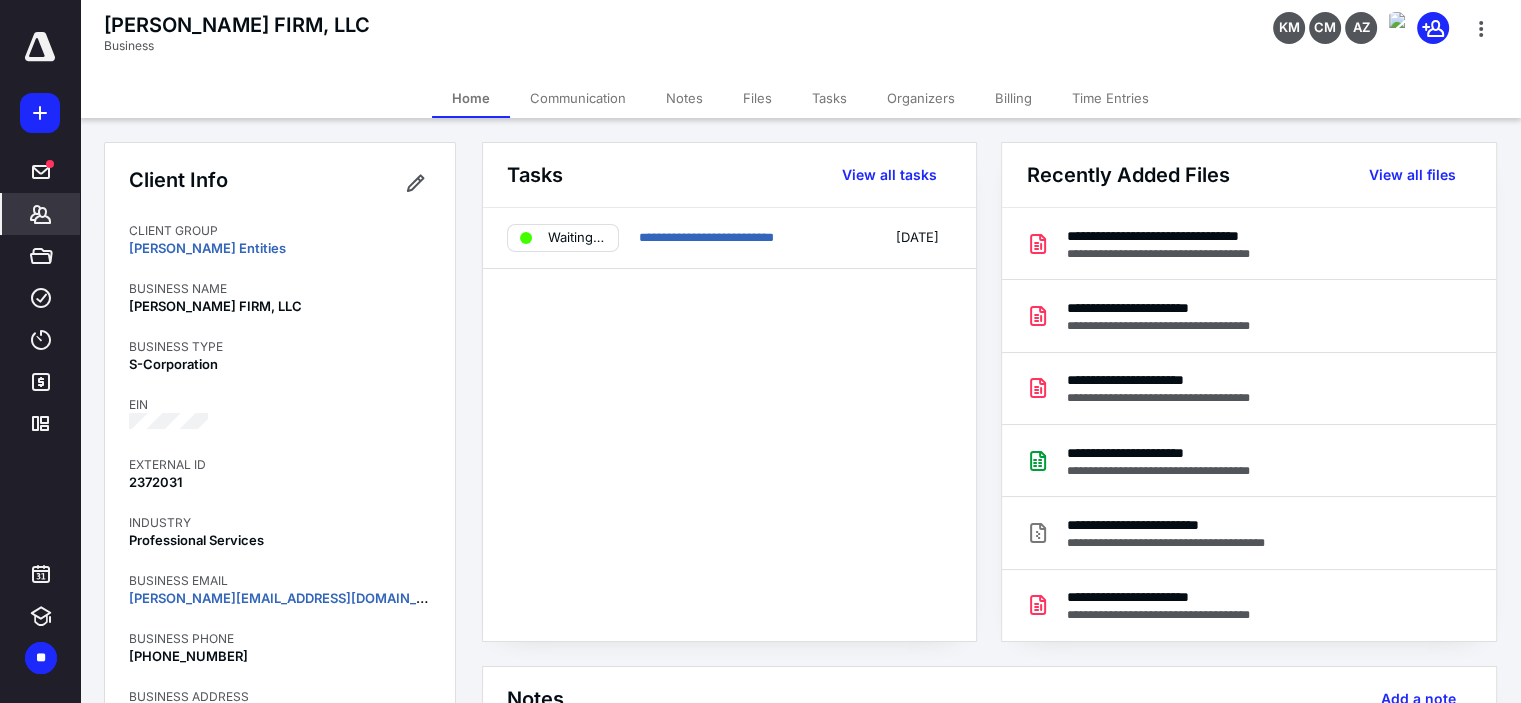 click on "*******" at bounding box center [41, 214] 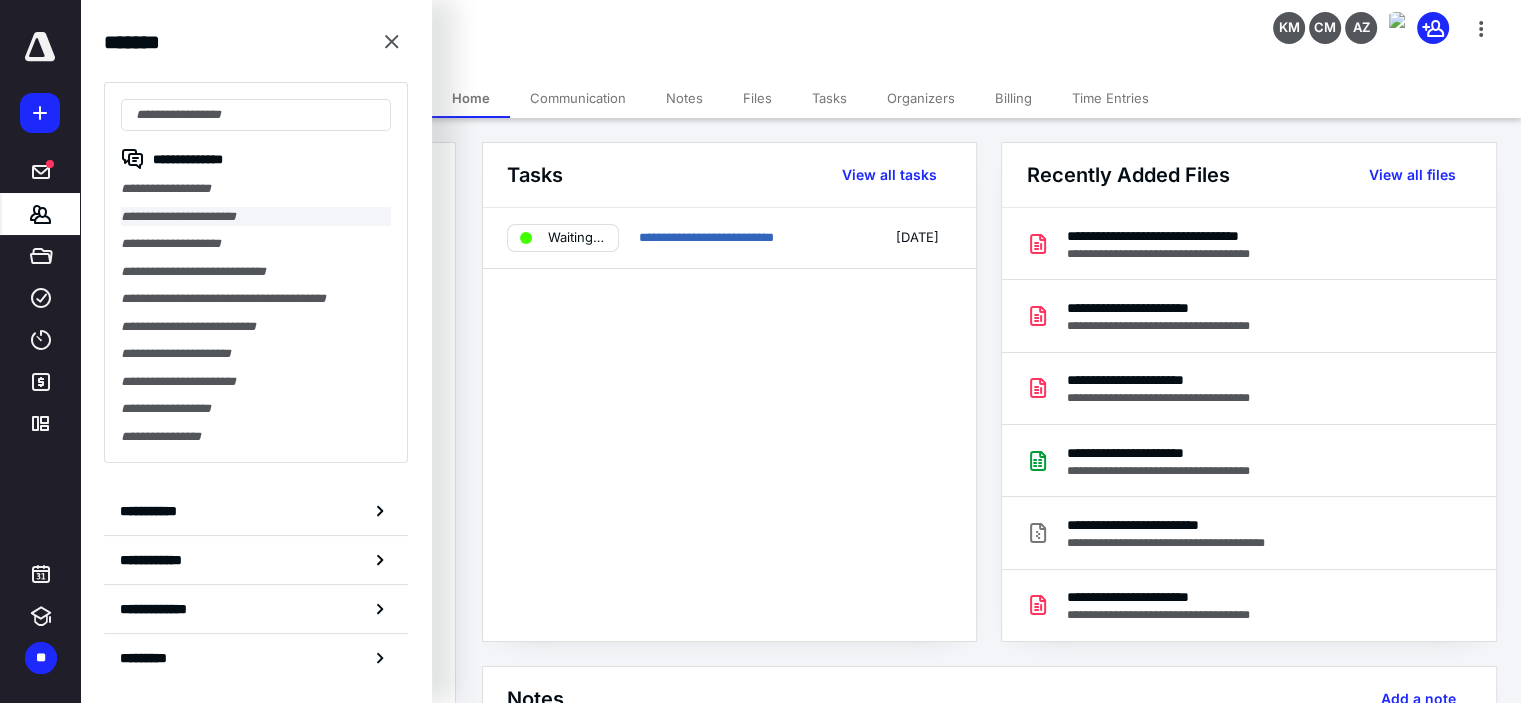 click on "**********" at bounding box center (256, 217) 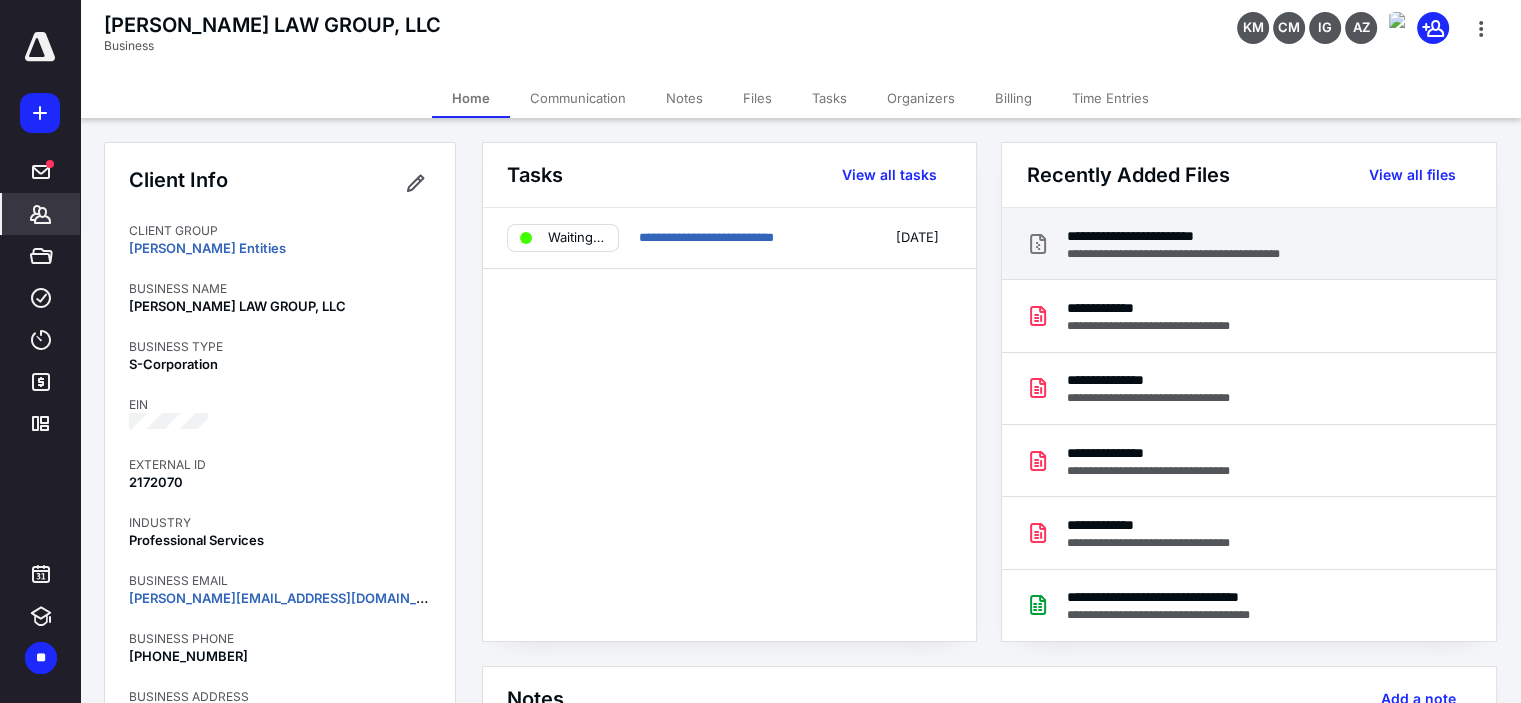 click on "**********" at bounding box center [1203, 236] 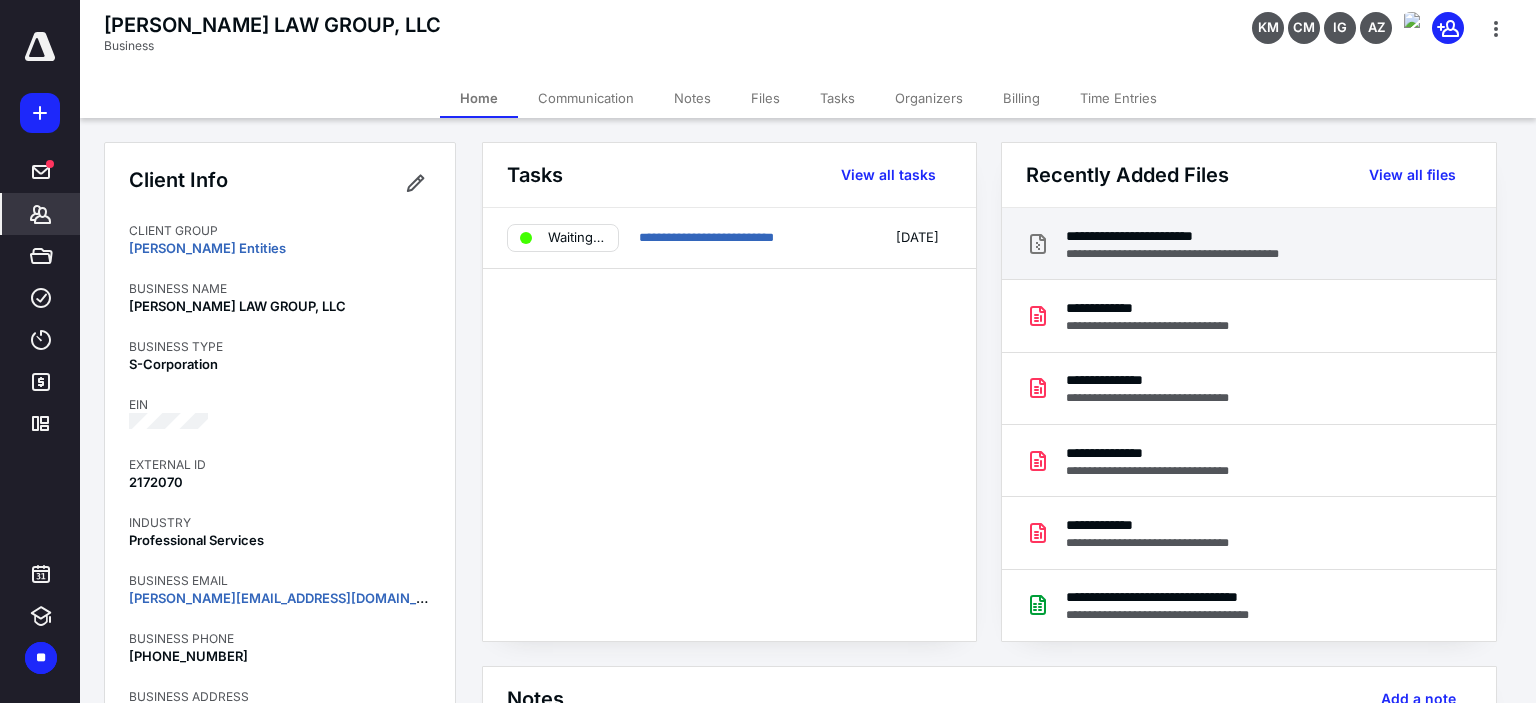 click at bounding box center [768, 368] 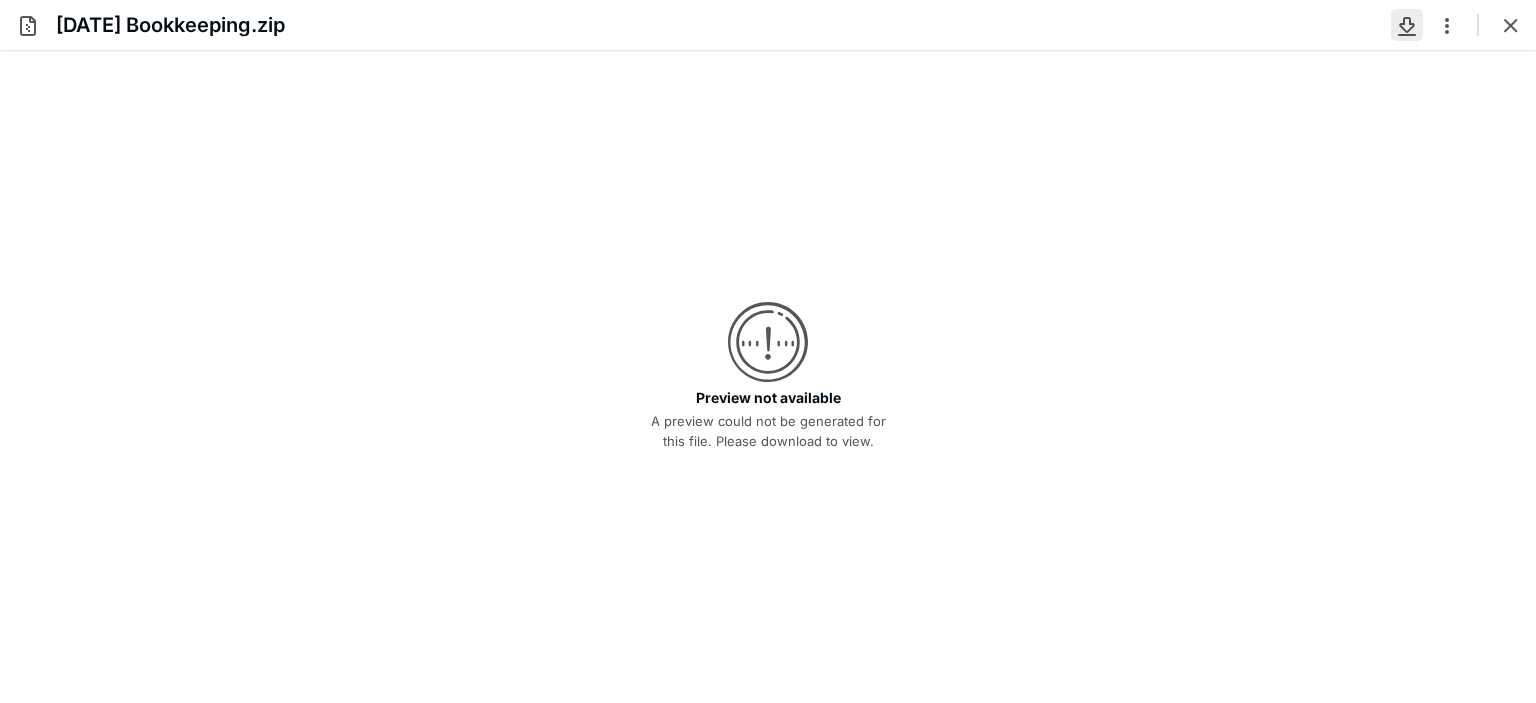 click at bounding box center (1407, 25) 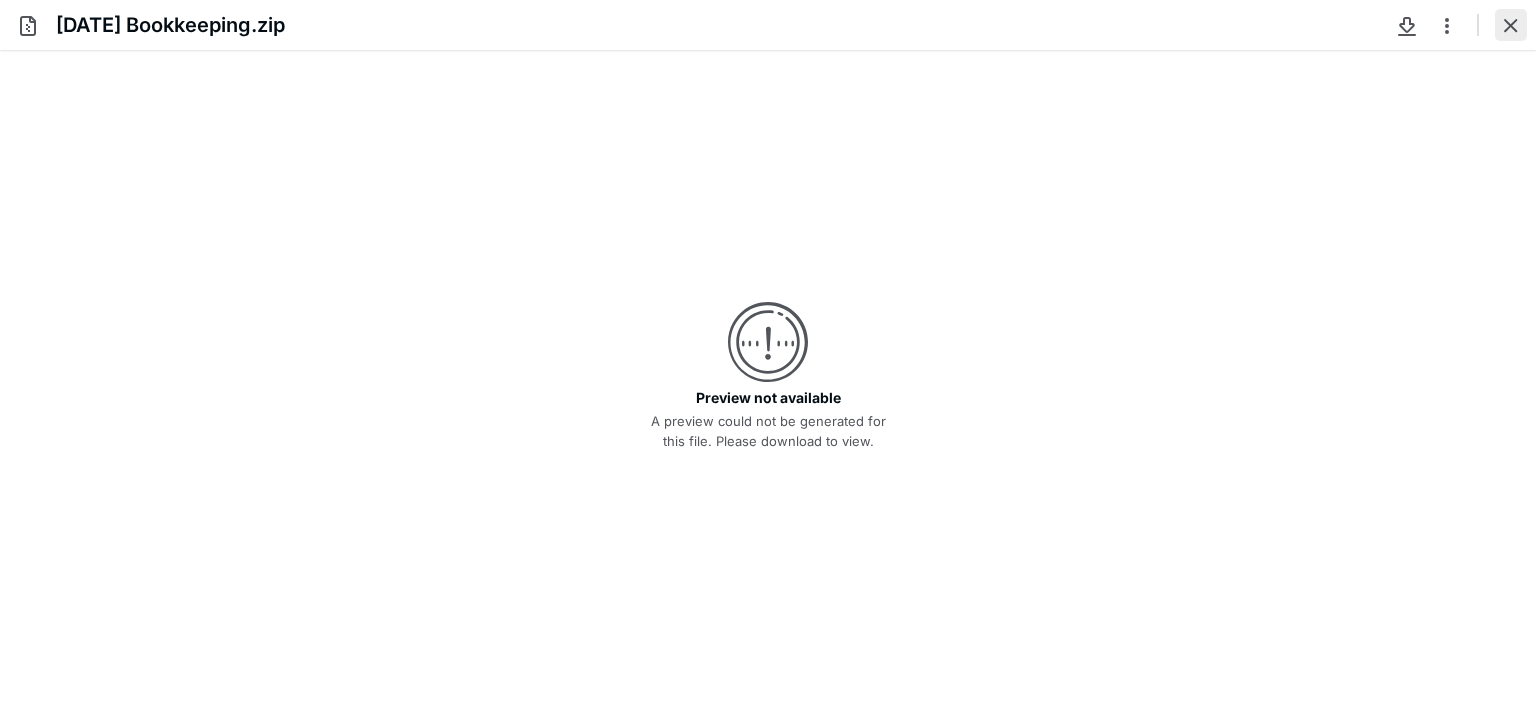 click at bounding box center (1511, 25) 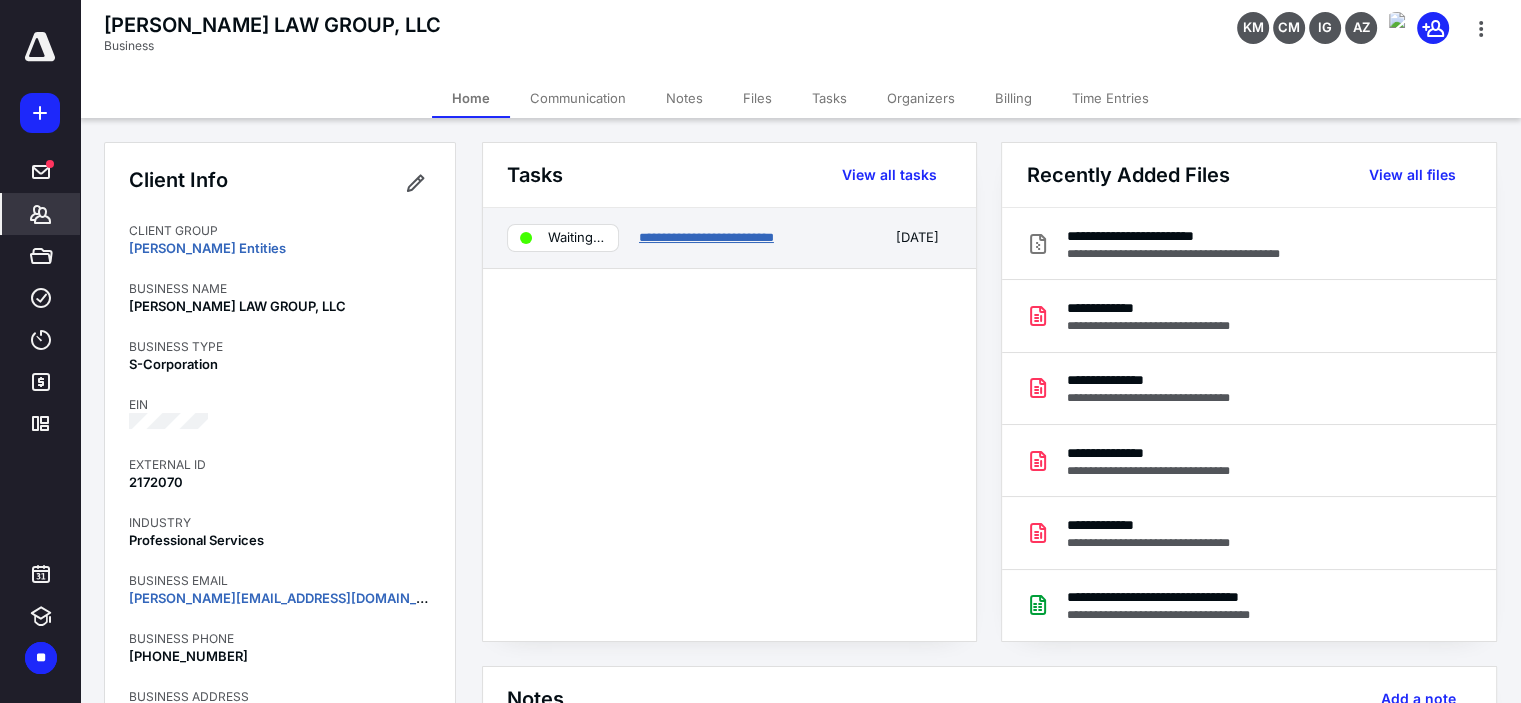 click on "**********" at bounding box center (706, 237) 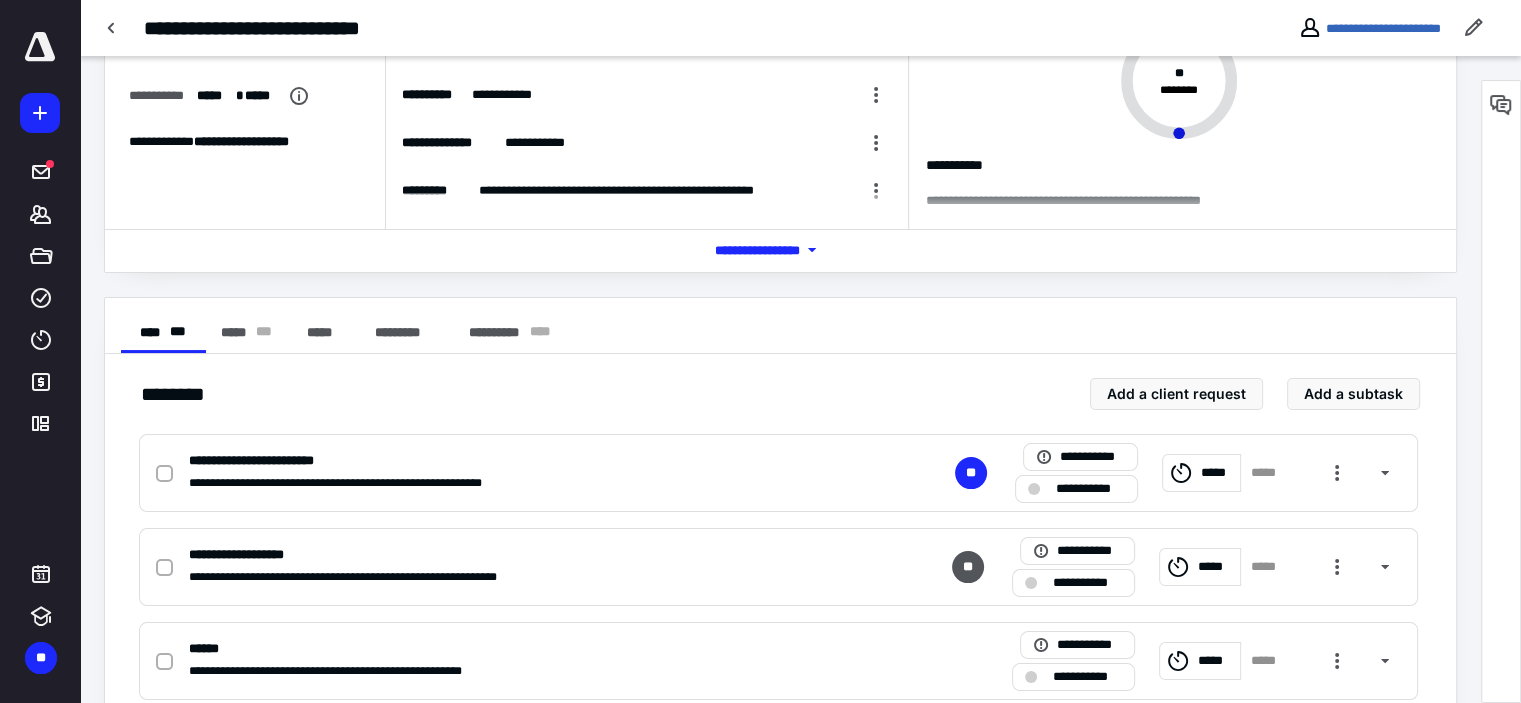 scroll, scrollTop: 200, scrollLeft: 0, axis: vertical 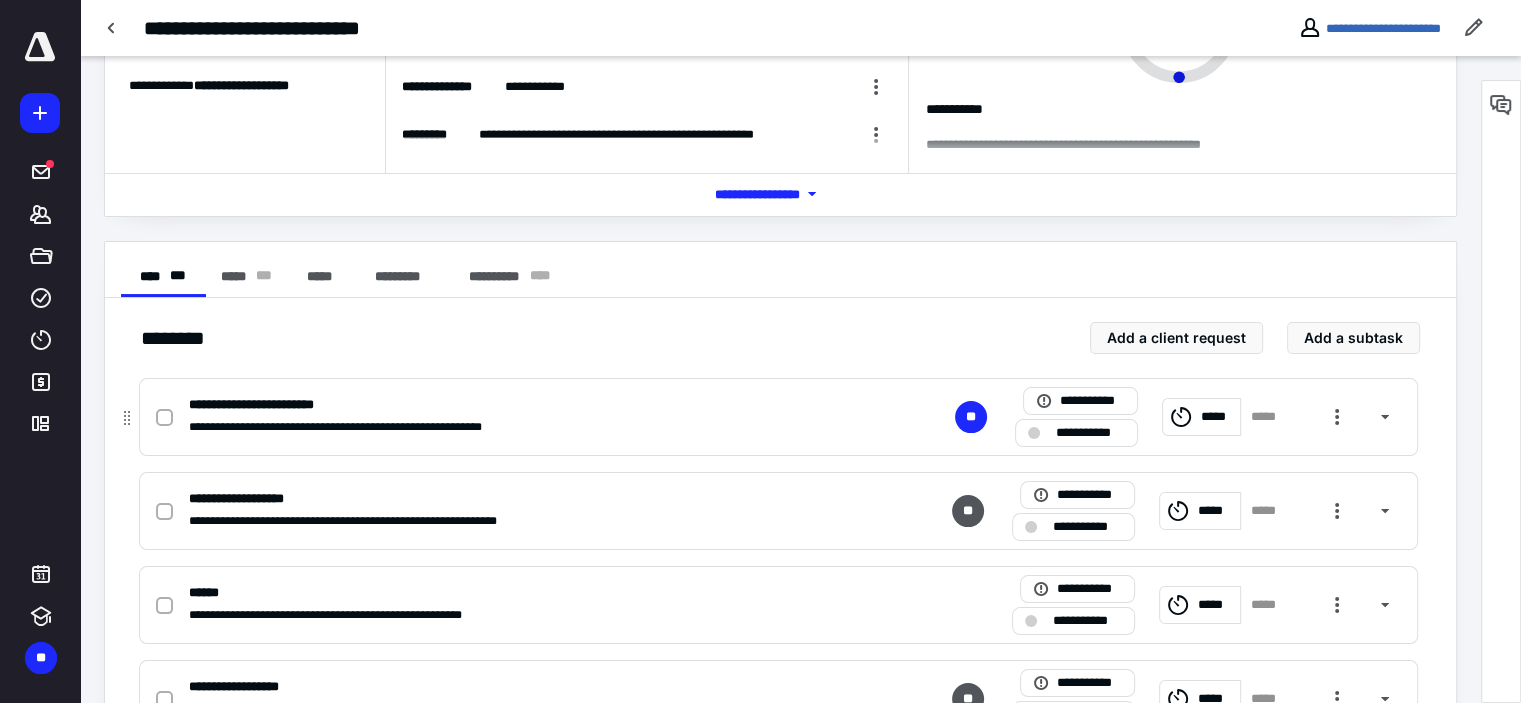 click on "**********" at bounding box center (1090, 433) 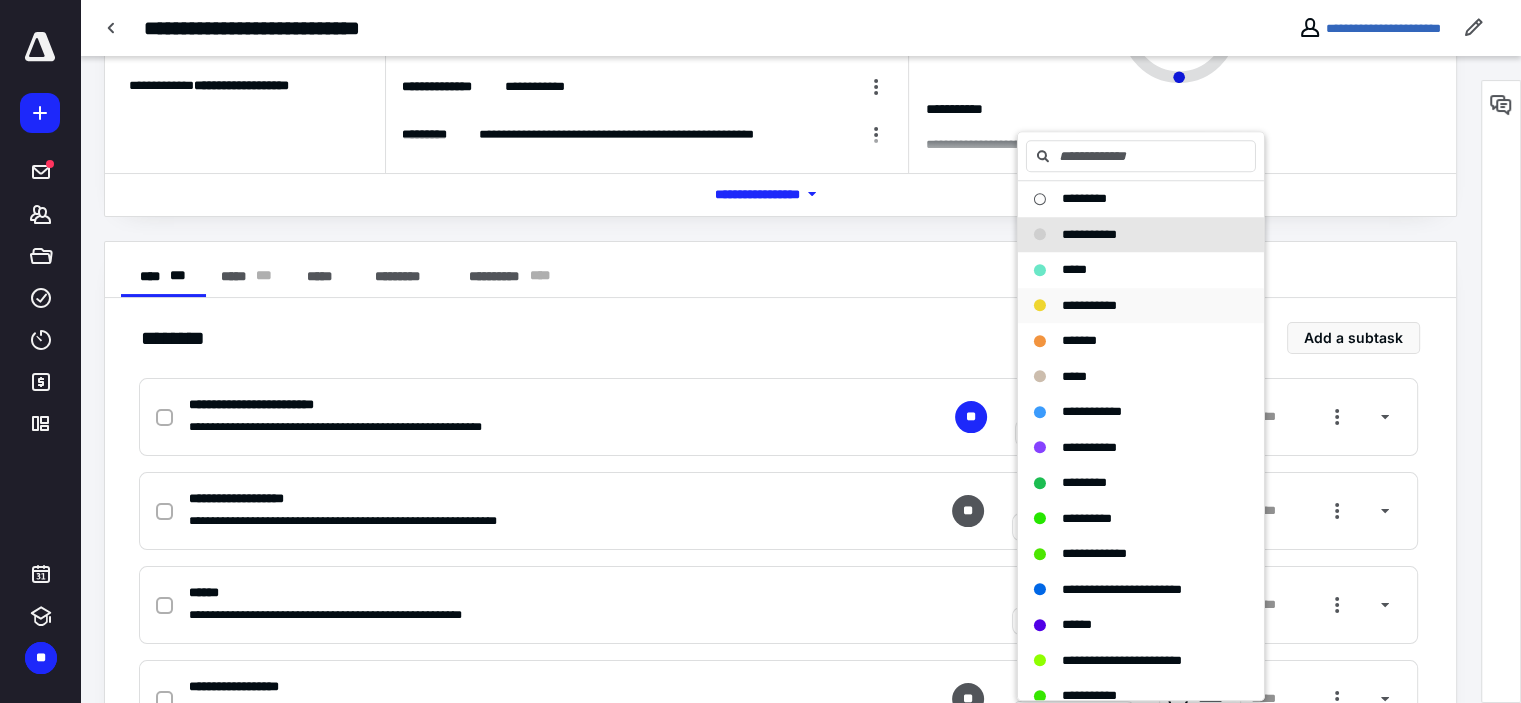 click on "**********" at bounding box center (1089, 305) 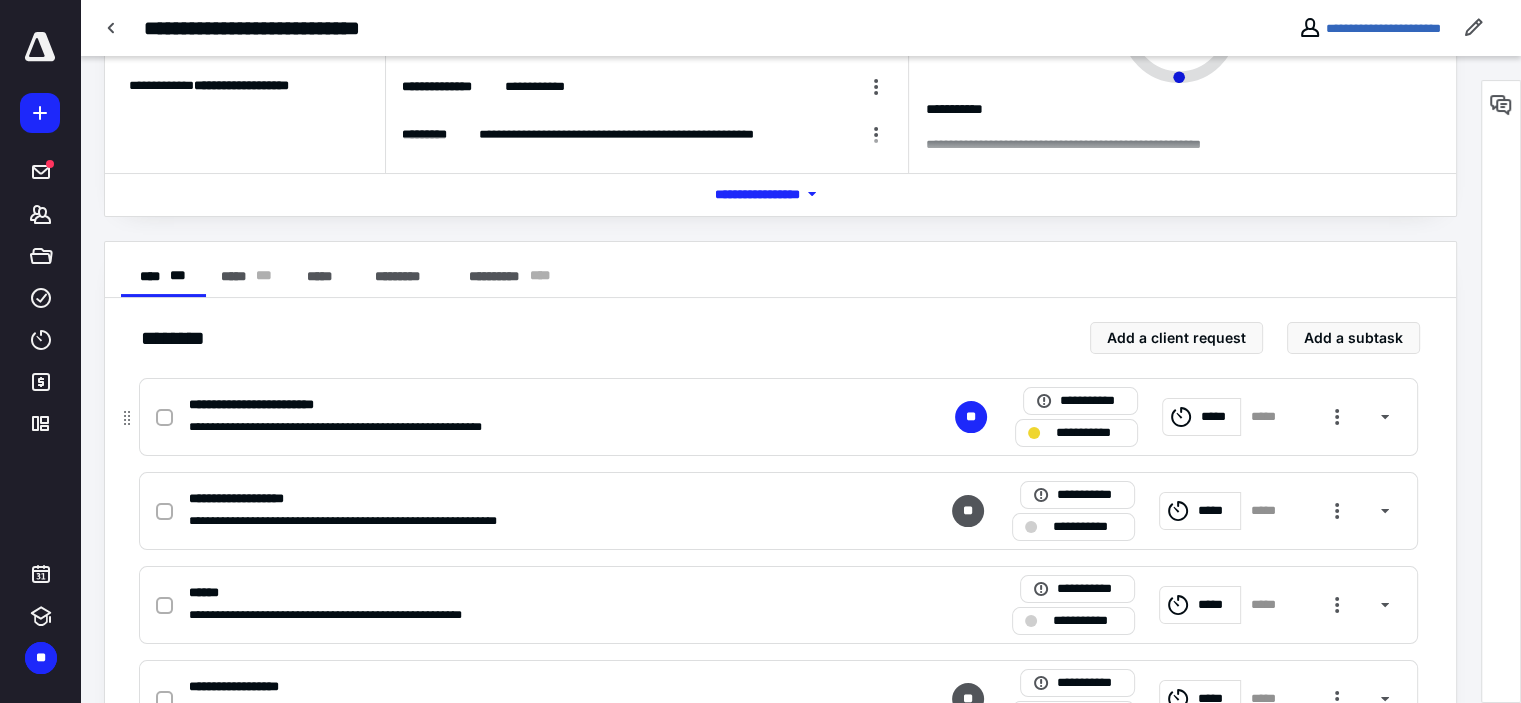 click on "*****" at bounding box center (1201, 417) 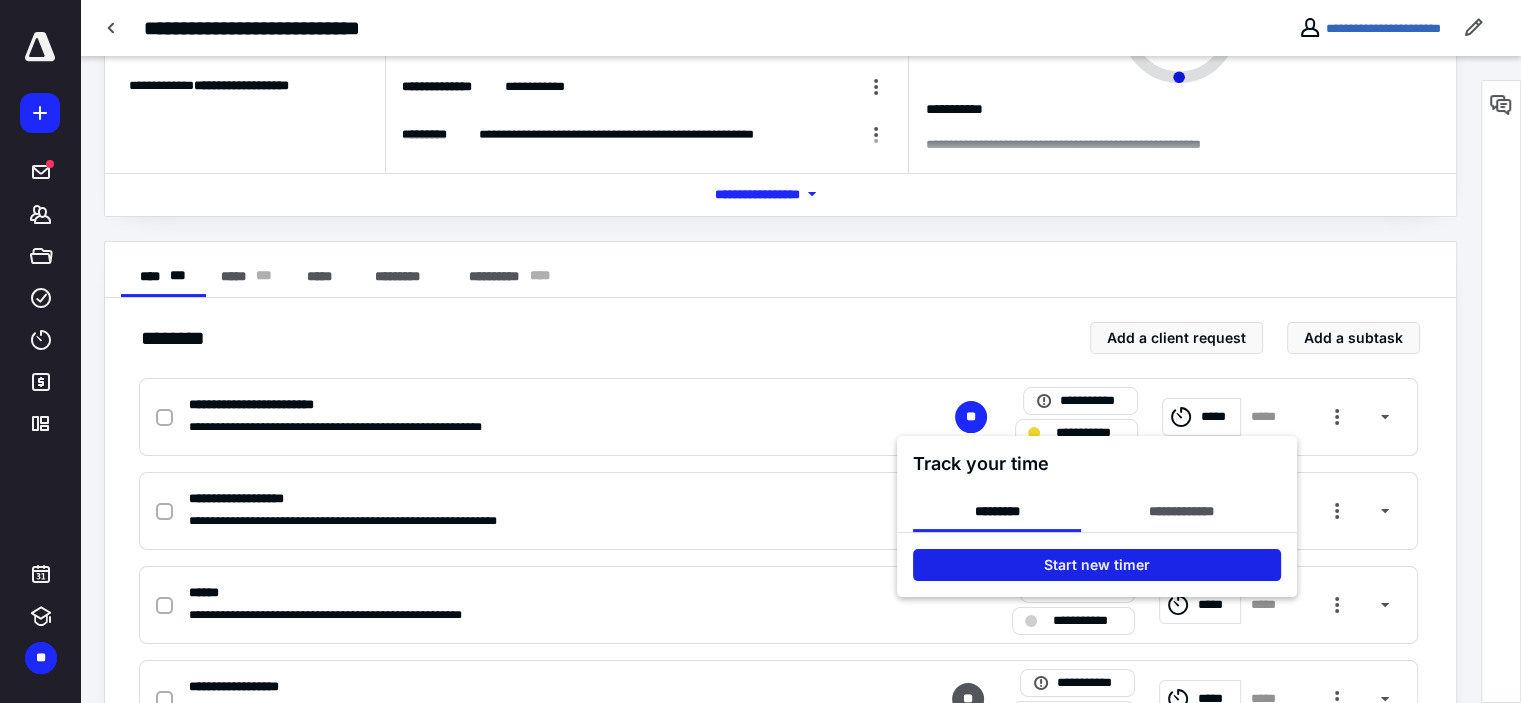 click on "Start new timer" at bounding box center (1097, 565) 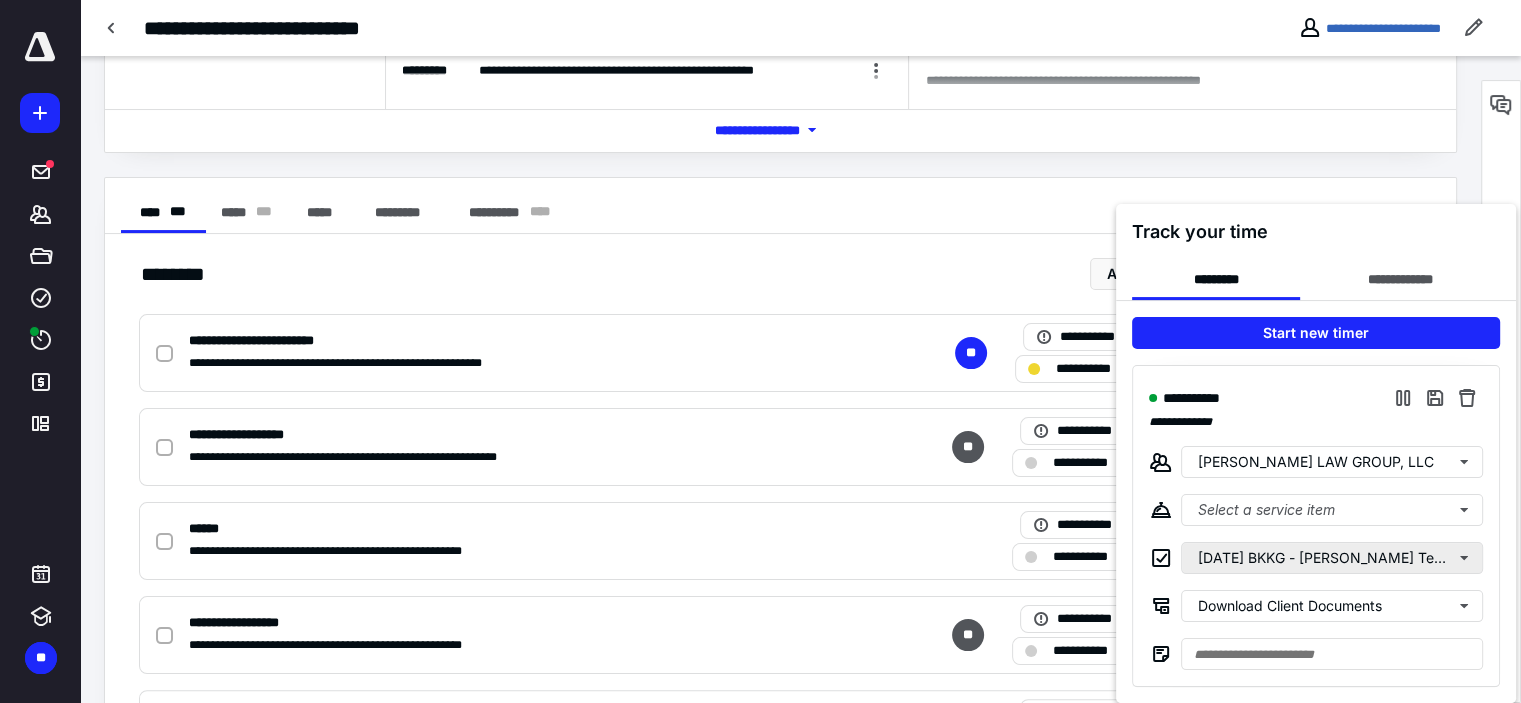 scroll, scrollTop: 300, scrollLeft: 0, axis: vertical 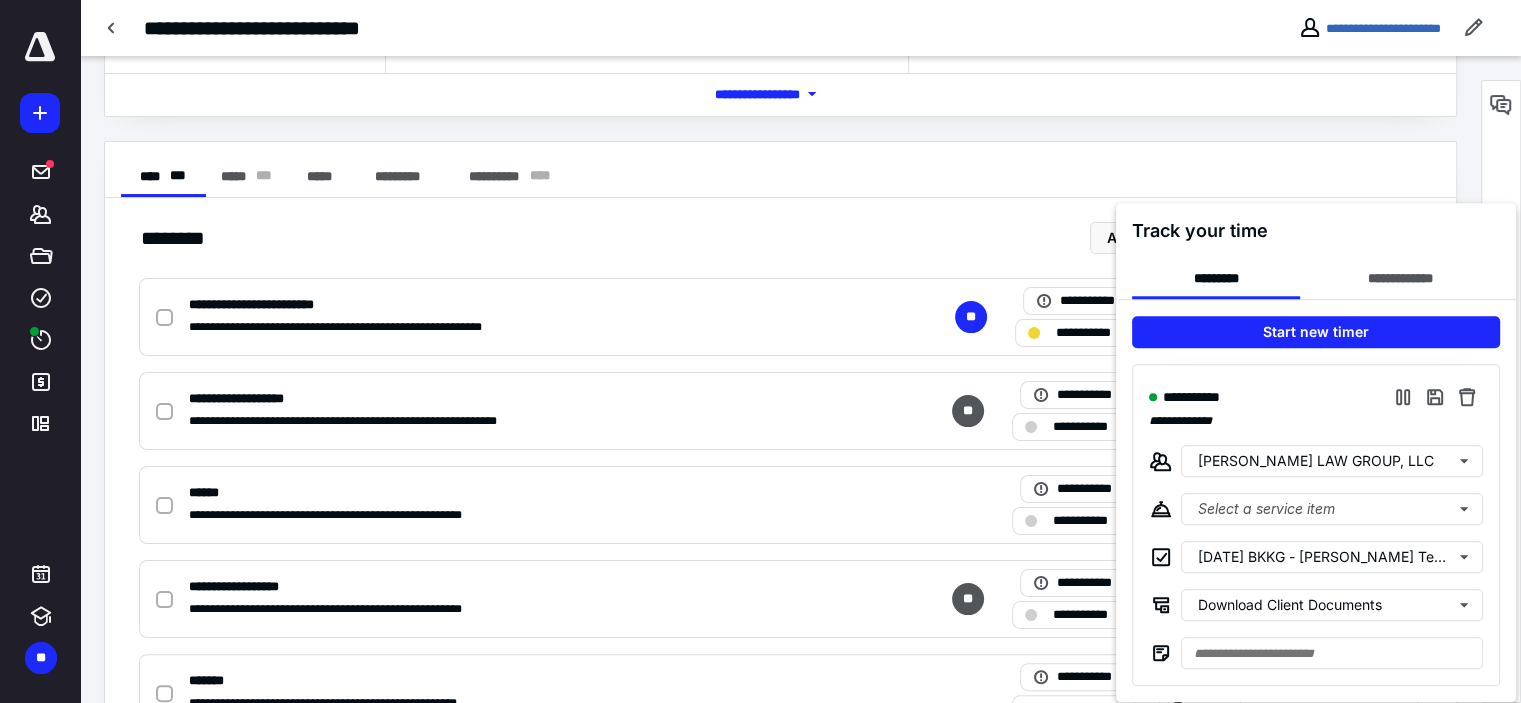 click on "**********" at bounding box center [1316, 525] 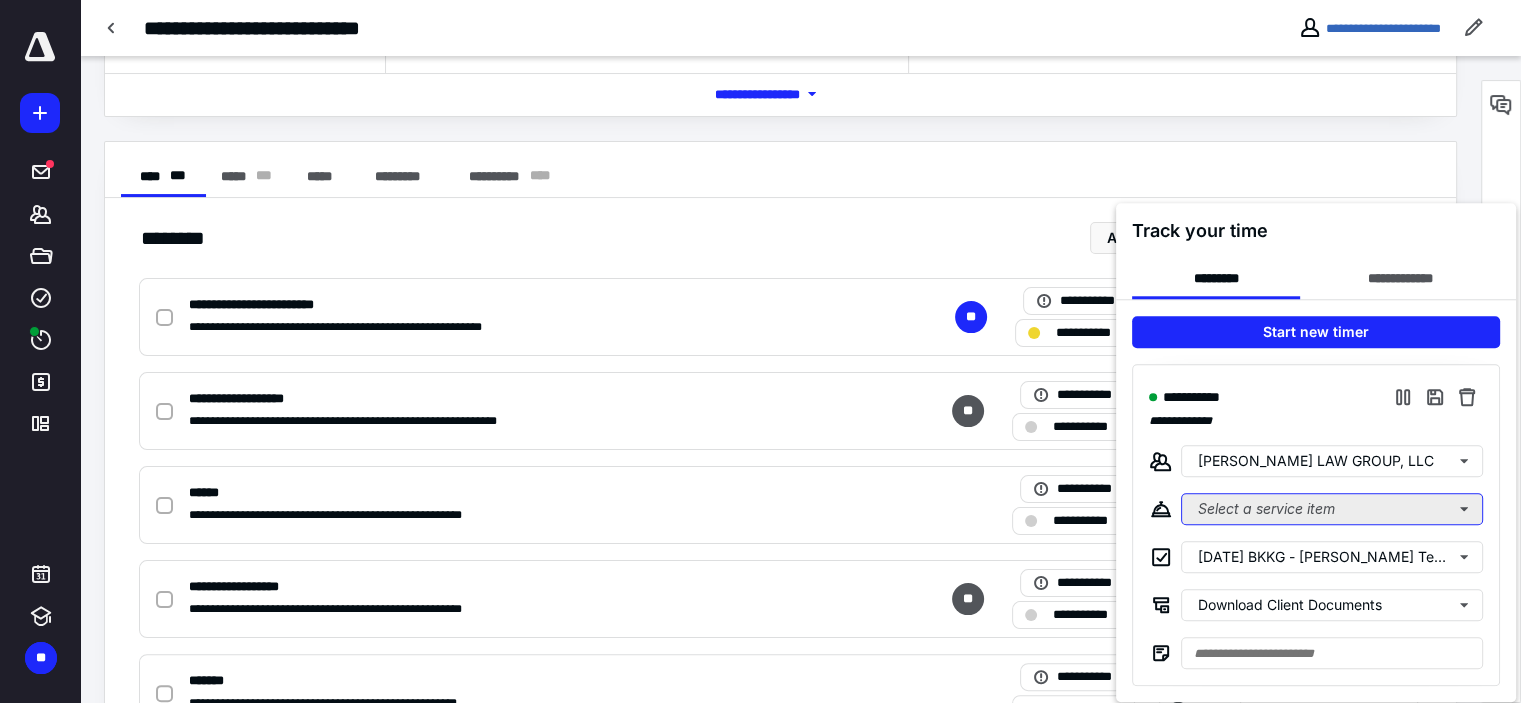 click on "Select a service item" at bounding box center [1332, 509] 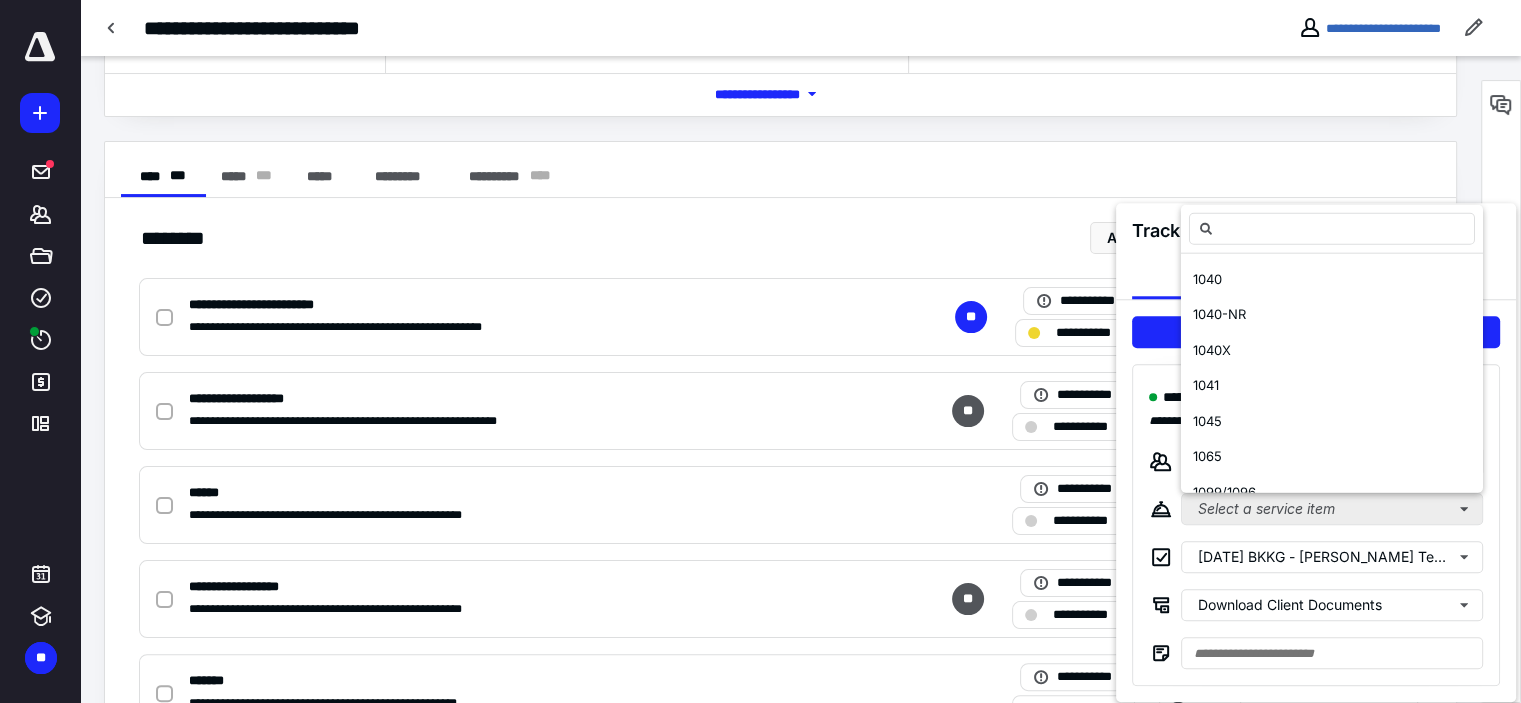 type on "*" 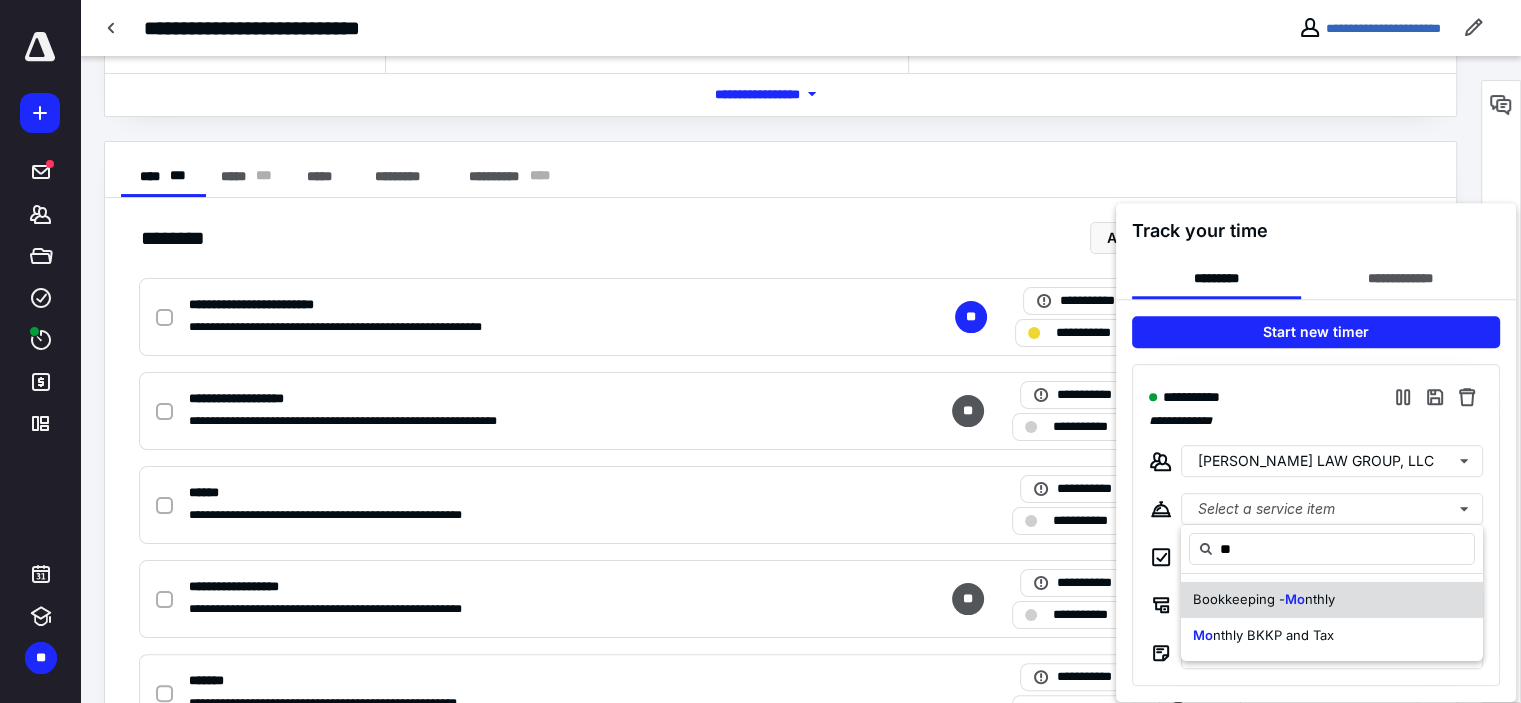 click on "Bookkeeping -  Mo nthly" at bounding box center [1264, 600] 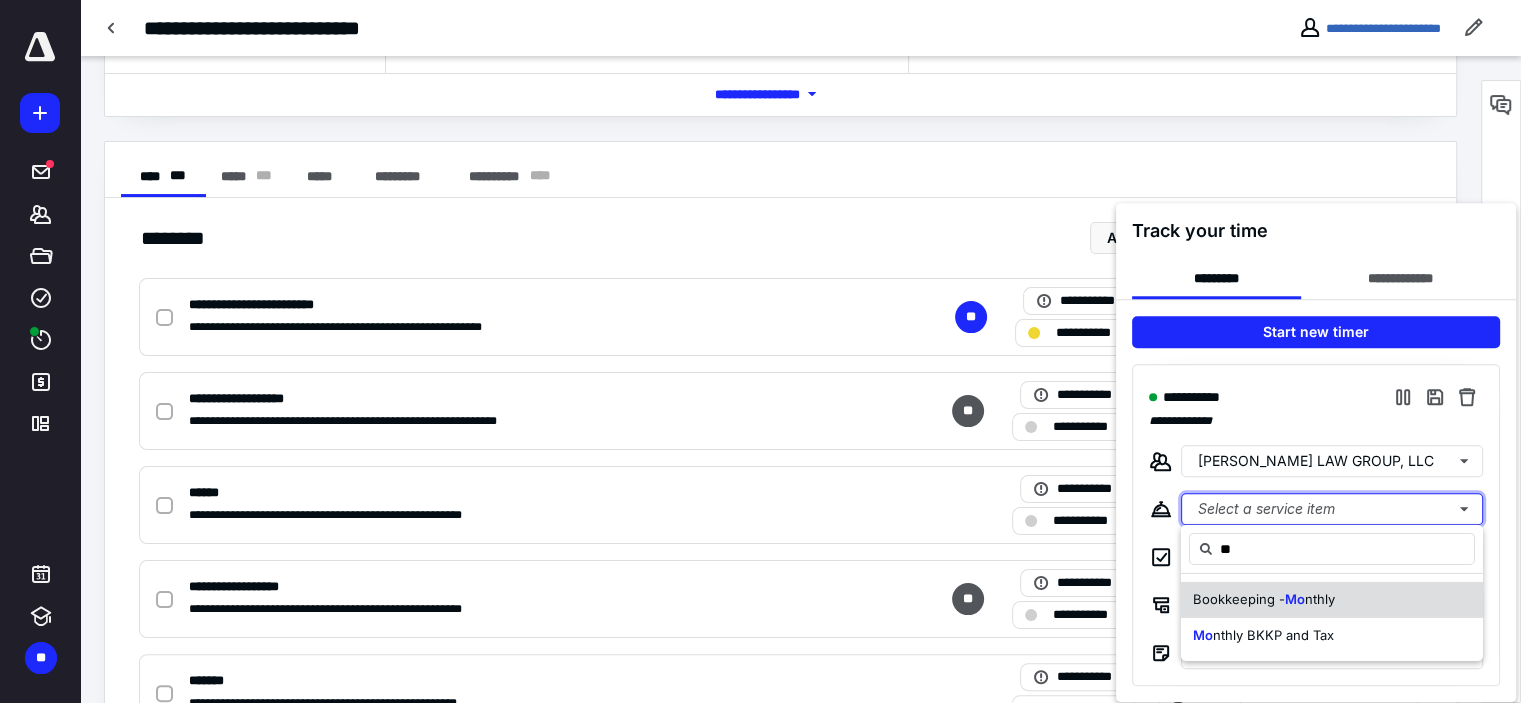 type 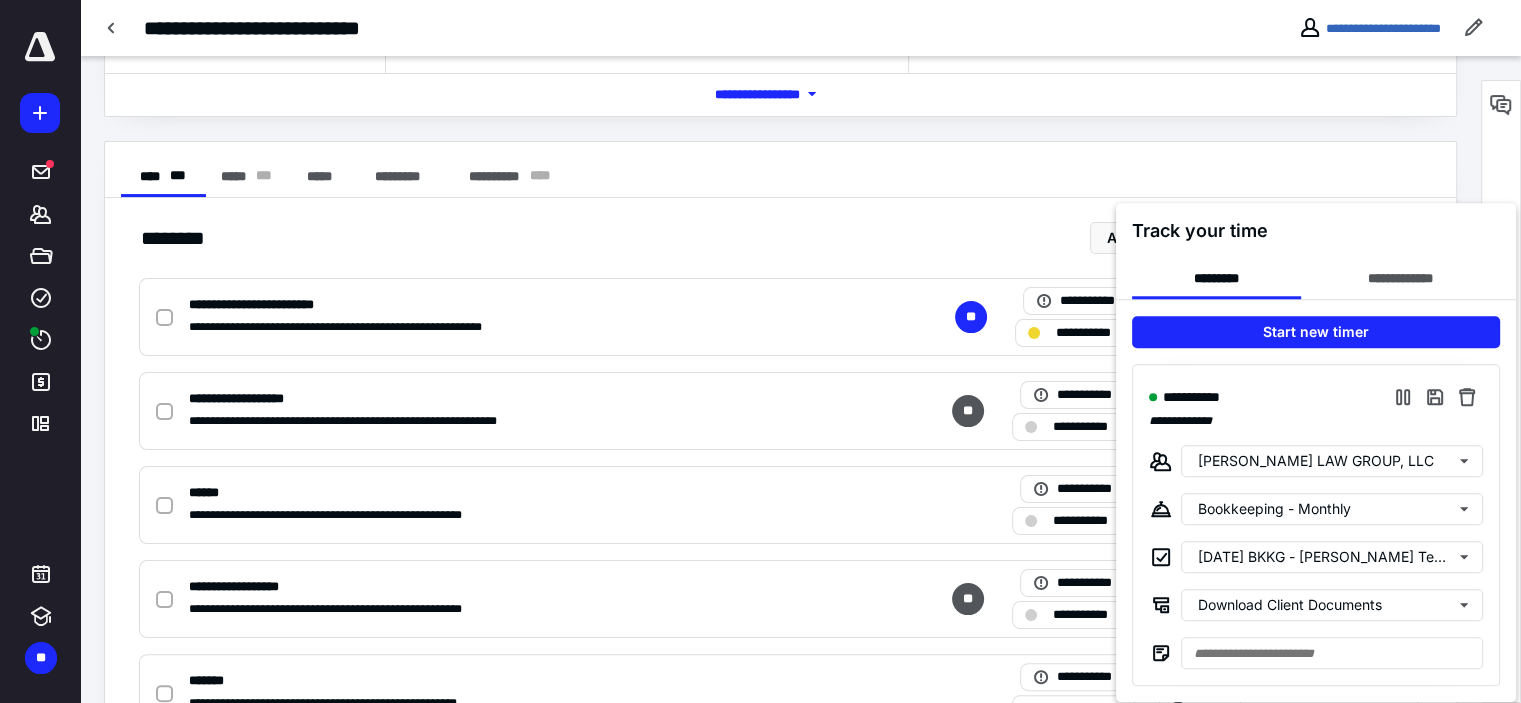 click at bounding box center [760, 351] 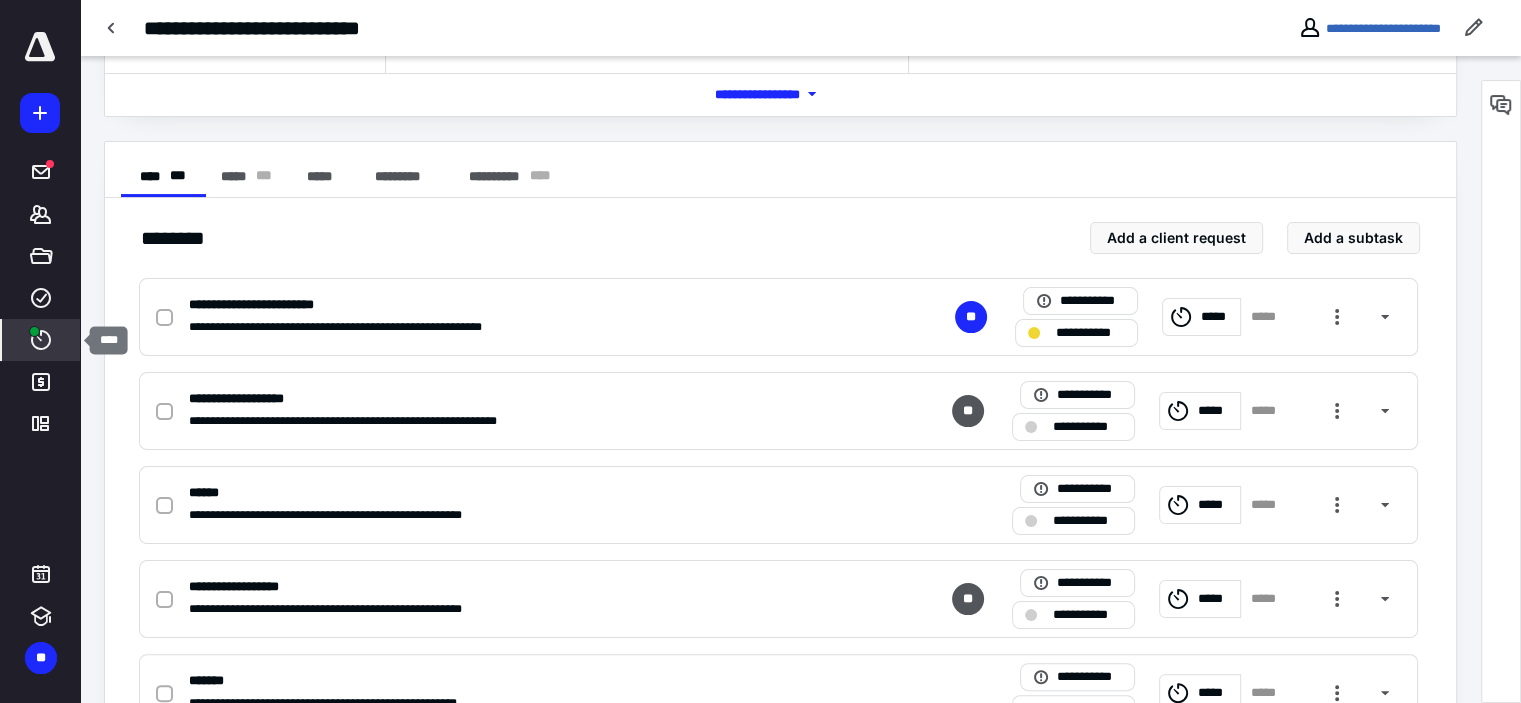 click on "****" at bounding box center (41, 340) 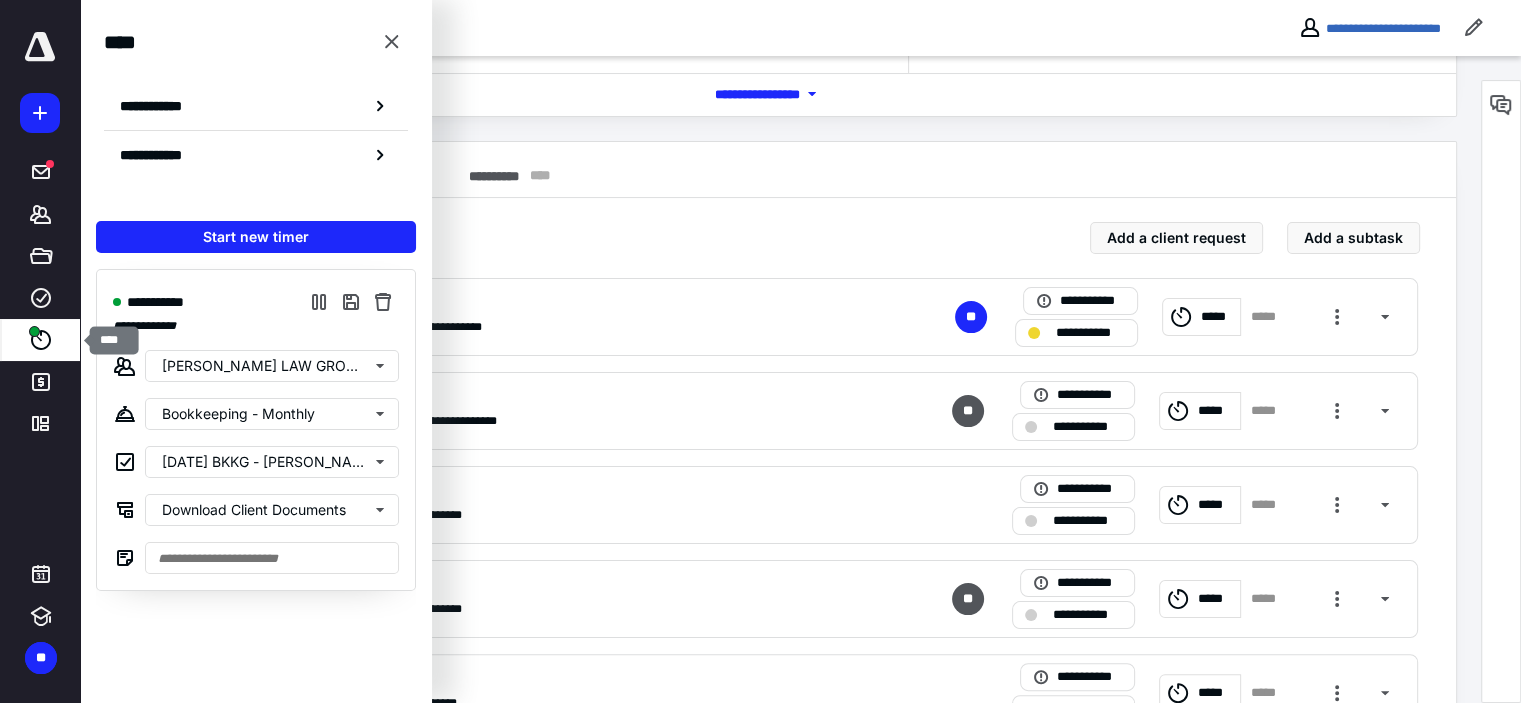 click on "****" at bounding box center (41, 340) 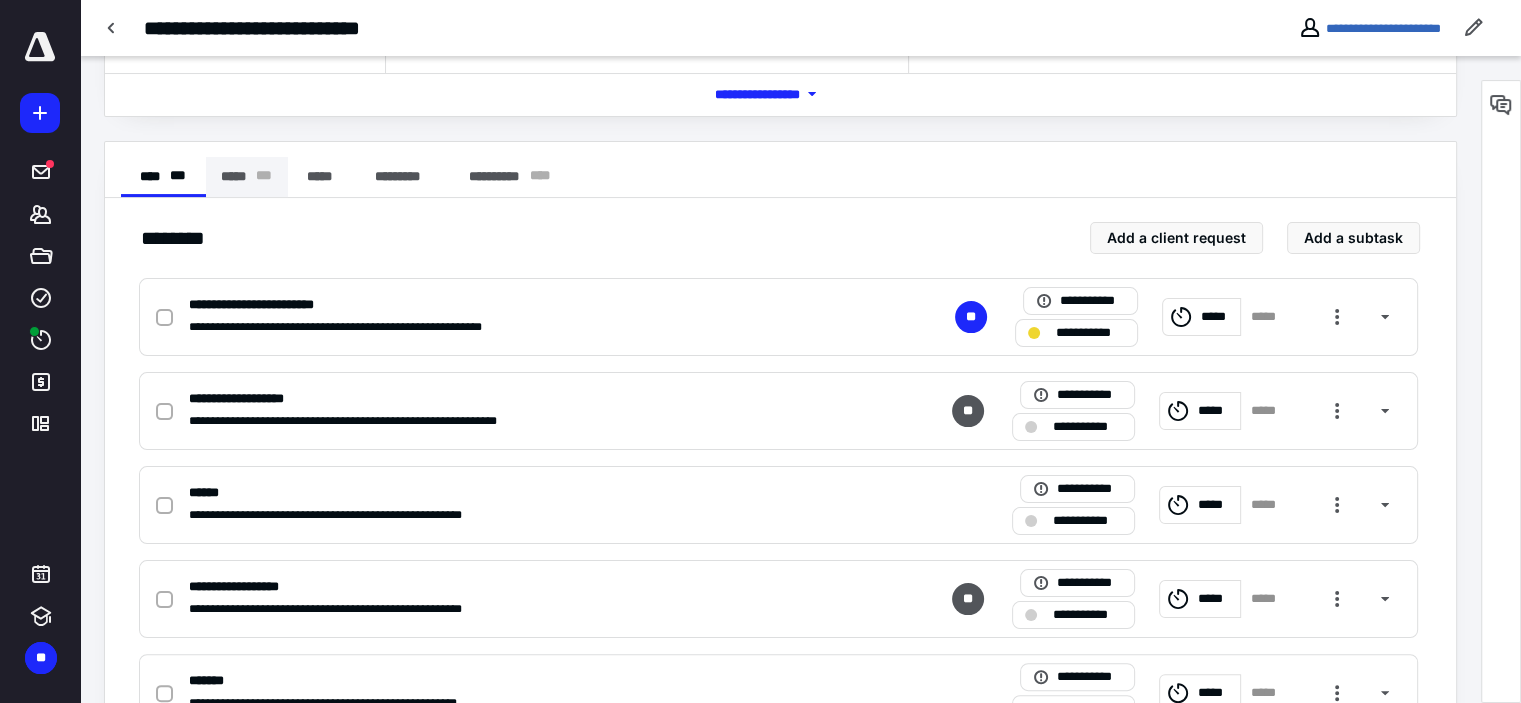 click on "***** * * *" at bounding box center (247, 177) 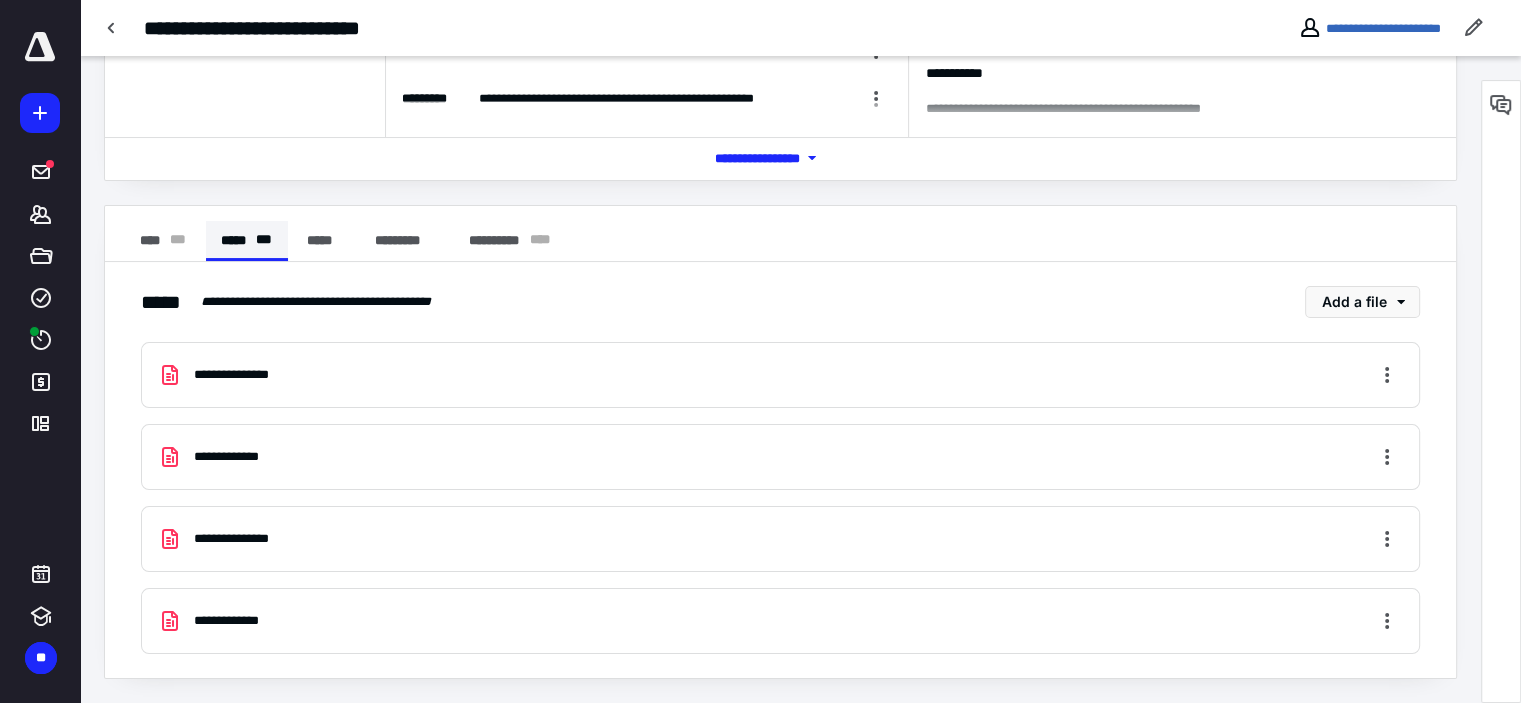 scroll, scrollTop: 233, scrollLeft: 0, axis: vertical 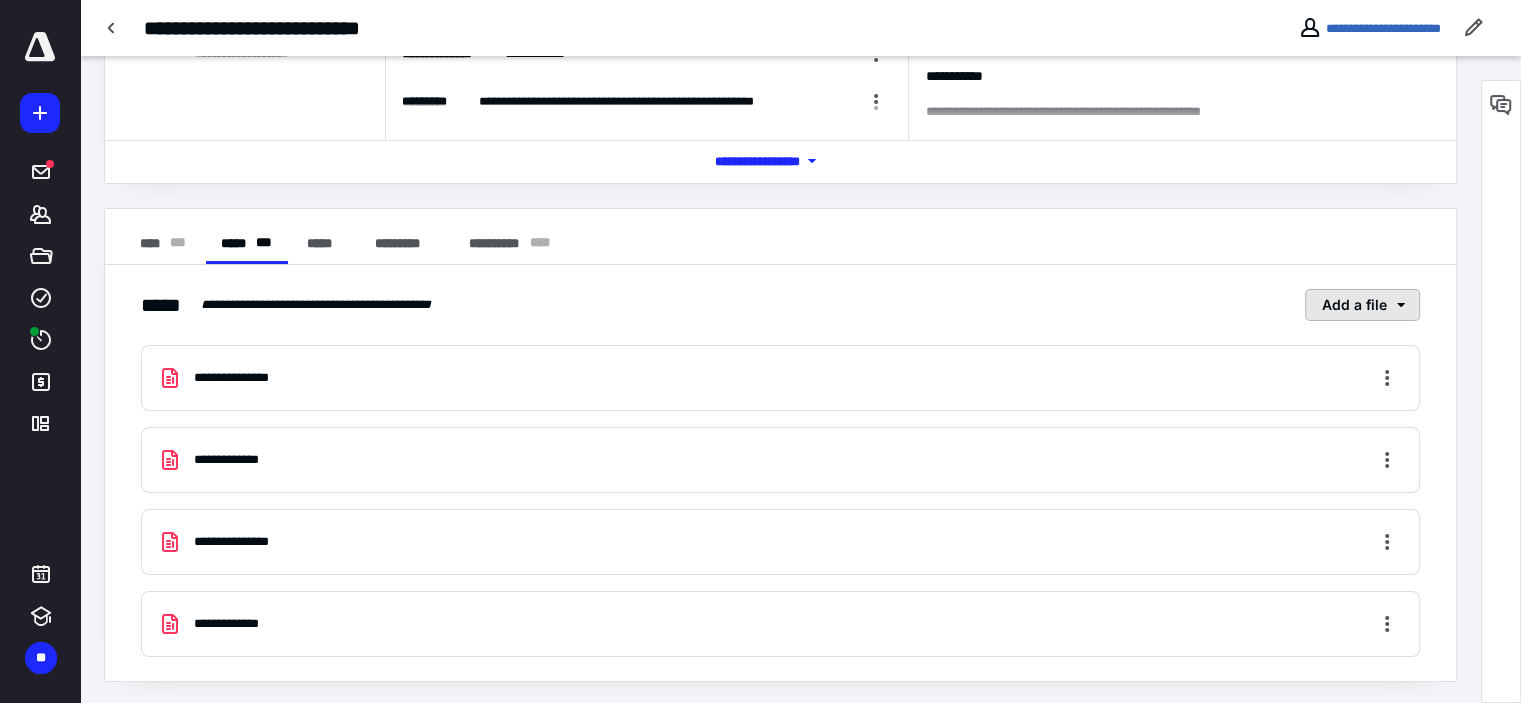 click on "Add a file" at bounding box center (1362, 305) 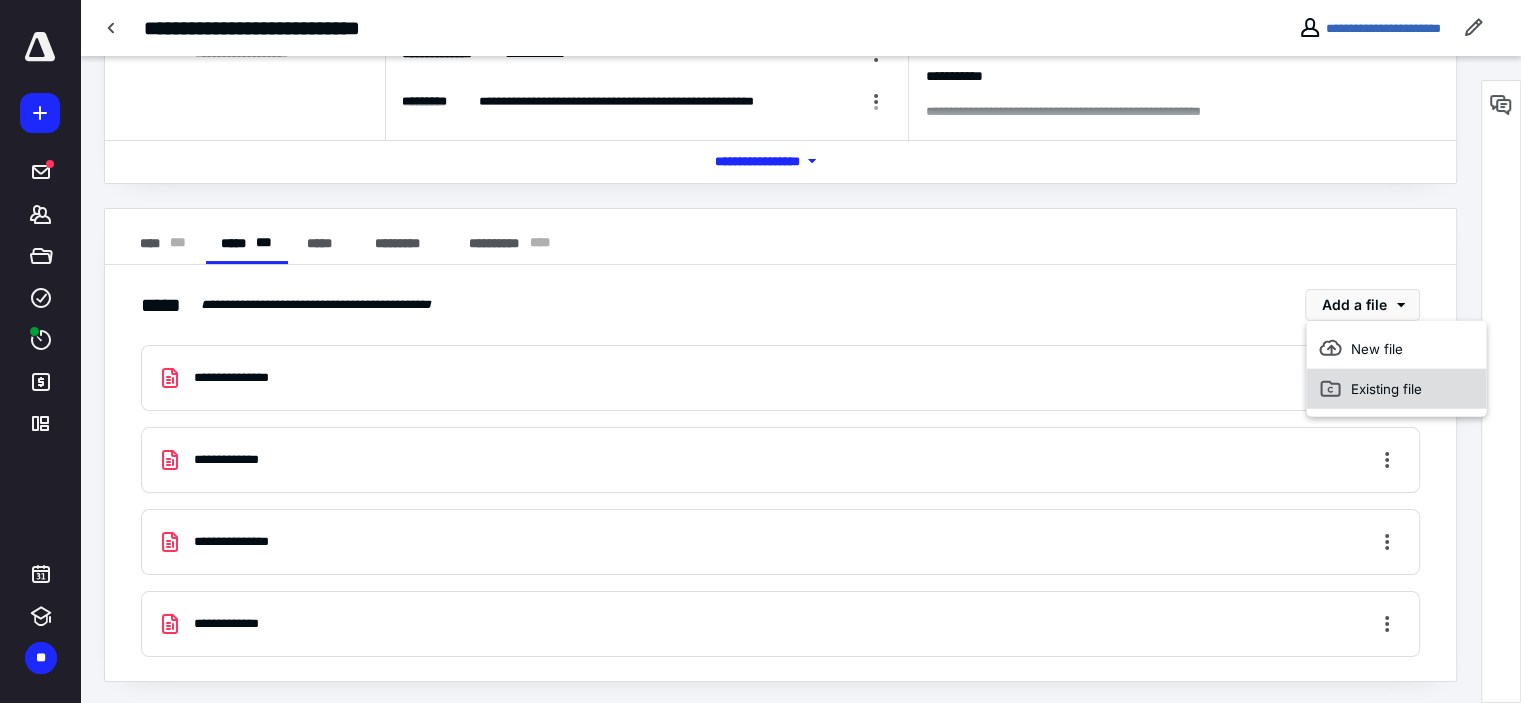 click on "Existing file" at bounding box center (1396, 389) 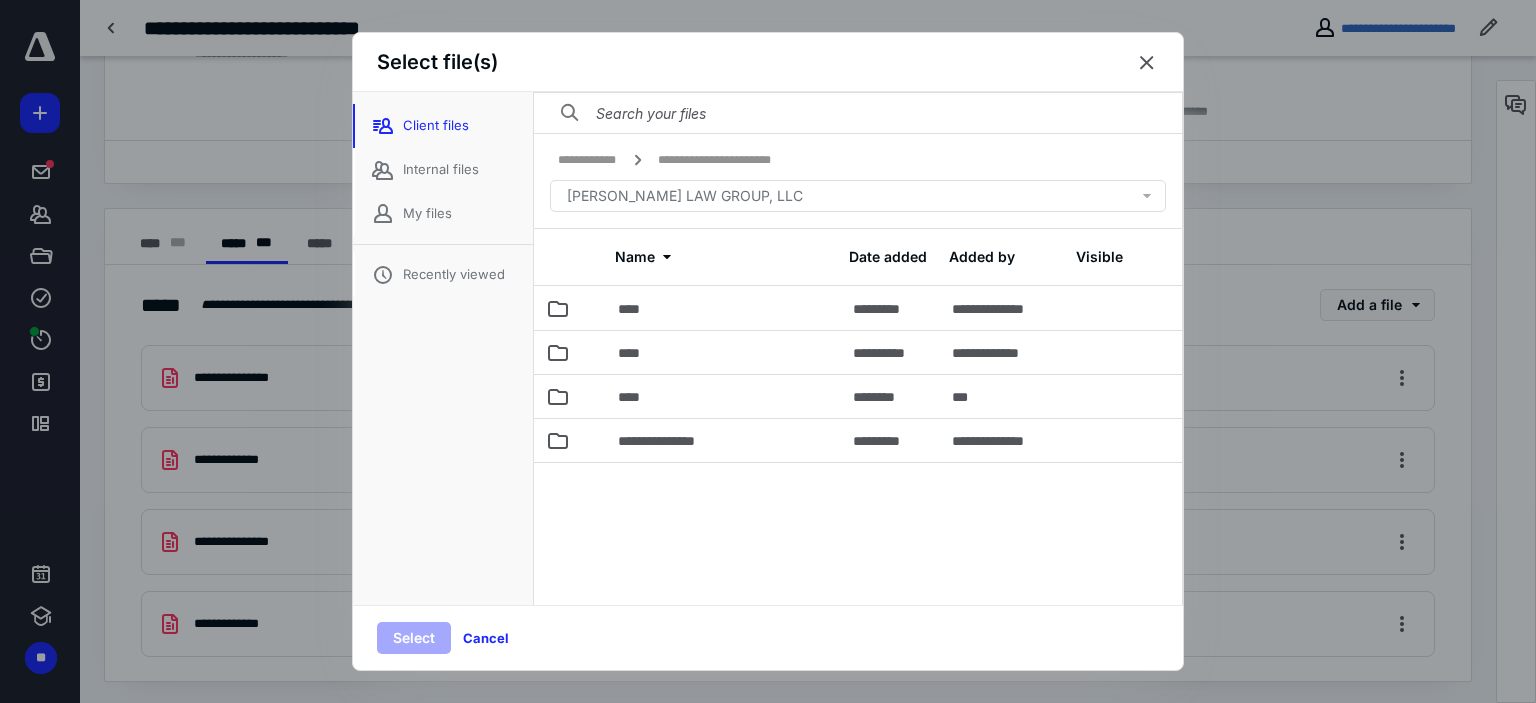 click on "Select file(s)" at bounding box center [768, 62] 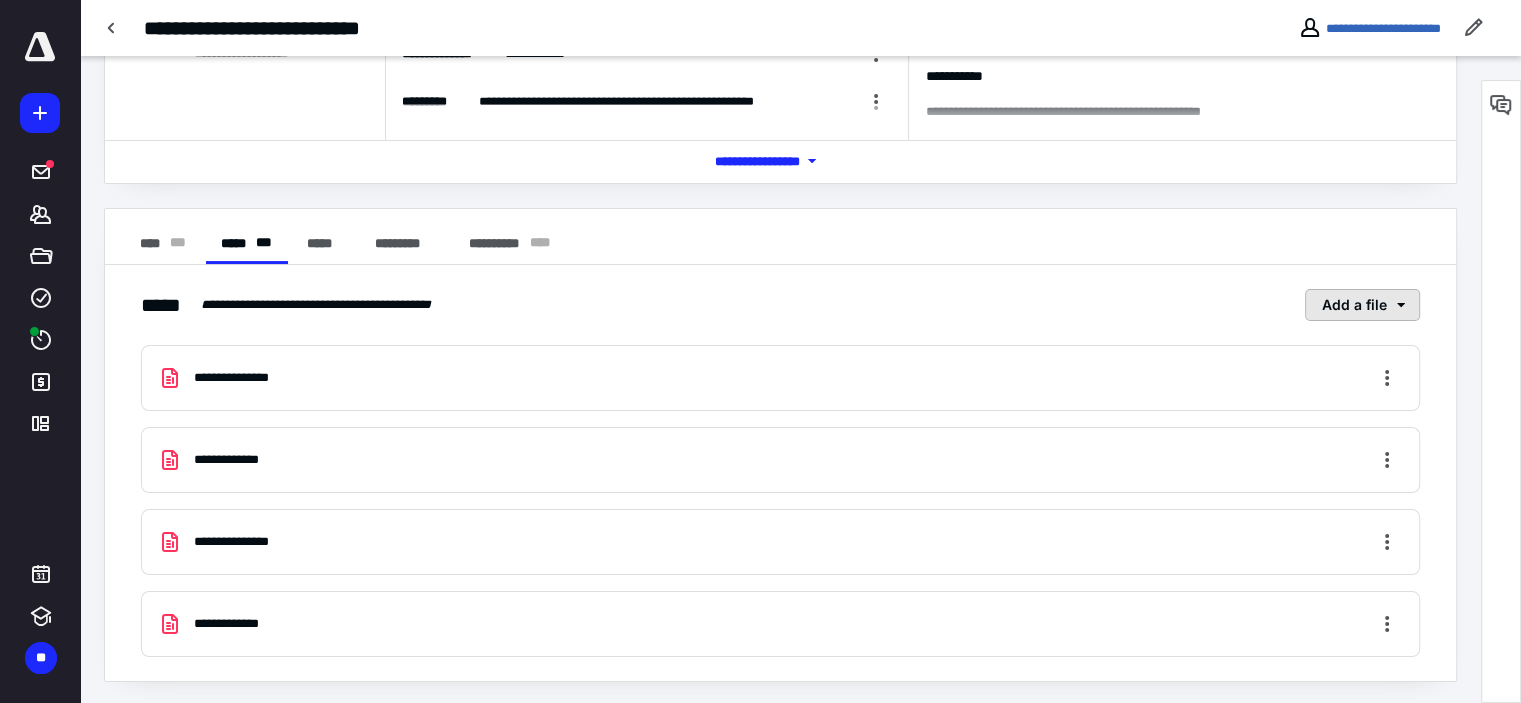 click on "Add a file" at bounding box center (1362, 305) 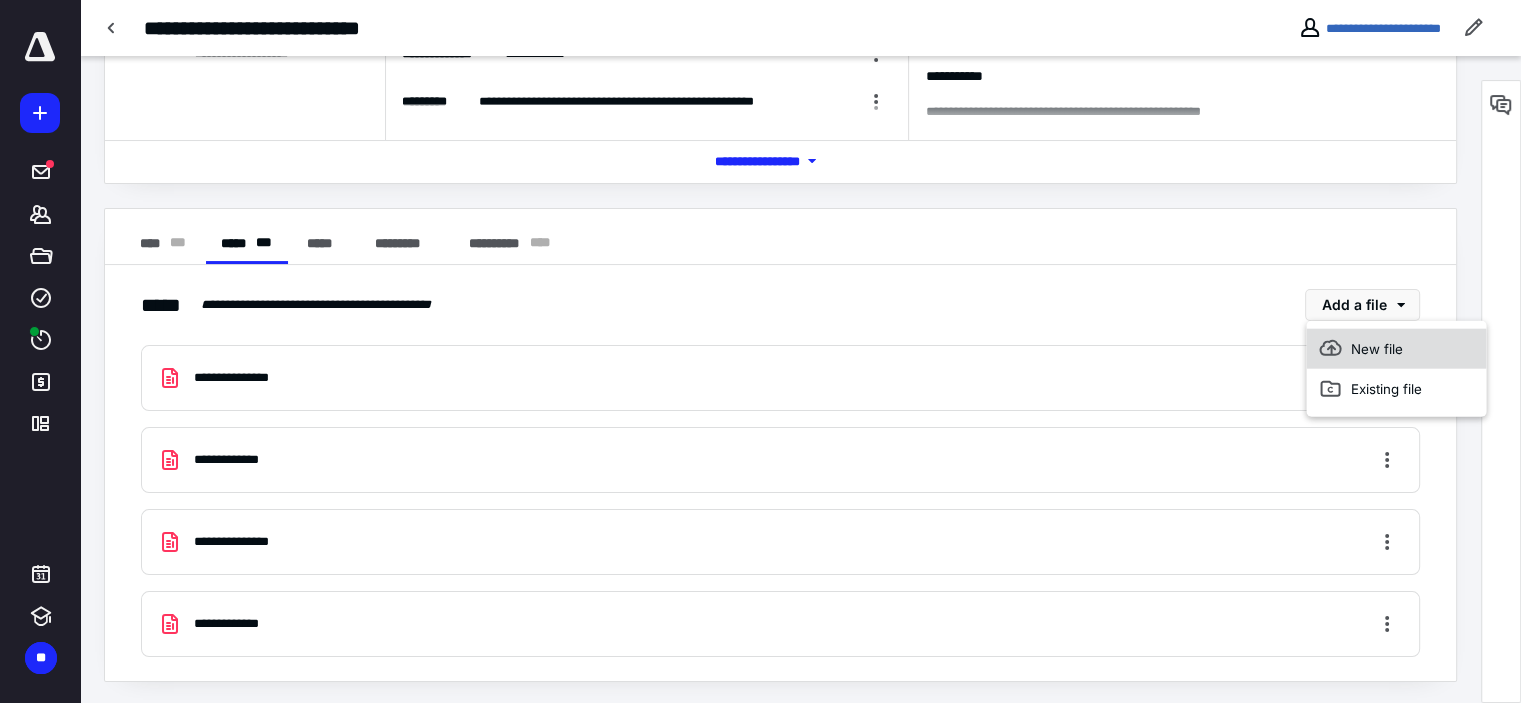click on "New file" at bounding box center (1396, 349) 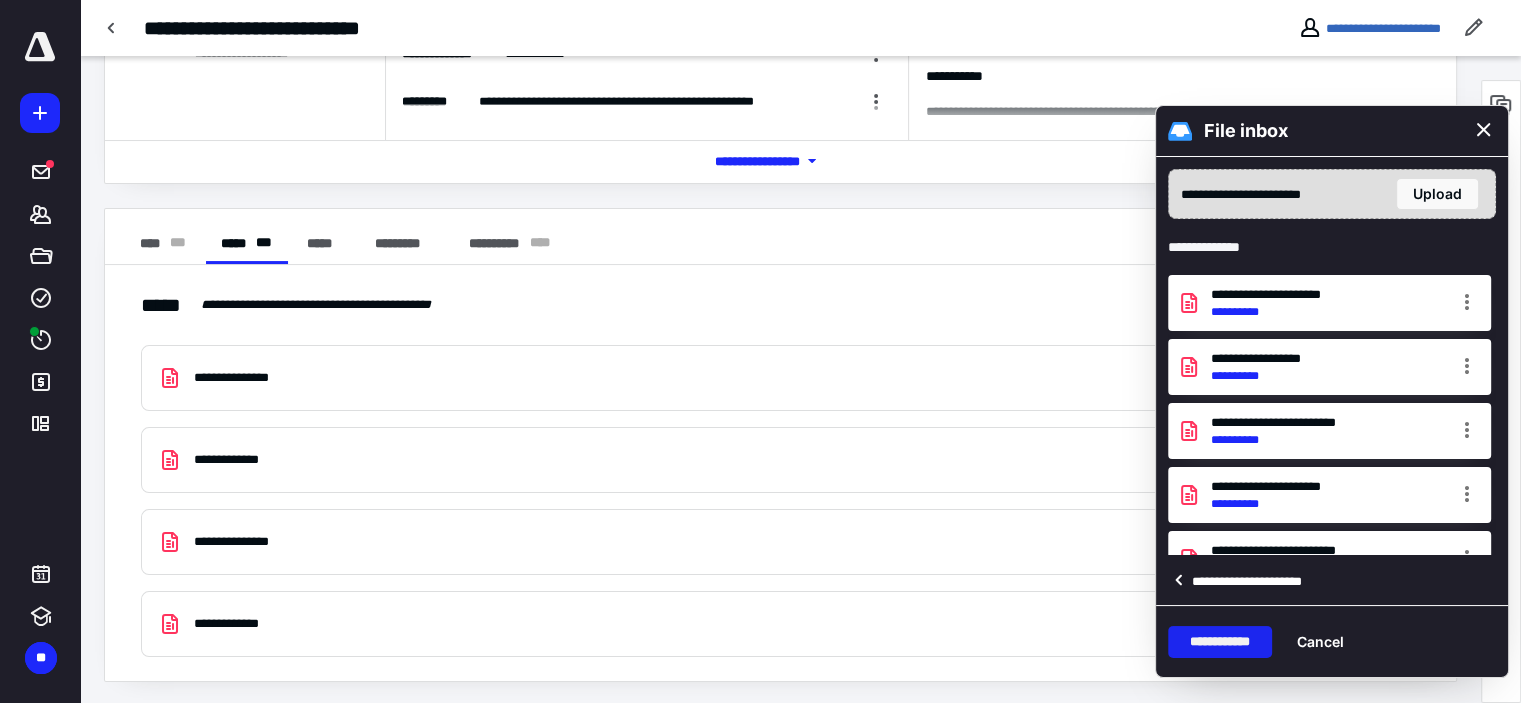 click on "**********" at bounding box center [1220, 642] 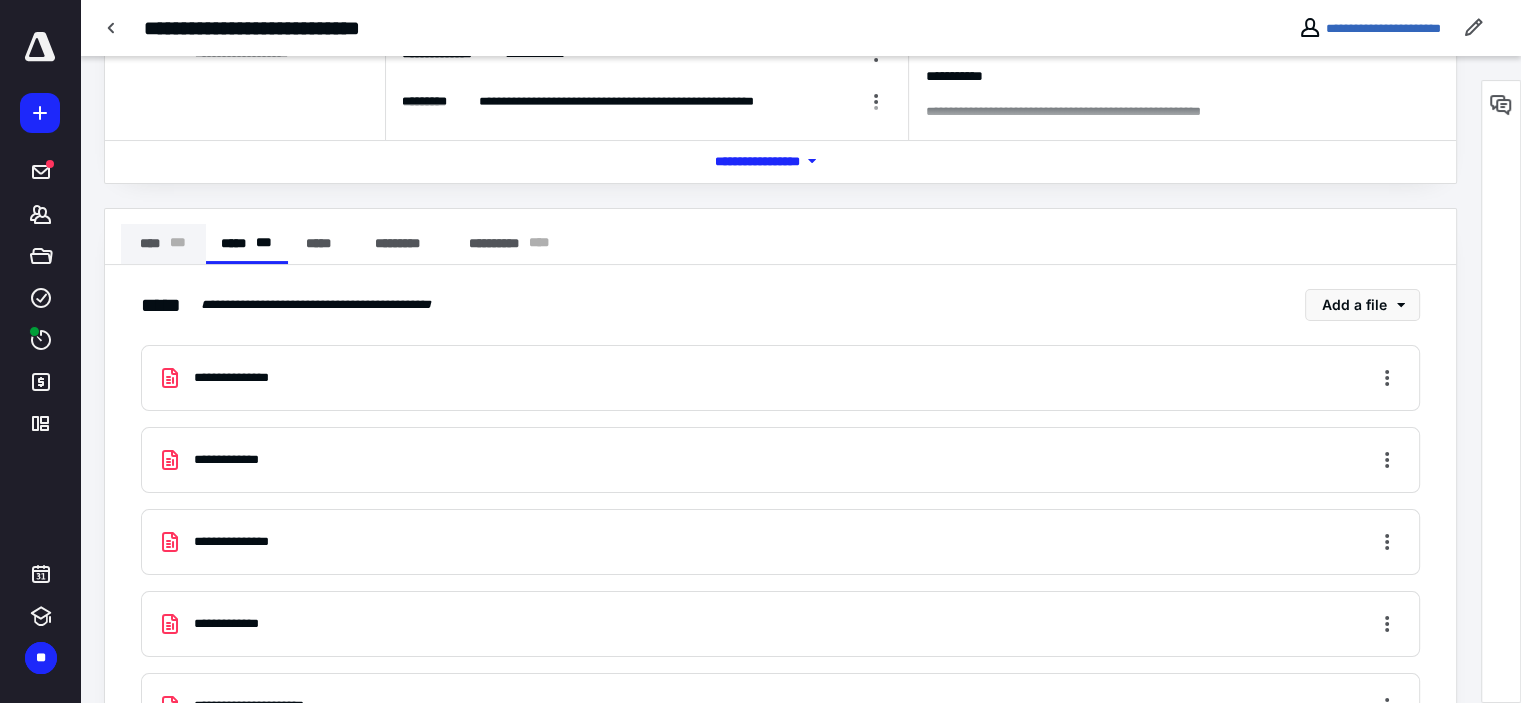 click on "* * *" at bounding box center (177, 244) 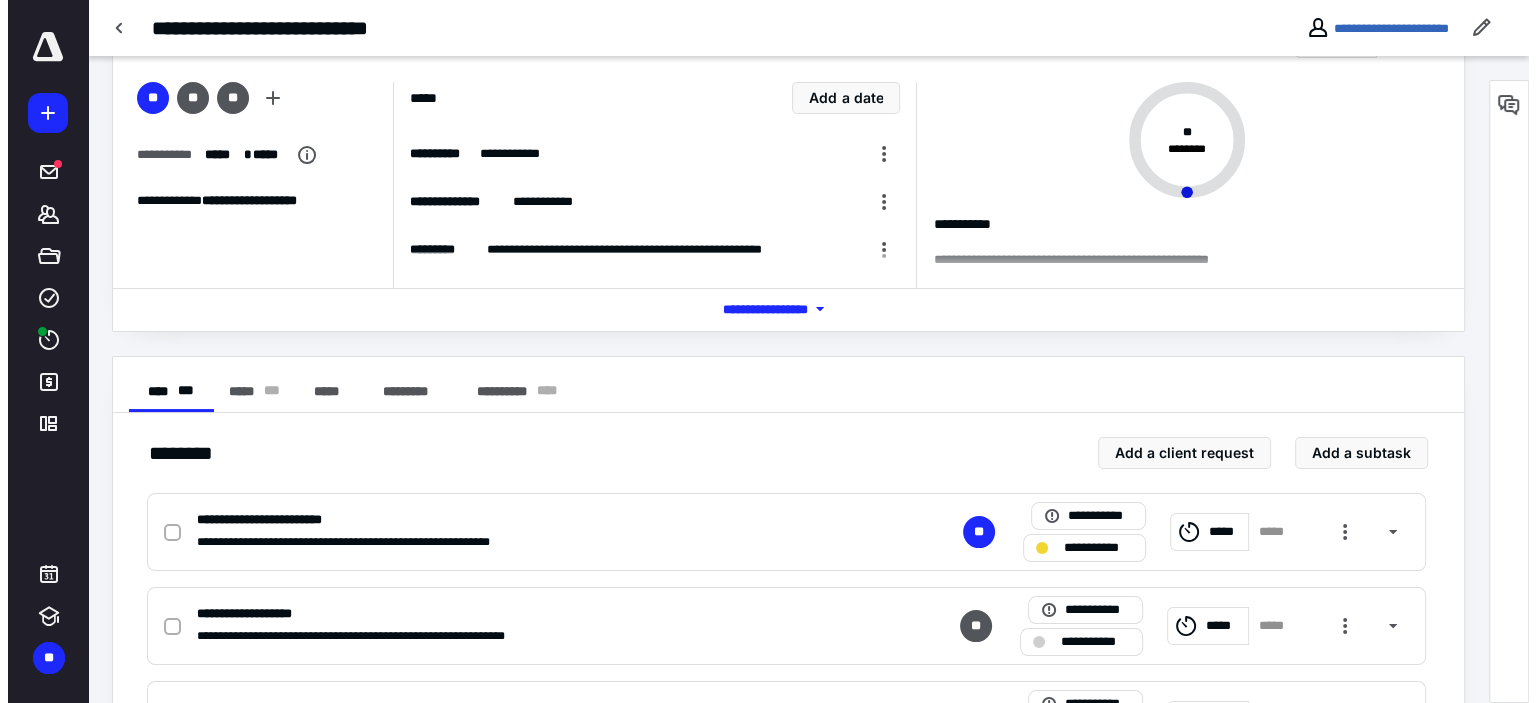 scroll, scrollTop: 0, scrollLeft: 0, axis: both 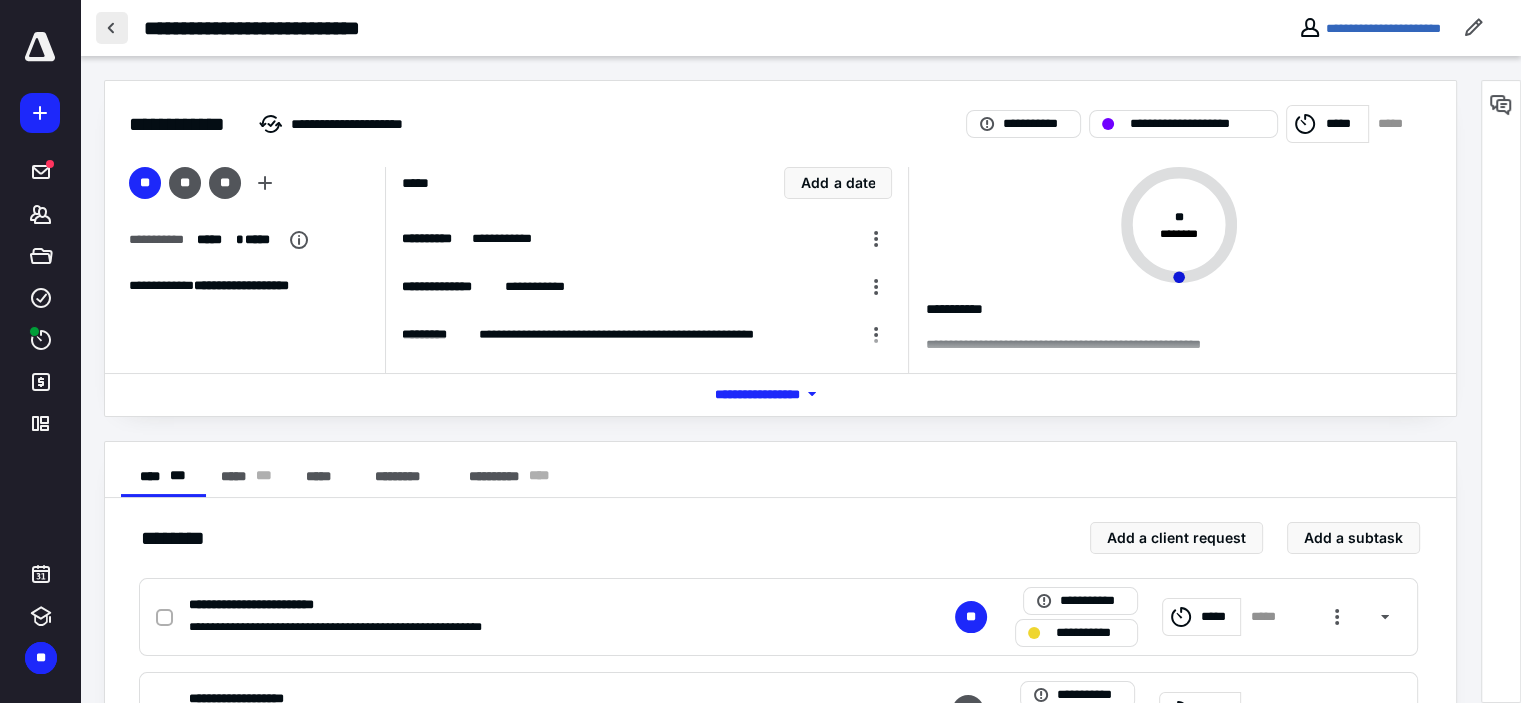 click at bounding box center (112, 28) 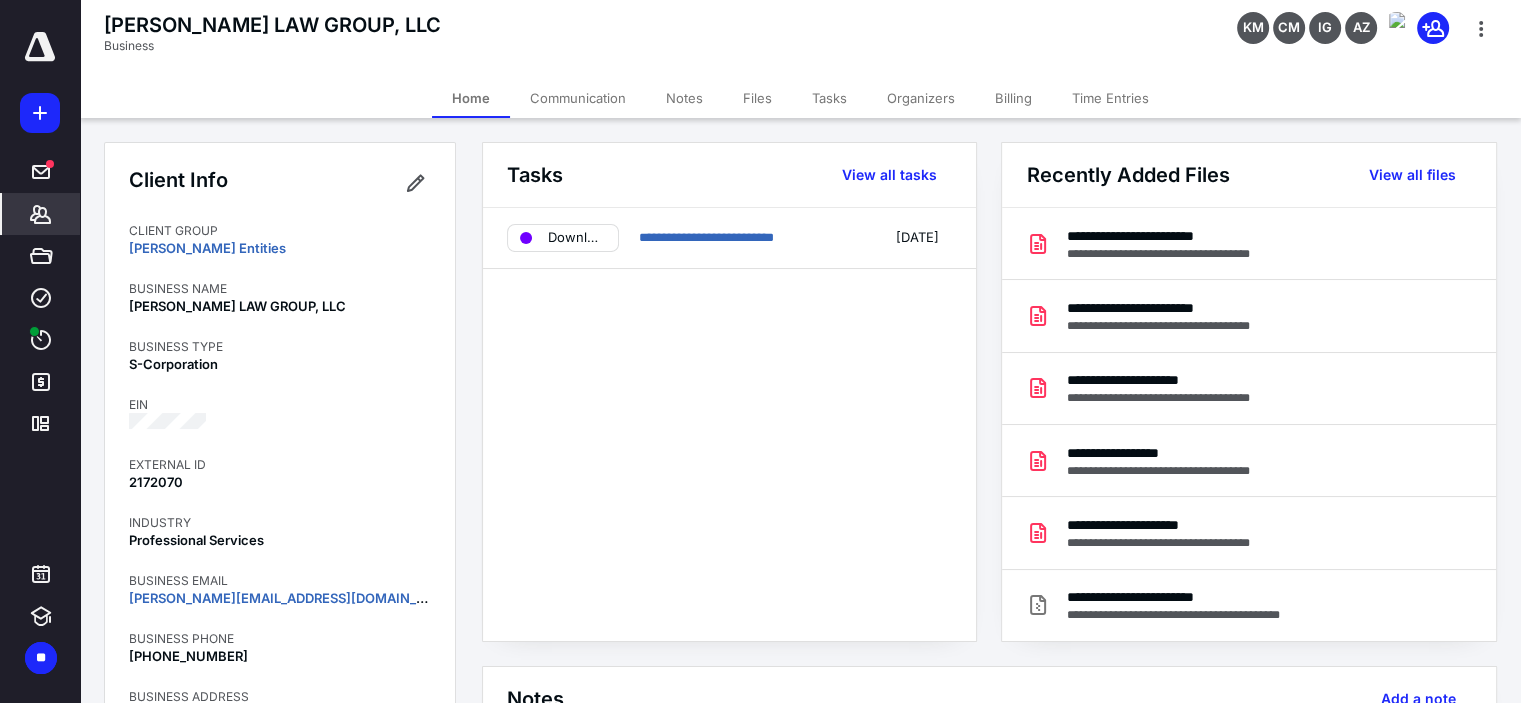 click on "Files" at bounding box center (757, 98) 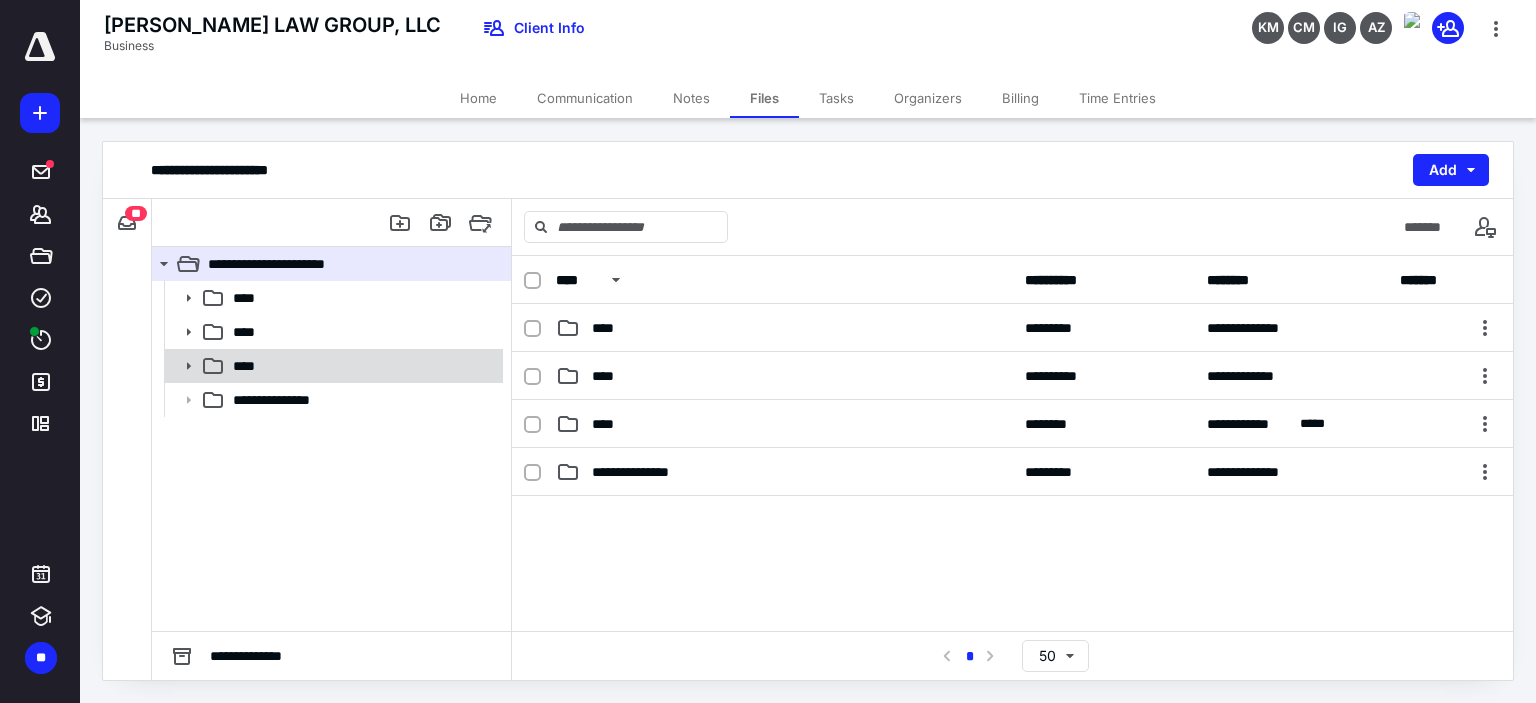 click 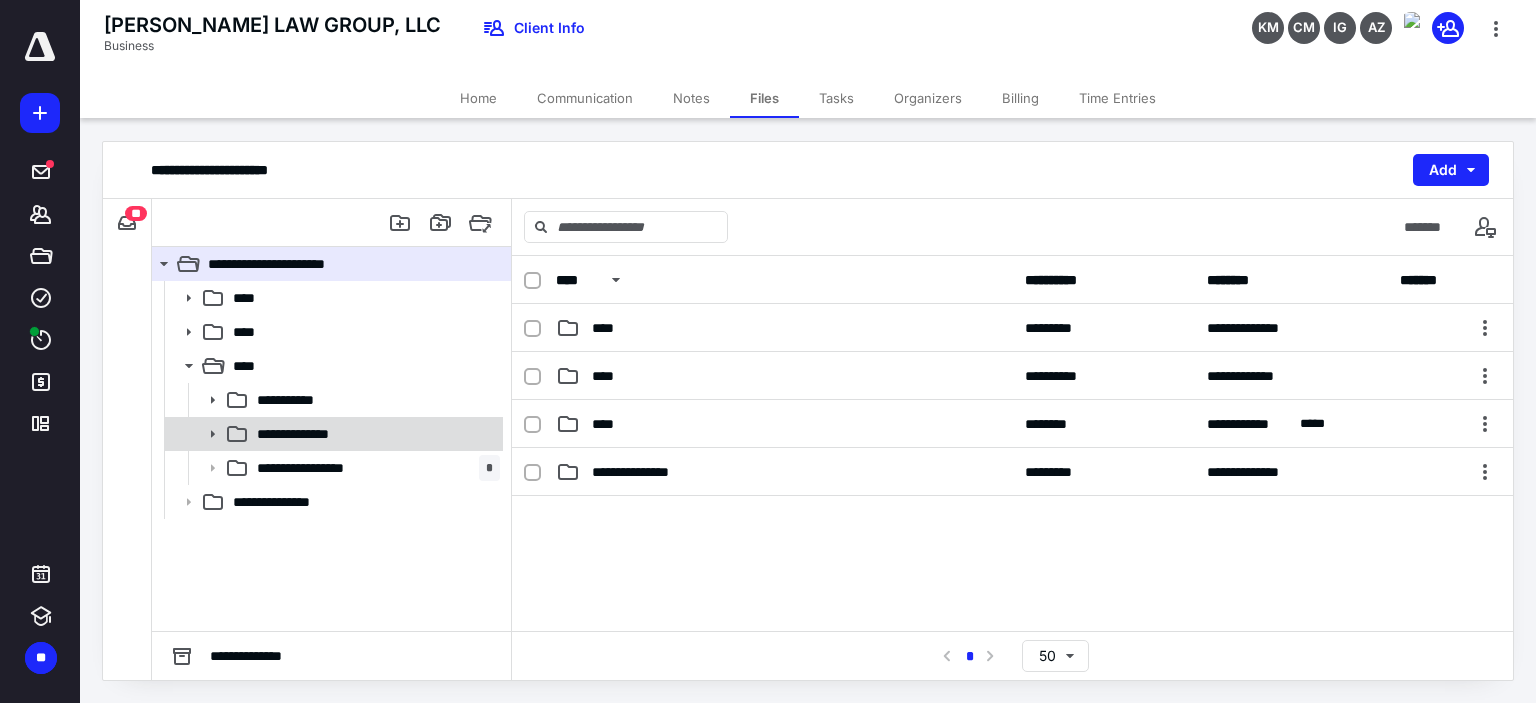 click 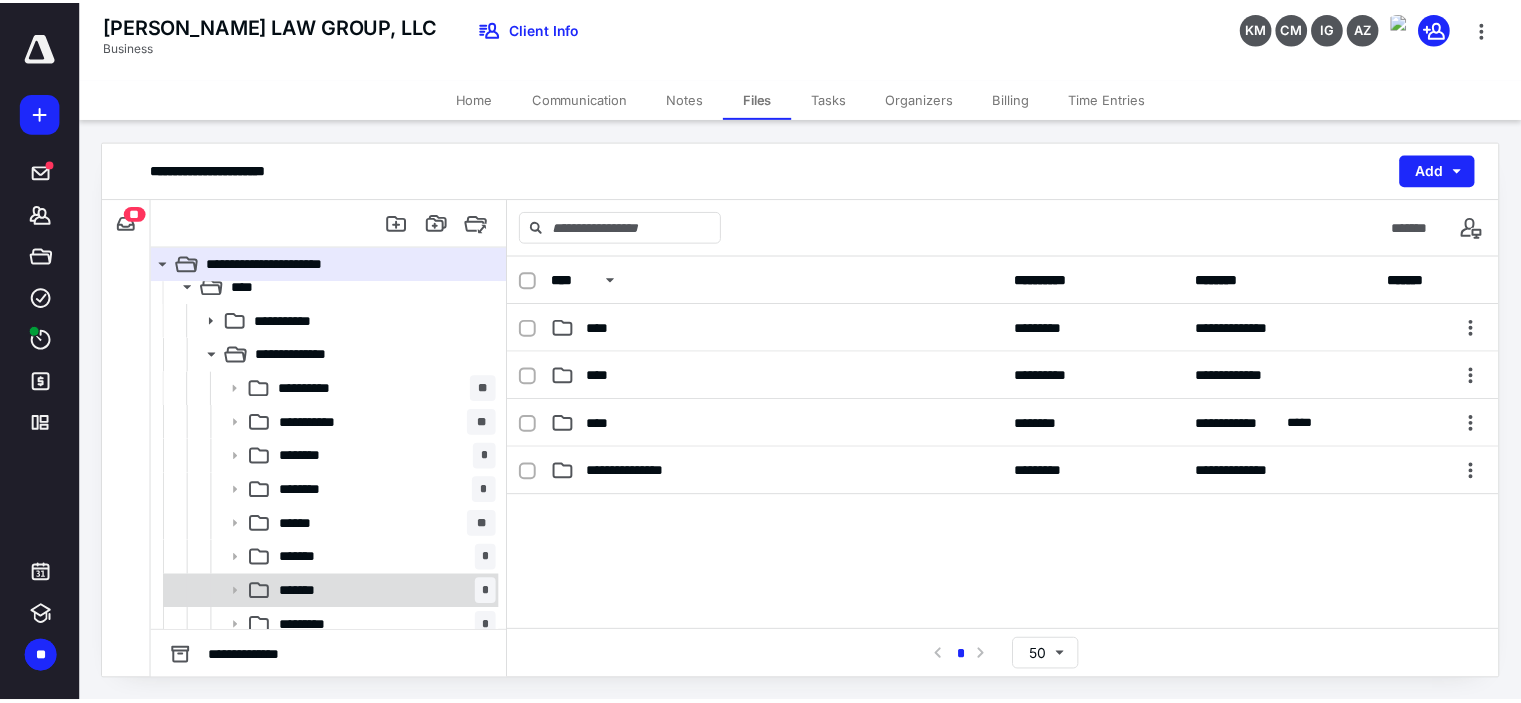 scroll, scrollTop: 200, scrollLeft: 0, axis: vertical 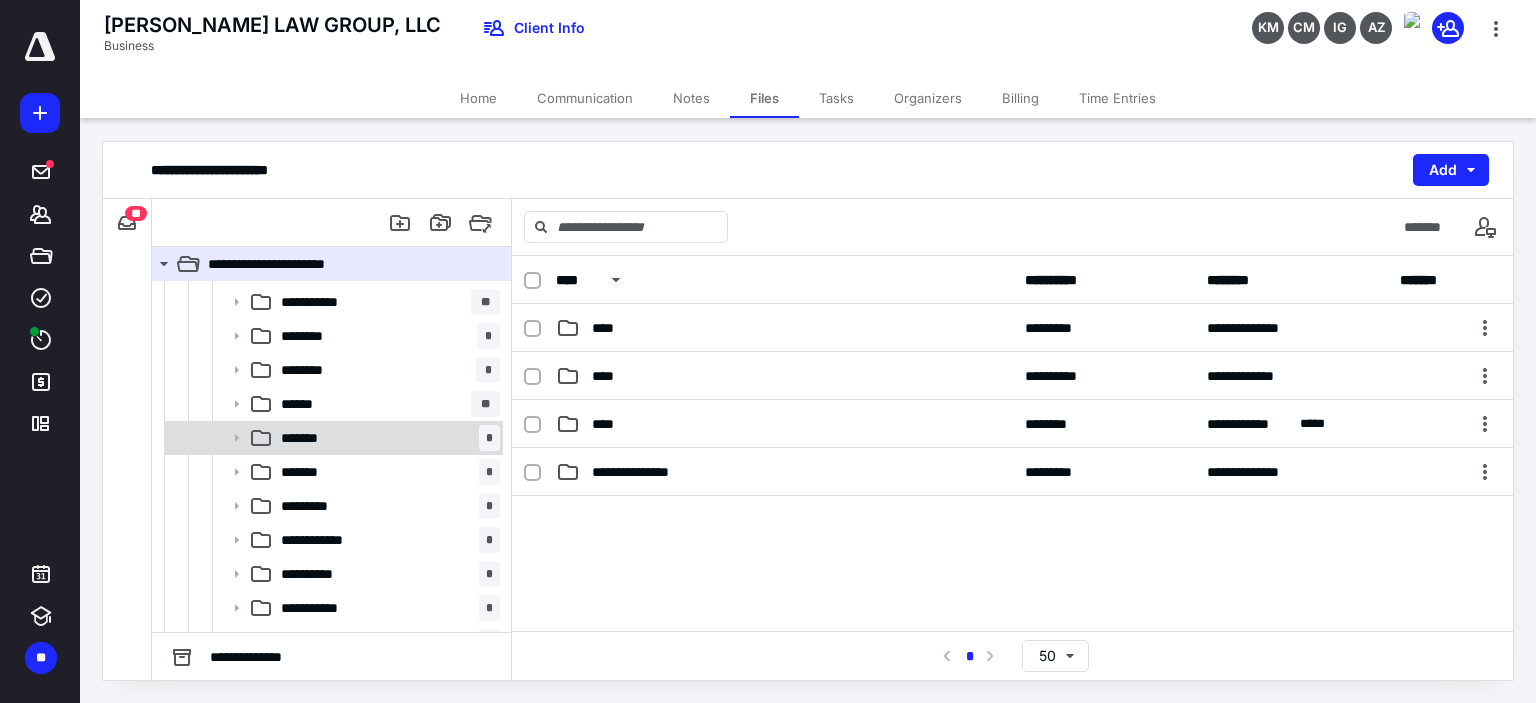click on "******* *" at bounding box center [386, 438] 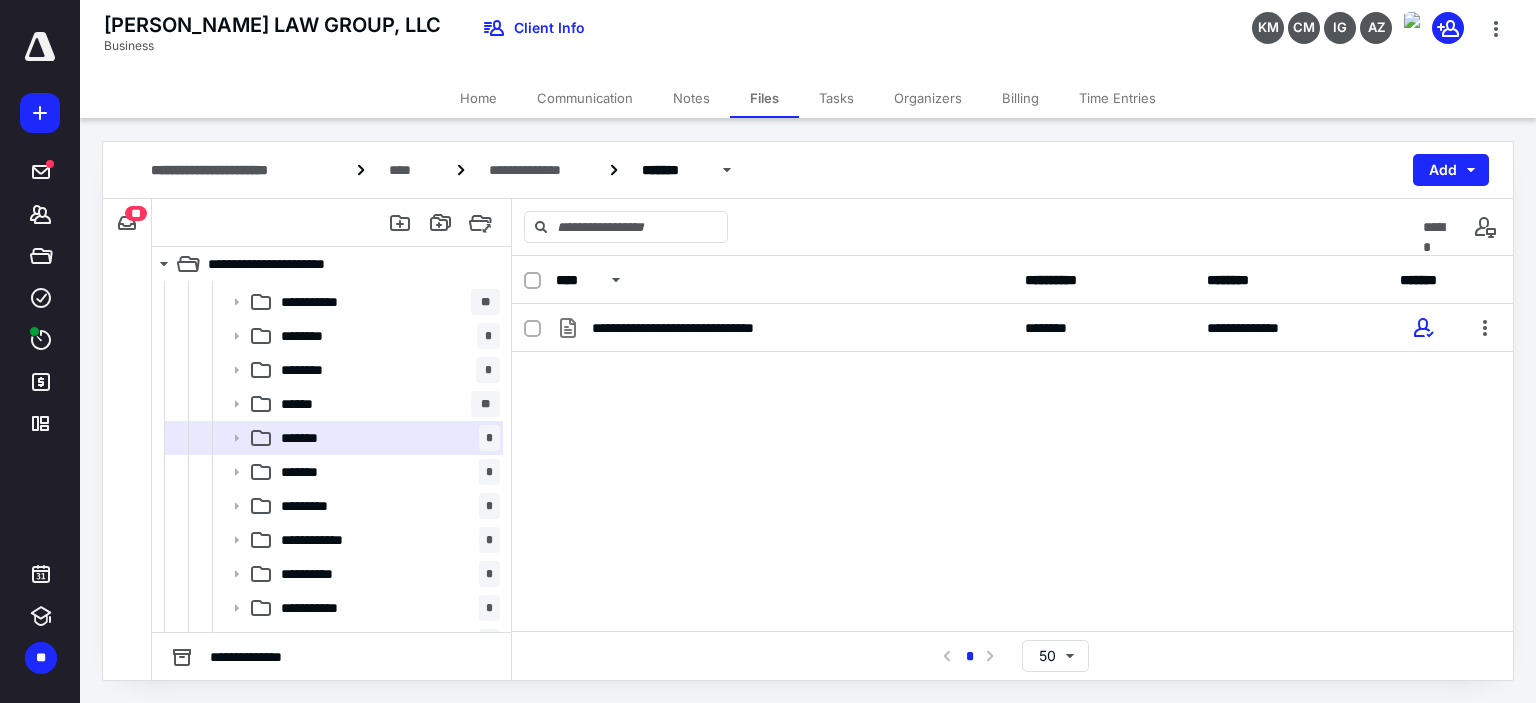 click on "**********" at bounding box center [127, 223] 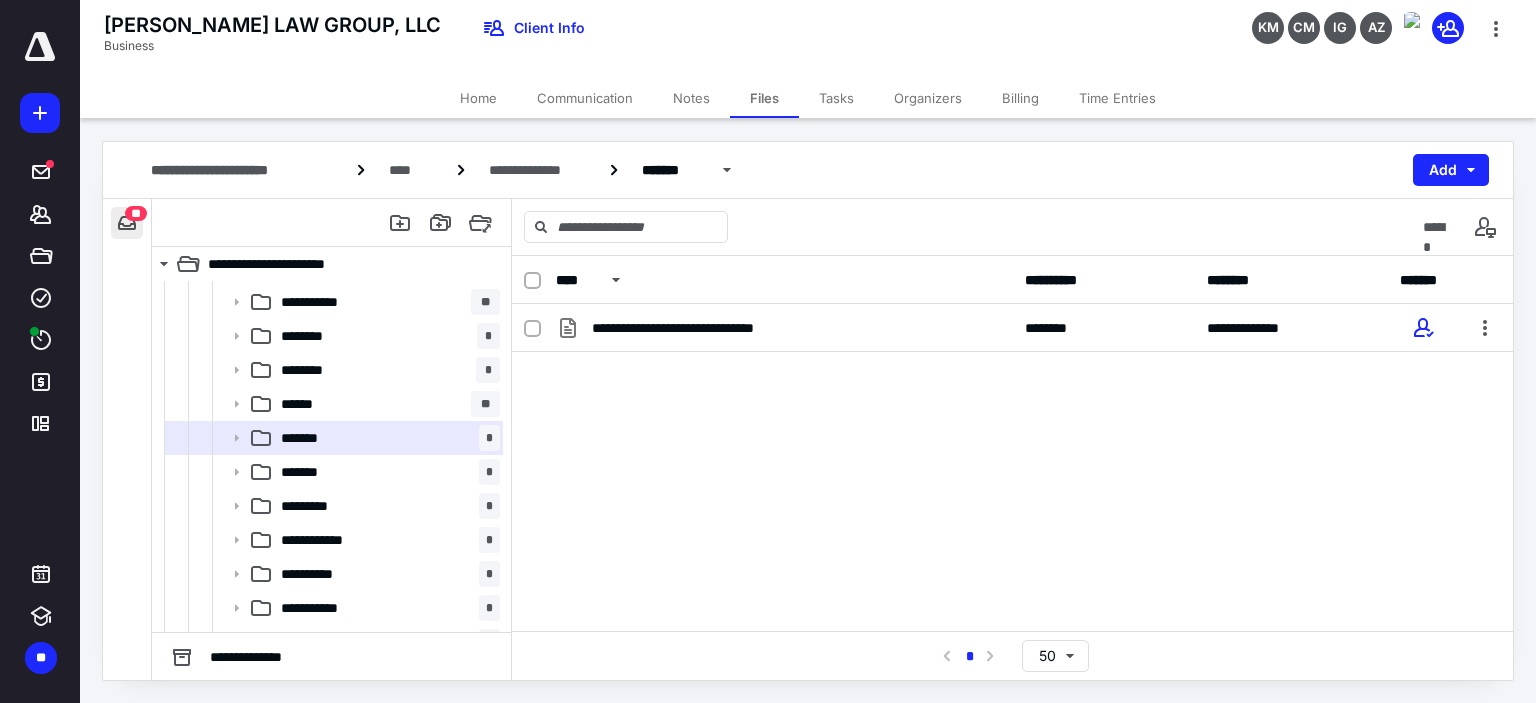 click at bounding box center [127, 223] 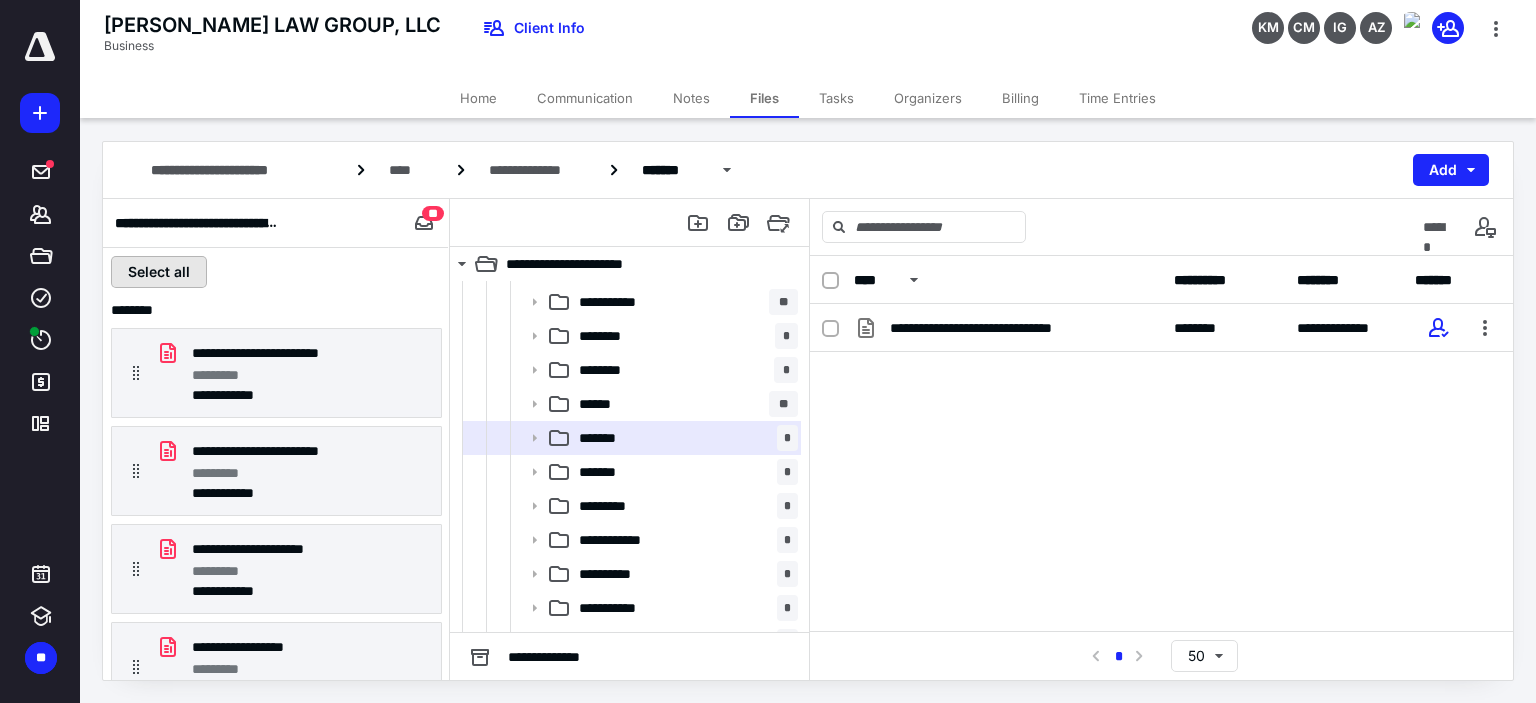 click on "Select all" at bounding box center (159, 272) 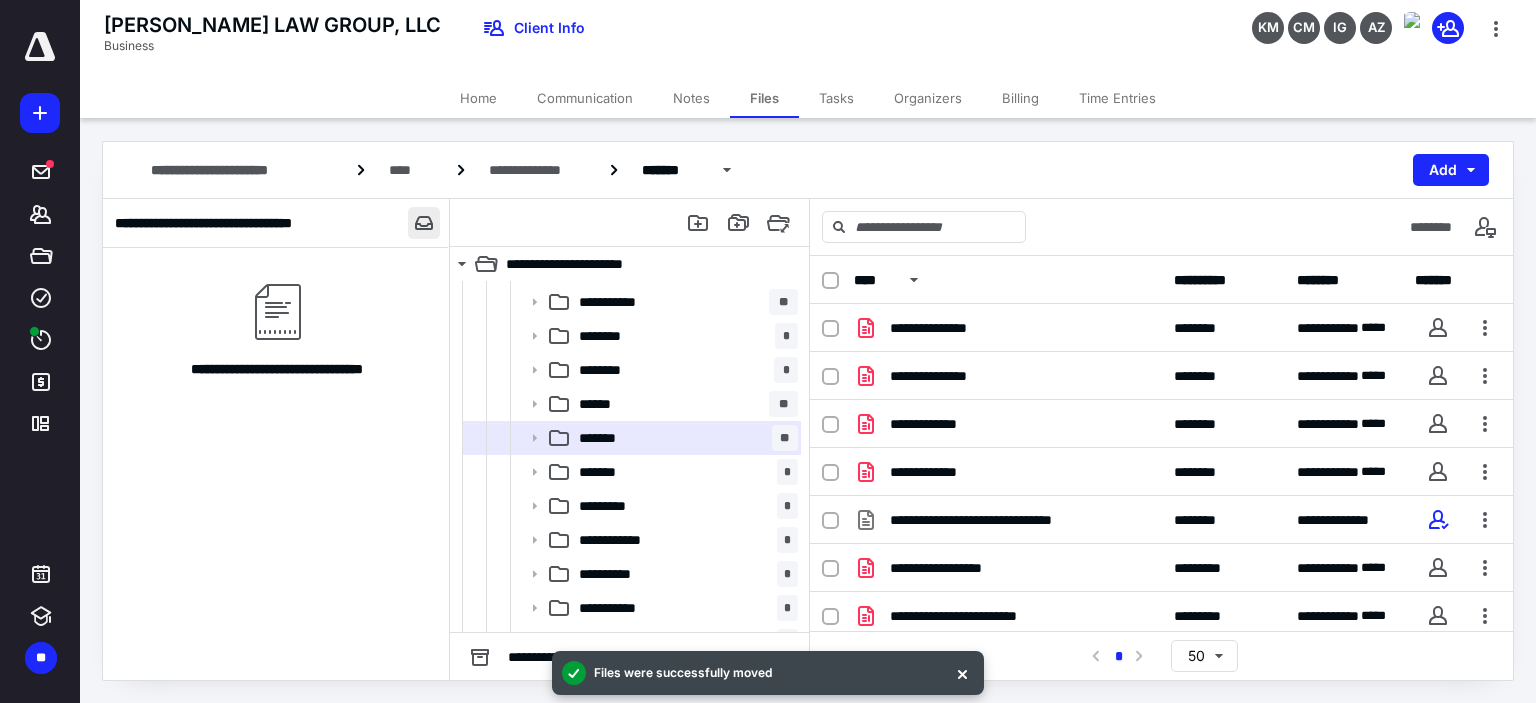 click at bounding box center [424, 223] 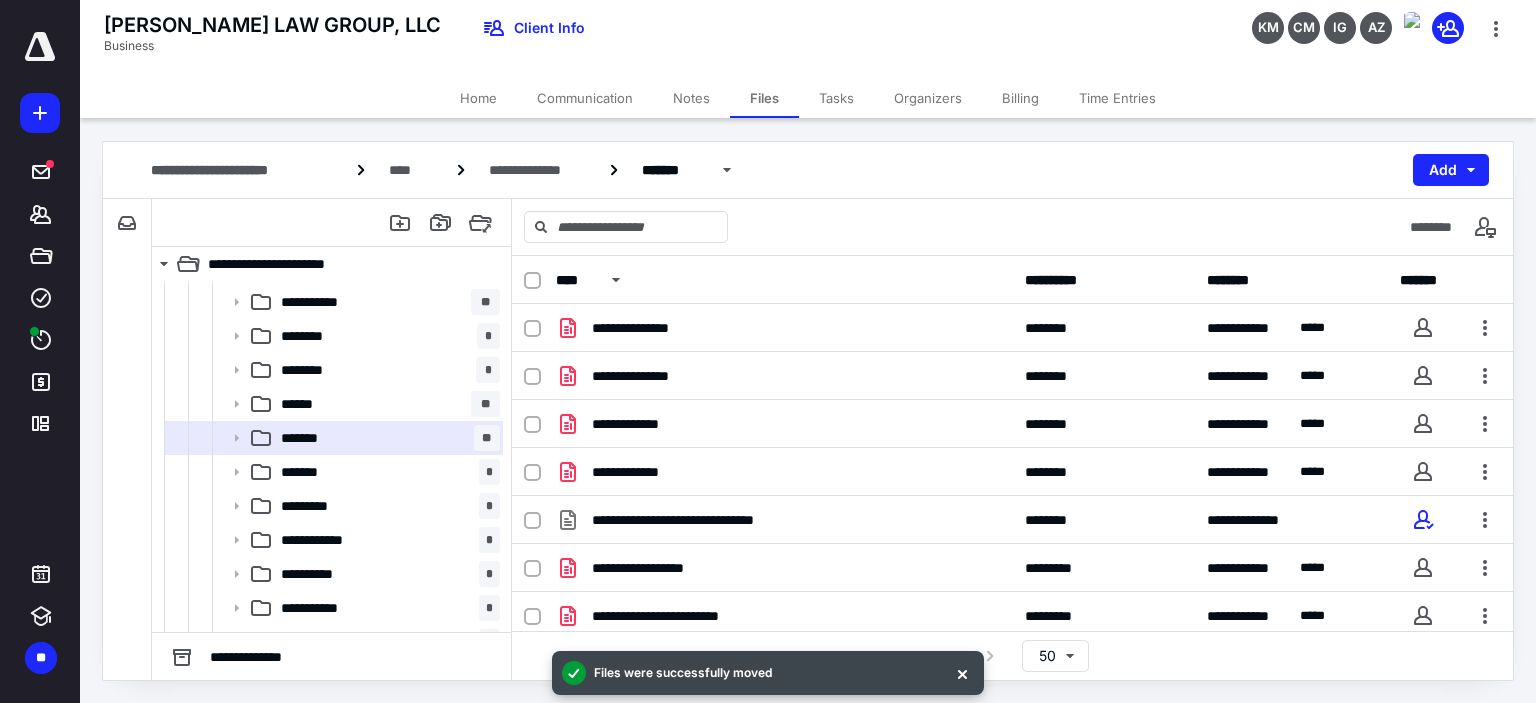 click on "Tasks" at bounding box center (836, 98) 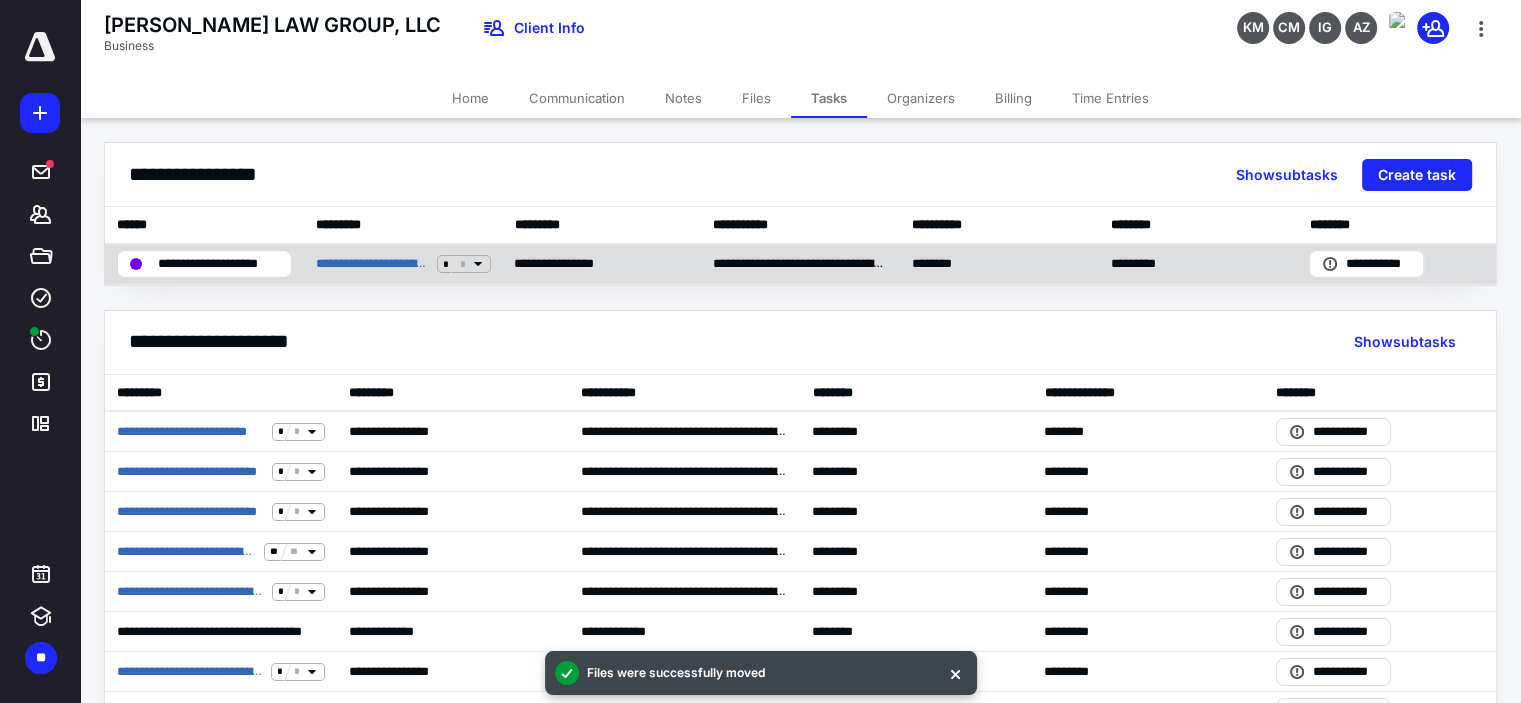 click on "**********" at bounding box center [403, 264] 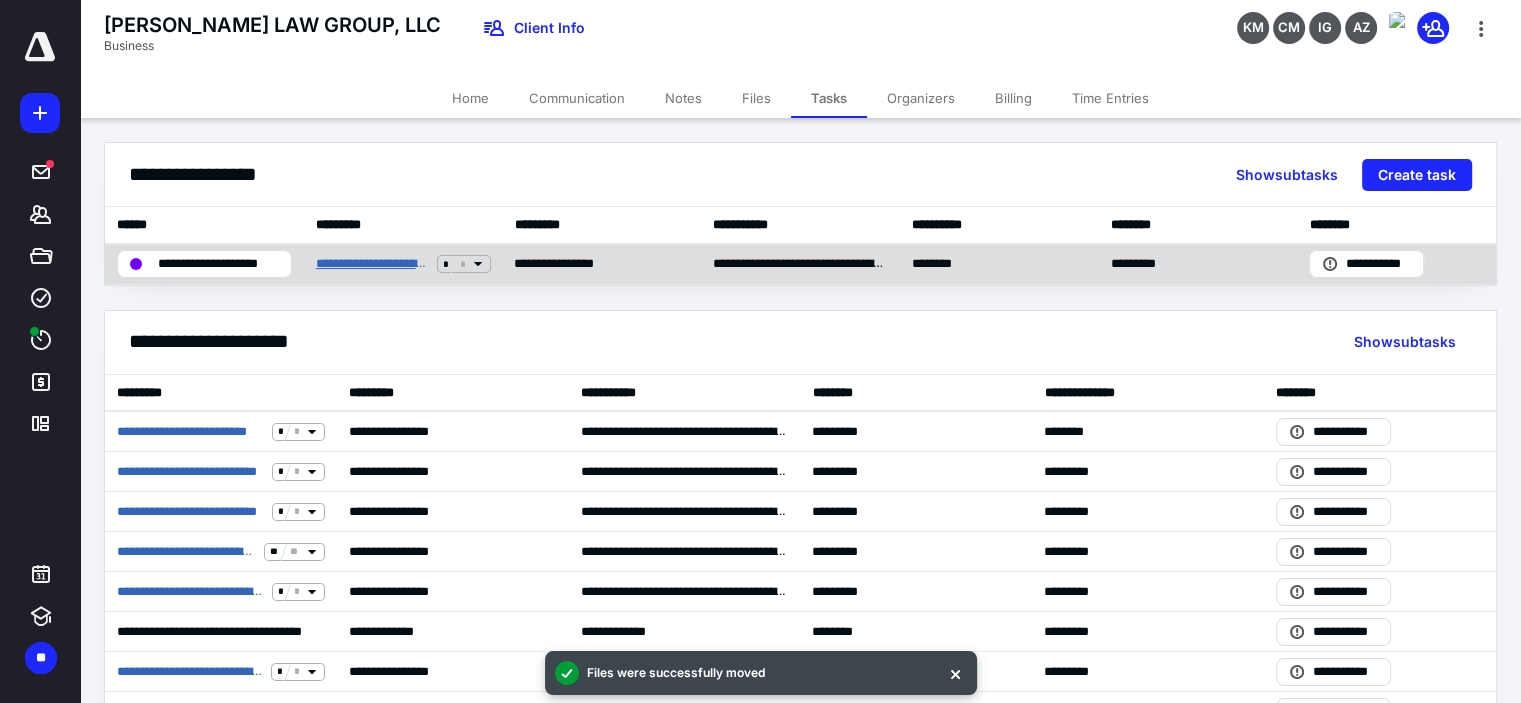 click on "**********" at bounding box center [373, 264] 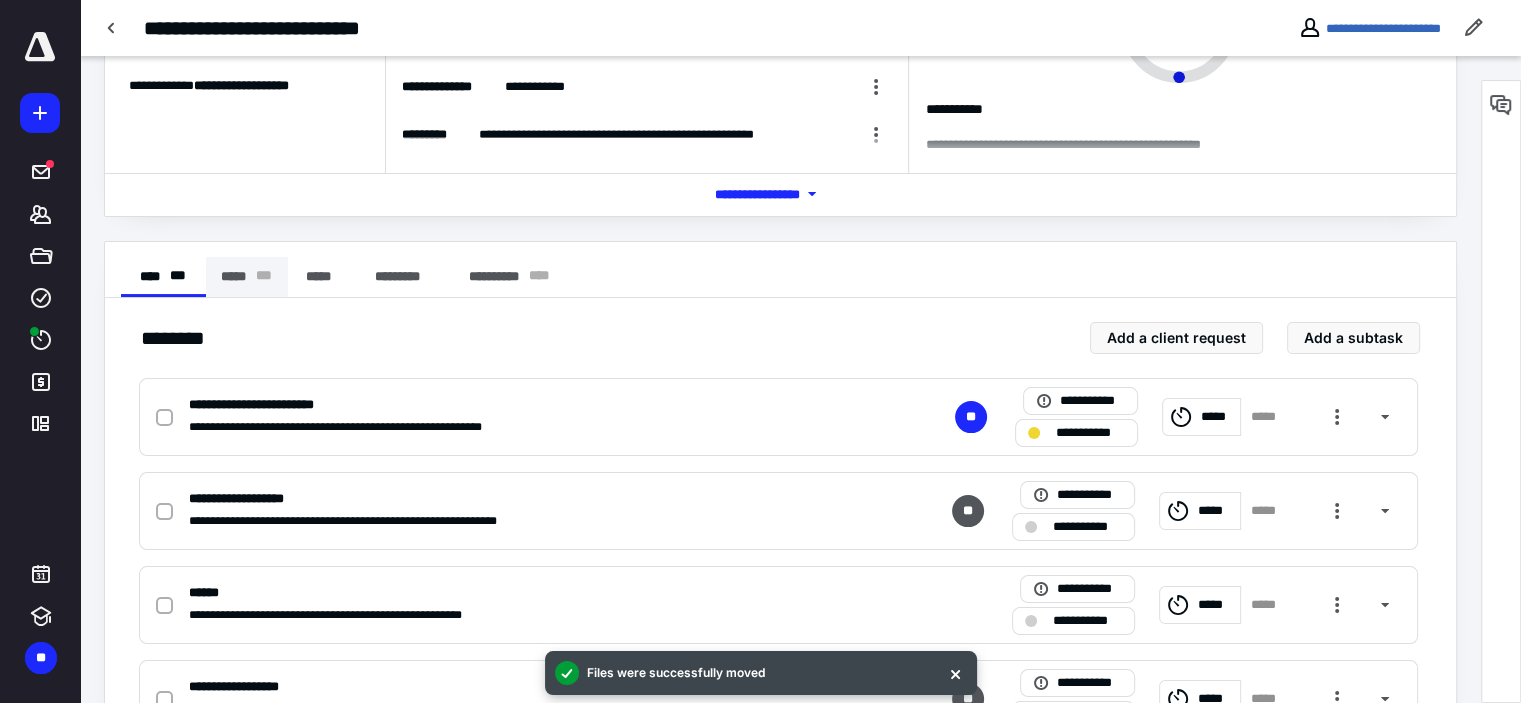 click on "* * *" at bounding box center [263, 277] 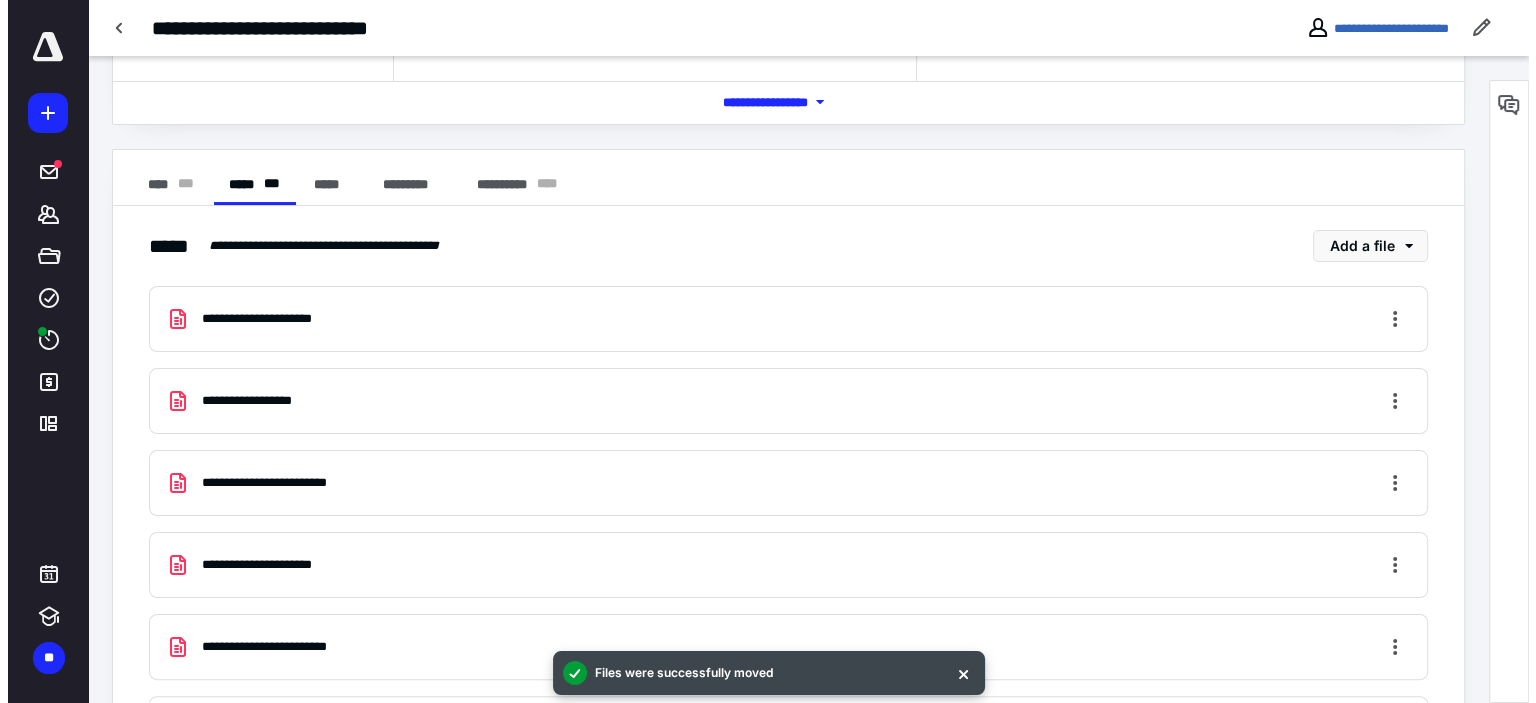 scroll, scrollTop: 400, scrollLeft: 0, axis: vertical 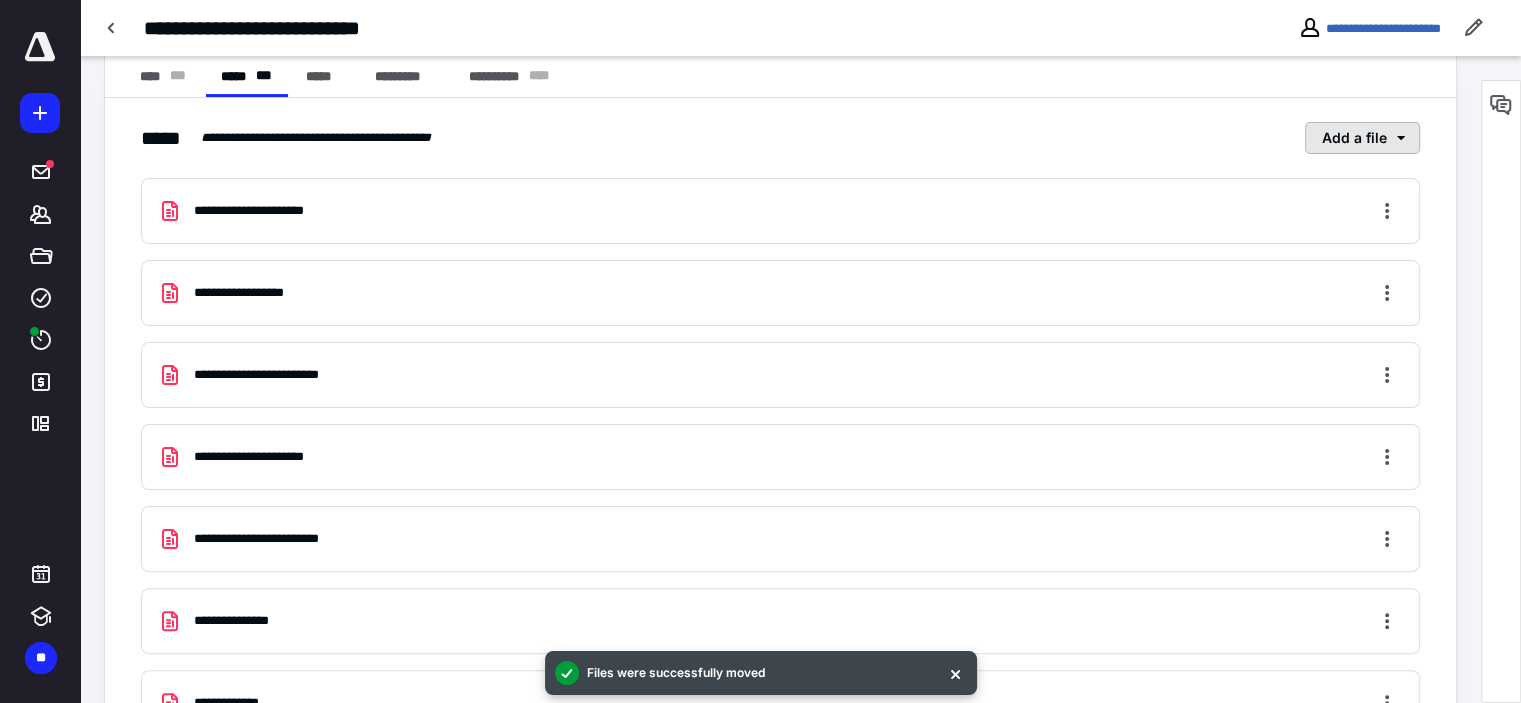 click on "Add a file" at bounding box center (1362, 138) 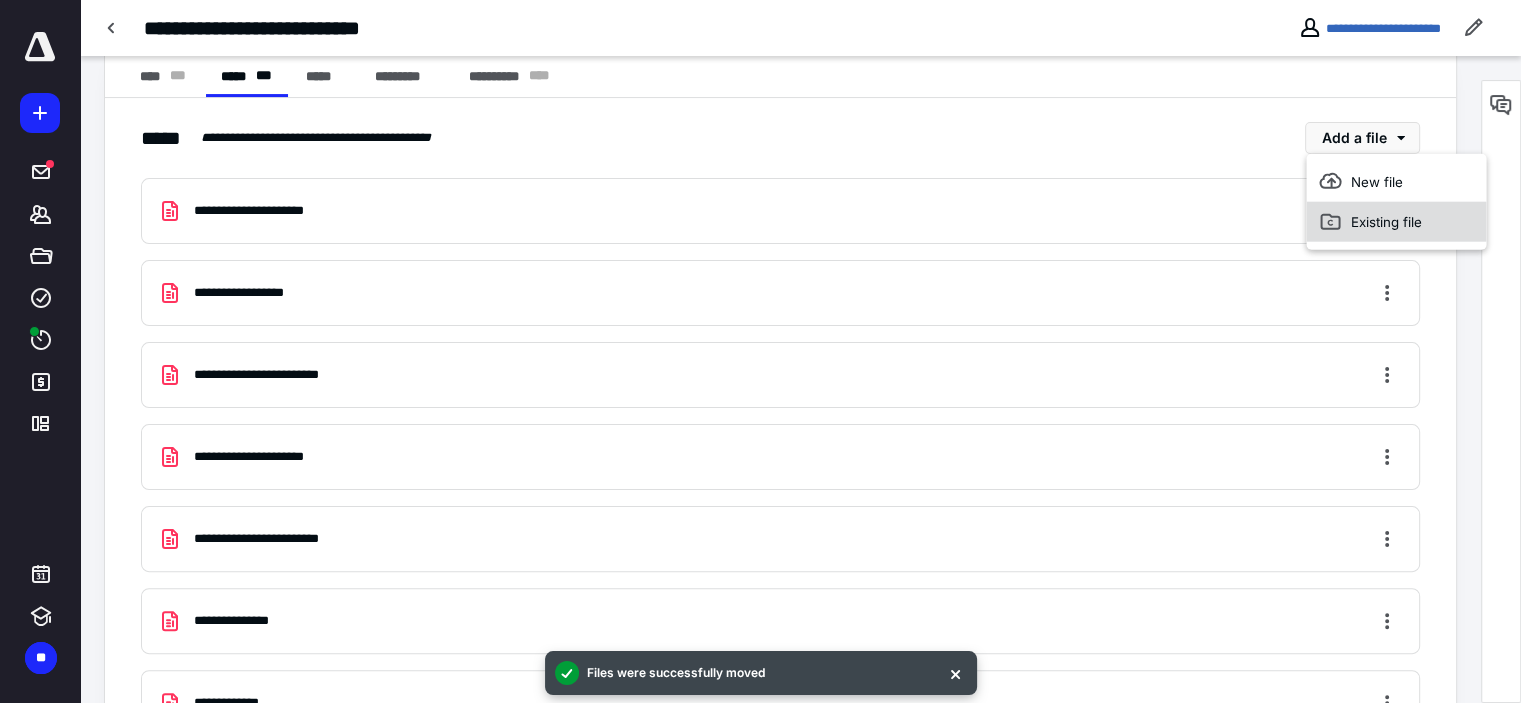 click on "Existing file" at bounding box center (1396, 222) 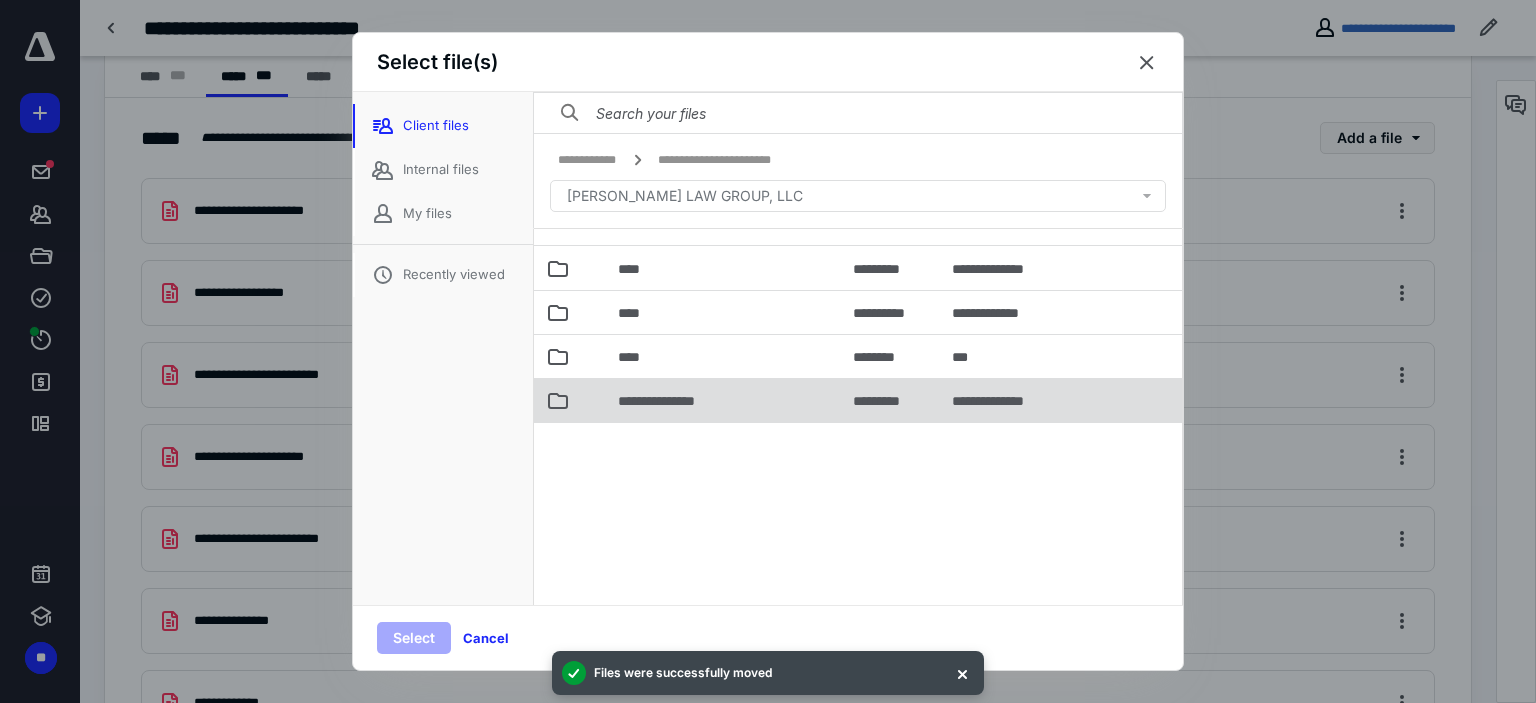 scroll, scrollTop: 56, scrollLeft: 0, axis: vertical 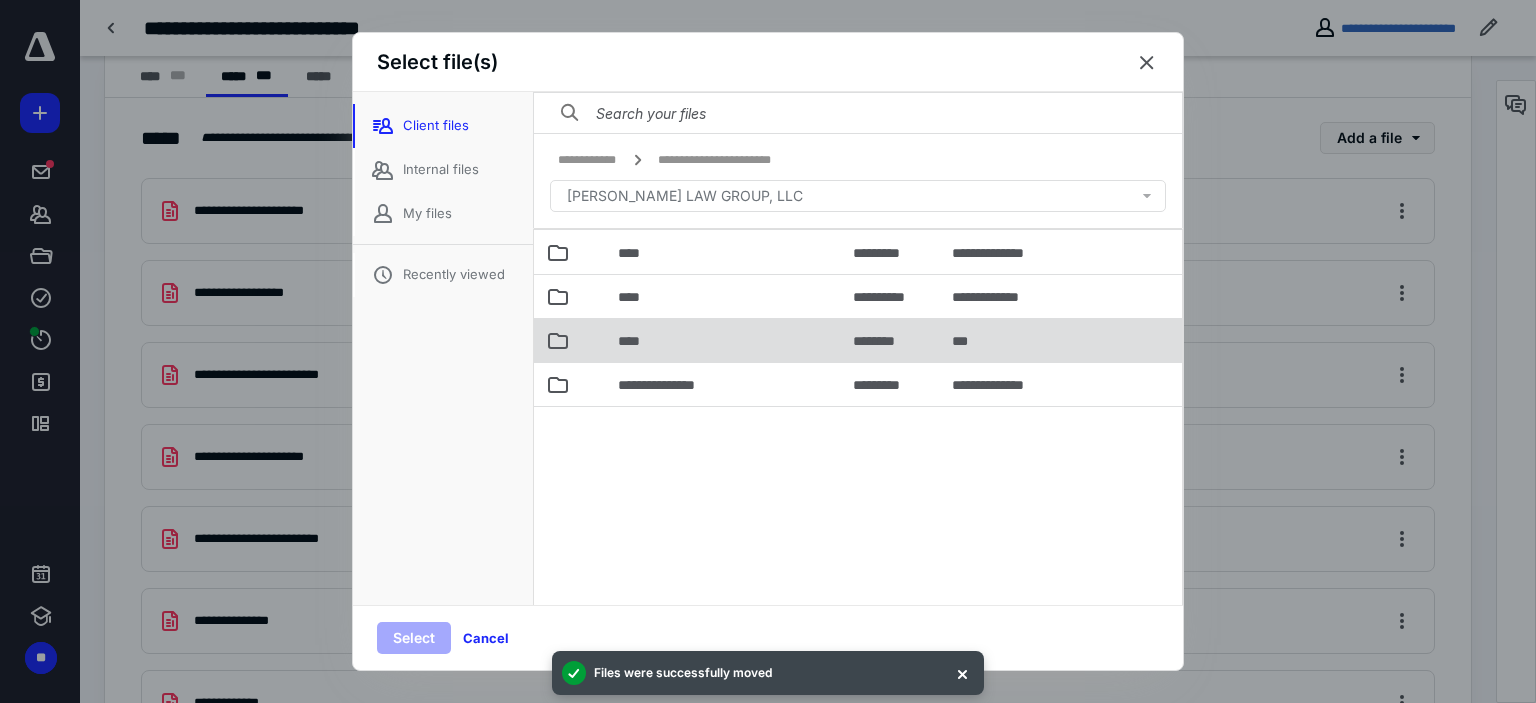 click on "****" at bounding box center [723, 340] 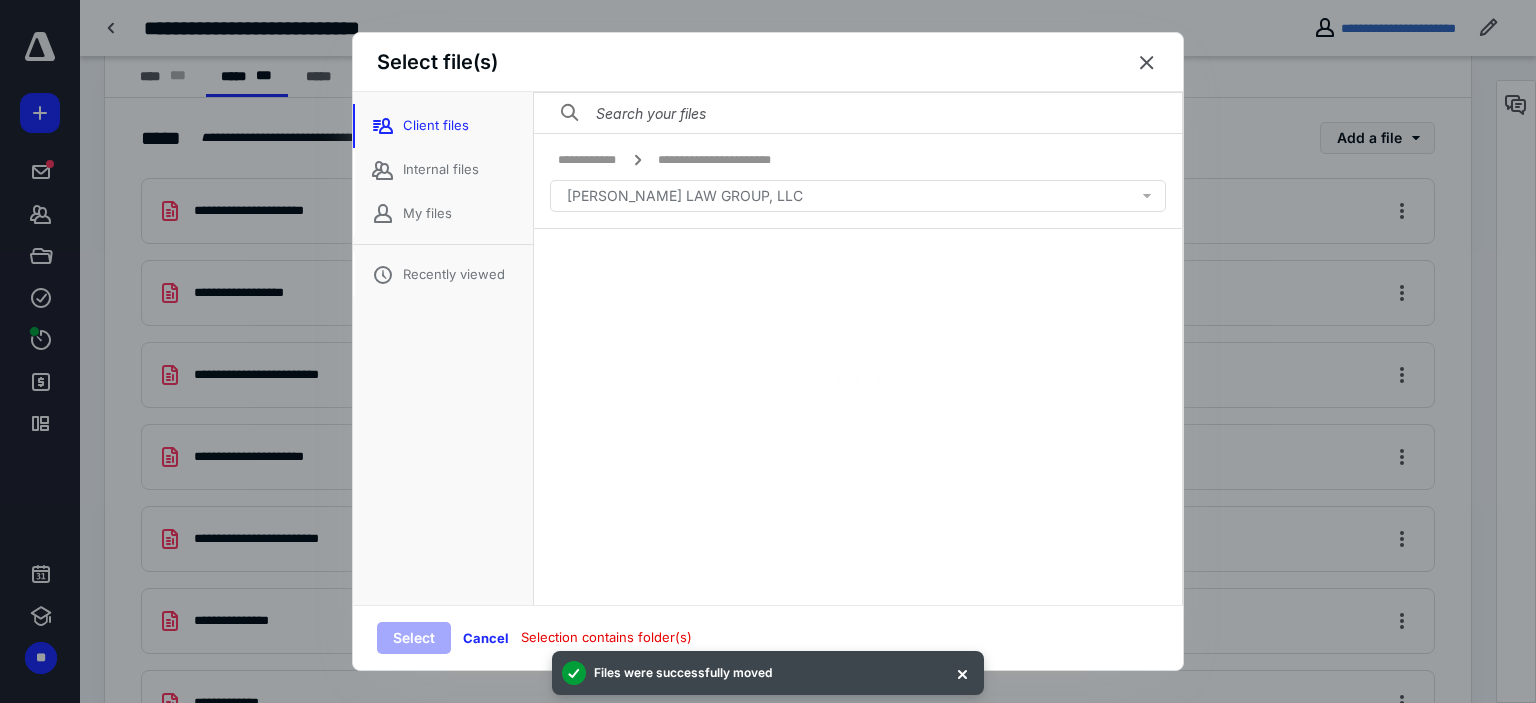 scroll, scrollTop: 0, scrollLeft: 0, axis: both 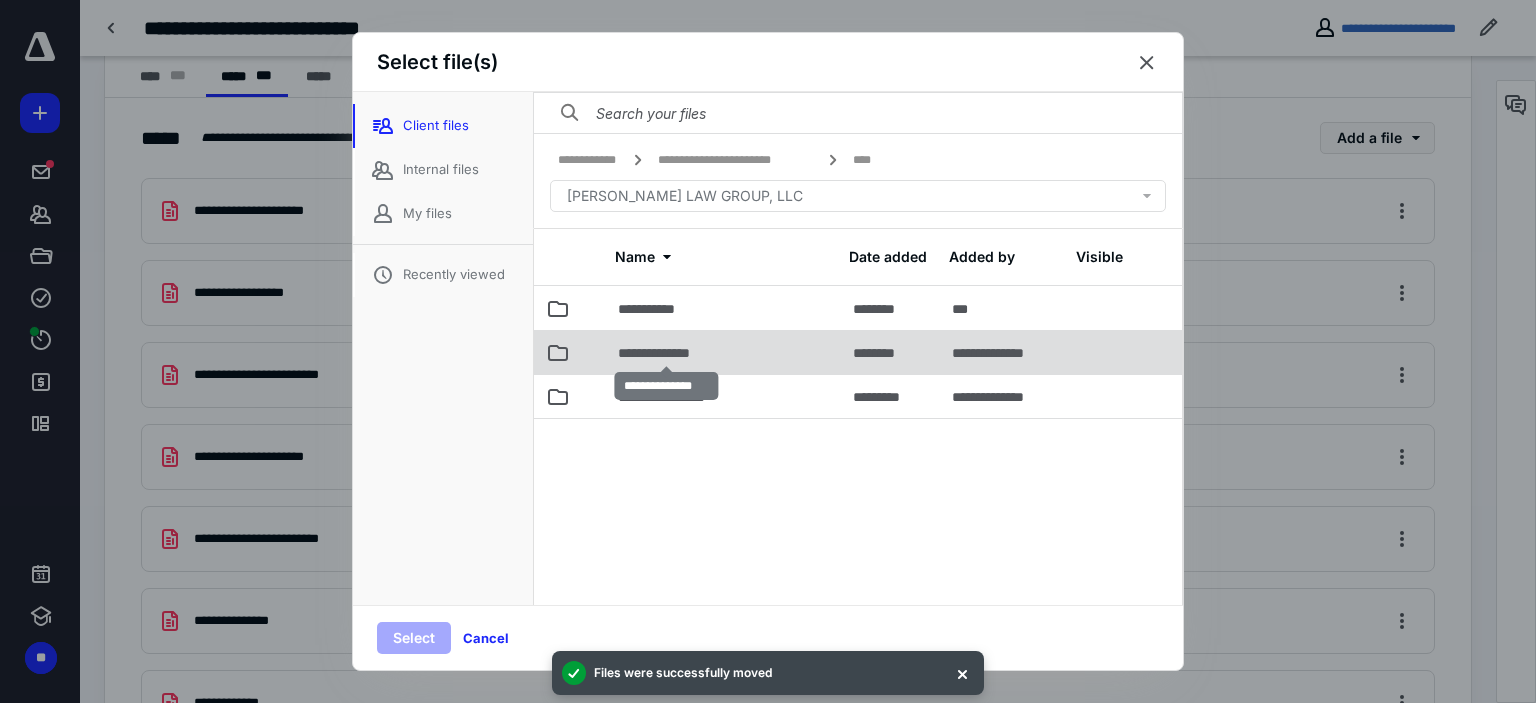 click on "**********" at bounding box center (666, 353) 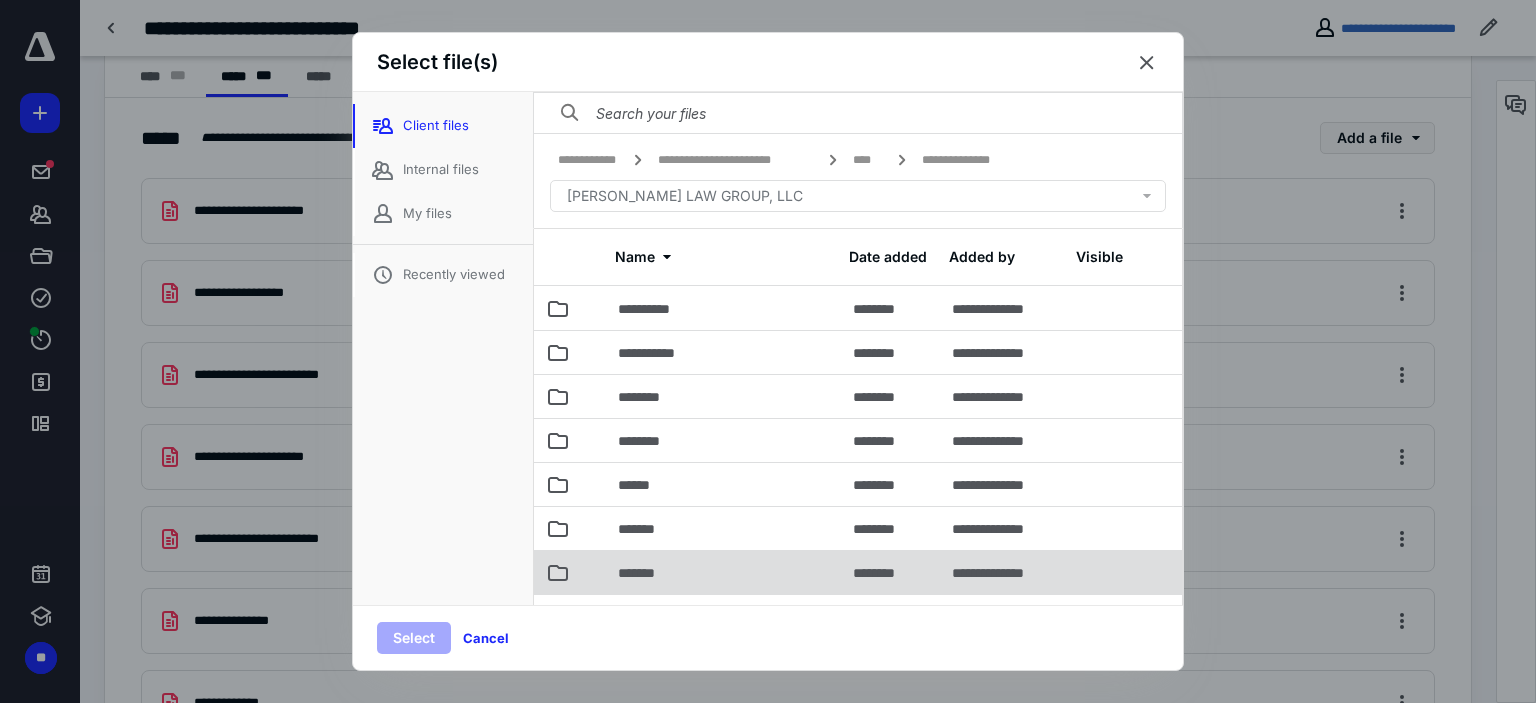 scroll, scrollTop: 187, scrollLeft: 0, axis: vertical 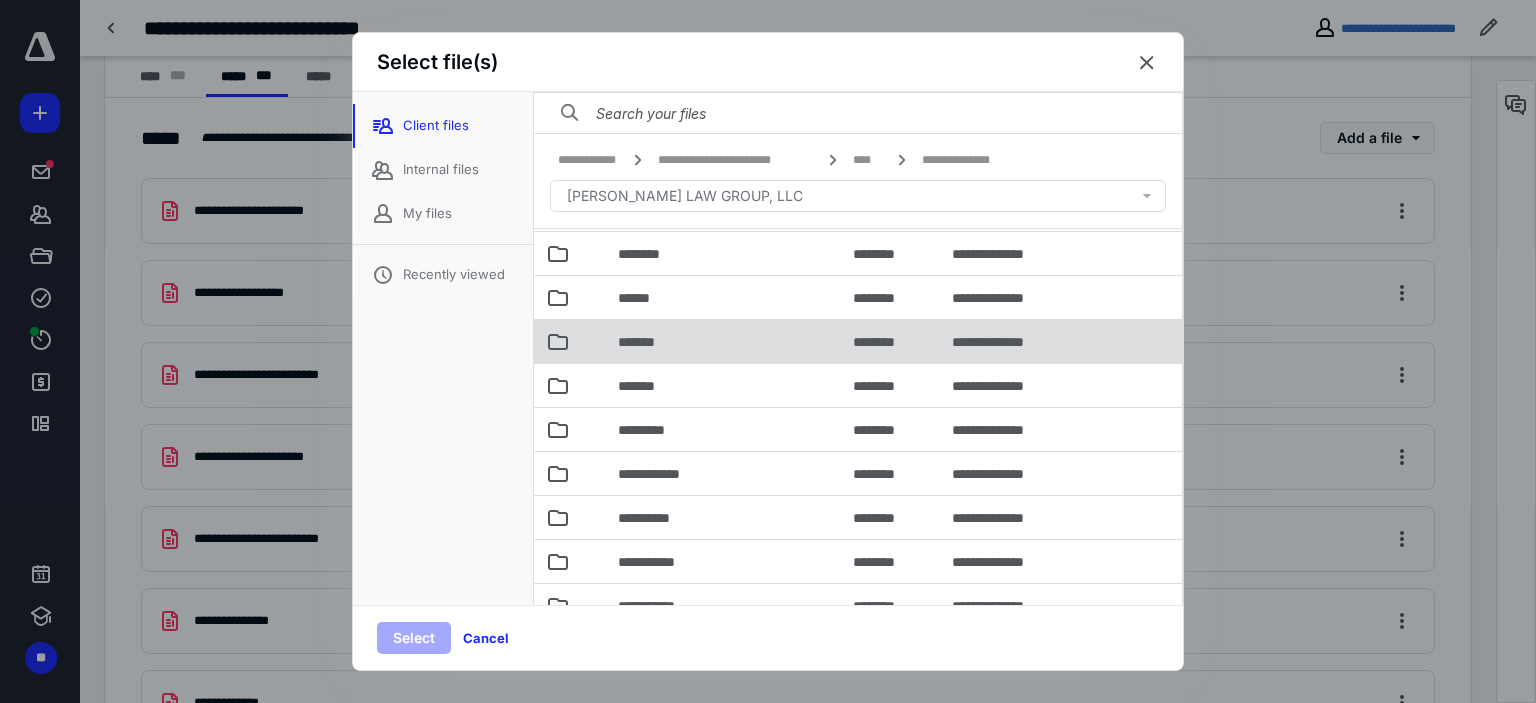 click on "*******" at bounding box center [646, 342] 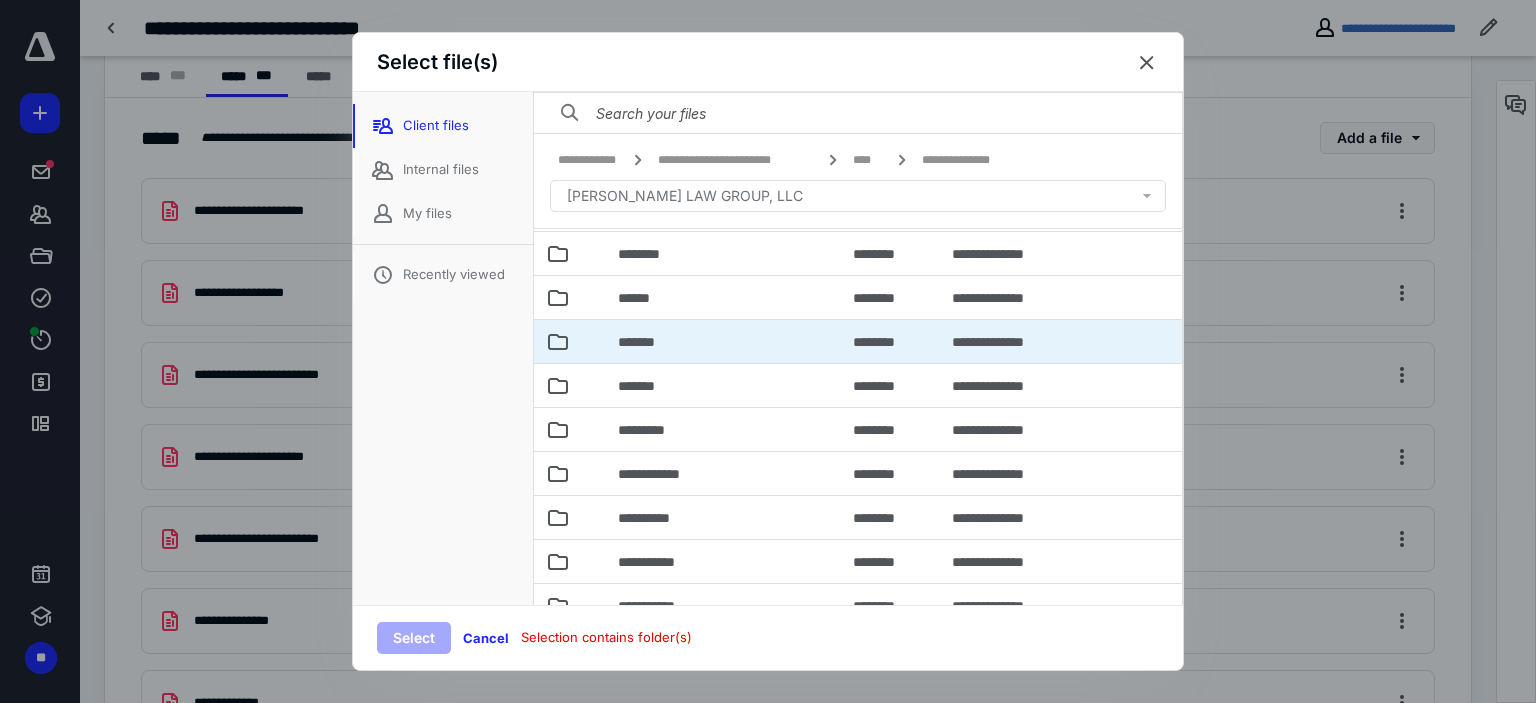 click on "*******" at bounding box center [646, 342] 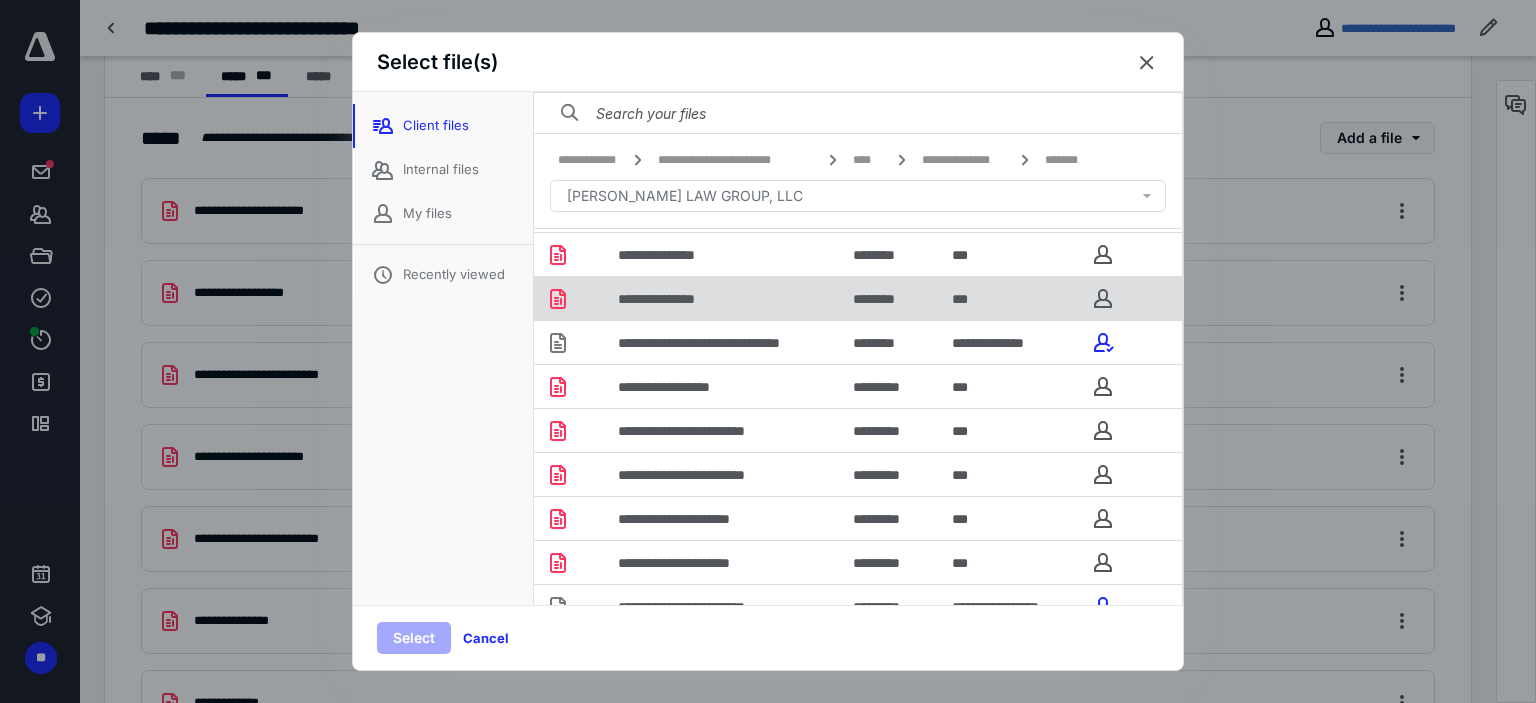 scroll, scrollTop: 143, scrollLeft: 0, axis: vertical 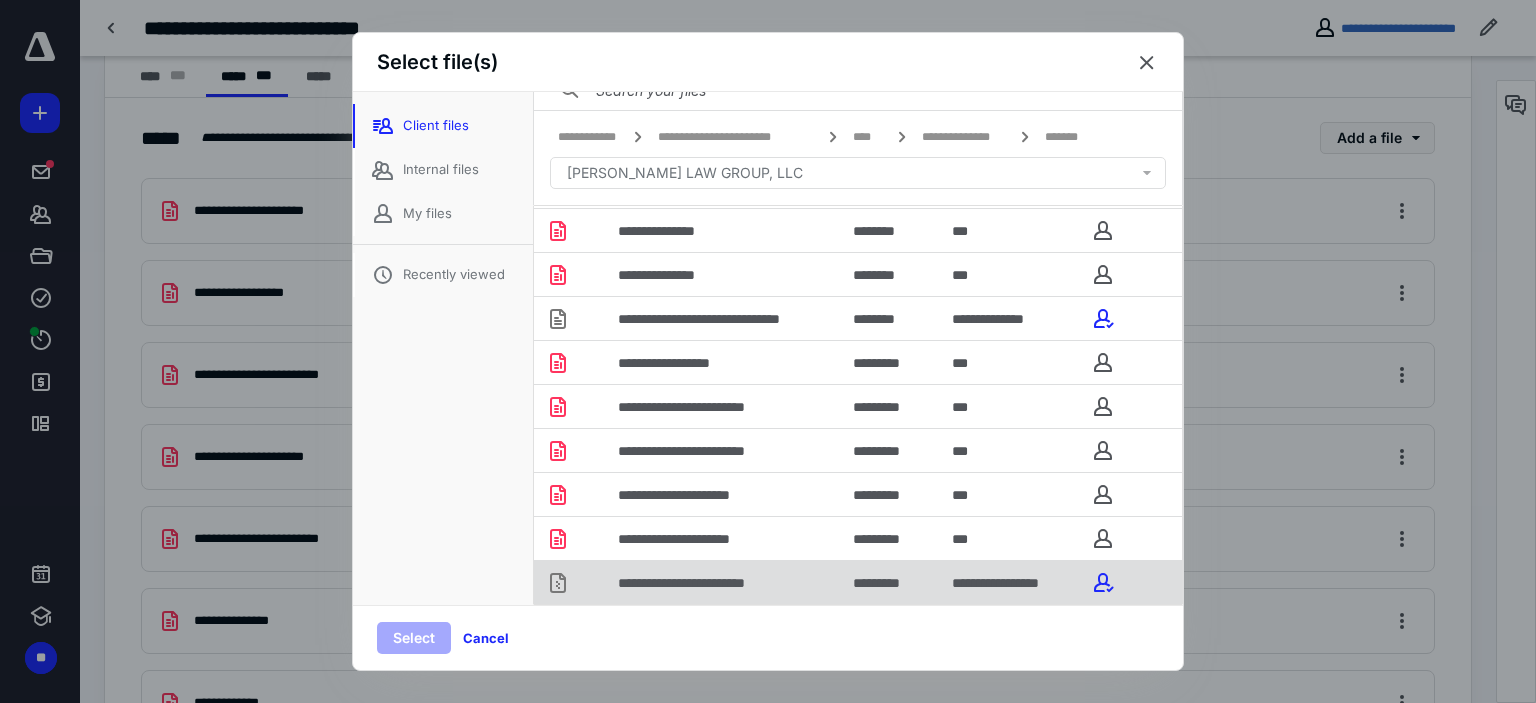 click on "*********" at bounding box center (886, 583) 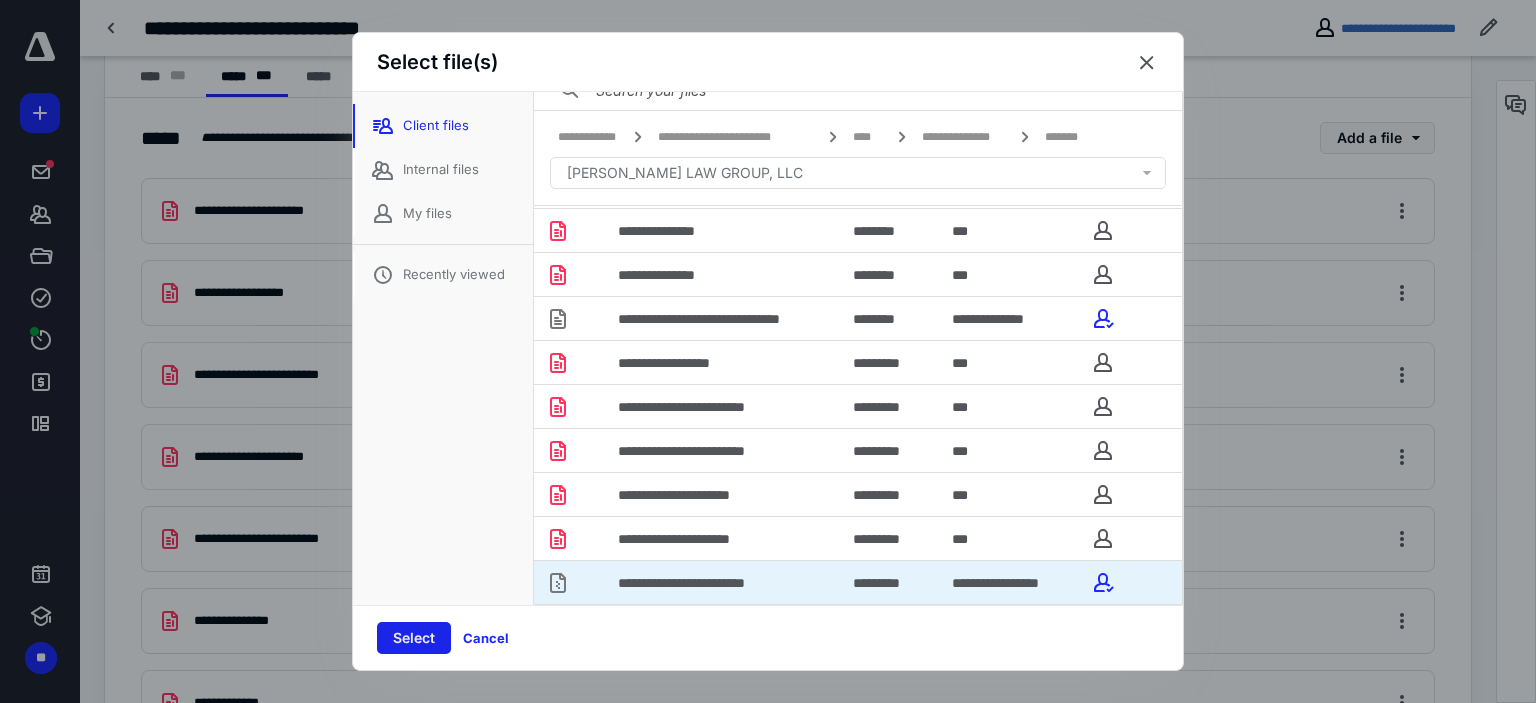 click on "Select" at bounding box center (414, 638) 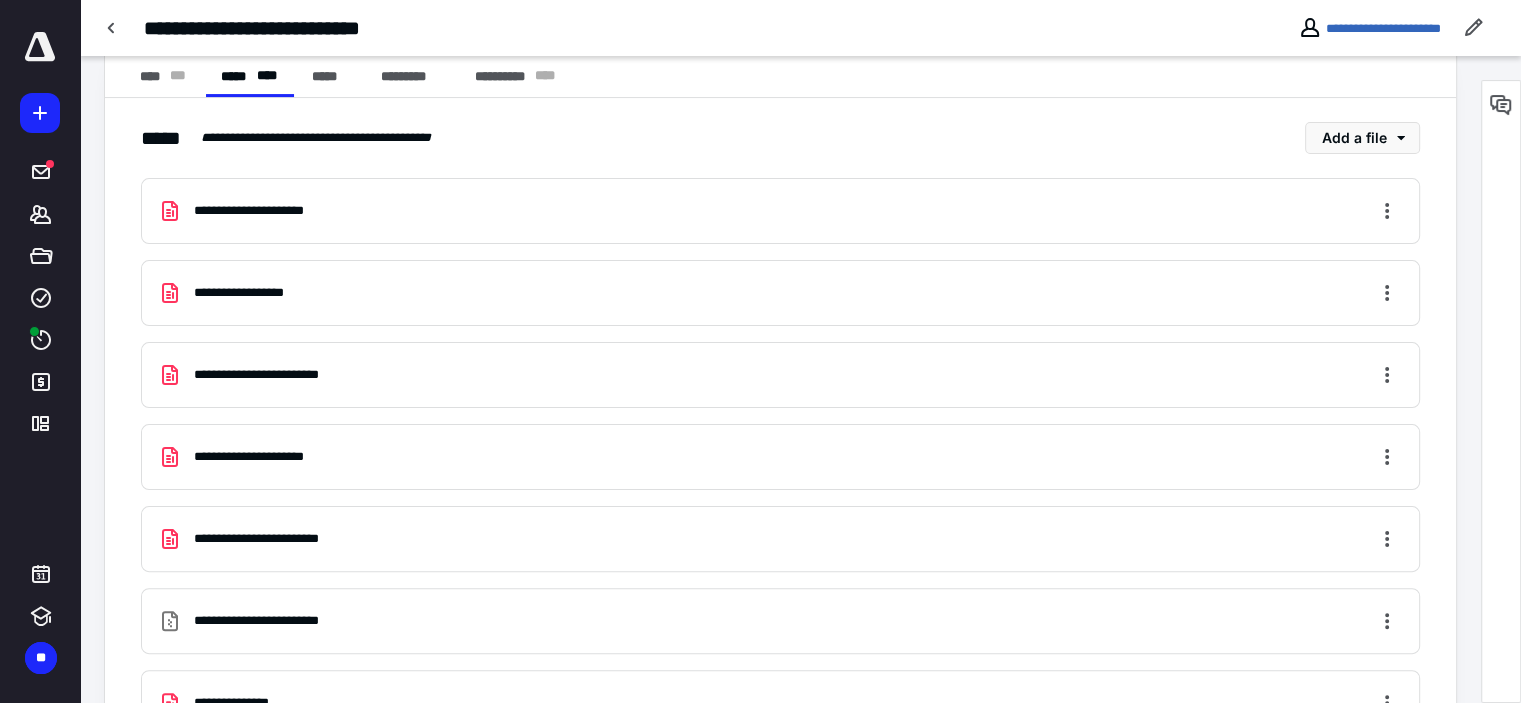 click on "**** * * *" at bounding box center (163, 77) 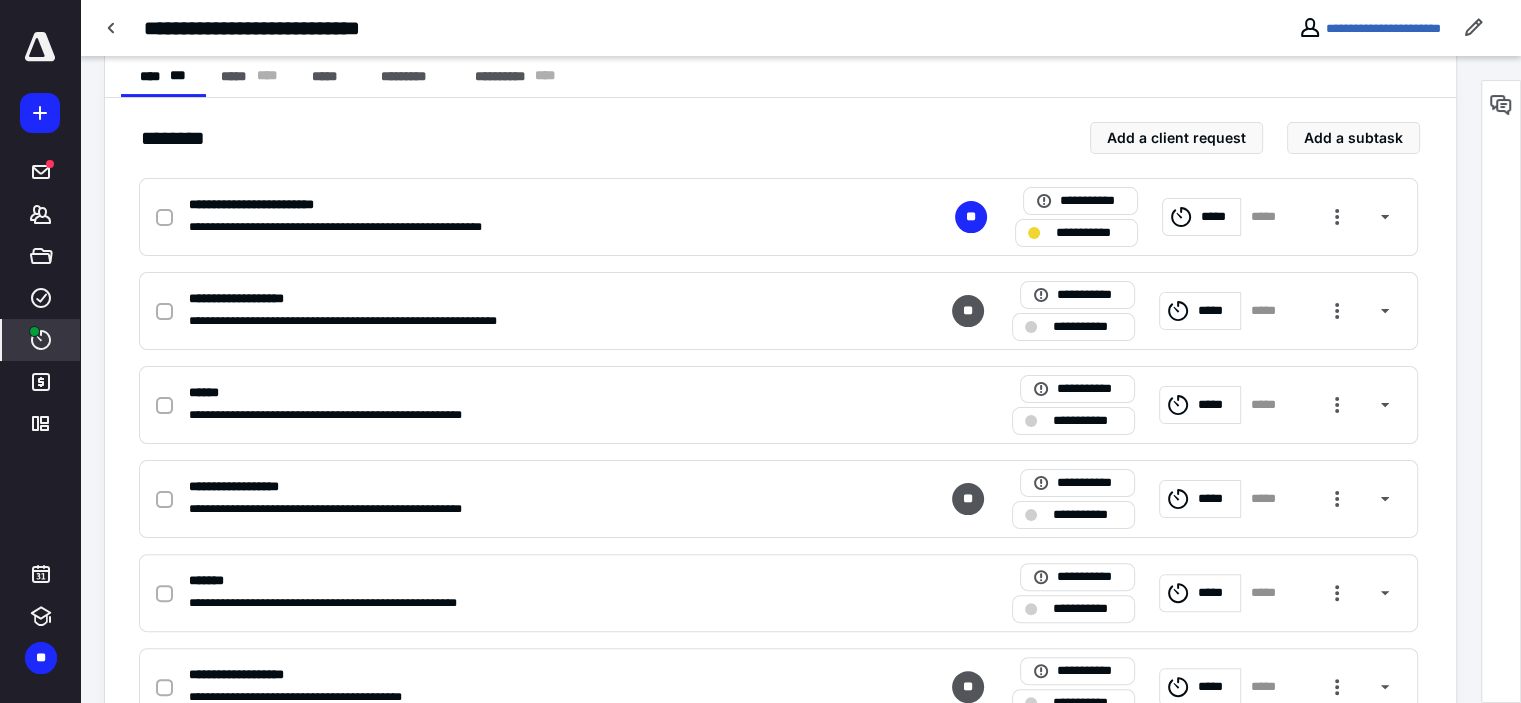 click on "****" at bounding box center (41, 340) 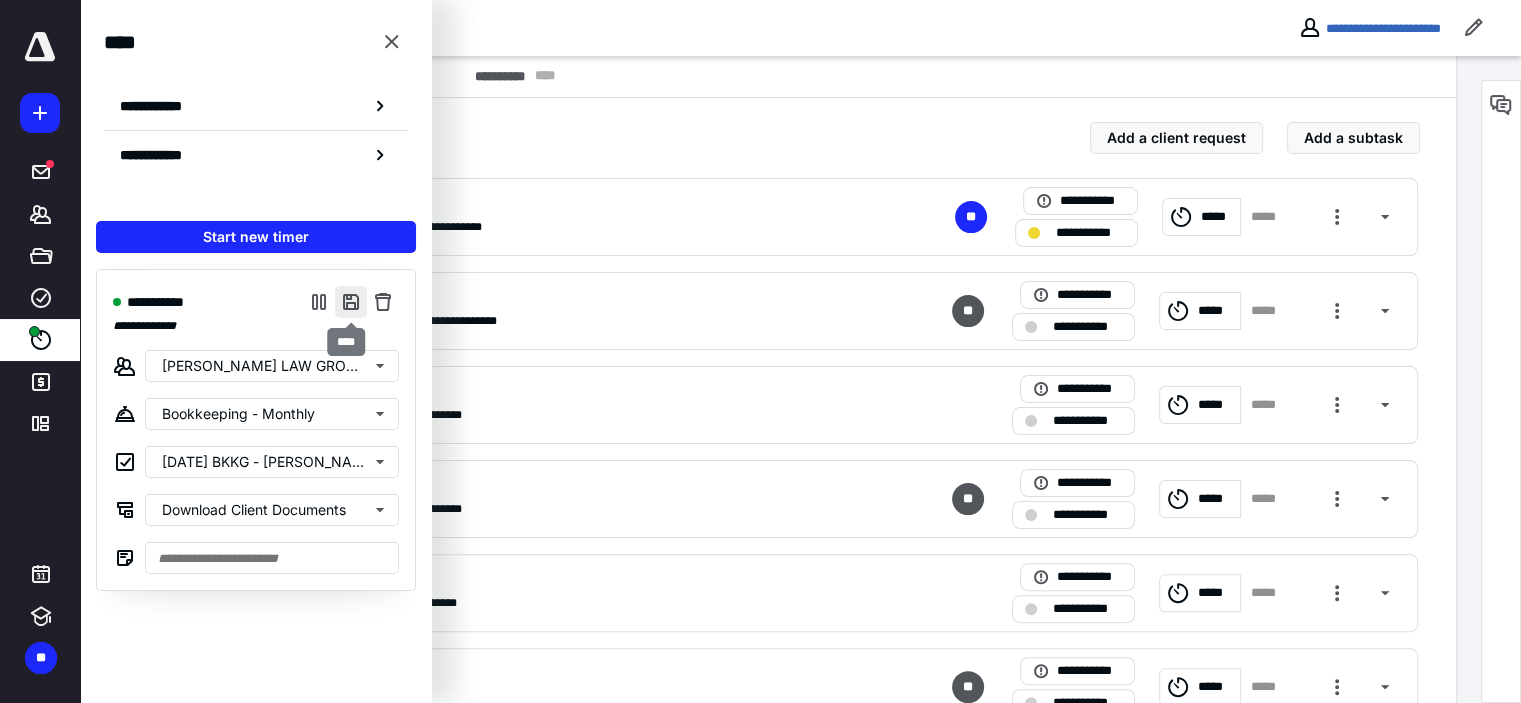 click at bounding box center [351, 302] 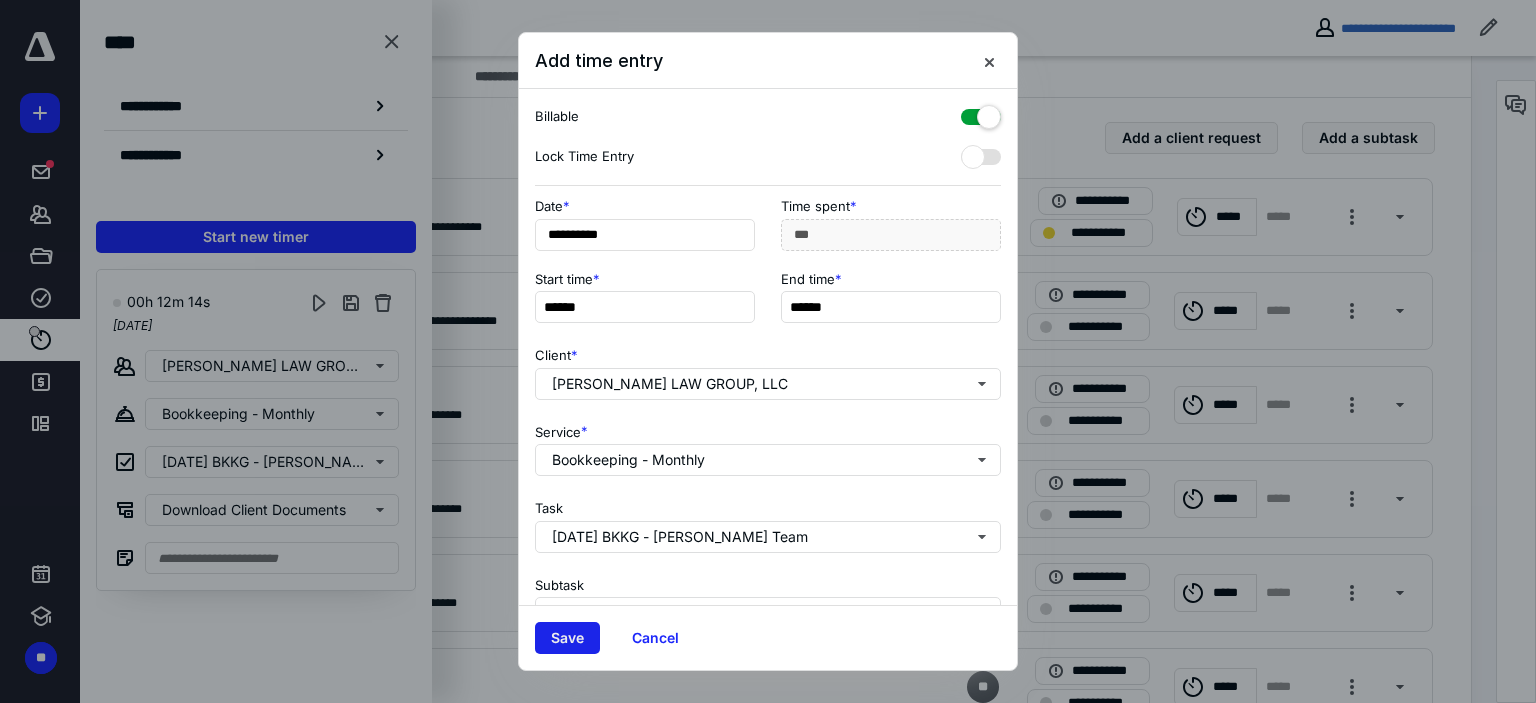click on "Save" at bounding box center (567, 638) 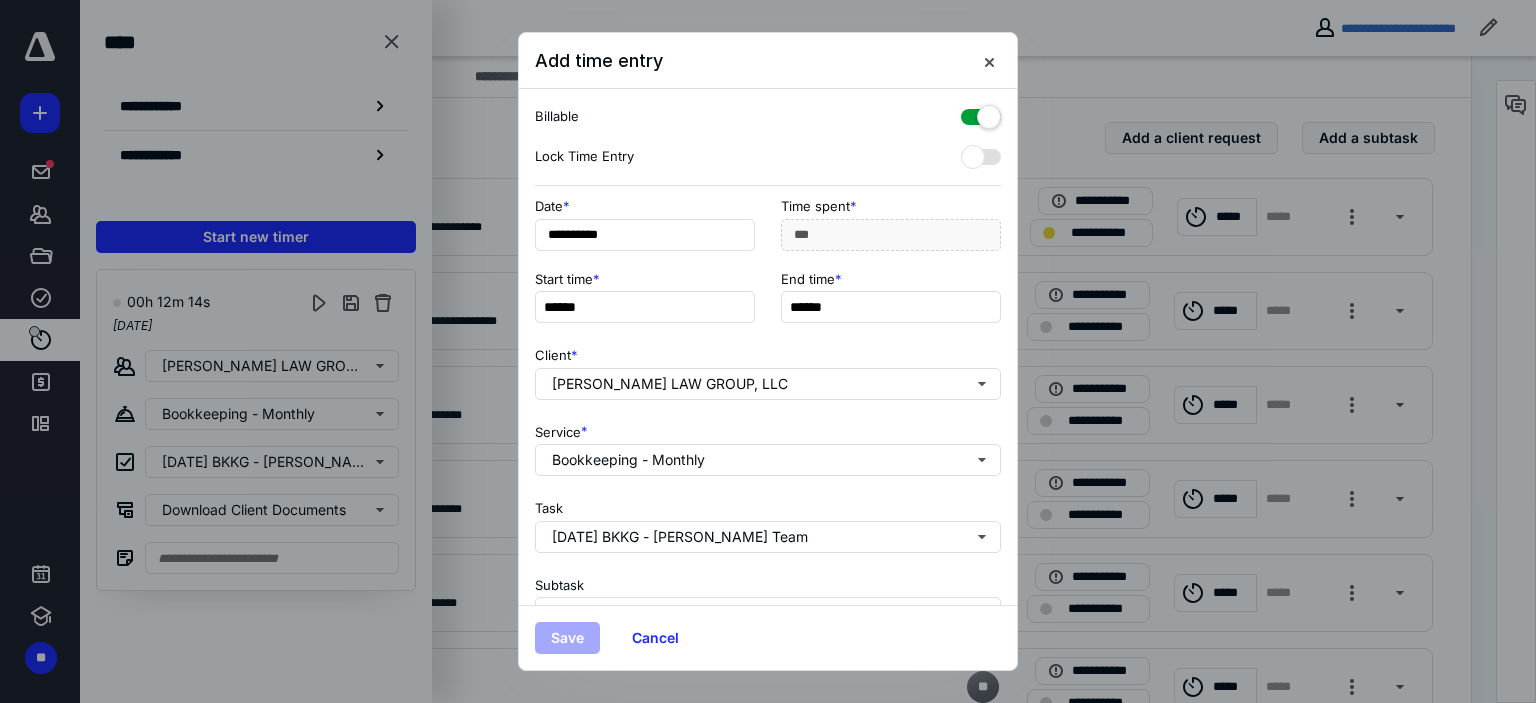 click on "Save" at bounding box center [567, 638] 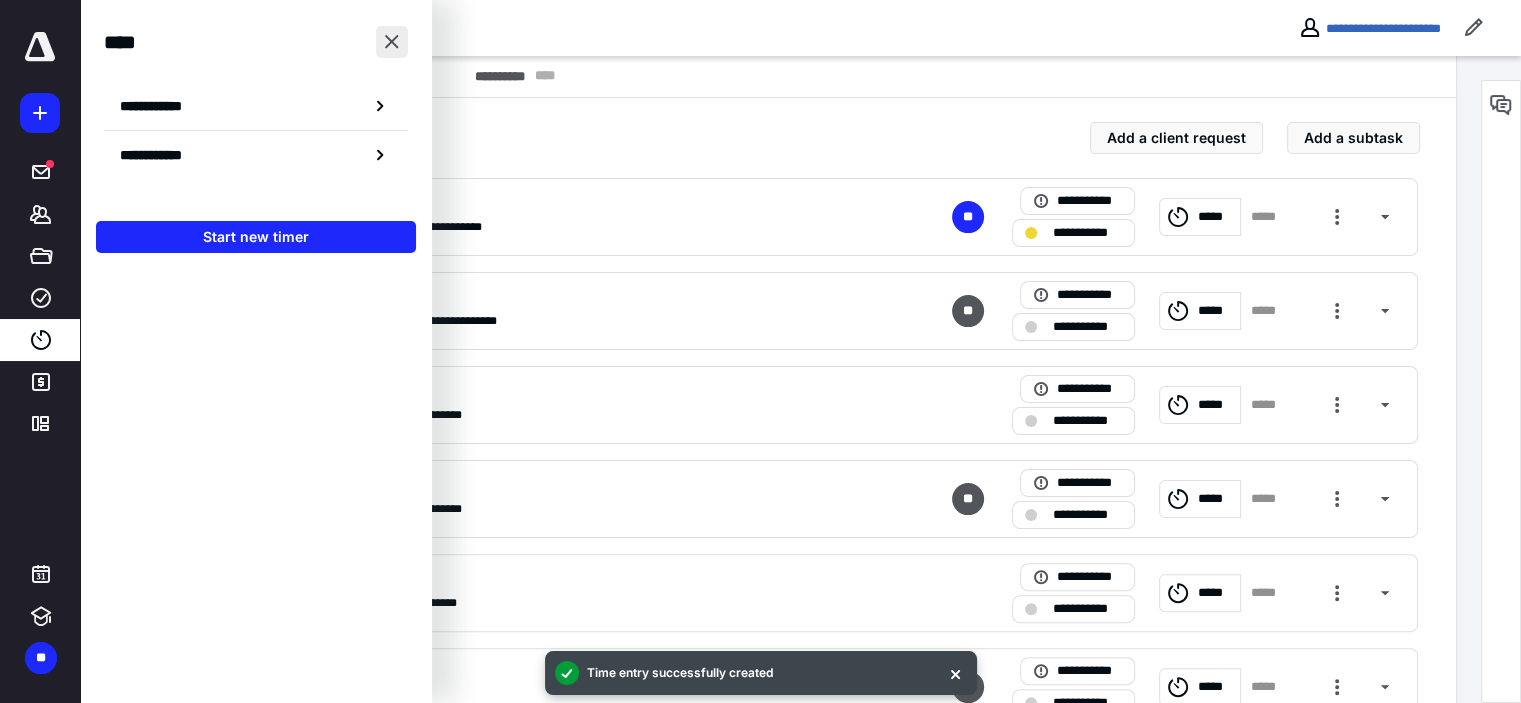 click at bounding box center [392, 42] 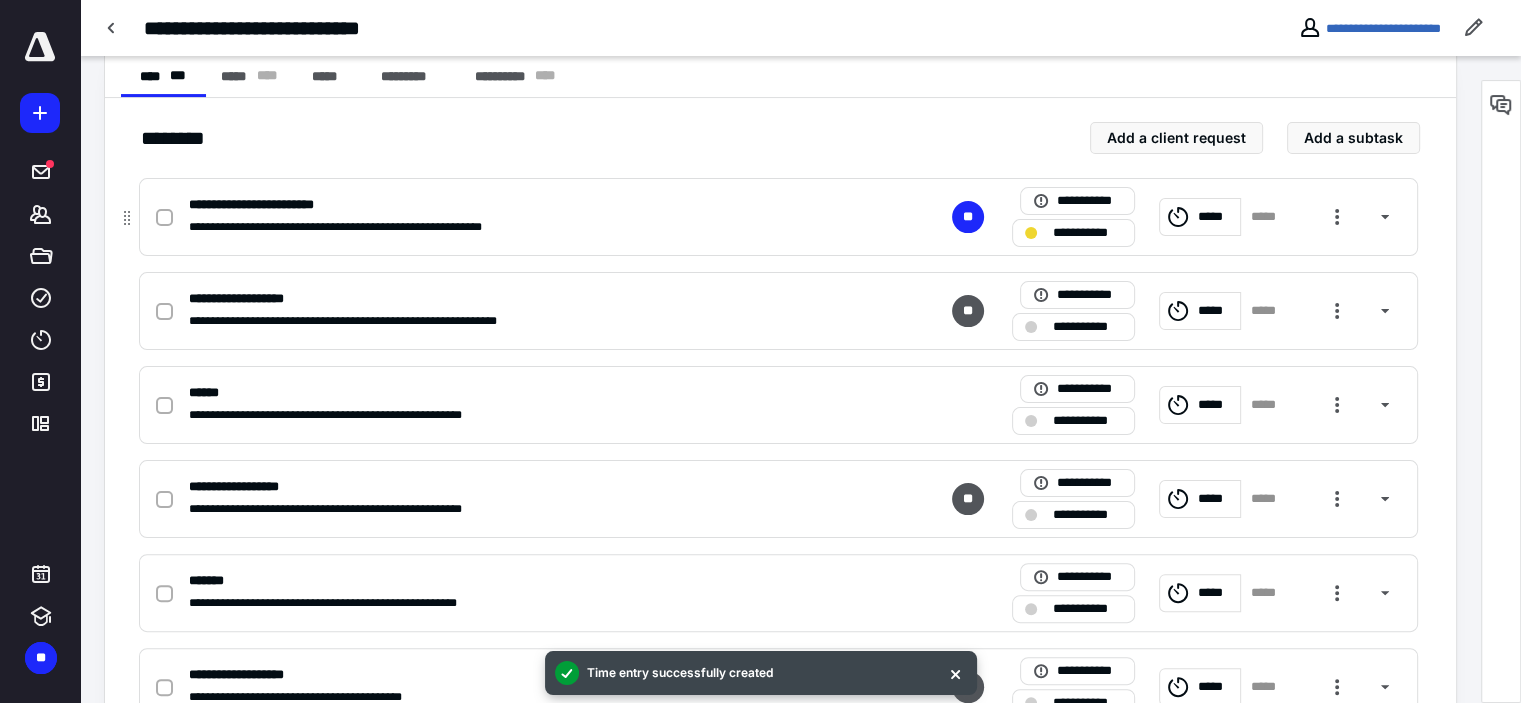 click at bounding box center [164, 218] 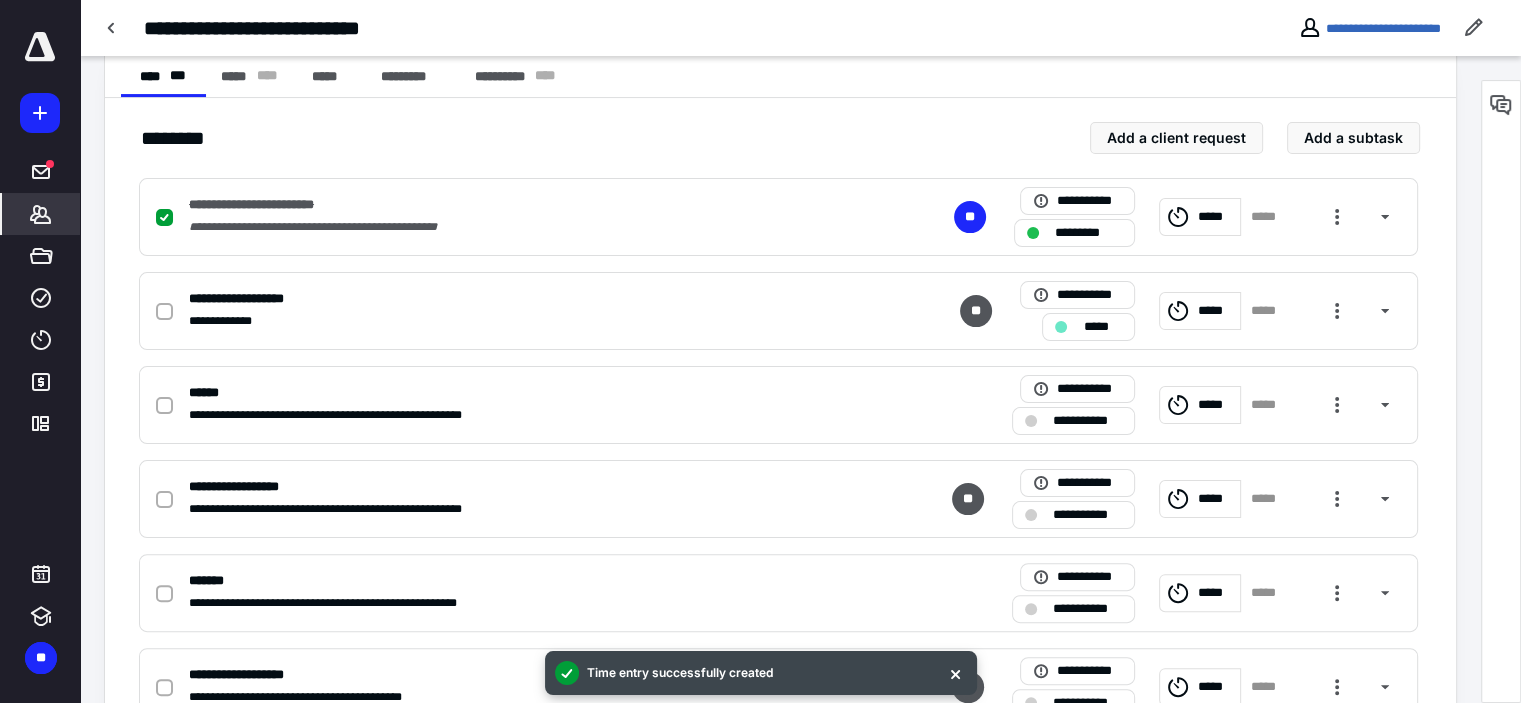 click on "*******" at bounding box center [41, 214] 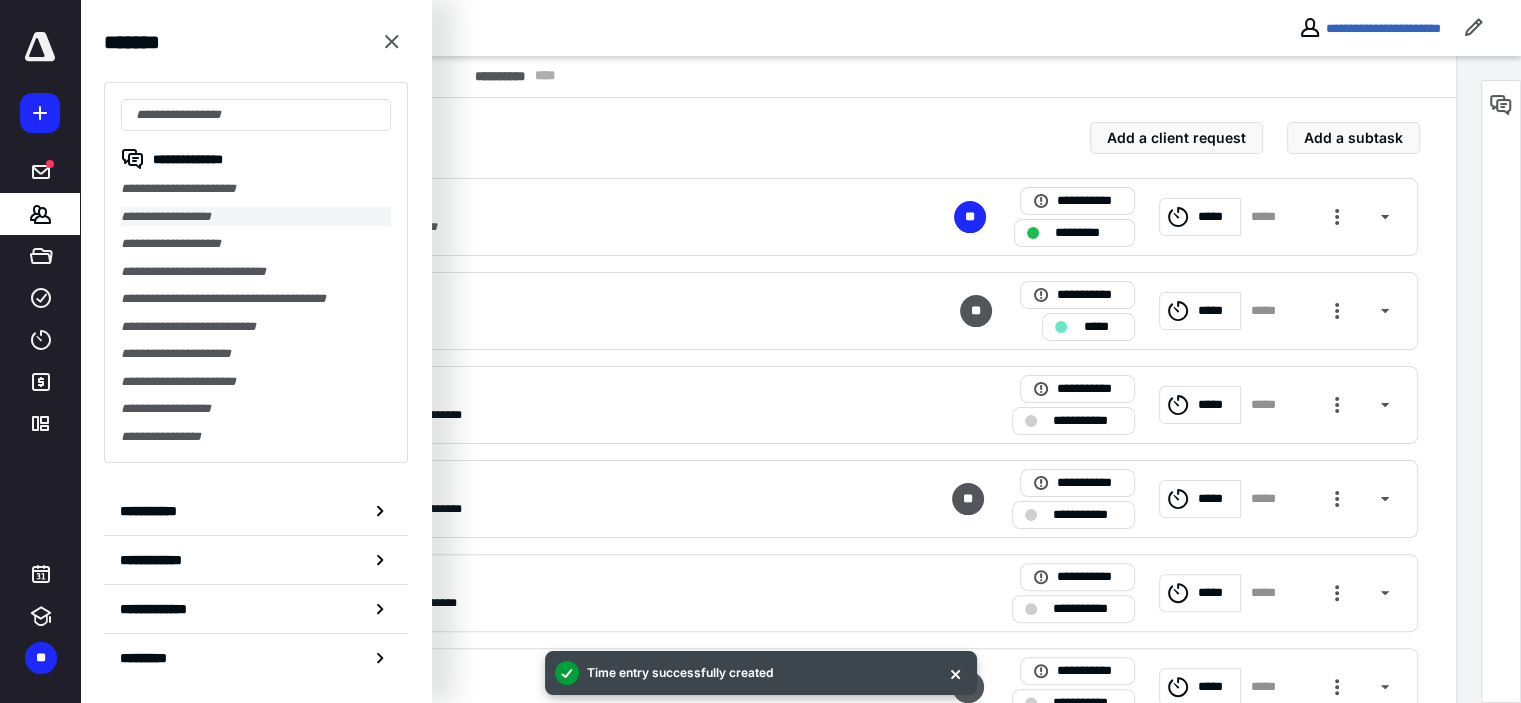 click on "**********" at bounding box center (256, 217) 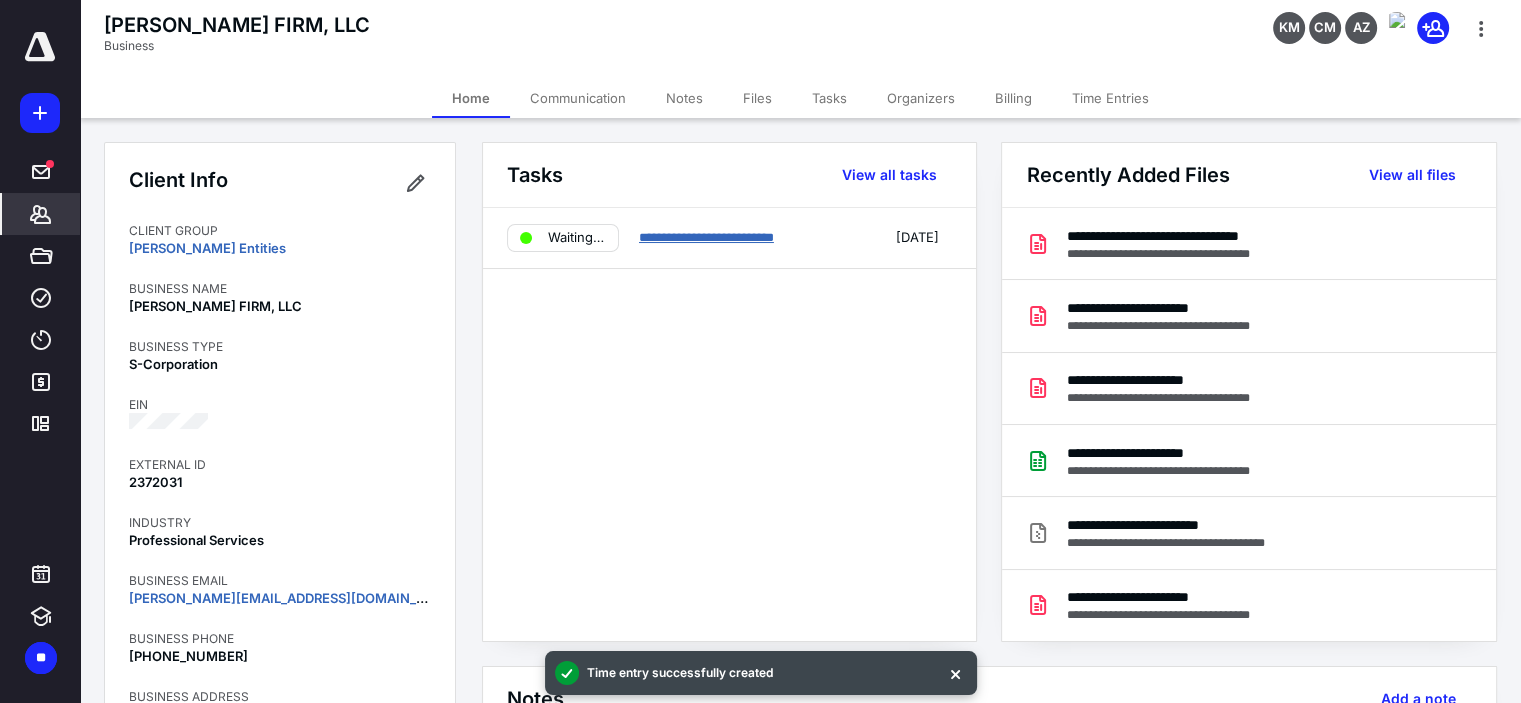 click on "**********" at bounding box center [706, 237] 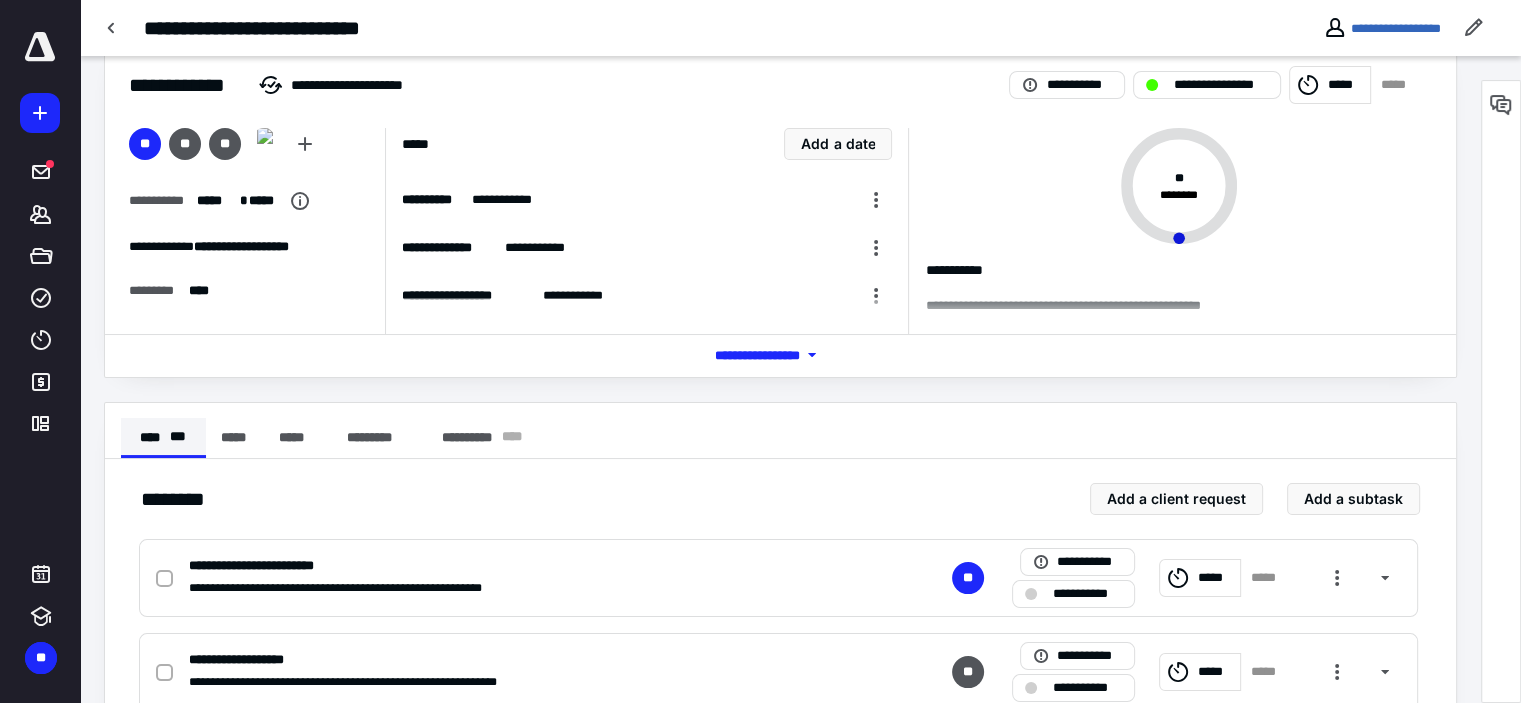scroll, scrollTop: 100, scrollLeft: 0, axis: vertical 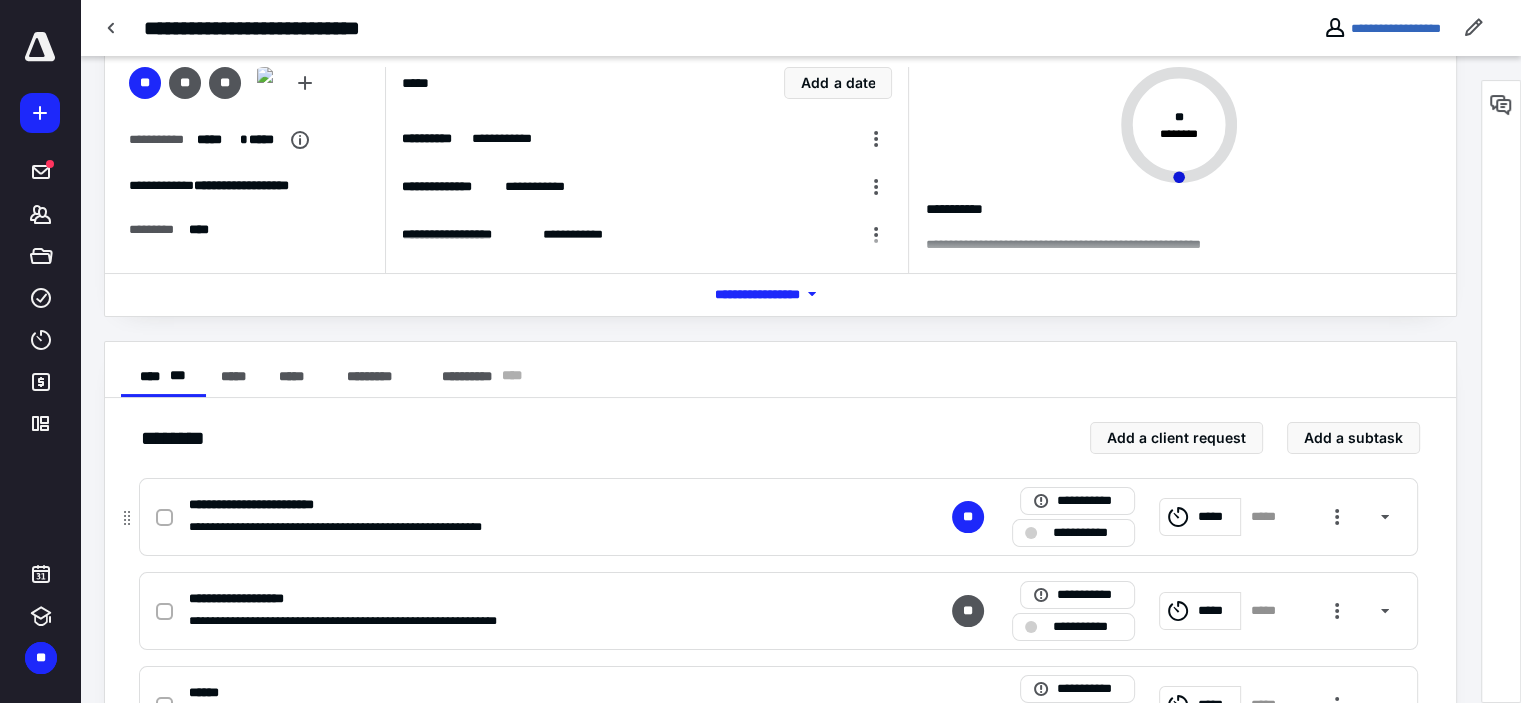 click 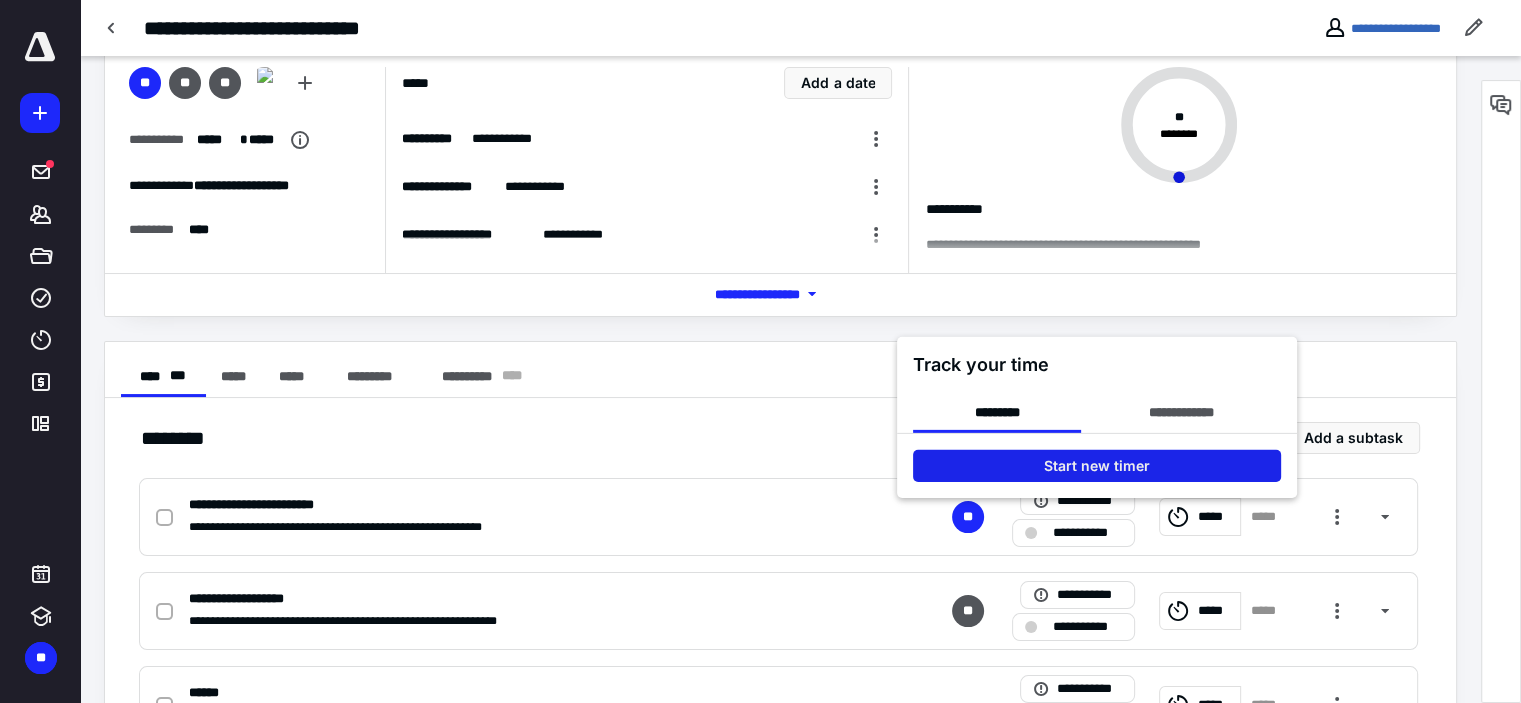 click on "Start new timer" at bounding box center [1097, 465] 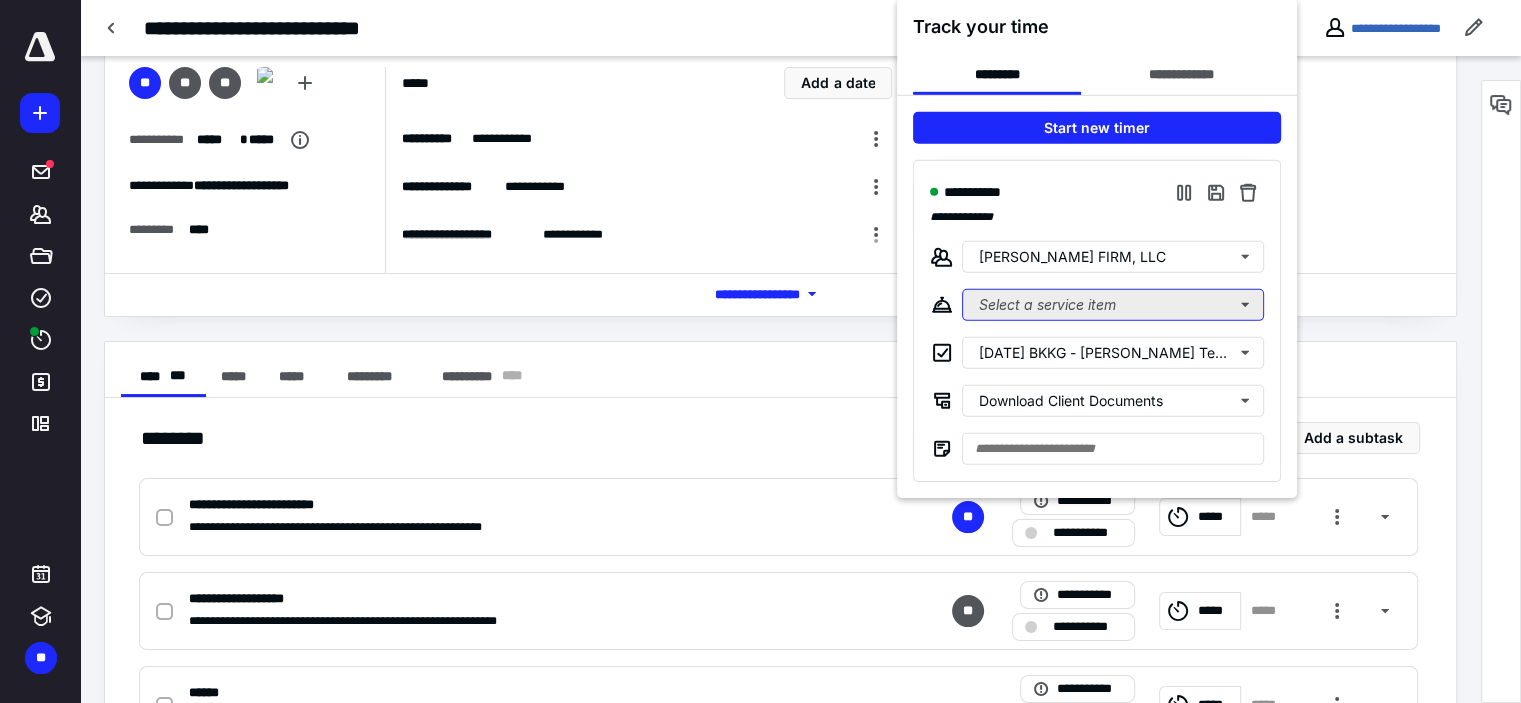 click on "Select a service item" at bounding box center (1113, 304) 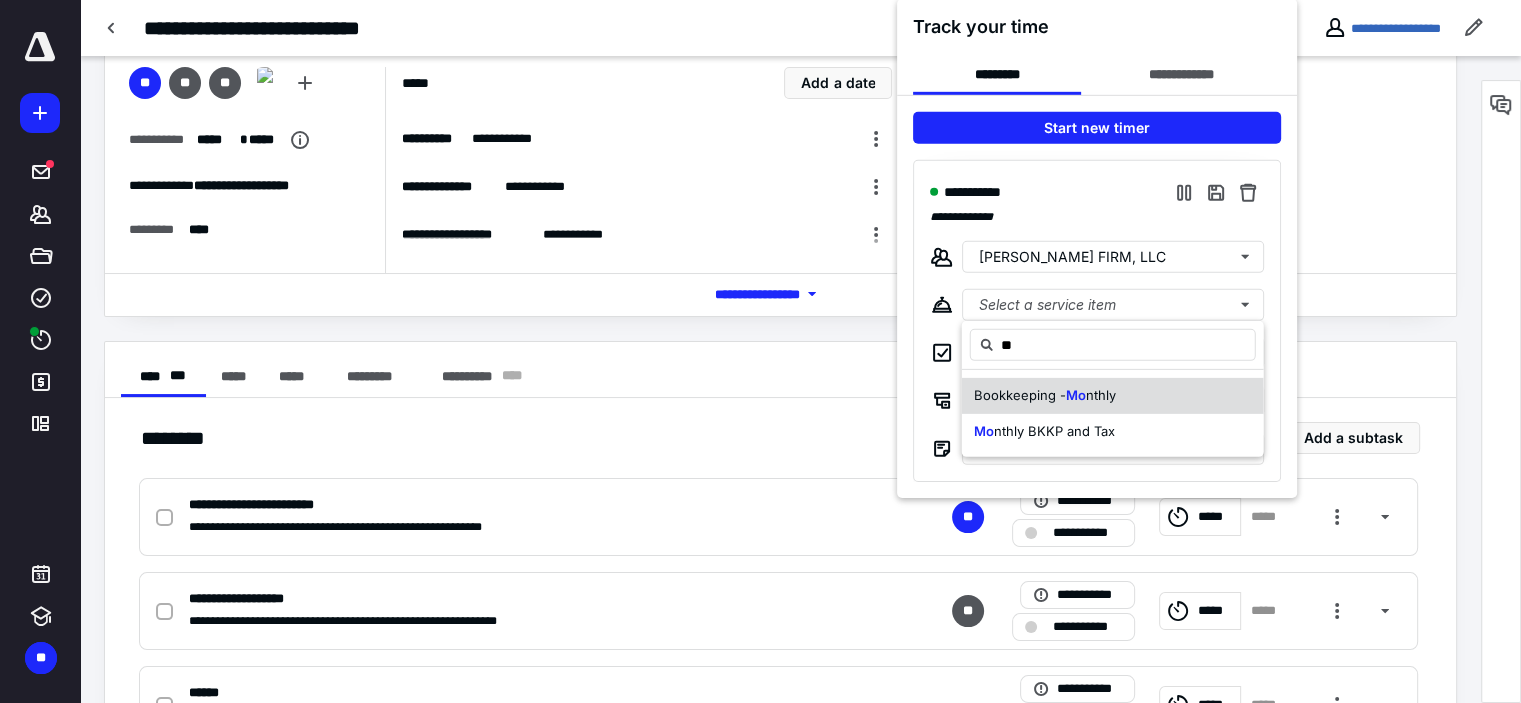 click on "Bookkeeping -  Mo nthly" at bounding box center [1045, 396] 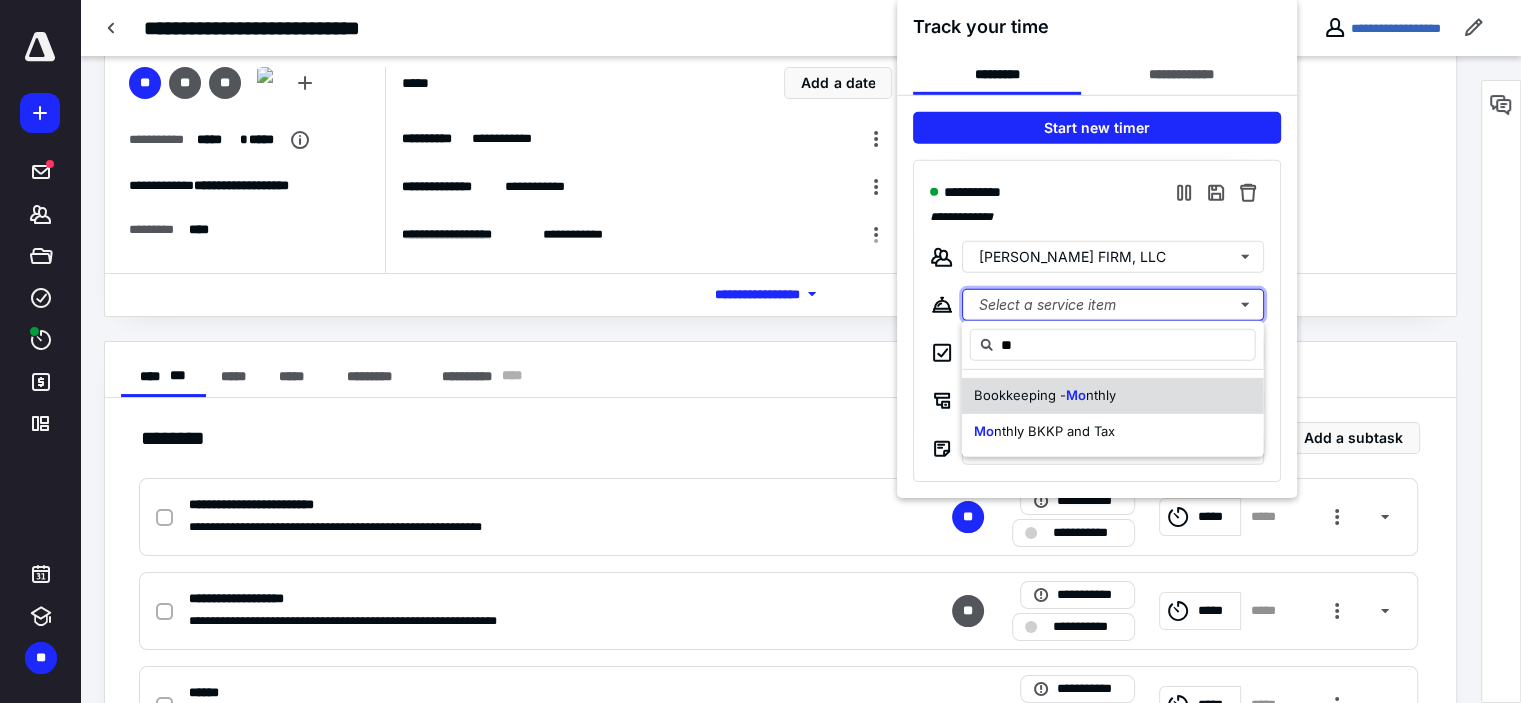 type 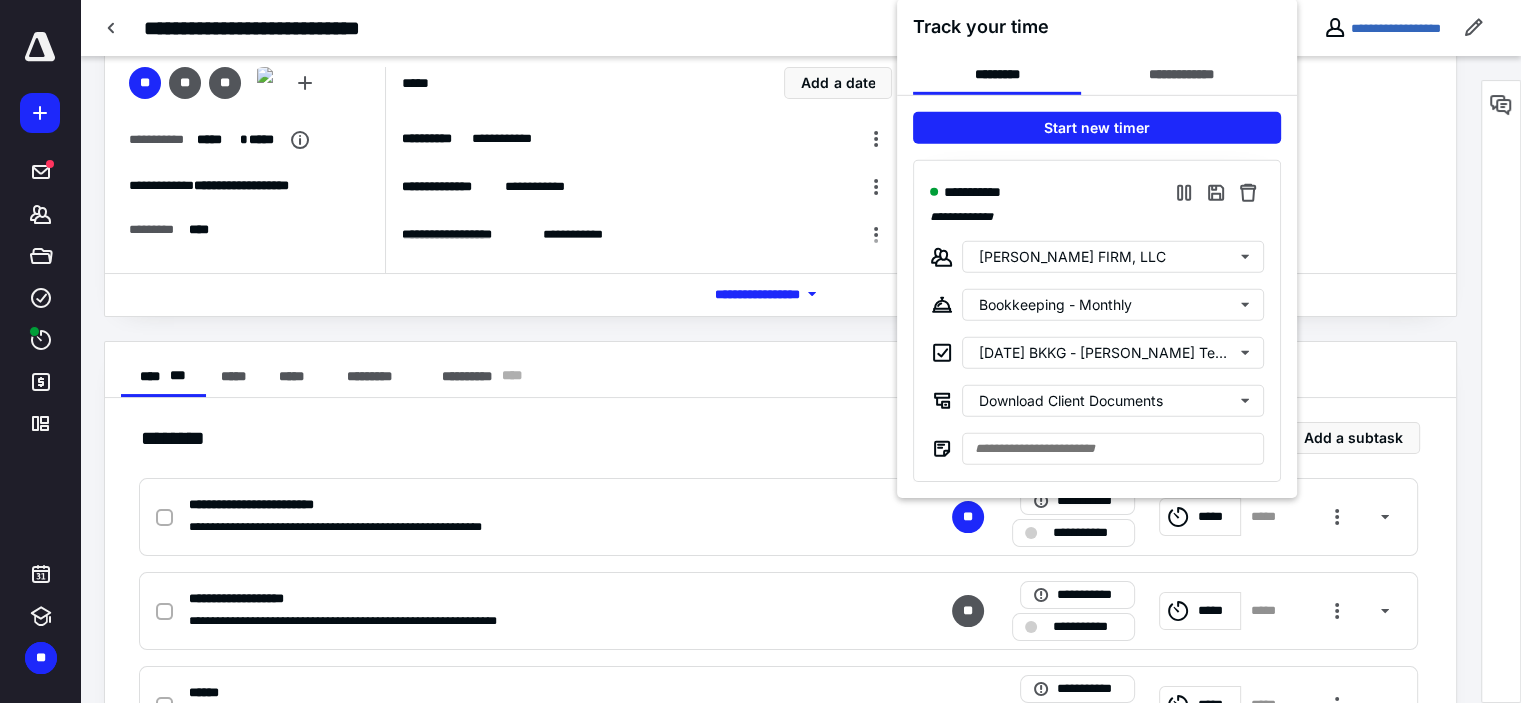 click at bounding box center [760, 351] 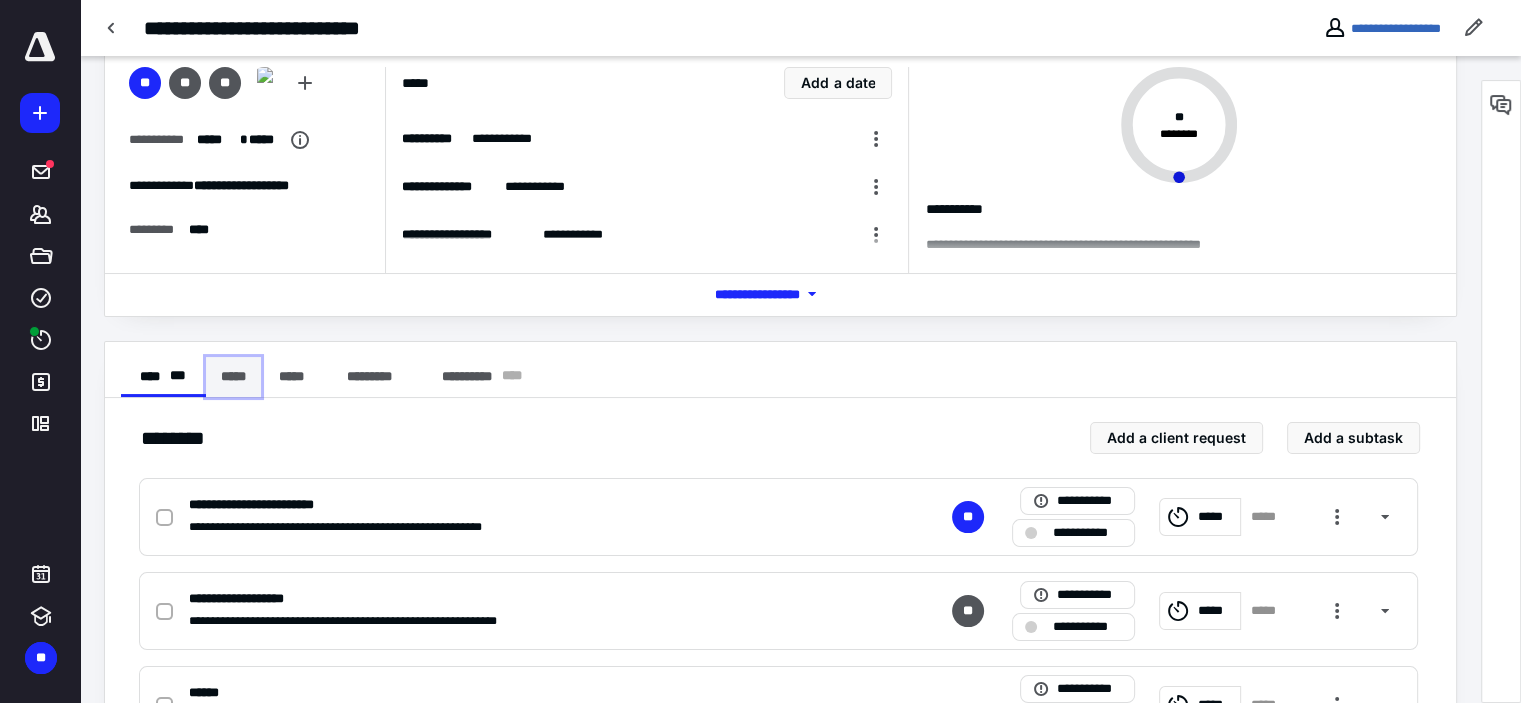 click on "*****" at bounding box center [233, 377] 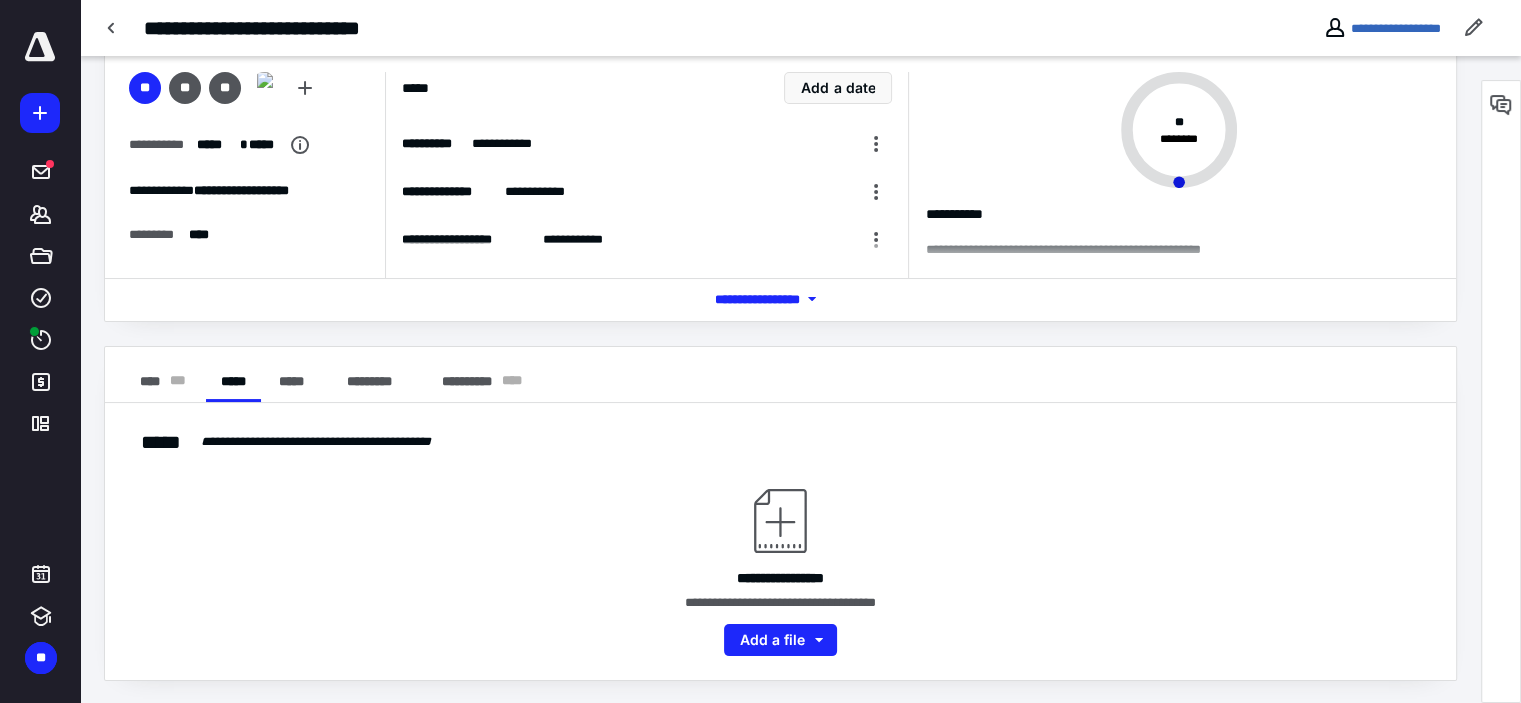 click on "Add a file" at bounding box center [780, 634] 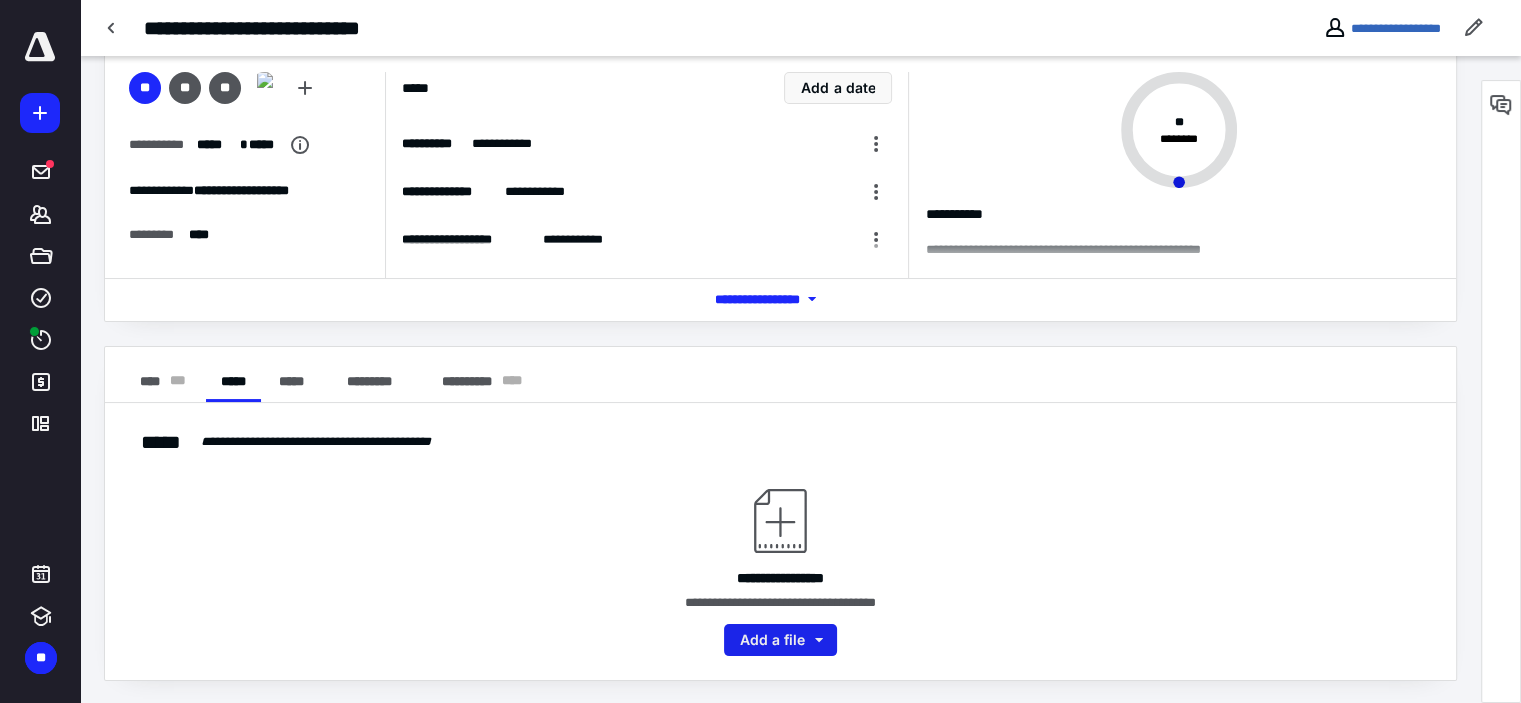 click on "Add a file" at bounding box center [780, 640] 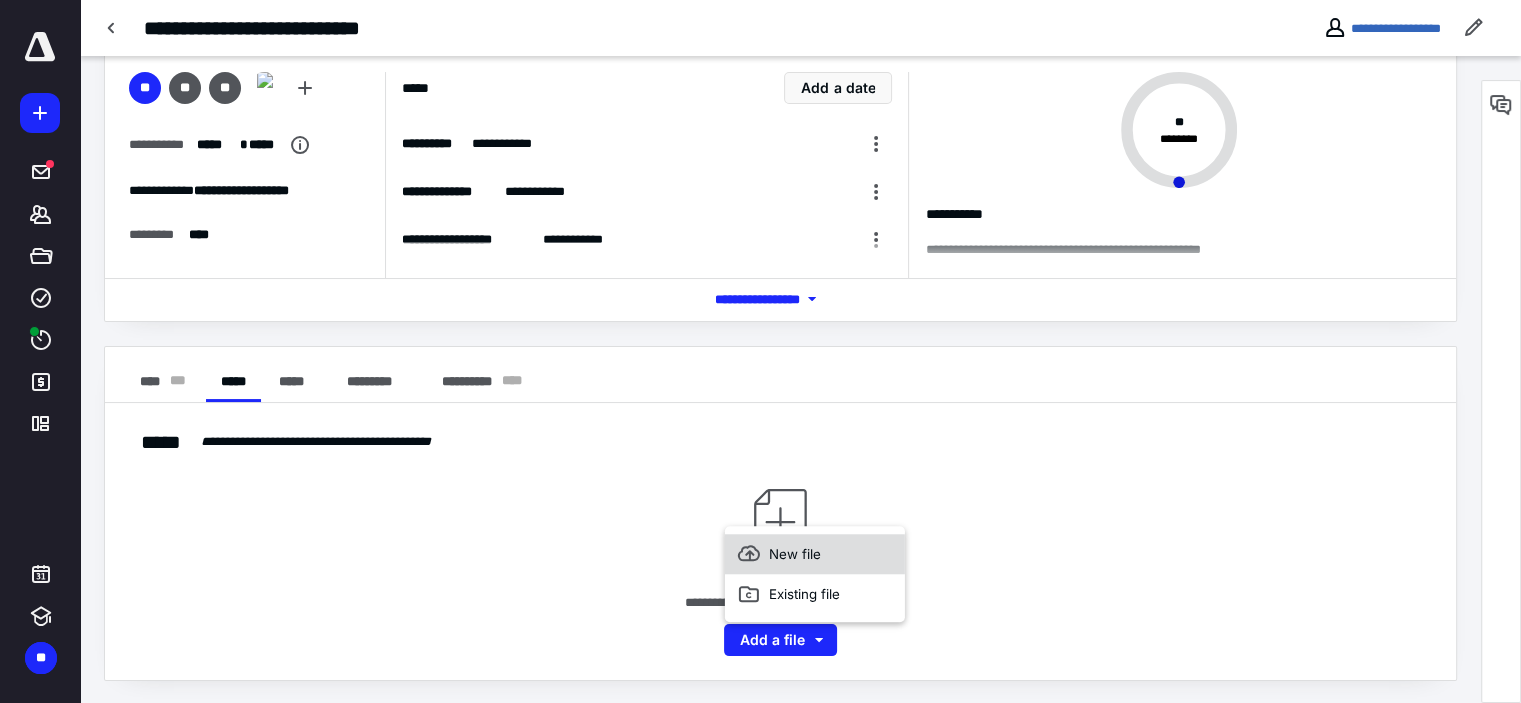 click on "New file" at bounding box center (815, 554) 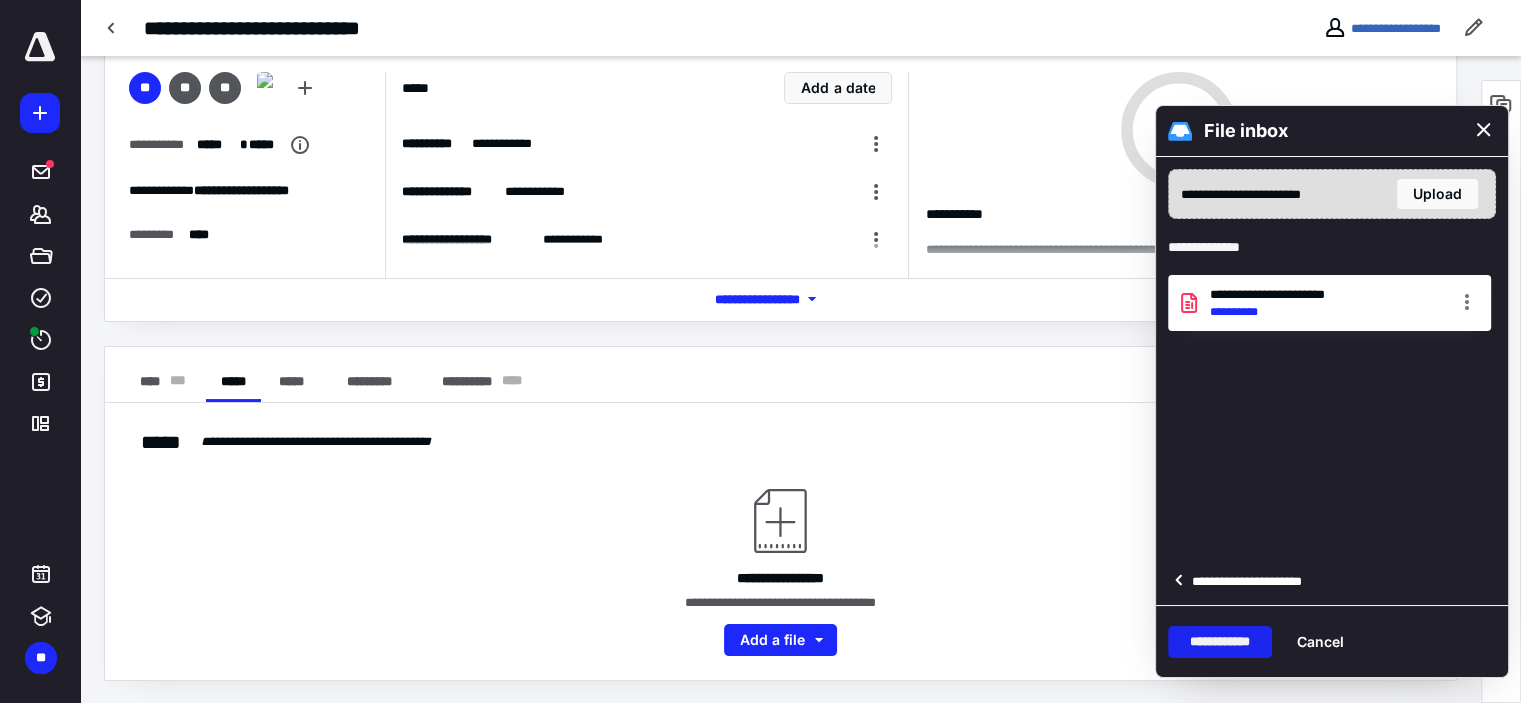 click on "**********" at bounding box center (1220, 642) 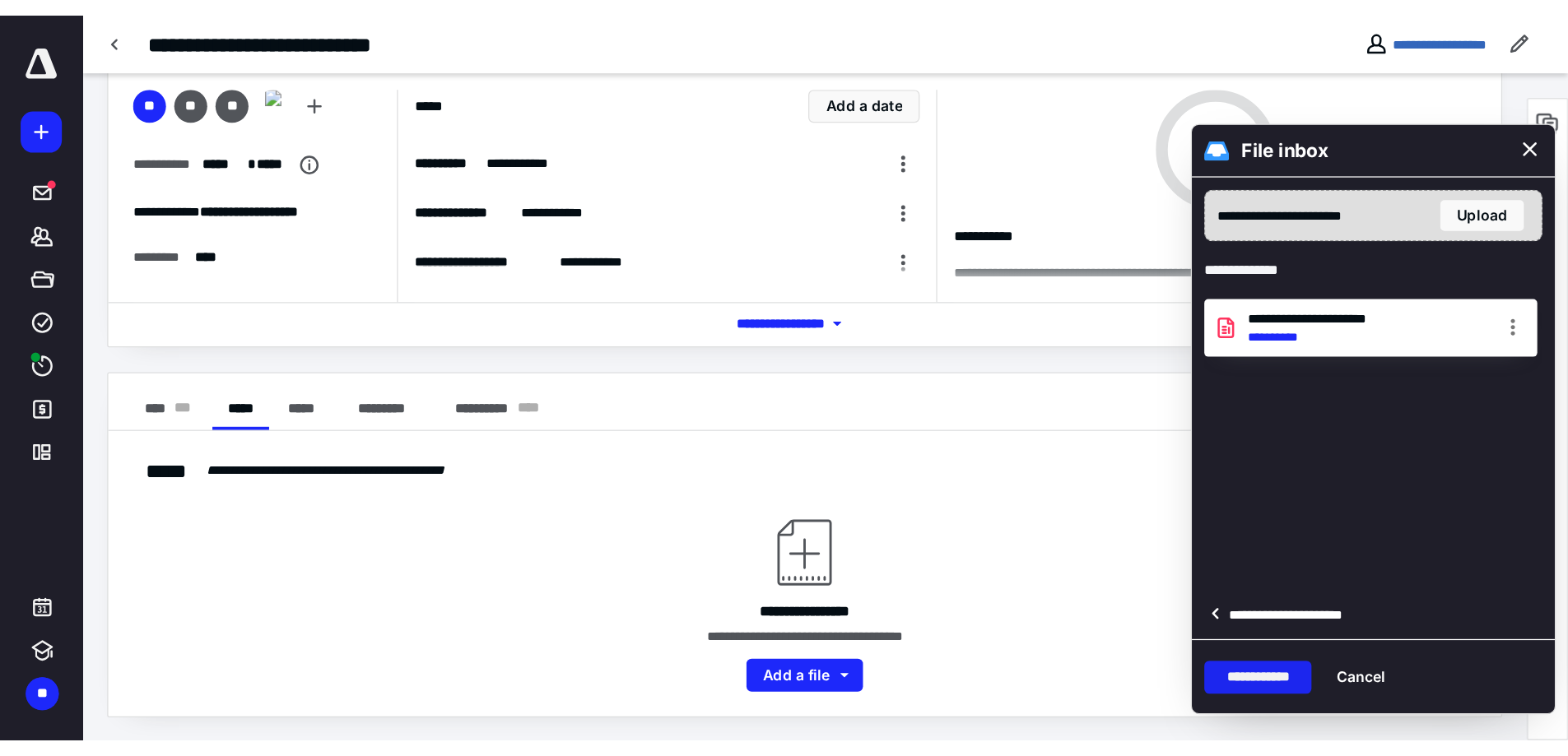 scroll, scrollTop: 0, scrollLeft: 0, axis: both 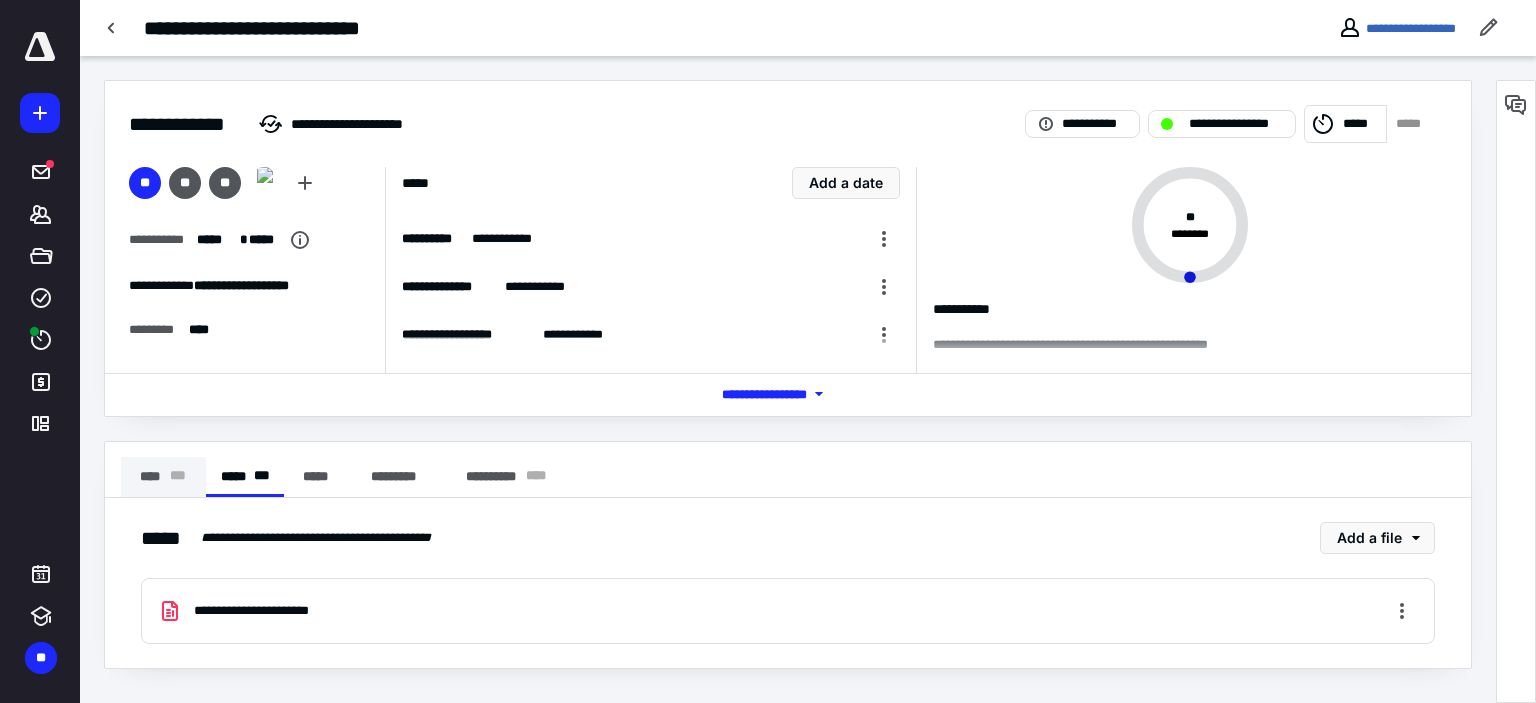 click on "**** * * *" at bounding box center (163, 477) 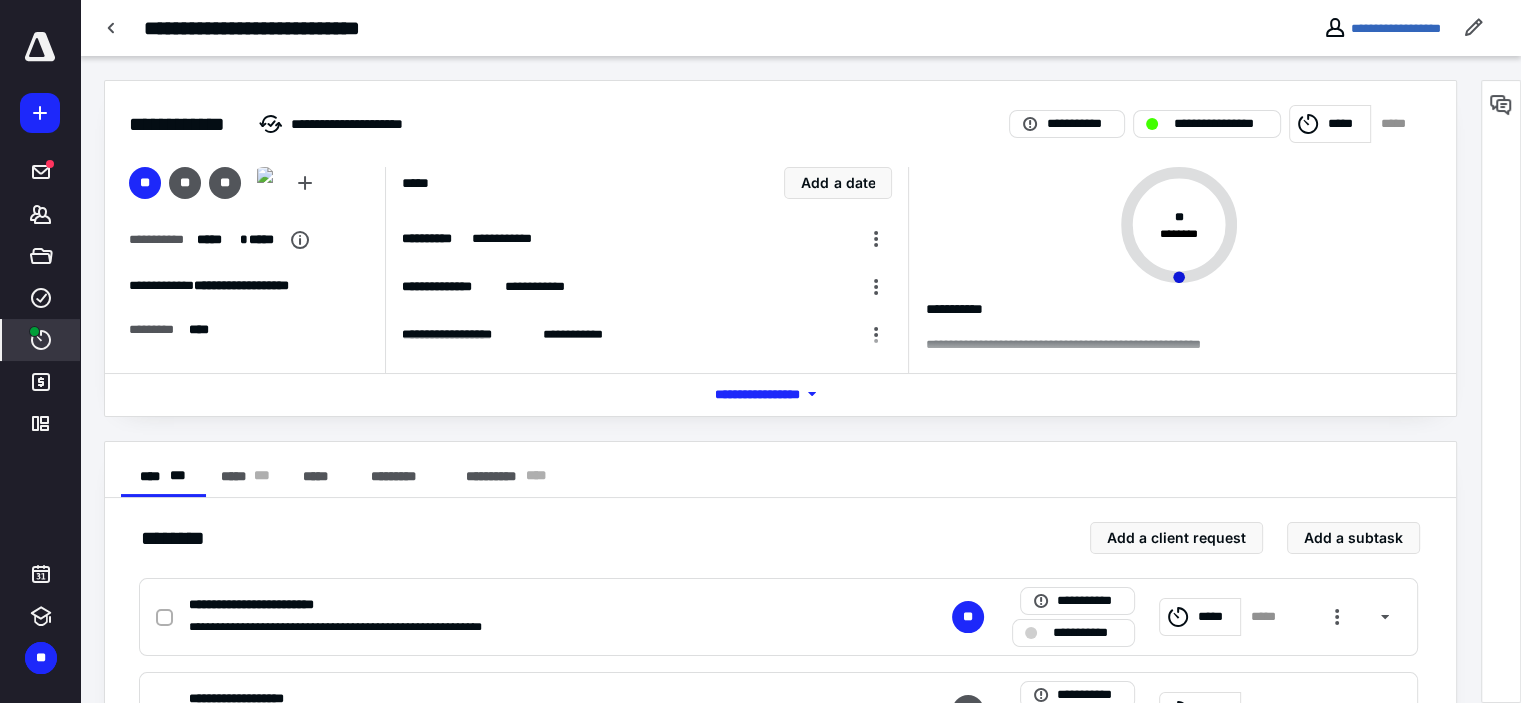 click 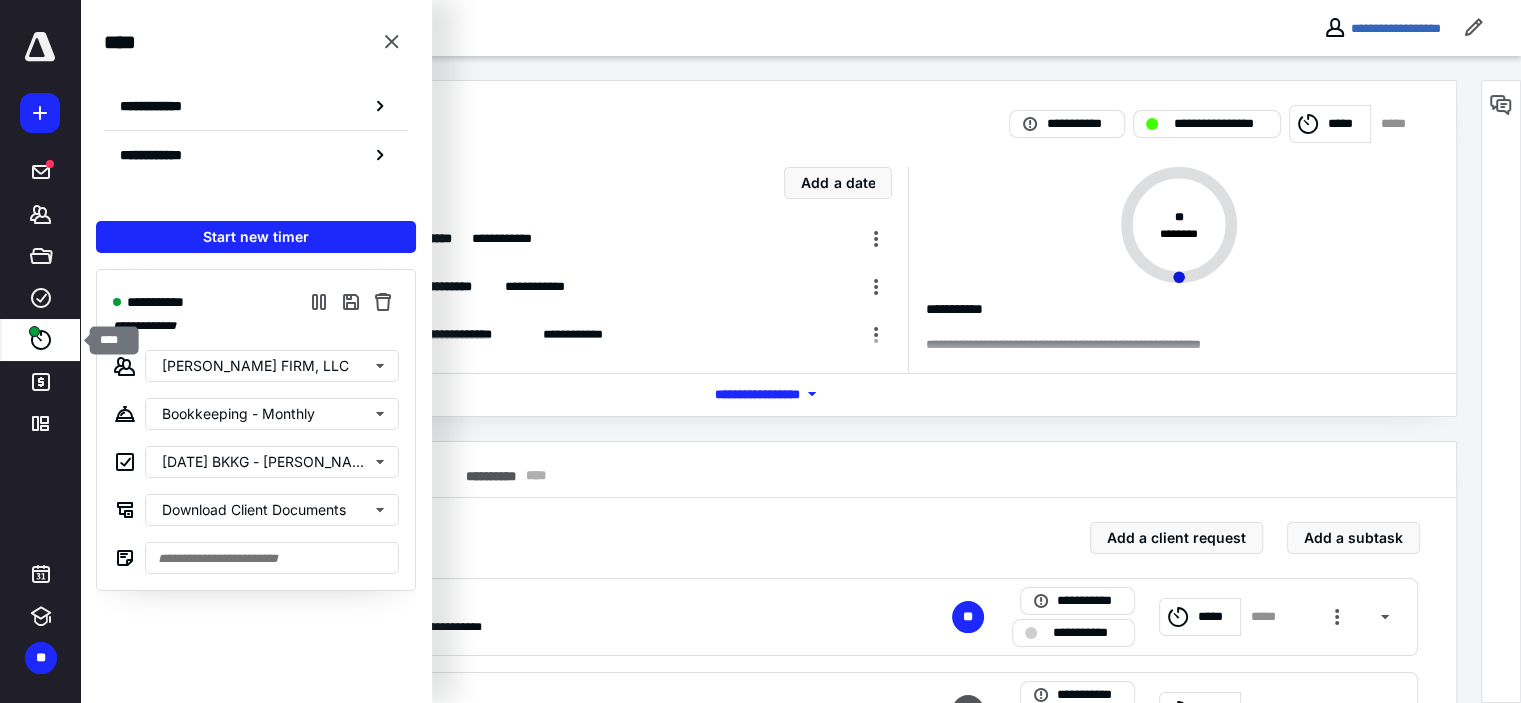 click 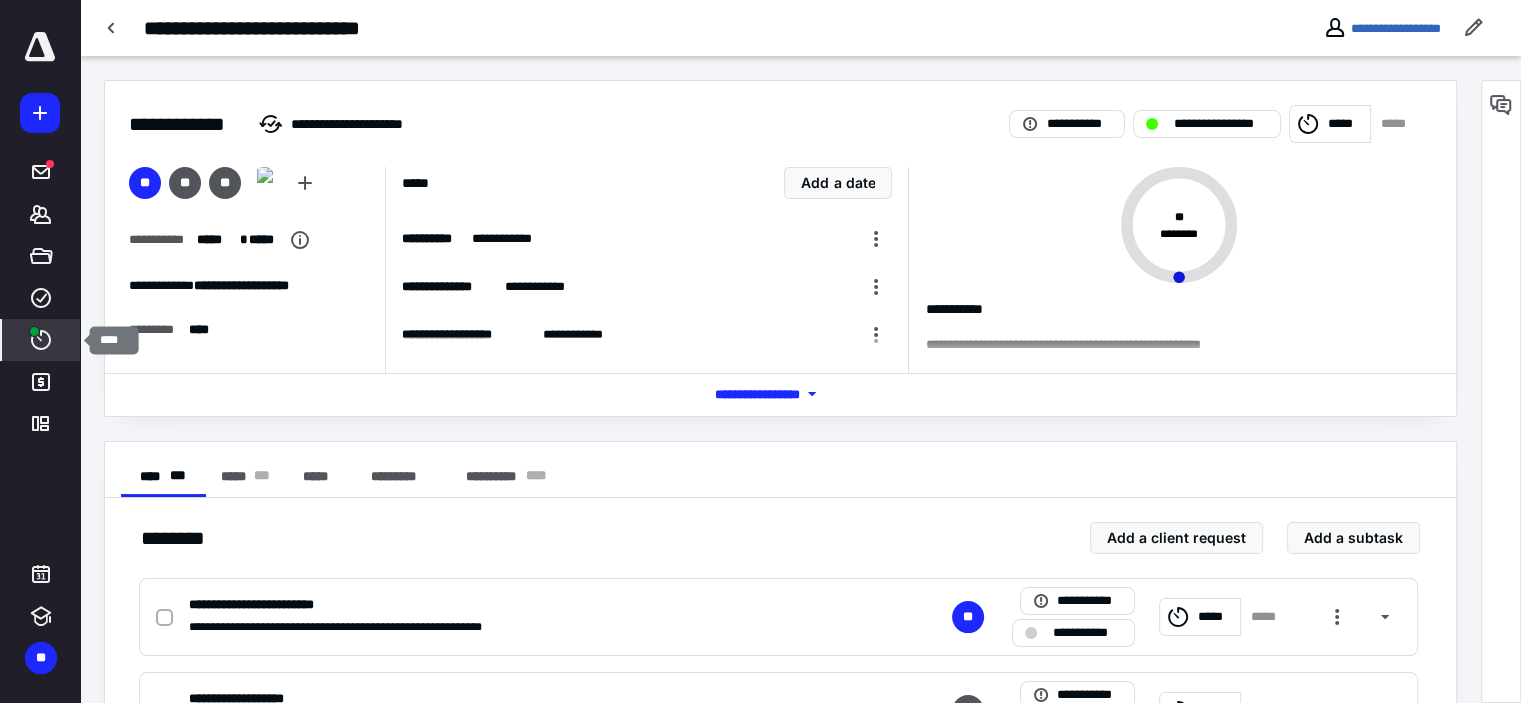 click 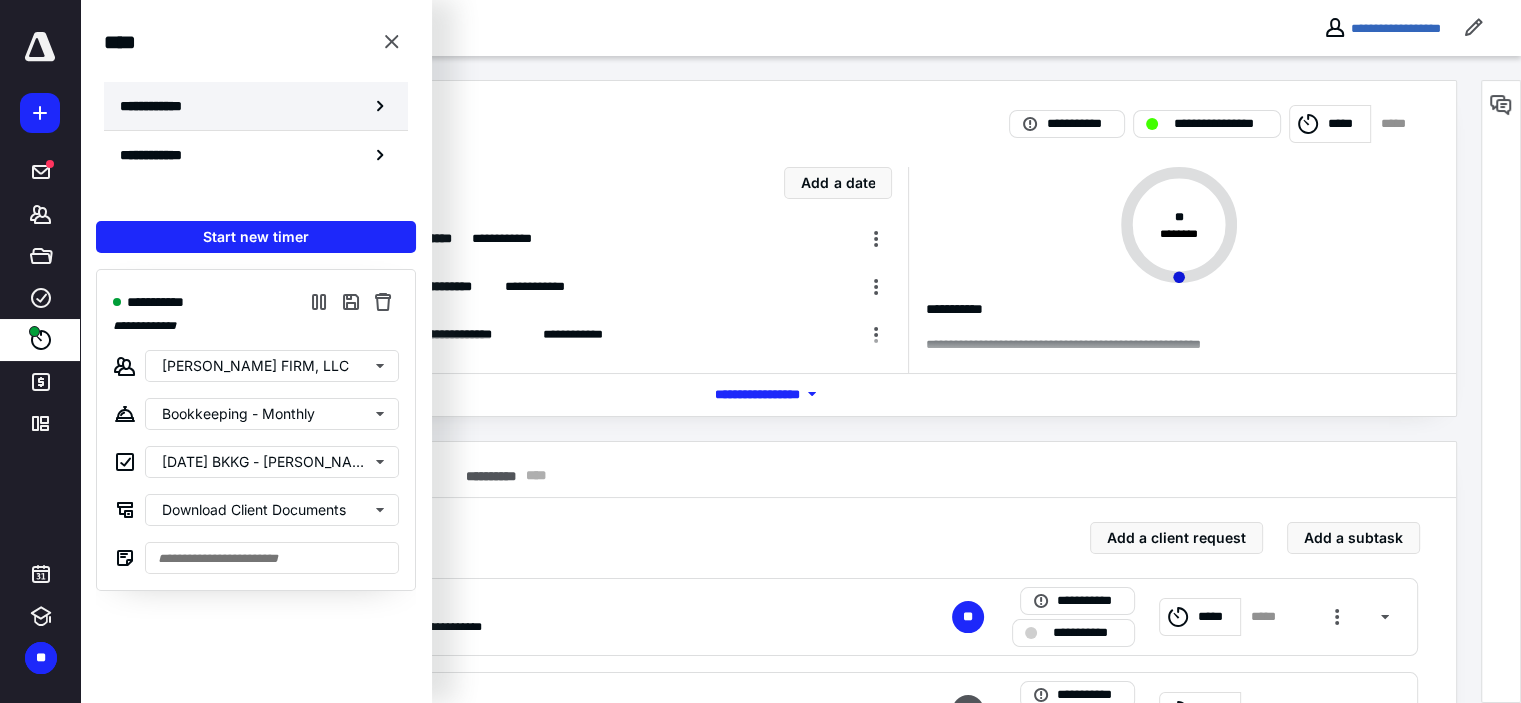 click on "**********" at bounding box center (256, 106) 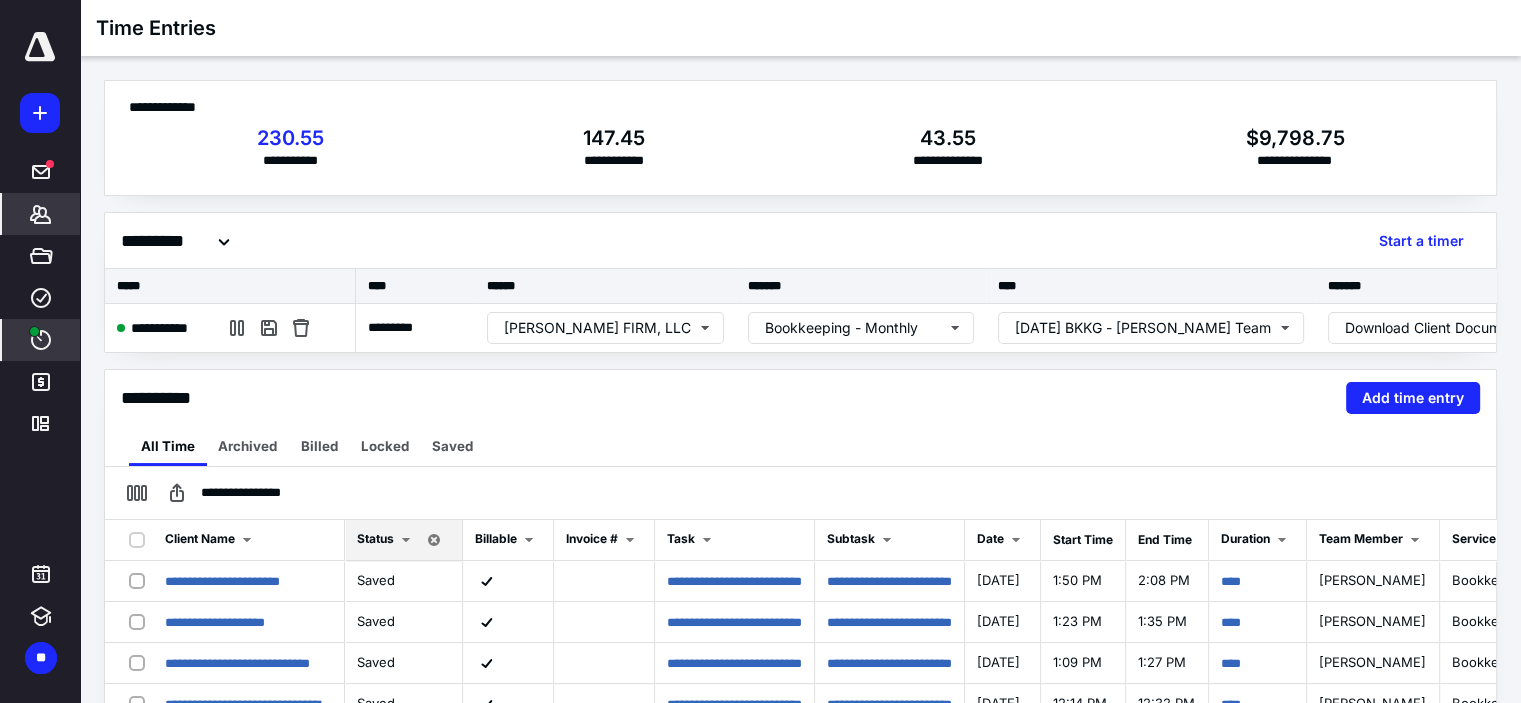 click on "*******" at bounding box center [41, 214] 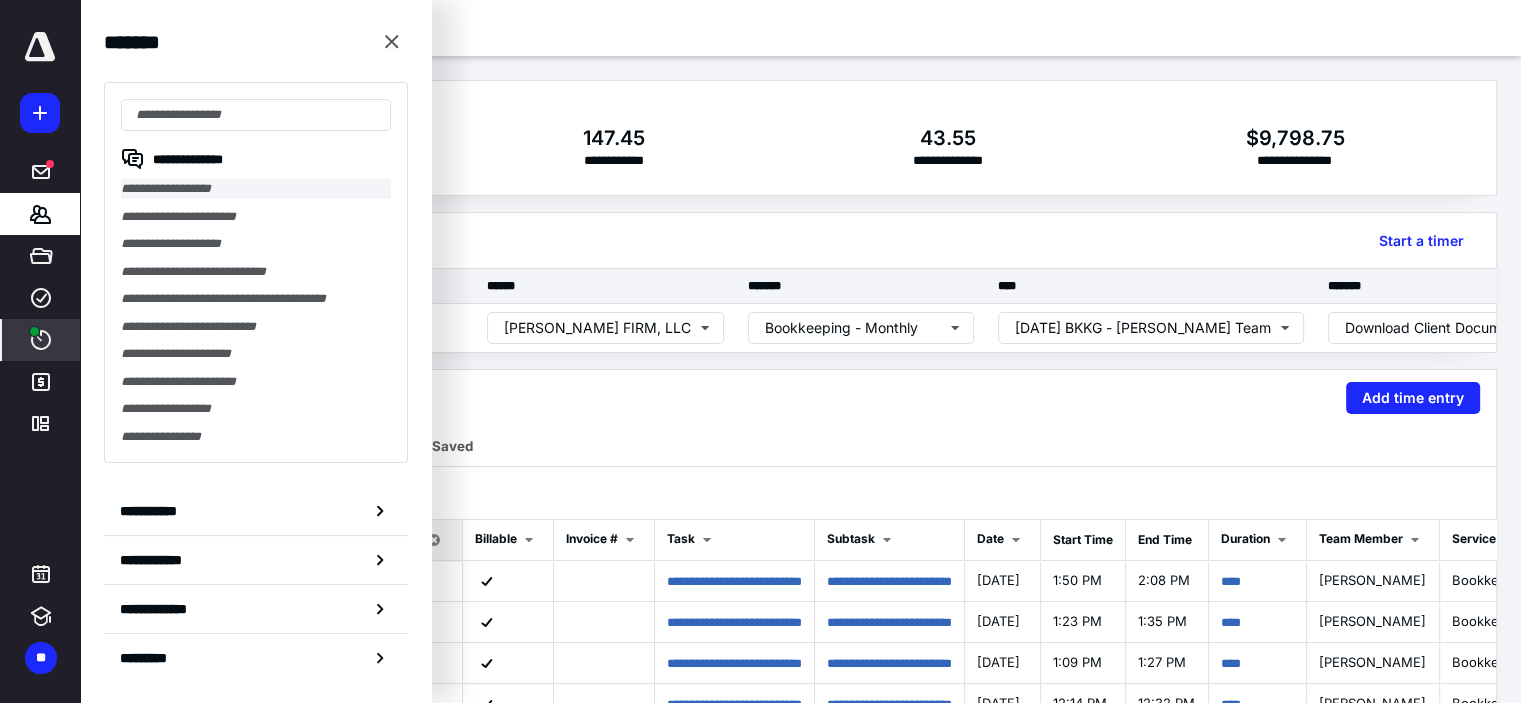 click on "**********" at bounding box center (256, 189) 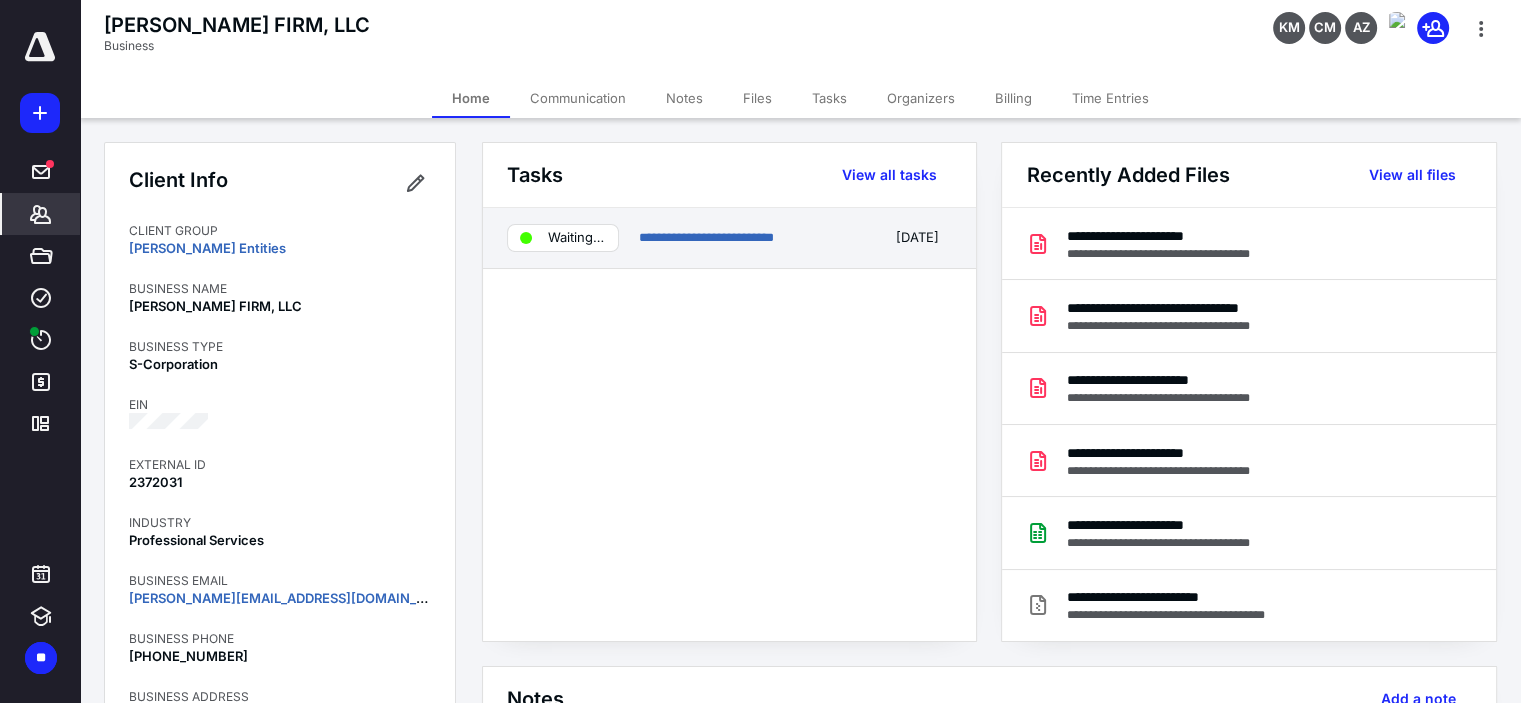click on "**********" at bounding box center [729, 238] 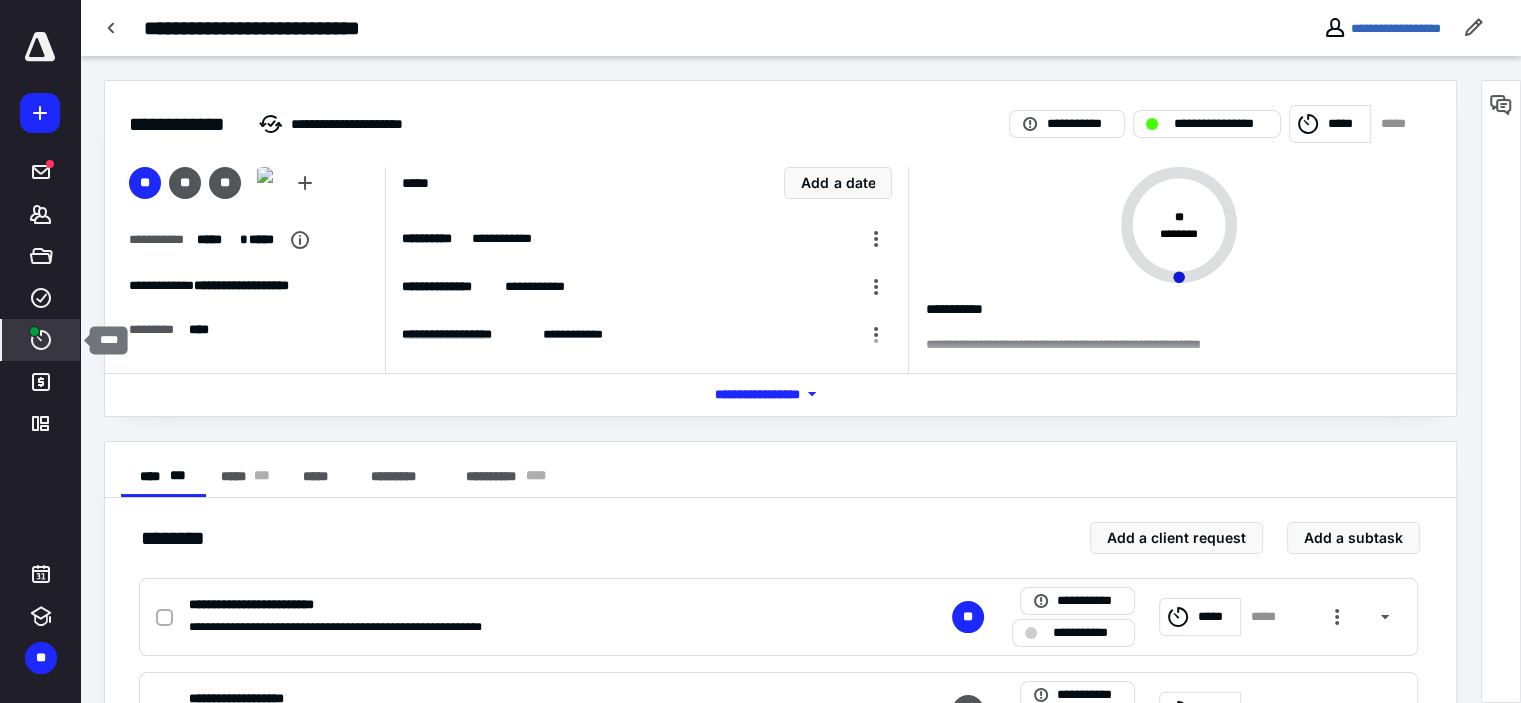 click on "****" at bounding box center [41, 340] 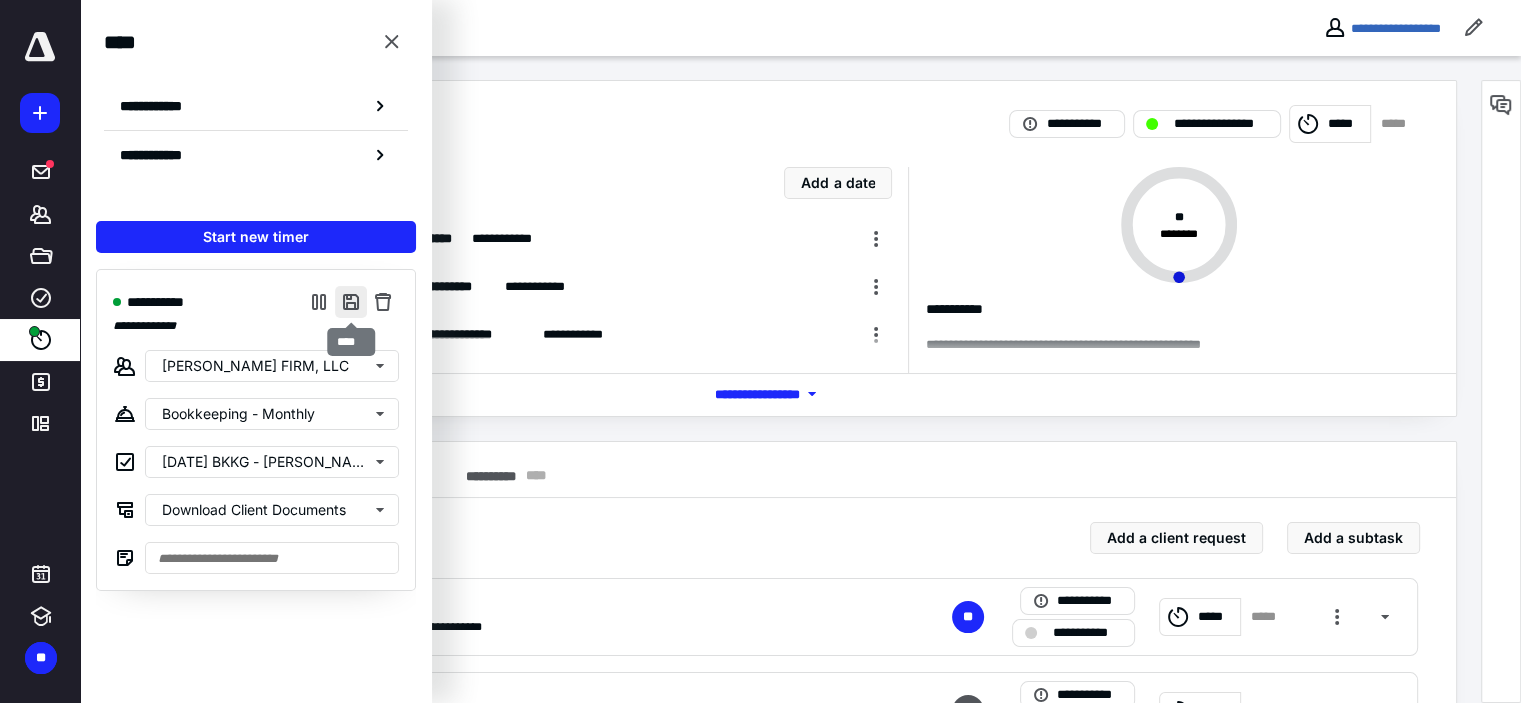 click at bounding box center [351, 302] 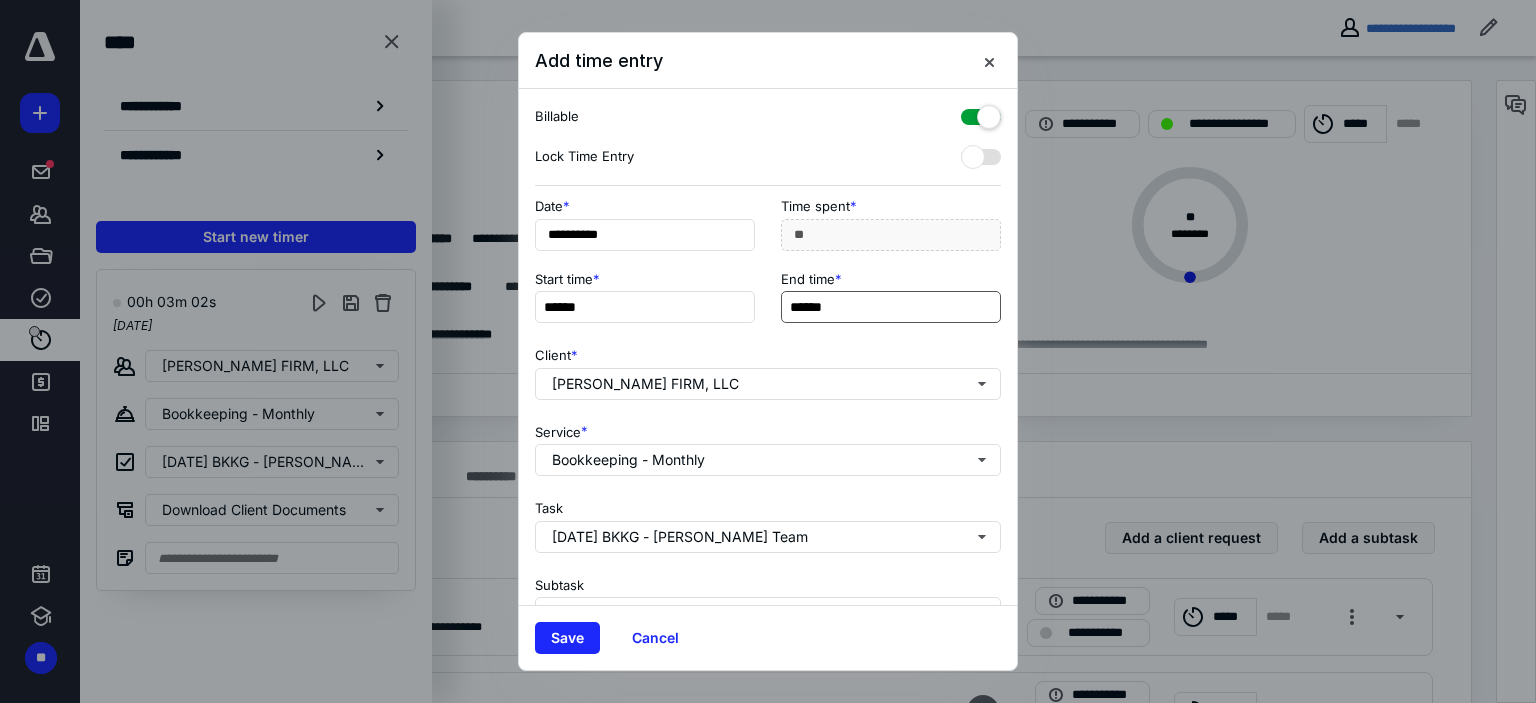 click on "******" at bounding box center [891, 307] 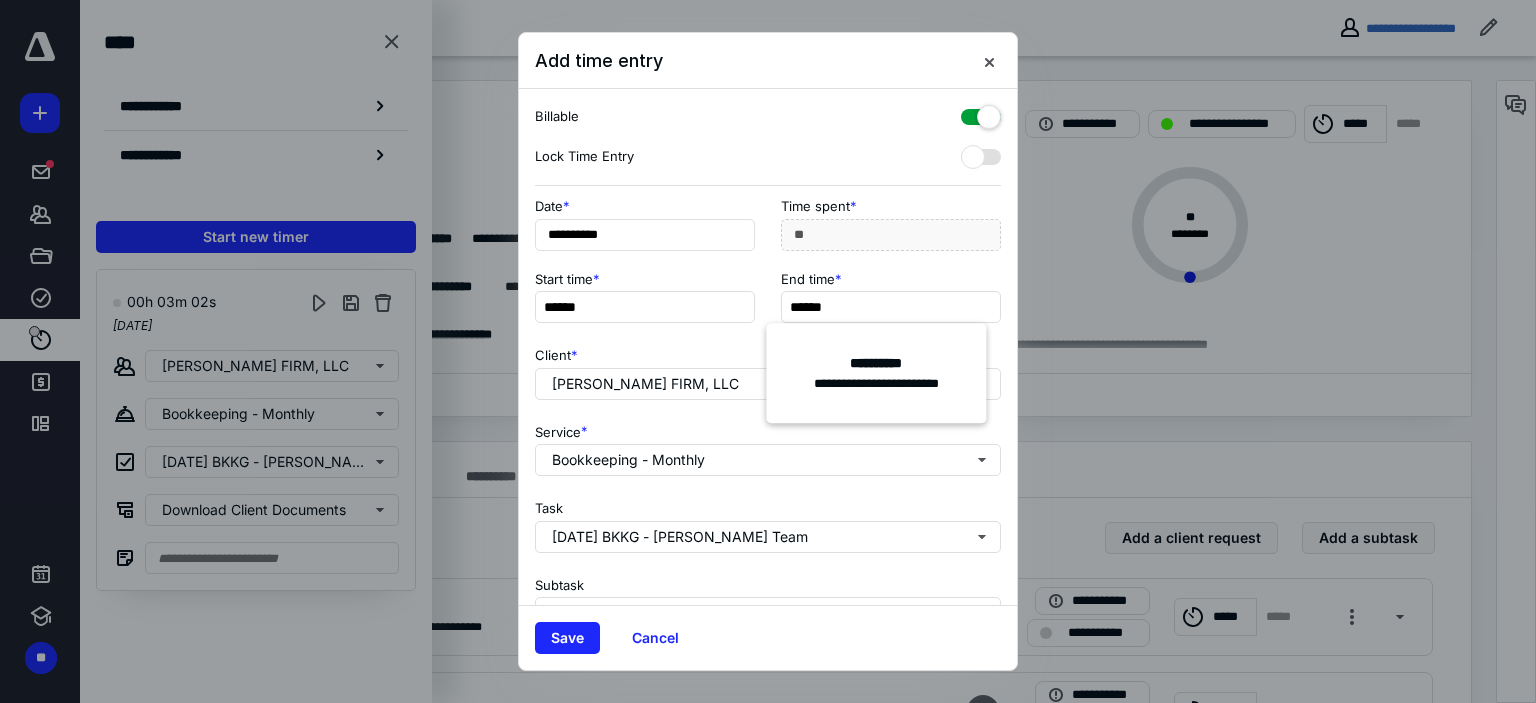 type on "******" 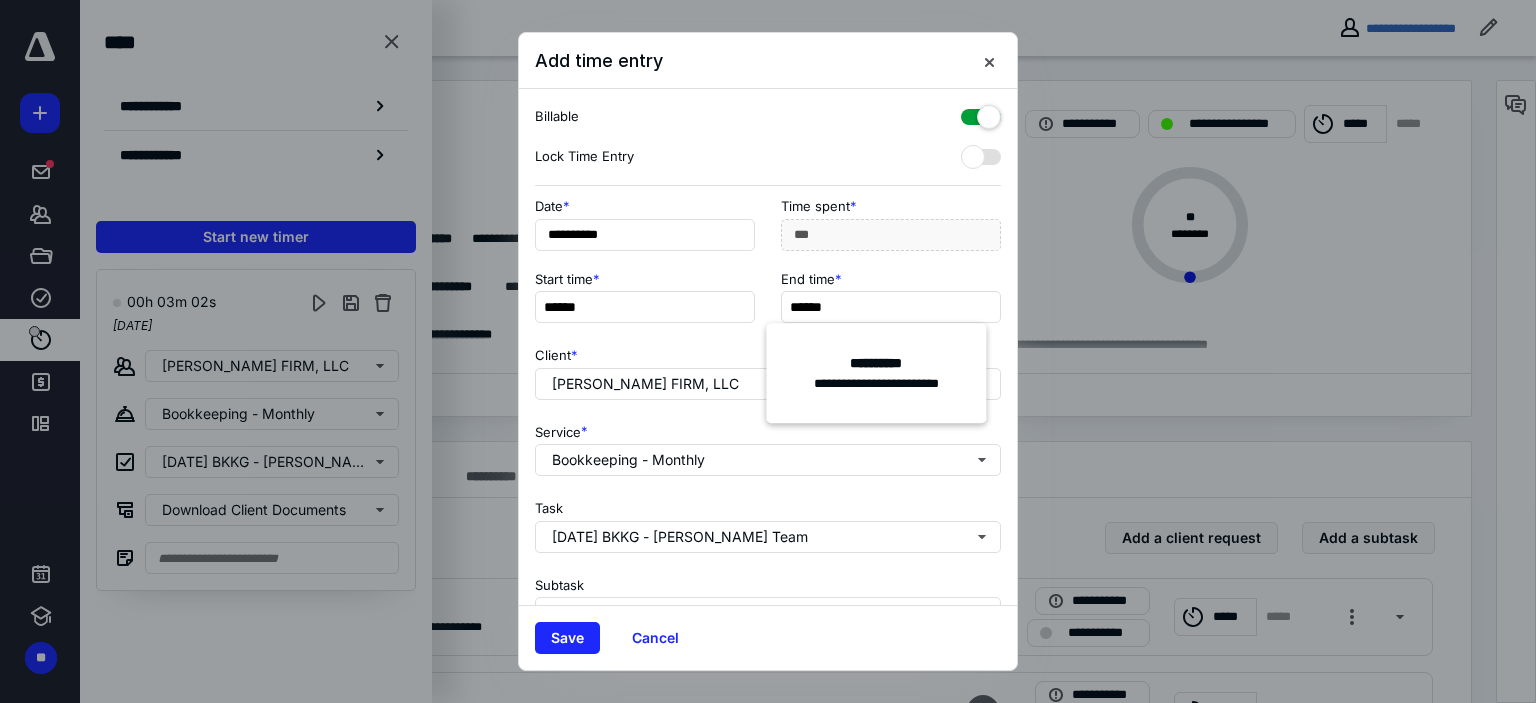 click on "Client * LINVILLE FIRM, LLC" at bounding box center (768, 369) 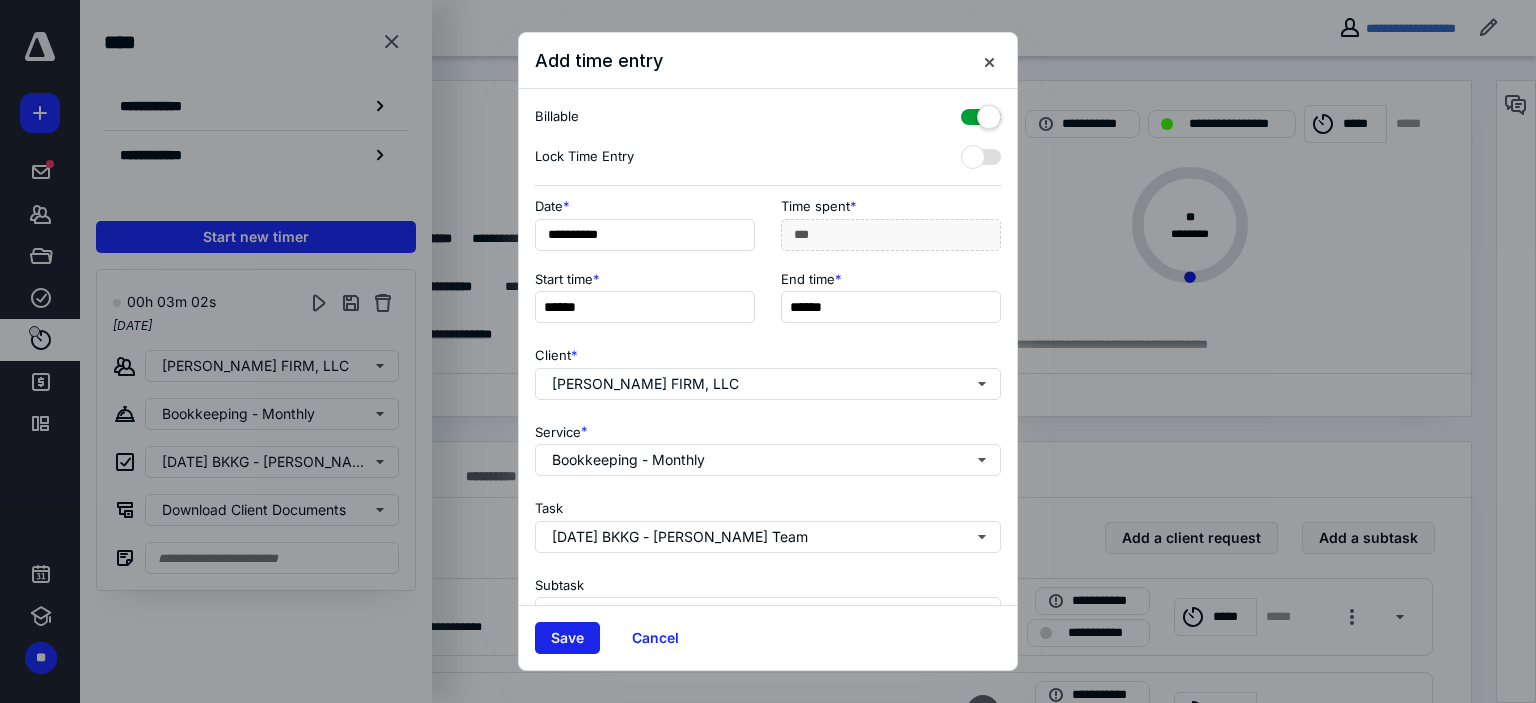 click on "Save" at bounding box center [567, 638] 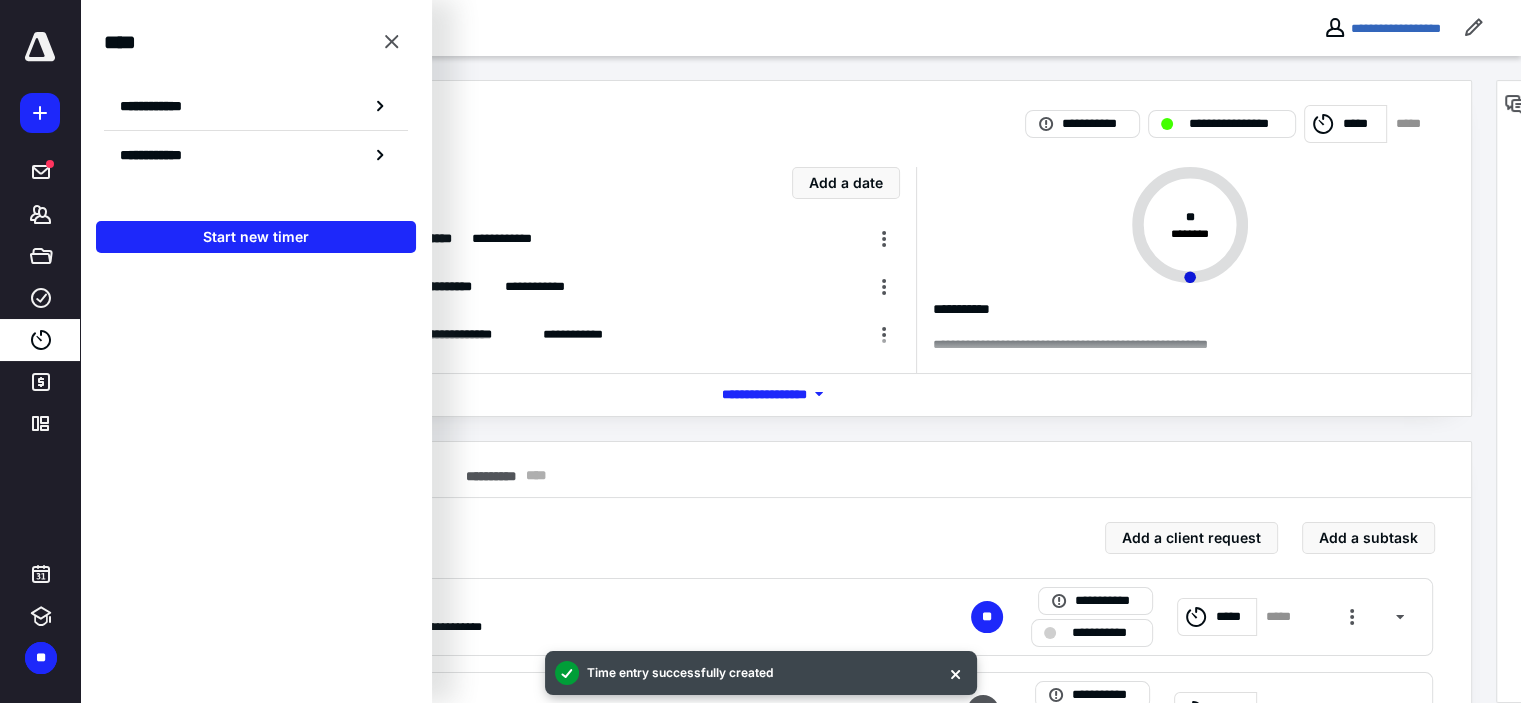 click at bounding box center [392, 42] 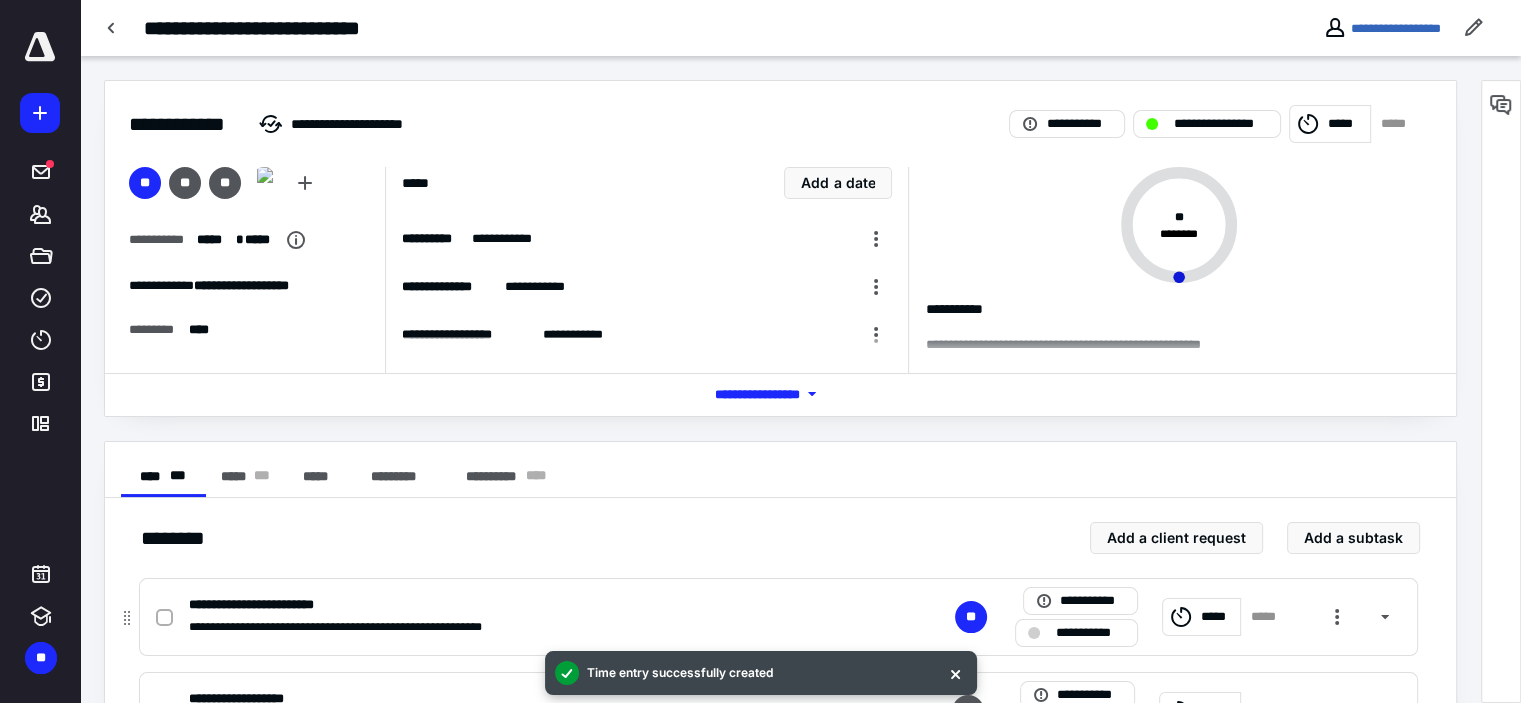 click at bounding box center (164, 618) 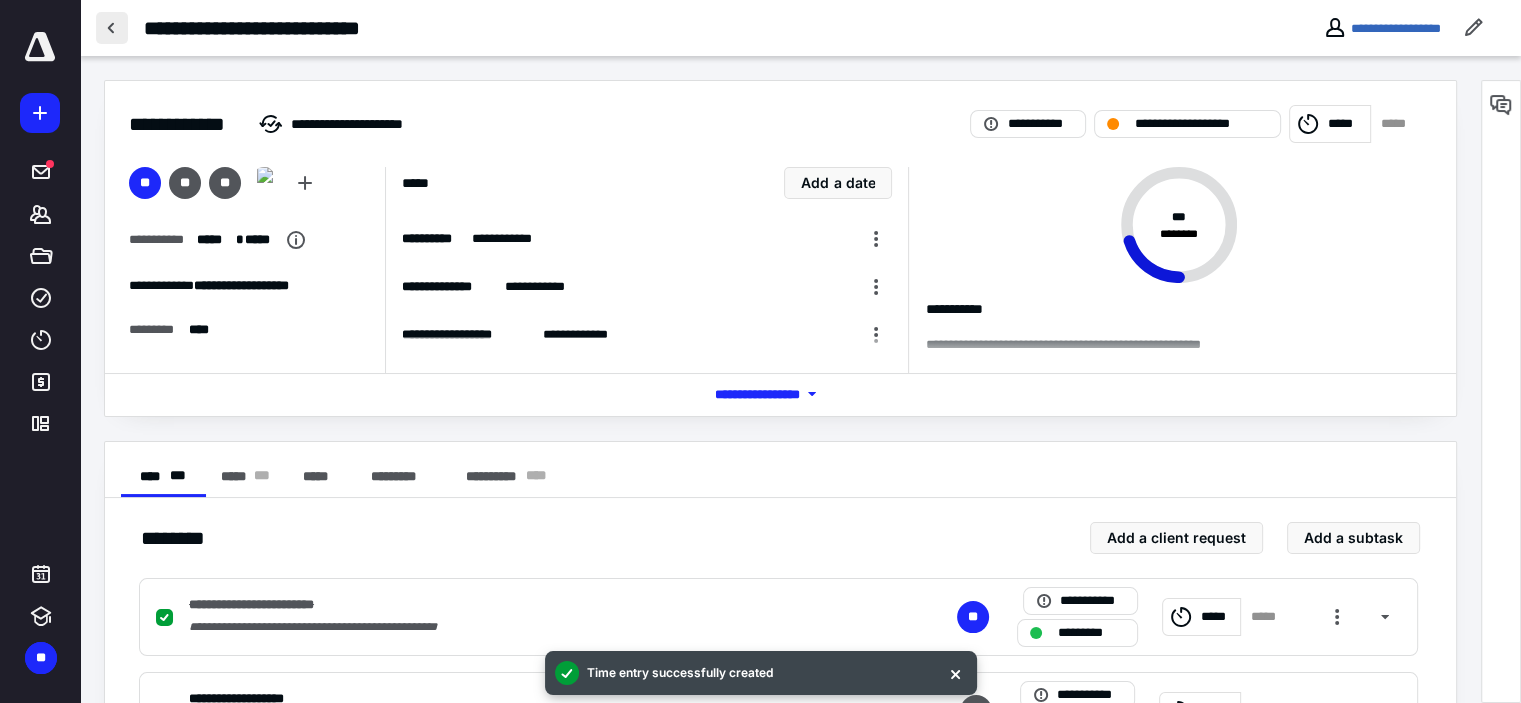 click at bounding box center [112, 28] 